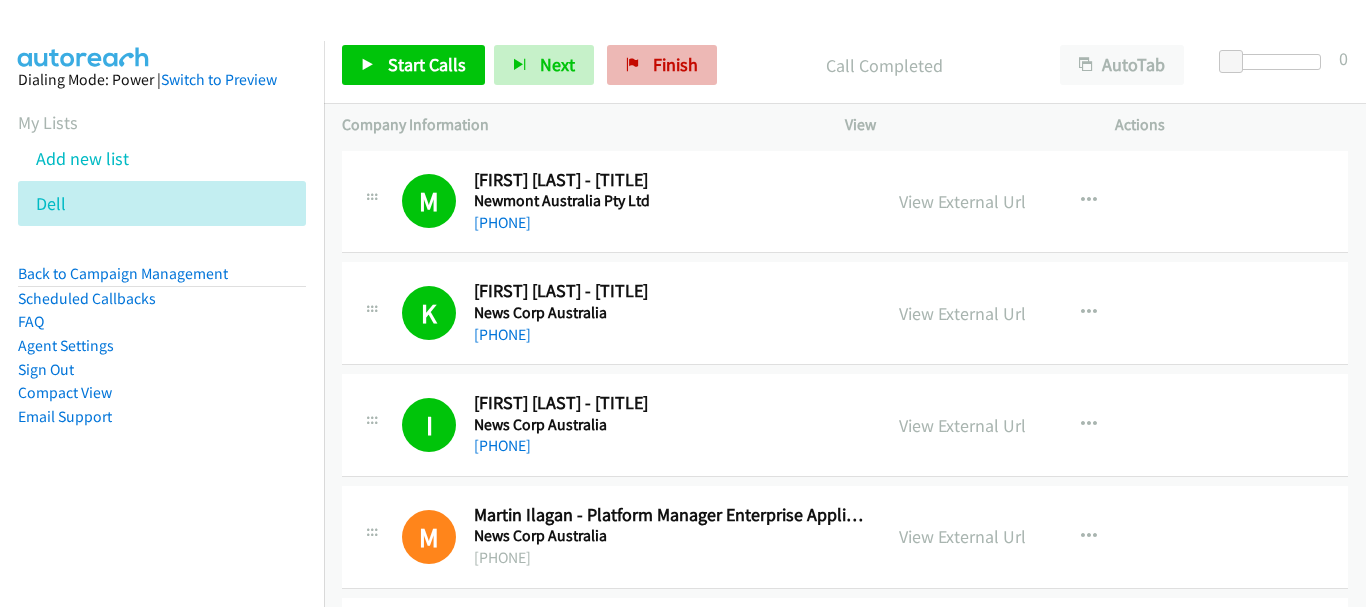 scroll, scrollTop: 0, scrollLeft: 0, axis: both 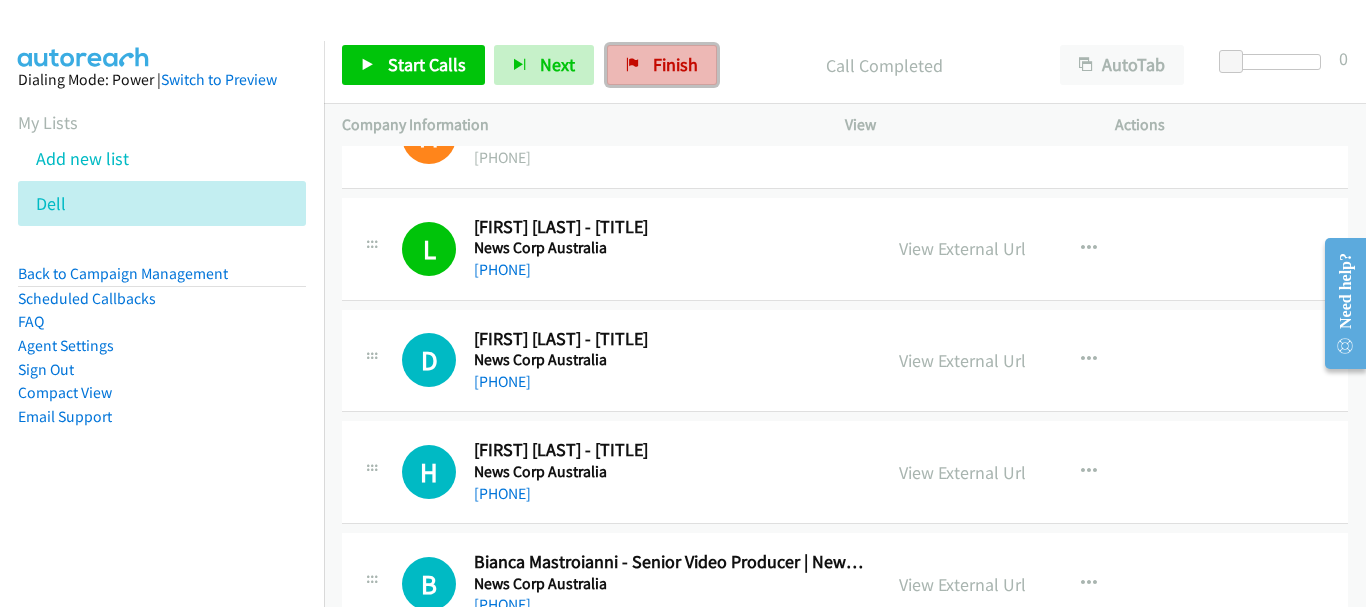 click on "Finish" at bounding box center [662, 65] 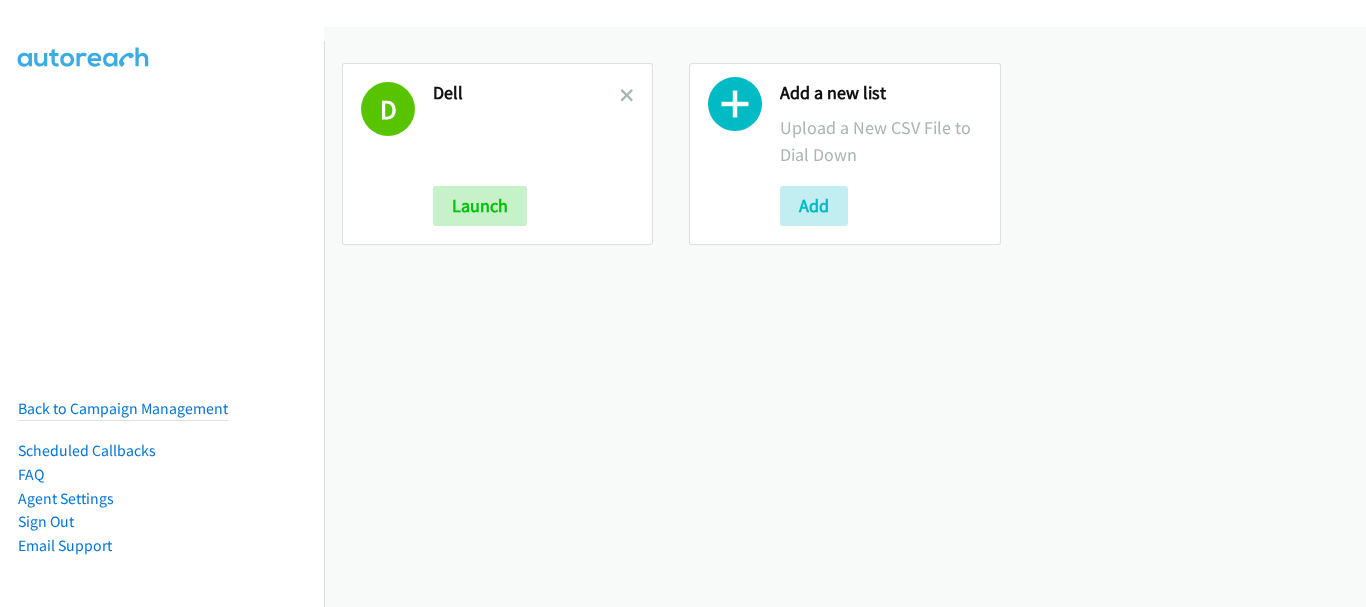scroll, scrollTop: 0, scrollLeft: 0, axis: both 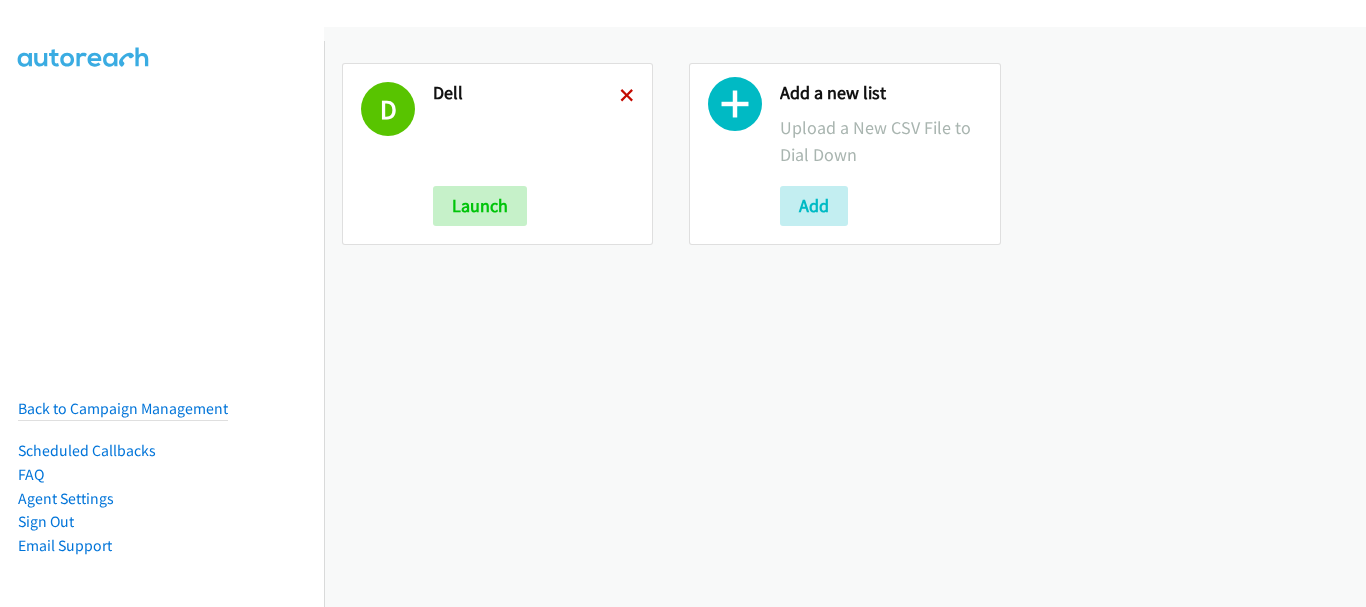 click at bounding box center [627, 97] 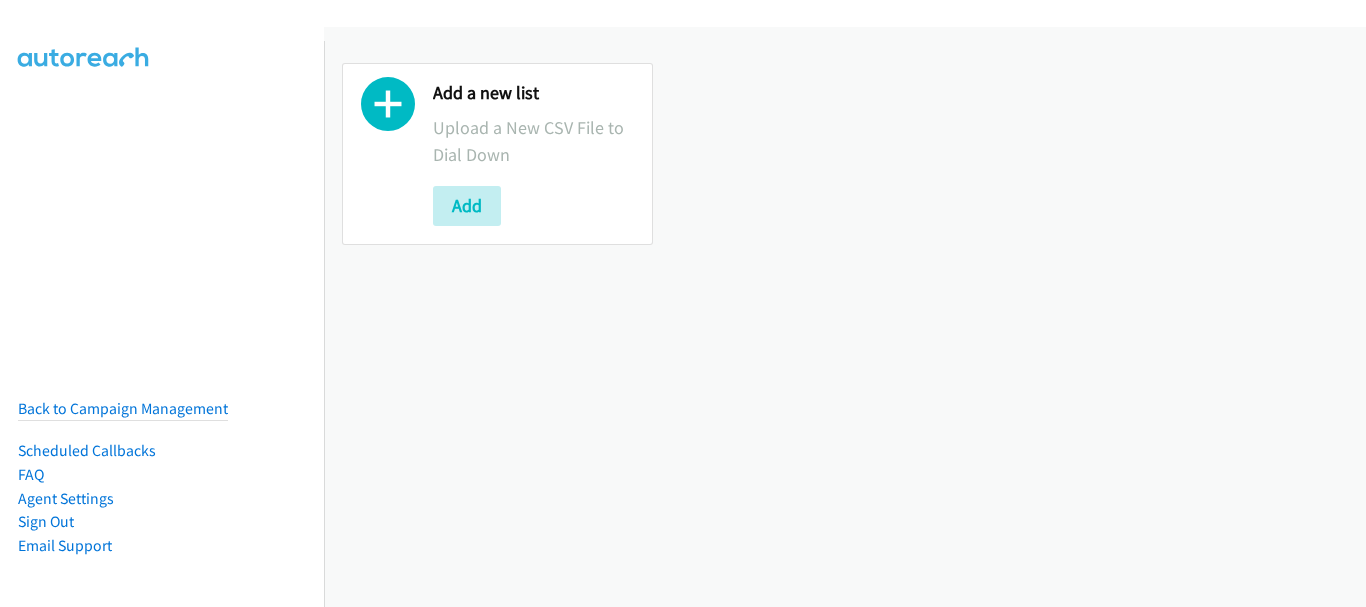 scroll, scrollTop: 0, scrollLeft: 0, axis: both 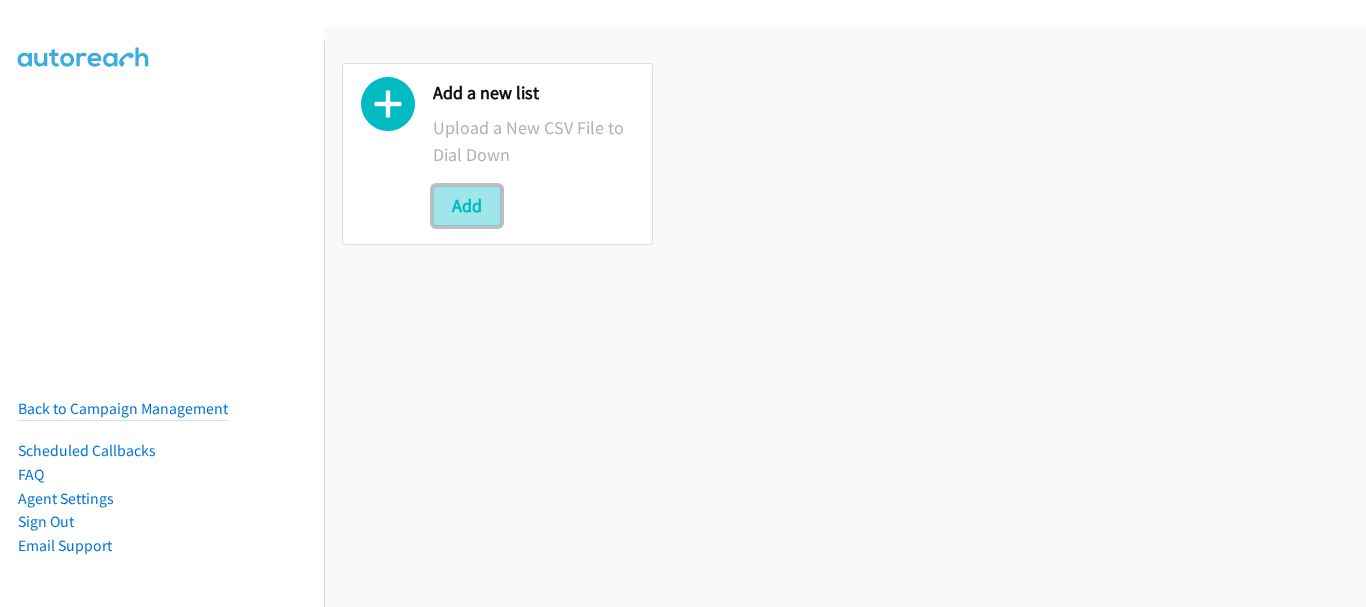click on "Add" at bounding box center [467, 206] 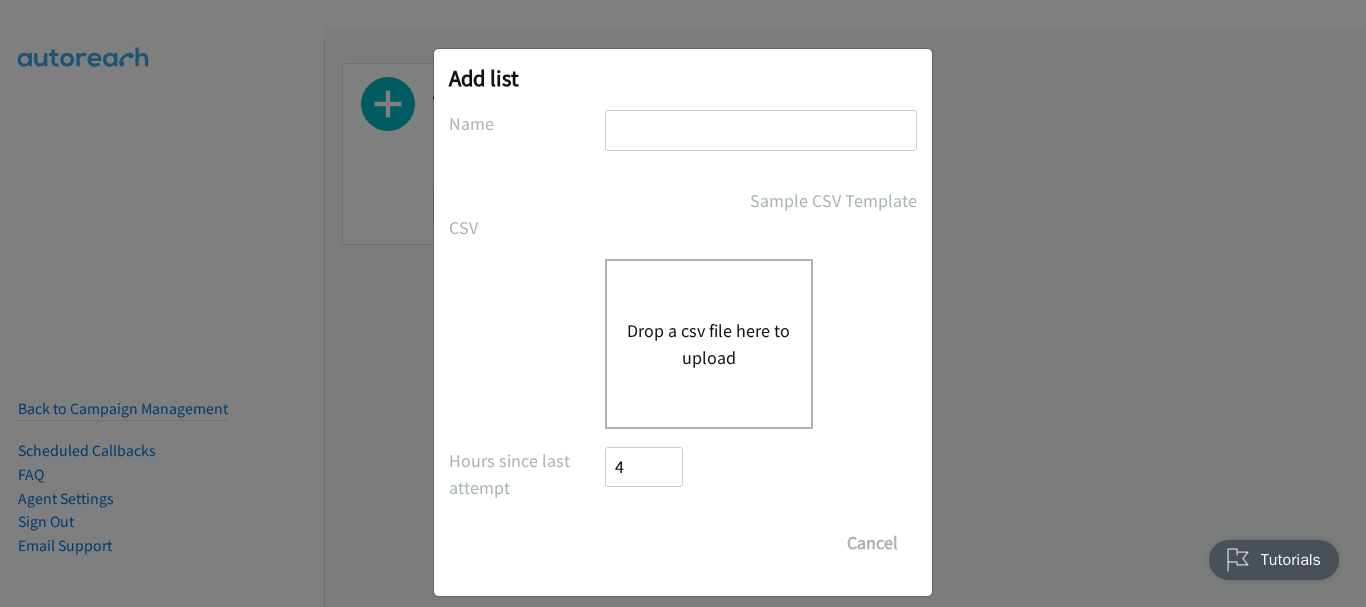 scroll, scrollTop: 0, scrollLeft: 0, axis: both 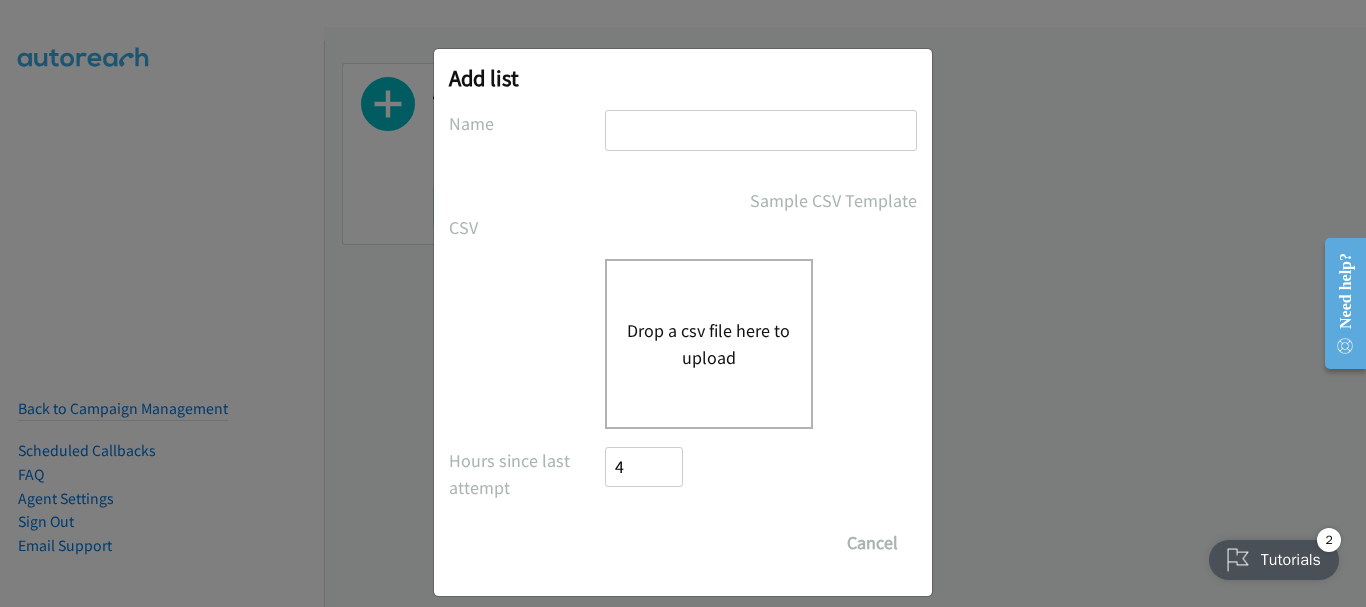type on "dell" 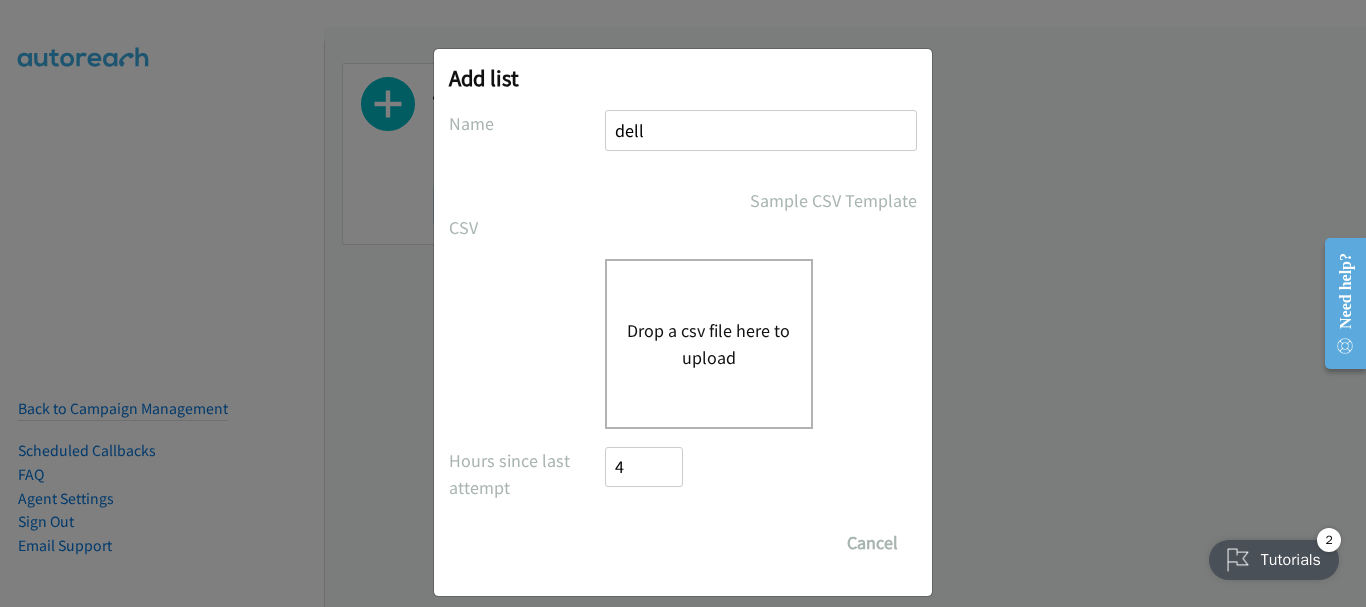 click on "Drop a csv file here to upload" at bounding box center (709, 344) 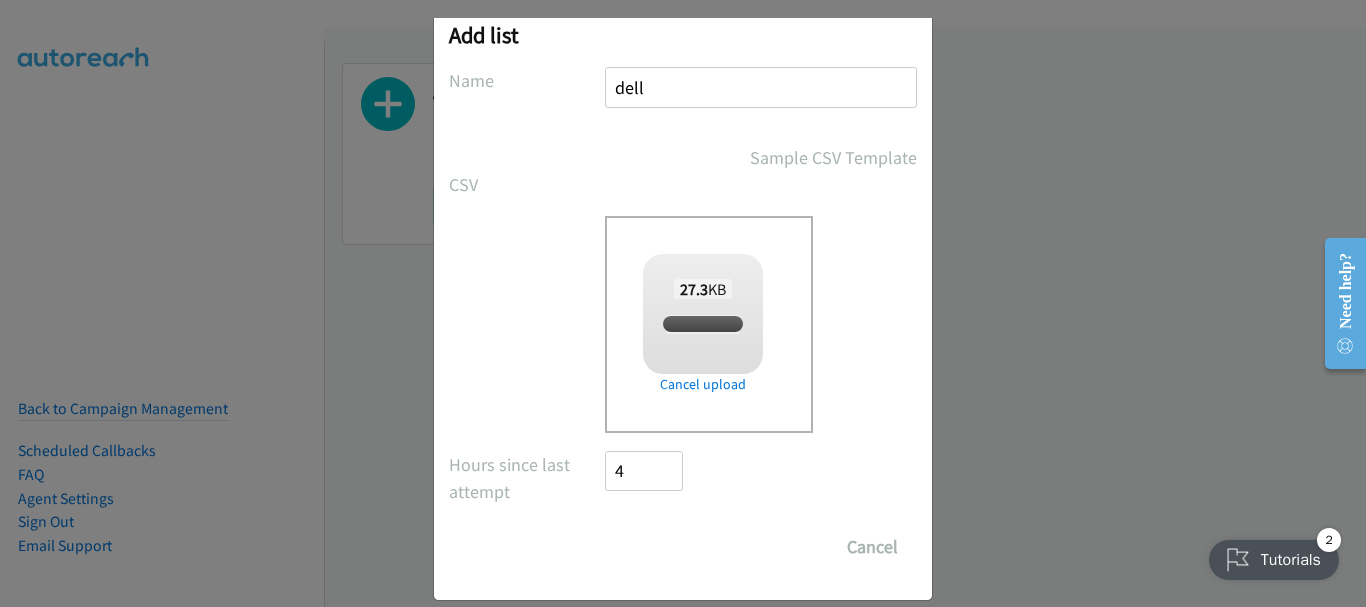 scroll, scrollTop: 67, scrollLeft: 0, axis: vertical 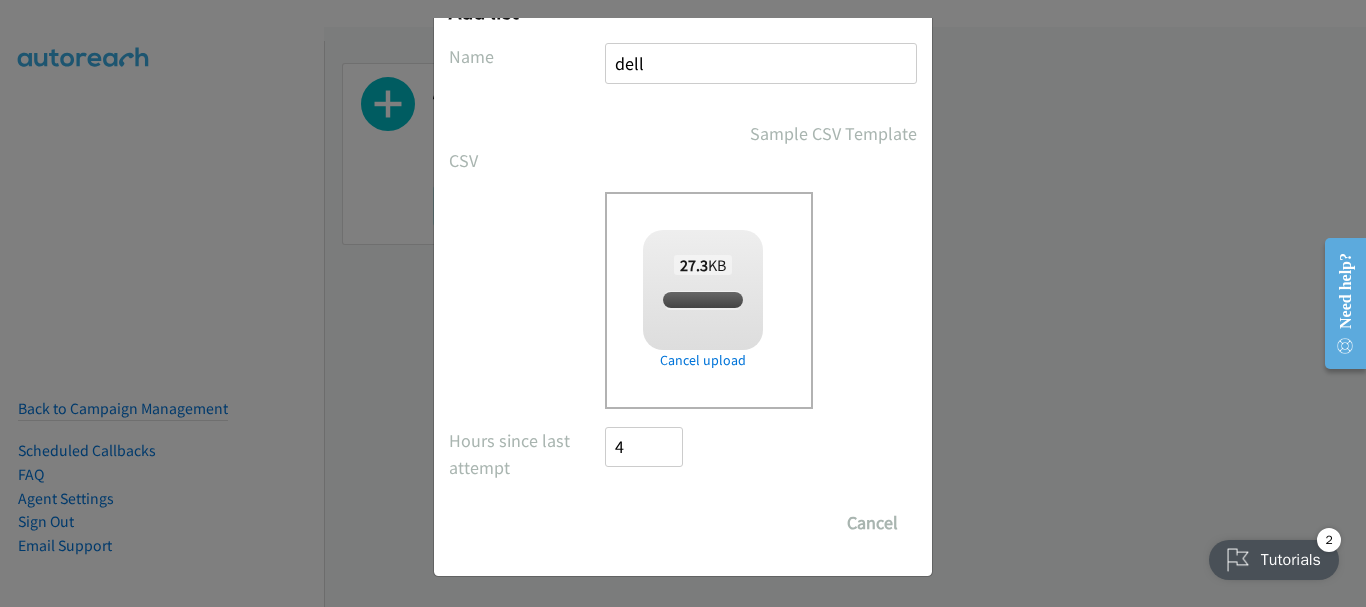 checkbox on "true" 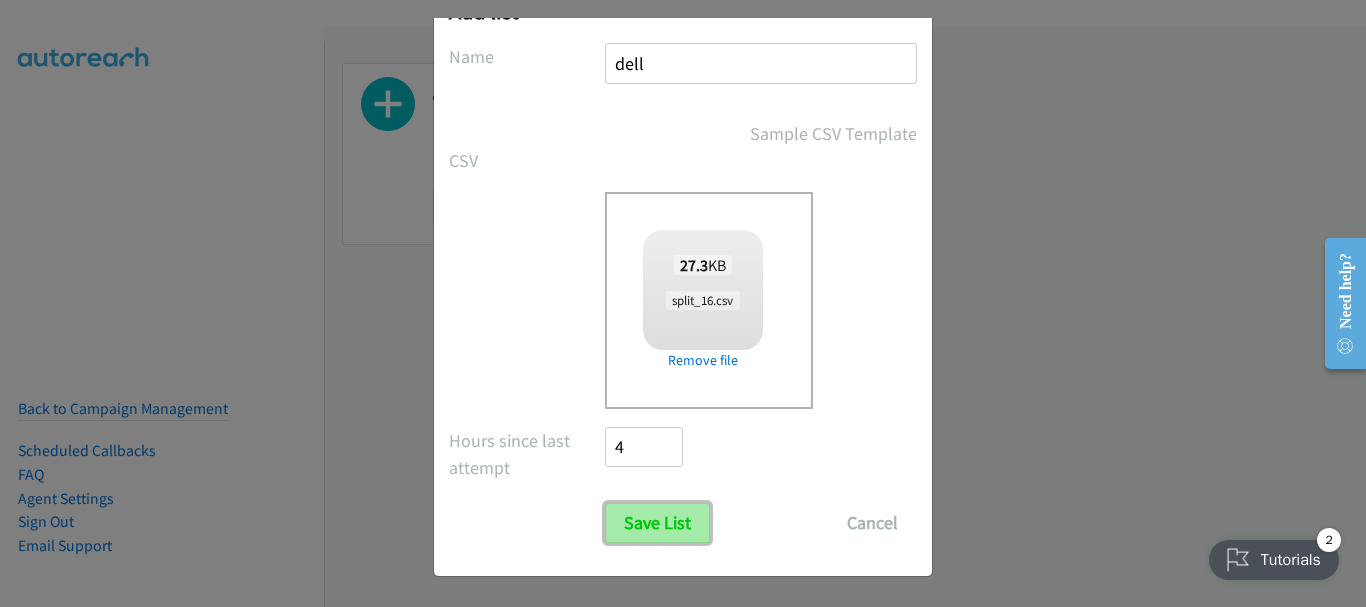 click on "Save List" at bounding box center [657, 523] 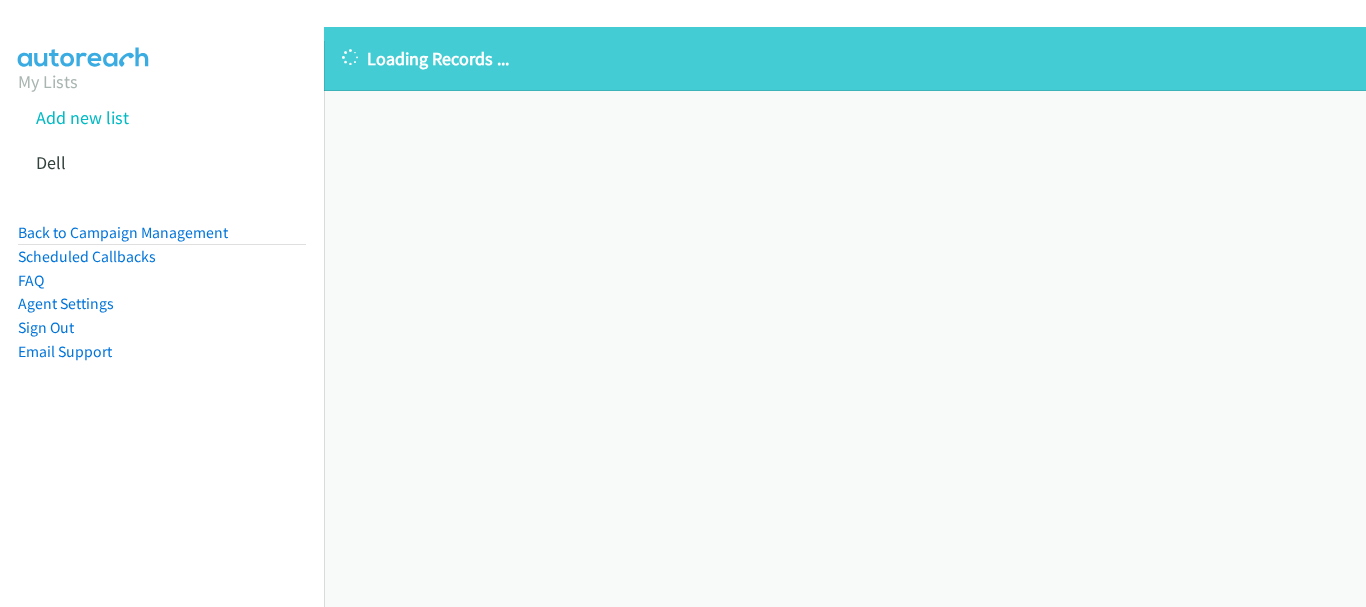 scroll, scrollTop: 0, scrollLeft: 0, axis: both 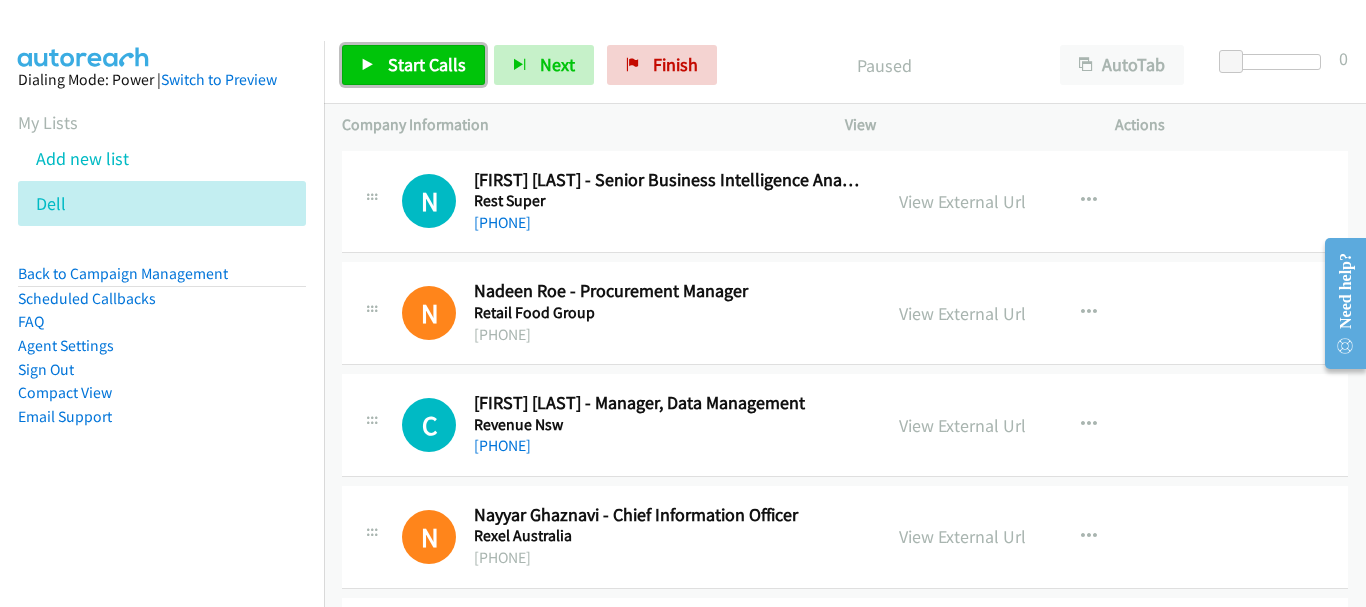 click on "Start Calls" at bounding box center (413, 65) 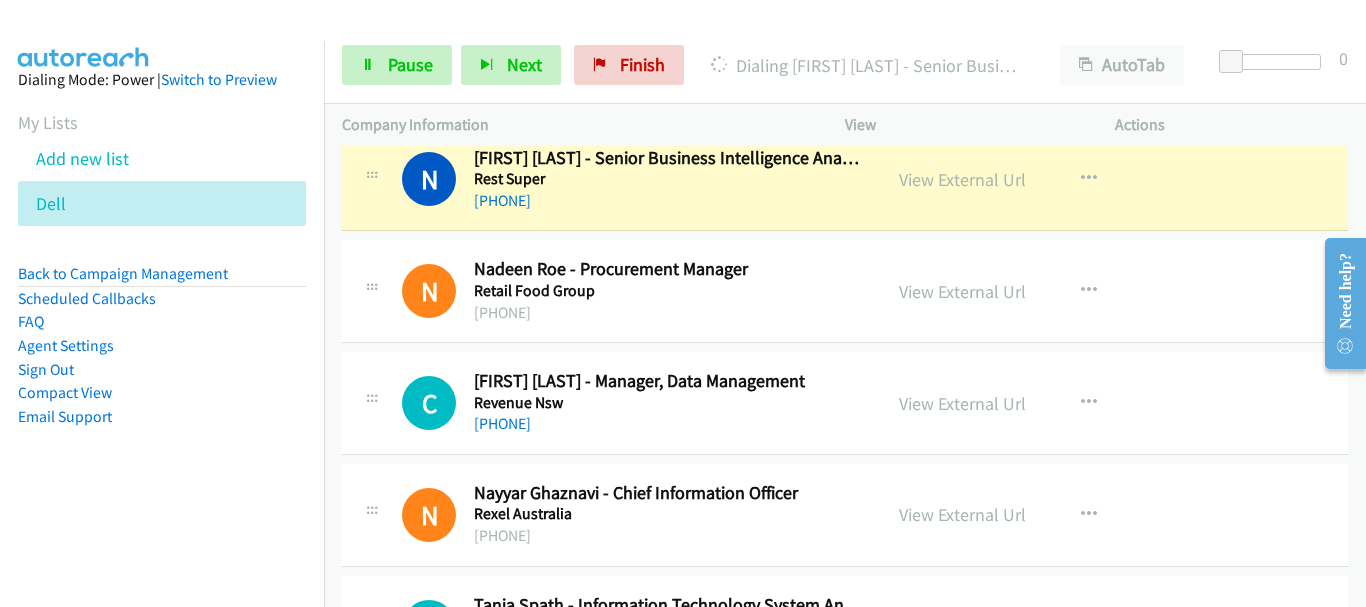 scroll, scrollTop: 0, scrollLeft: 0, axis: both 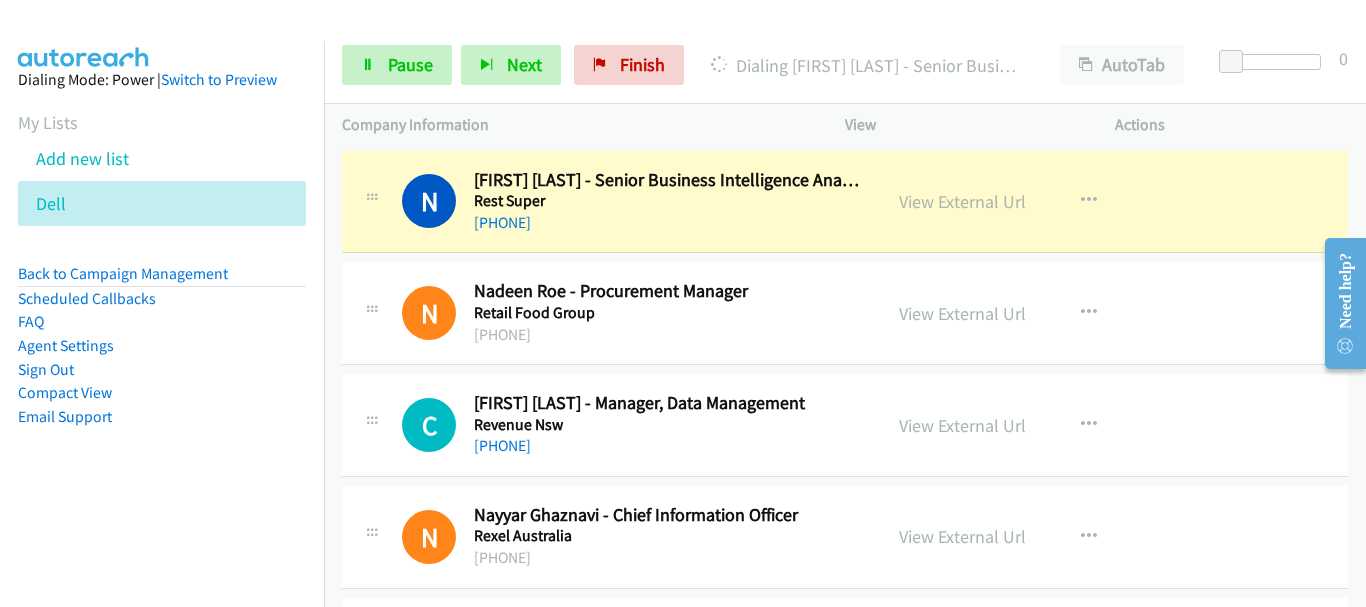 click on "N
Callback Scheduled
Nayyar Ghaznavi - Chief Information Officer
Rexel Australia
Indian/Cocos
+61 9 814 4596
View External Url
View External Url
Schedule/Manage Callback
Start Calls Here
Remove from list
Add to do not call list
Reset Call Status" at bounding box center (845, 537) 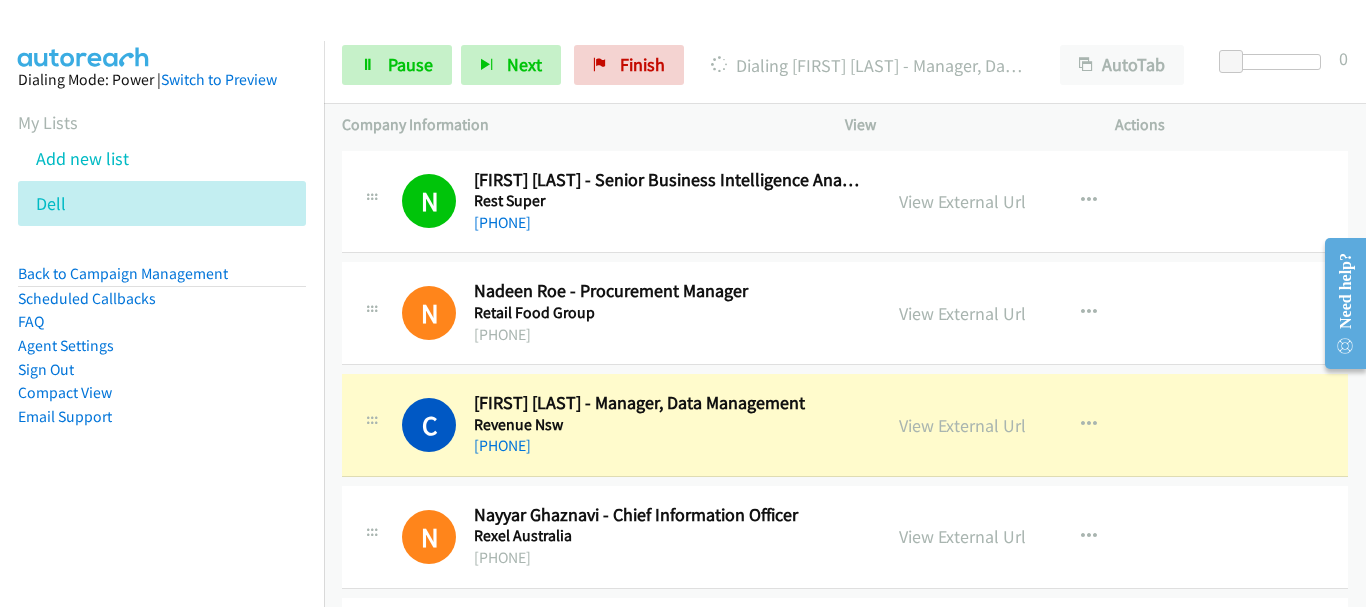 click on "+61 411 253 182" at bounding box center (668, 446) 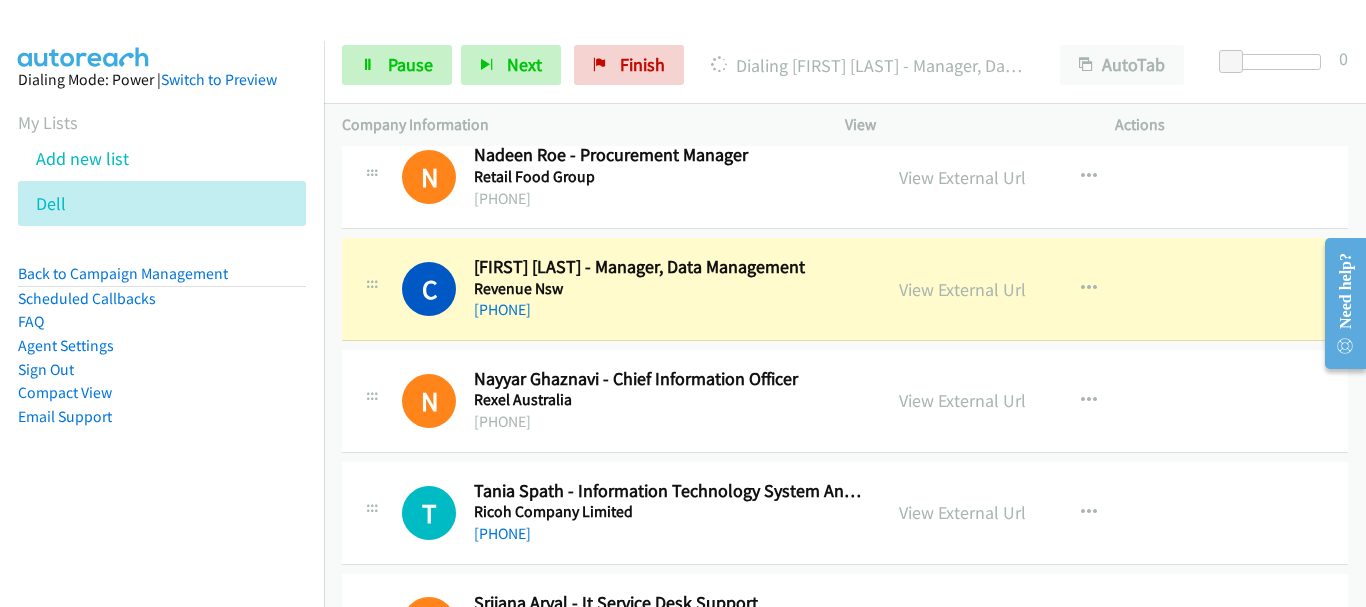 scroll, scrollTop: 100, scrollLeft: 0, axis: vertical 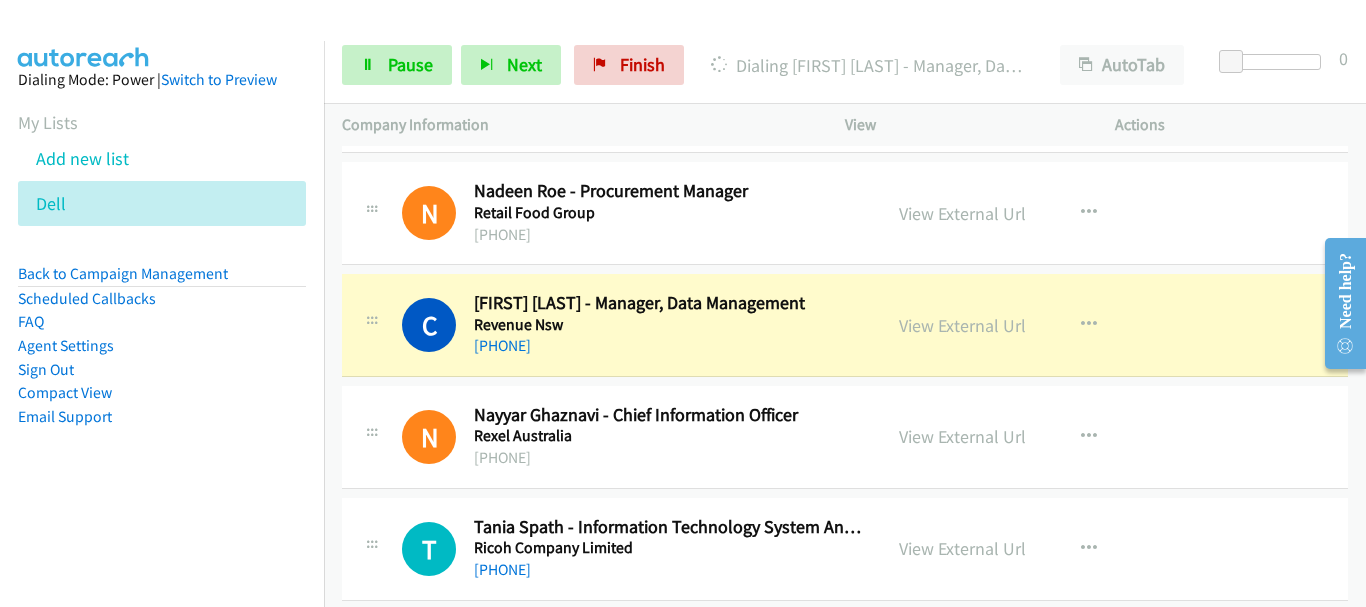 click on "+61 9 814 4596" at bounding box center [668, 458] 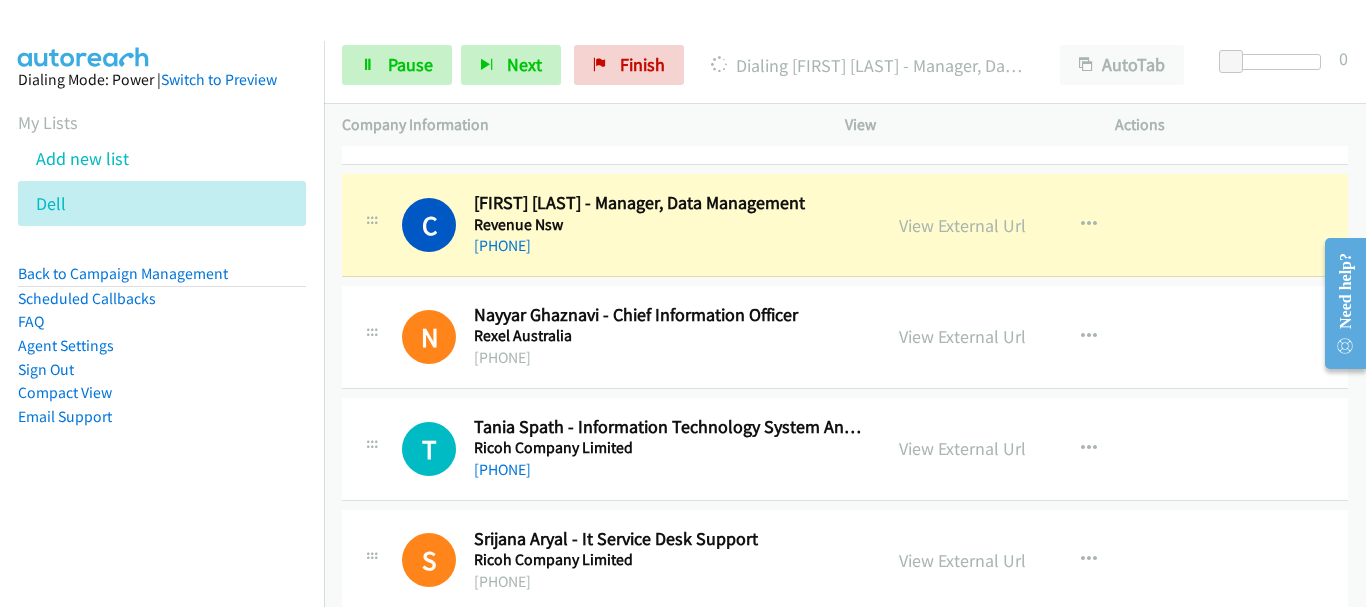 scroll, scrollTop: 100, scrollLeft: 0, axis: vertical 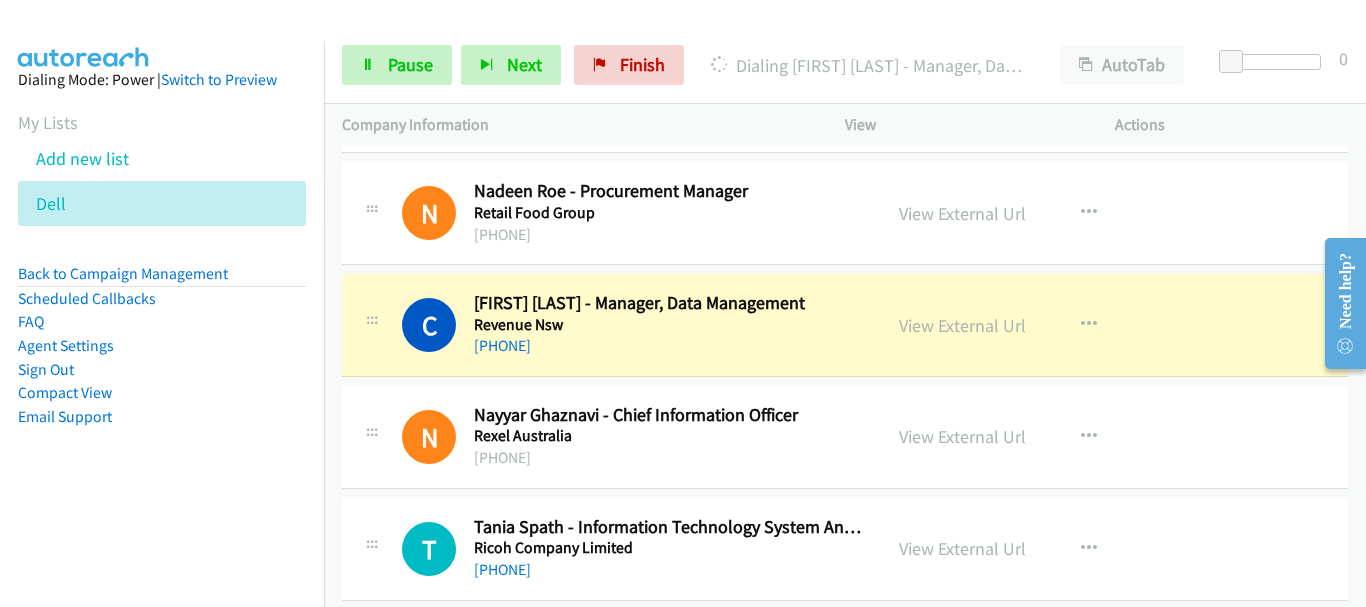 click on "+61 9 814 4596" at bounding box center (668, 458) 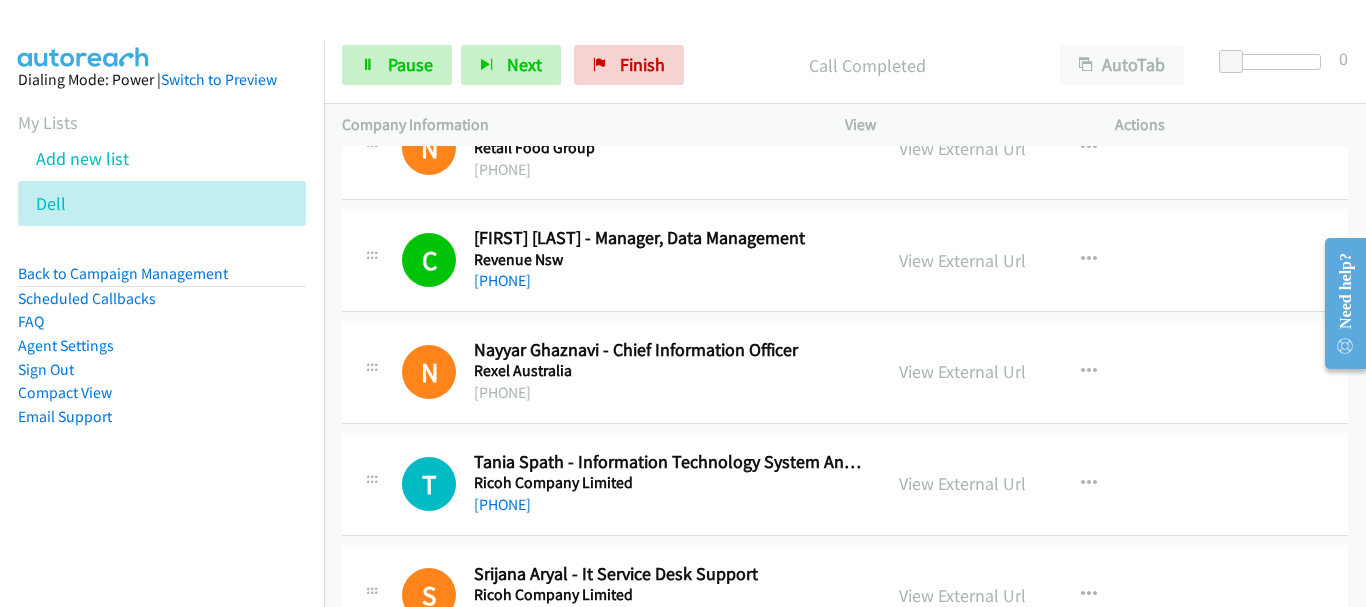 scroll, scrollTop: 200, scrollLeft: 0, axis: vertical 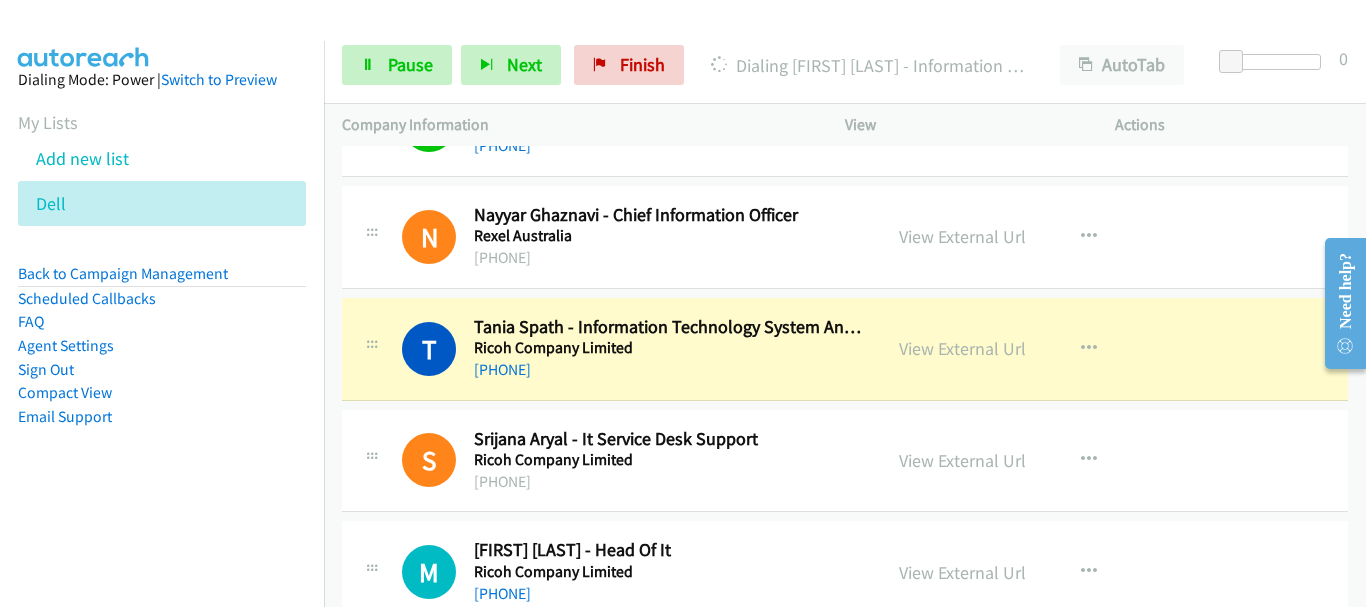 click on "Srijana Aryal - It Service Desk Support" at bounding box center [668, 439] 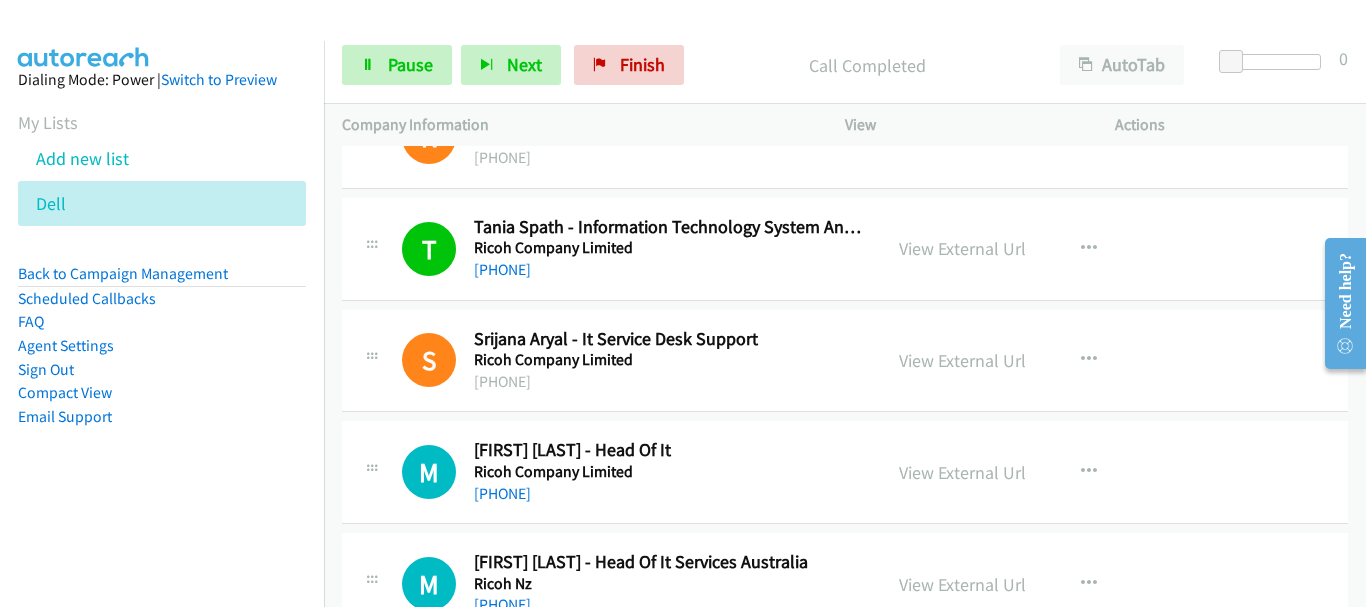 scroll, scrollTop: 500, scrollLeft: 0, axis: vertical 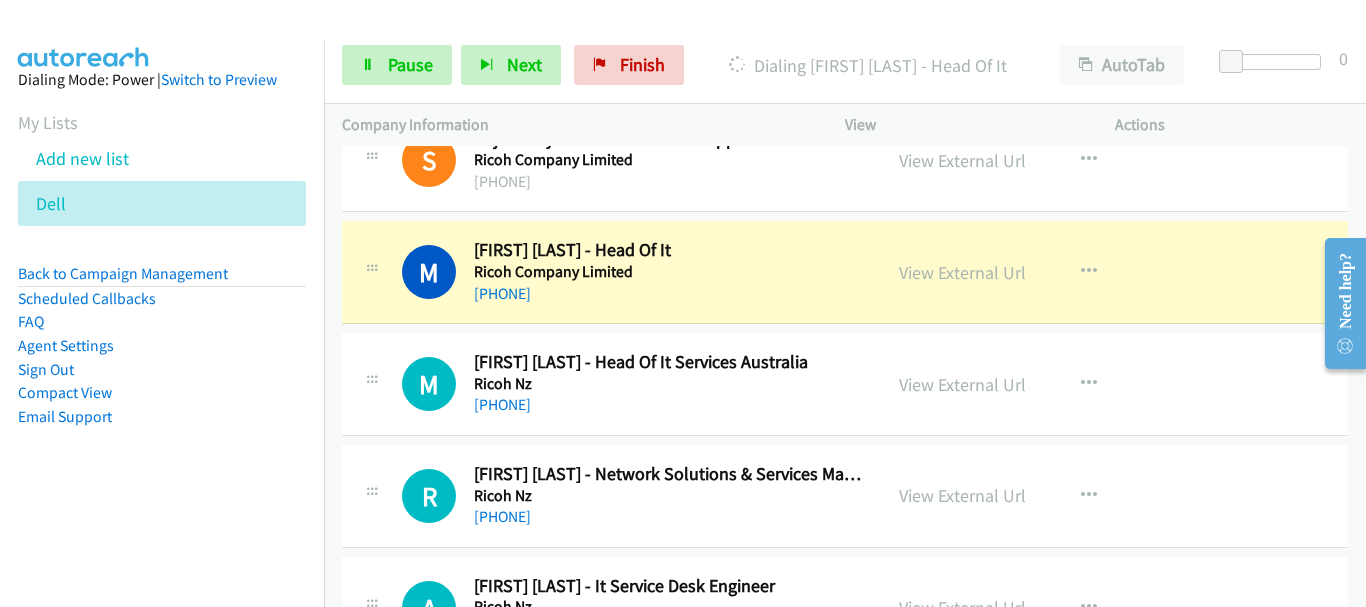click on "M
Callback Scheduled
Mark Bancroft - Head Of It
Ricoh Company Limited
Australia/Sydney
+61 438 202 198
View External Url
View External Url
Schedule/Manage Callback
Start Calls Here
Remove from list
Add to do not call list
Reset Call Status" at bounding box center [845, 272] 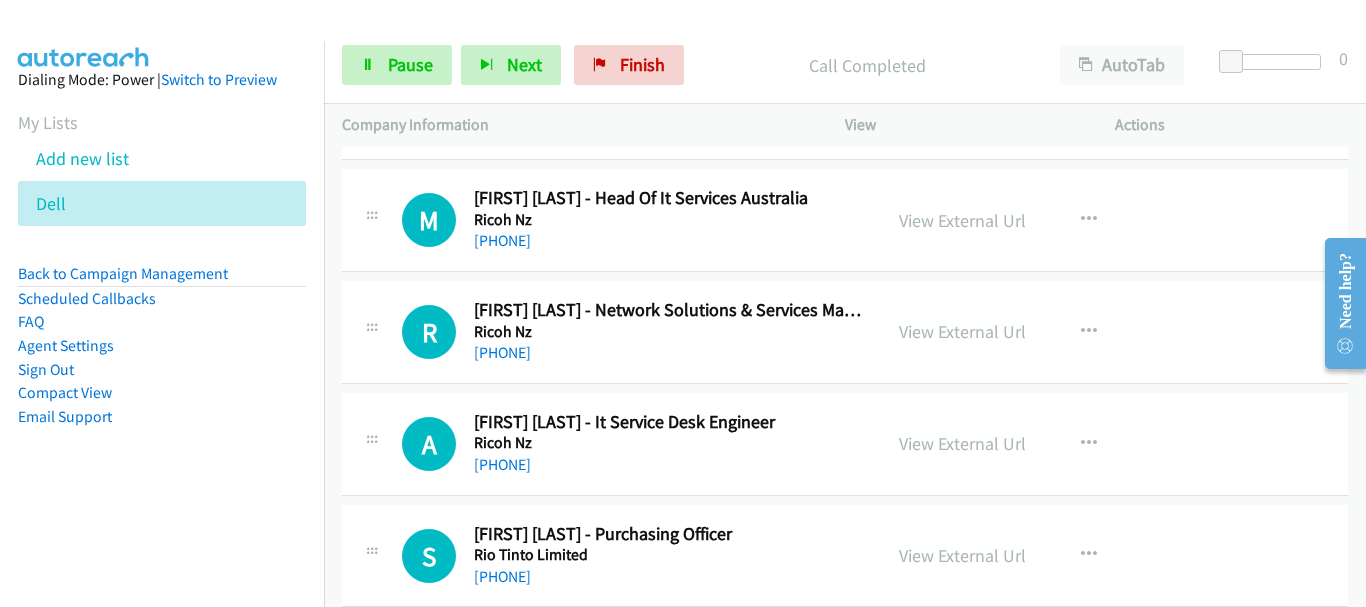 scroll, scrollTop: 700, scrollLeft: 0, axis: vertical 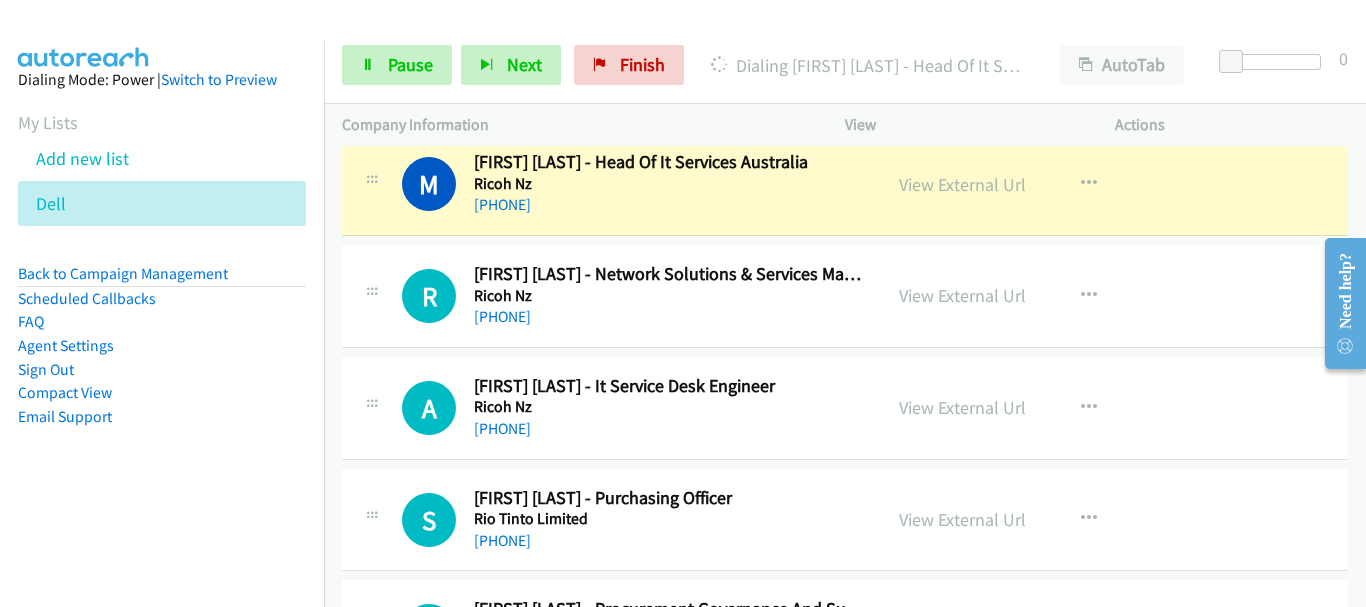 click on "+64 27 294 4730" at bounding box center [668, 317] 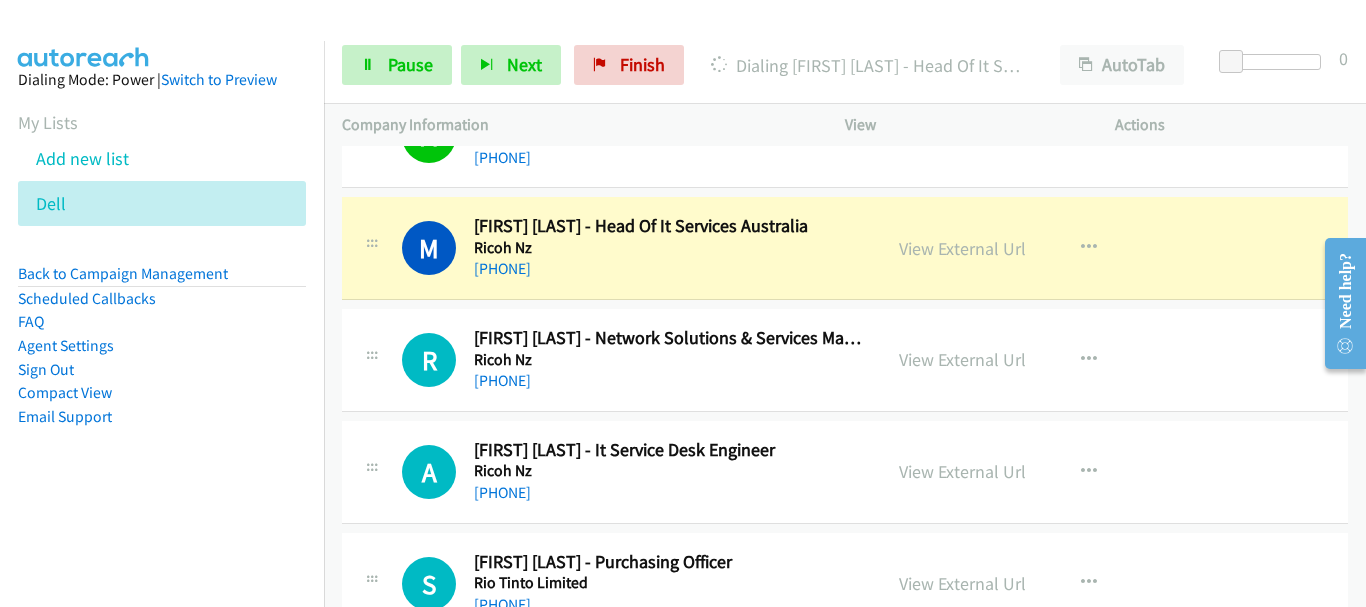scroll, scrollTop: 700, scrollLeft: 0, axis: vertical 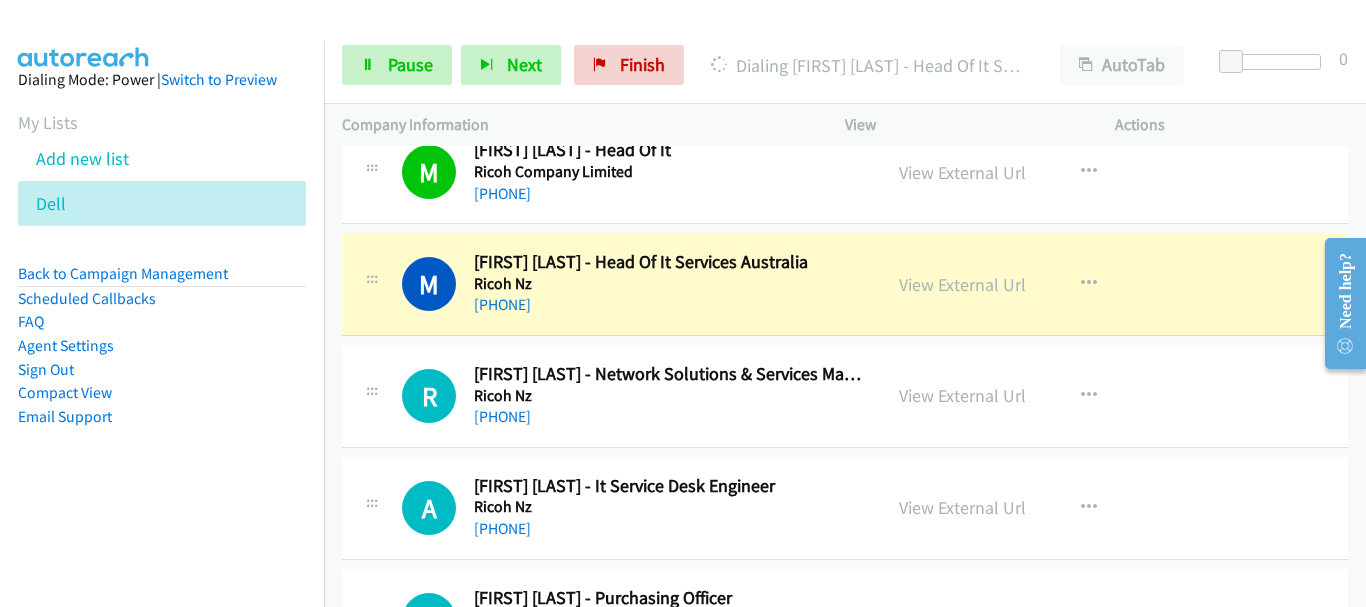 click on "A
Callback Scheduled
Ang Sherpa - It Service Desk Engineer
Ricoh   Nz
Australia/Sydney
+61 451 473 002
View External Url
View External Url
Schedule/Manage Callback
Start Calls Here
Remove from list
Add to do not call list
Reset Call Status" at bounding box center (845, 508) 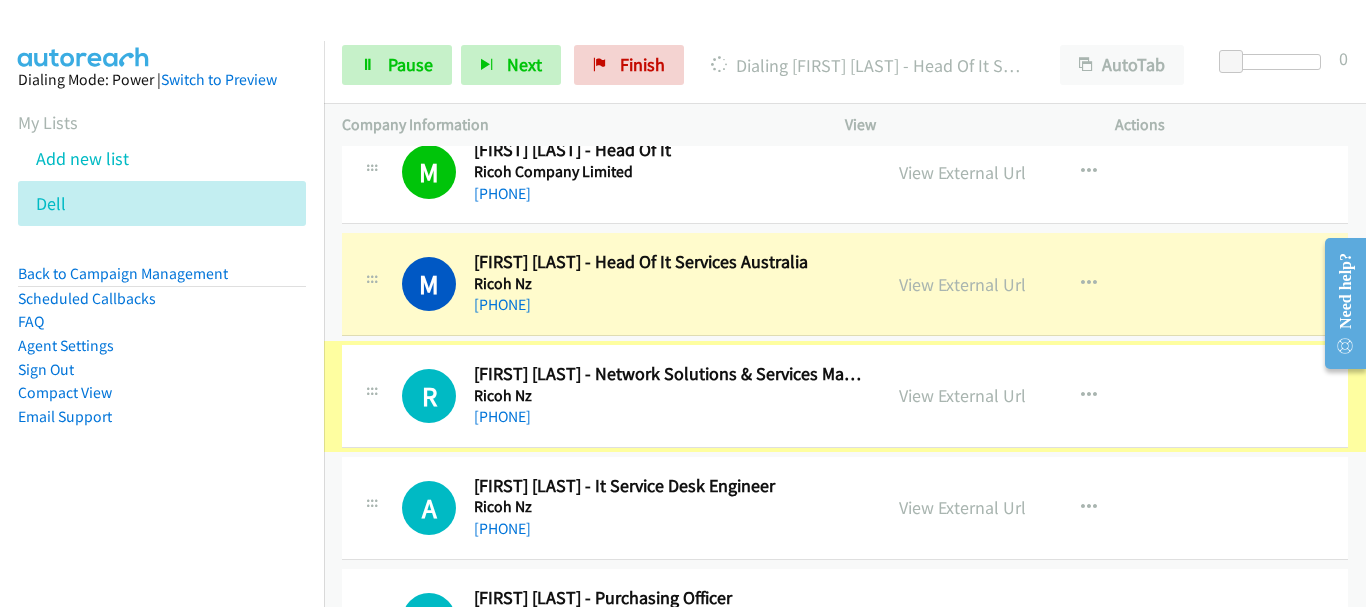 click on "+64 27 294 4730" at bounding box center [668, 417] 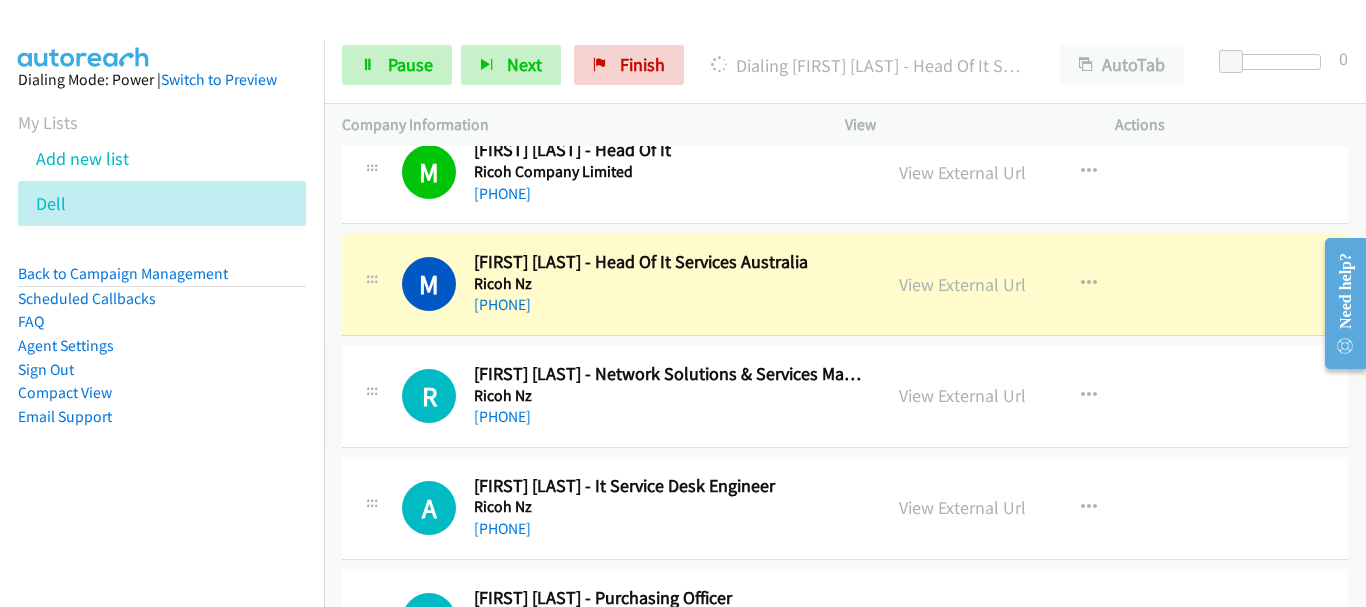 click on "+64 27 294 4730" at bounding box center [668, 417] 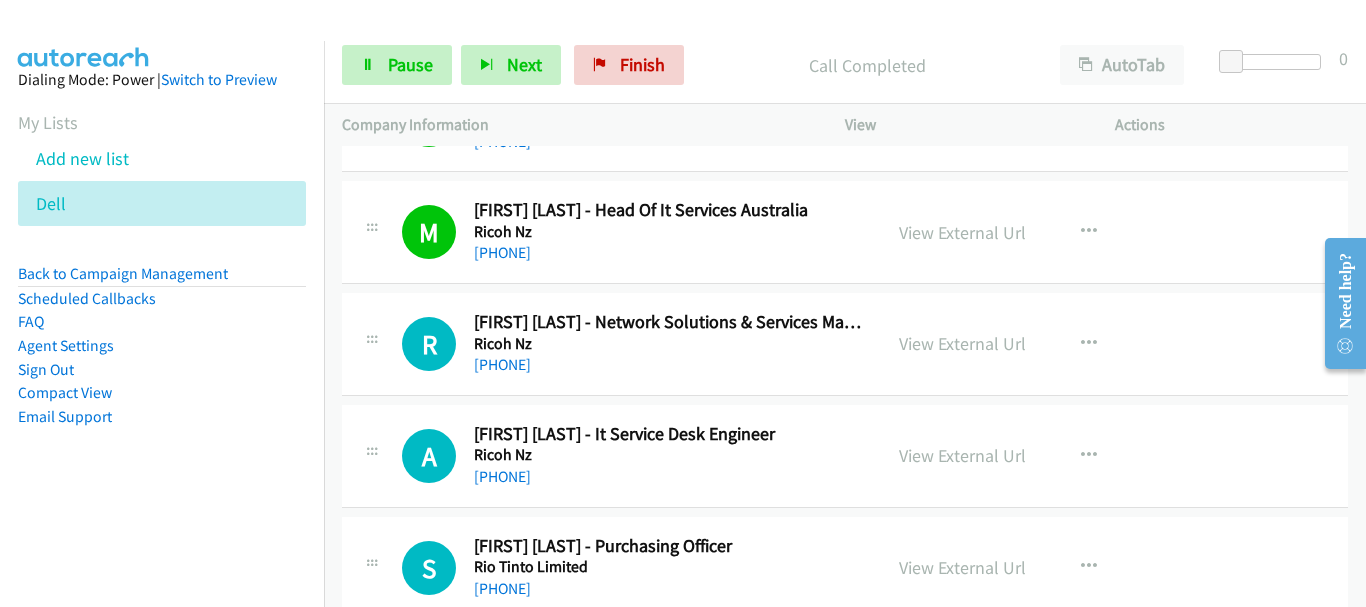 scroll, scrollTop: 800, scrollLeft: 0, axis: vertical 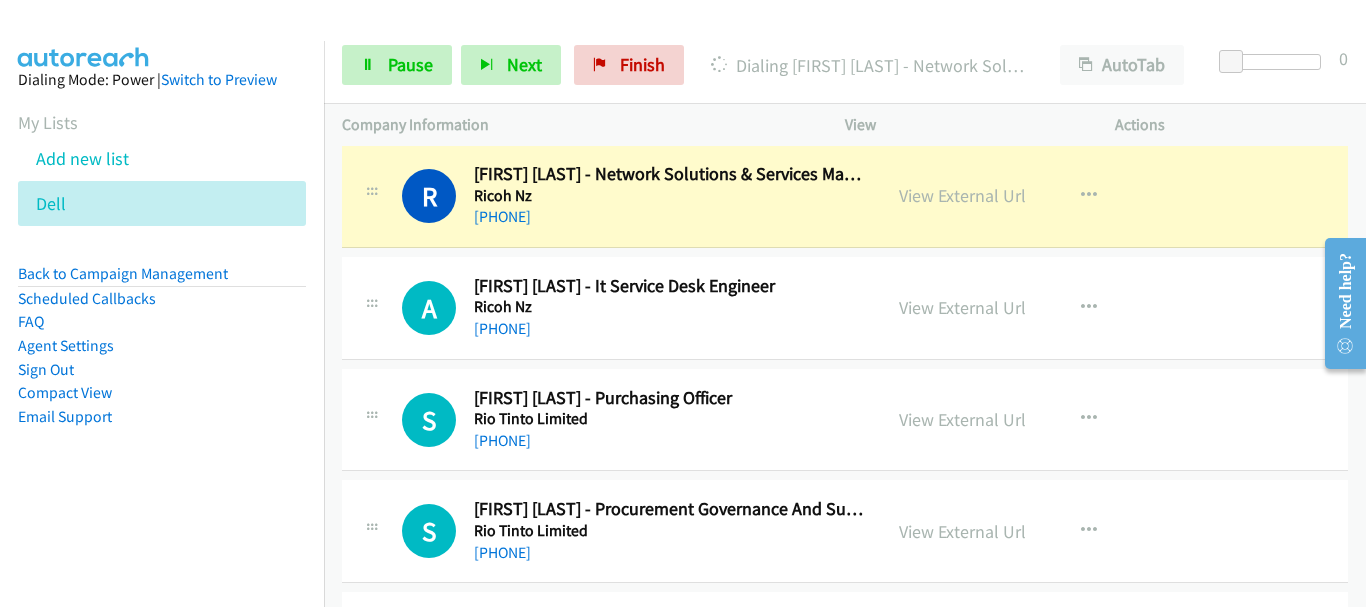 click on "Ricoh   Nz" at bounding box center [668, 307] 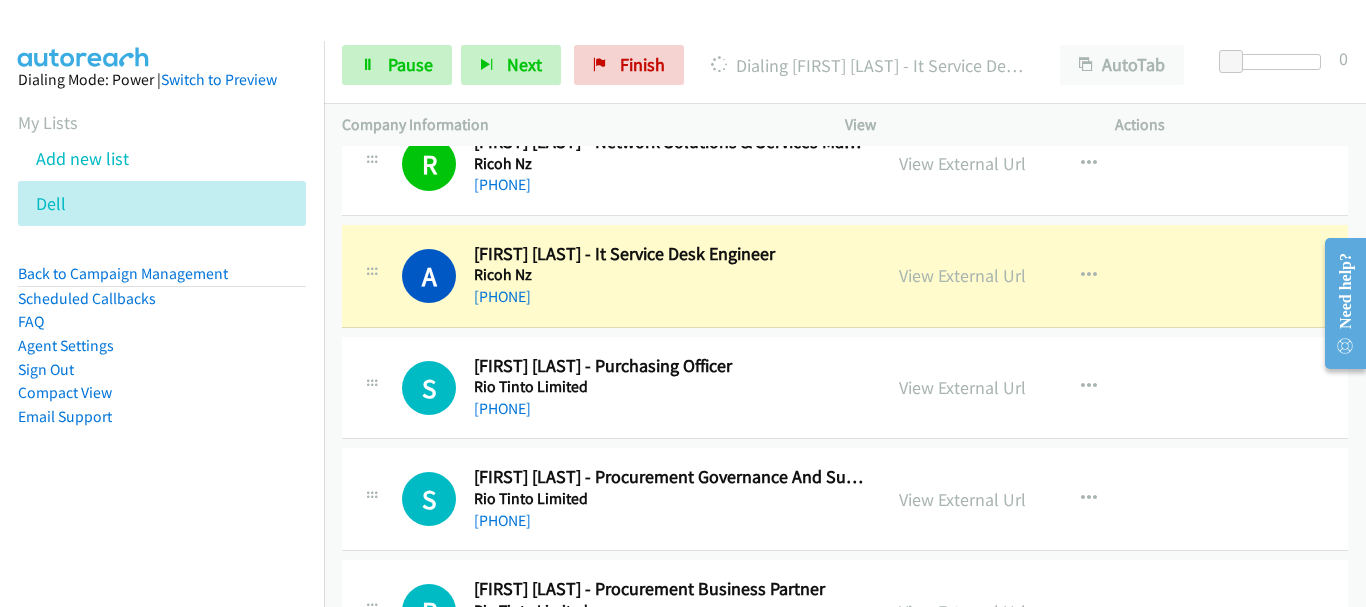 scroll, scrollTop: 800, scrollLeft: 0, axis: vertical 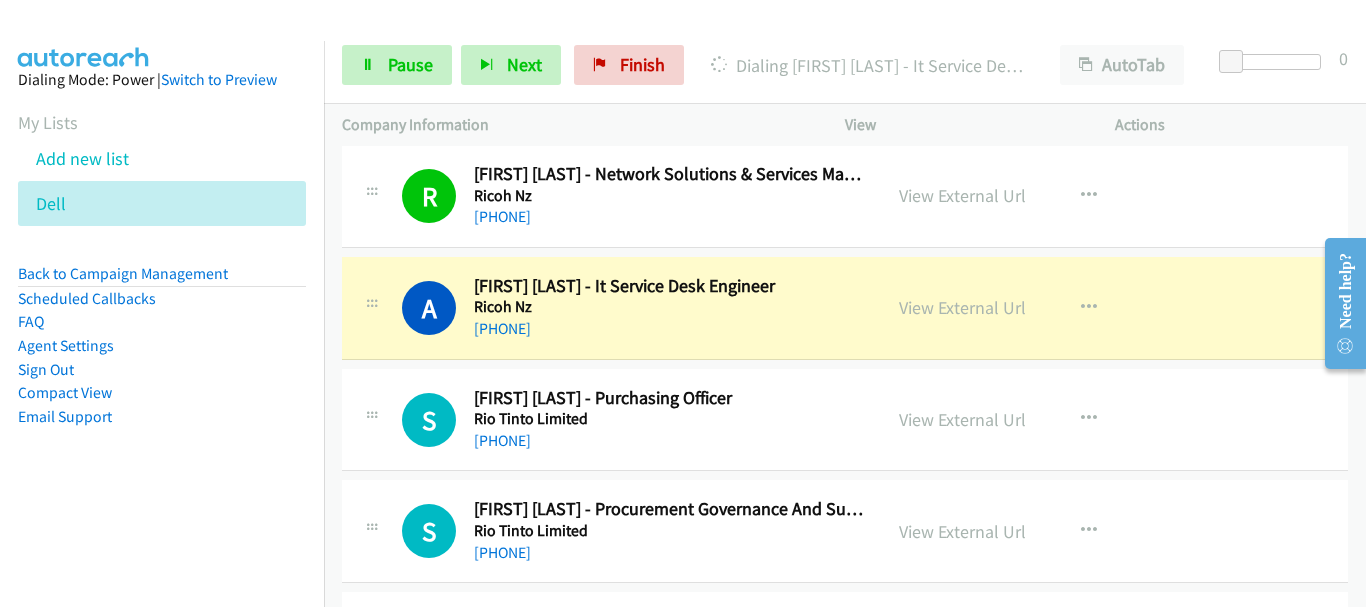 click on "Samantha Winkler - Procurement Governance And Sustainability Coordinator" at bounding box center (668, 509) 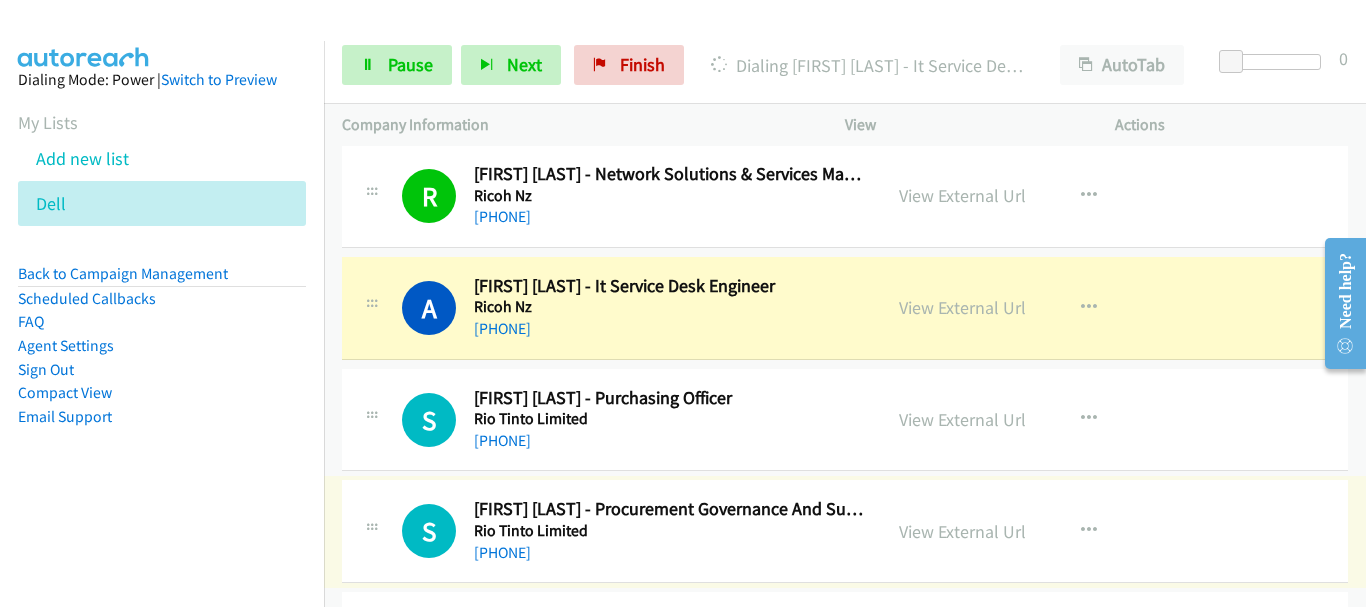 click on "Rio Tinto Limited" at bounding box center (668, 531) 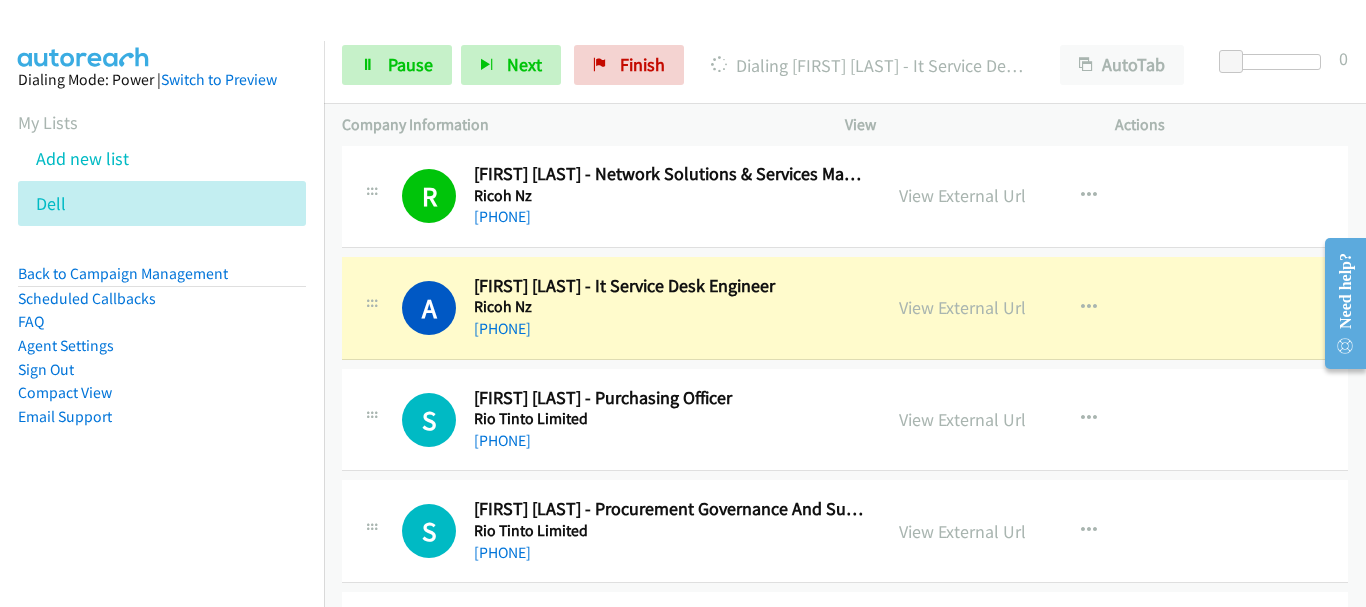 click on "Rio Tinto Limited" at bounding box center [668, 531] 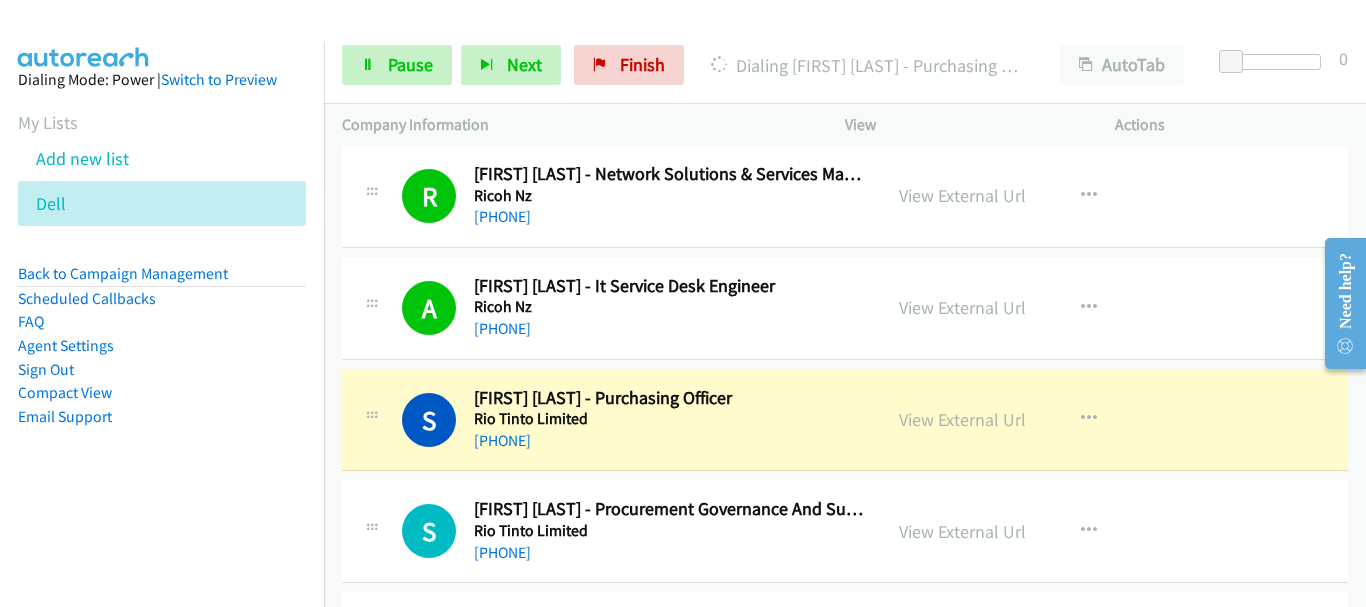 click on "Rio Tinto Limited" at bounding box center [668, 419] 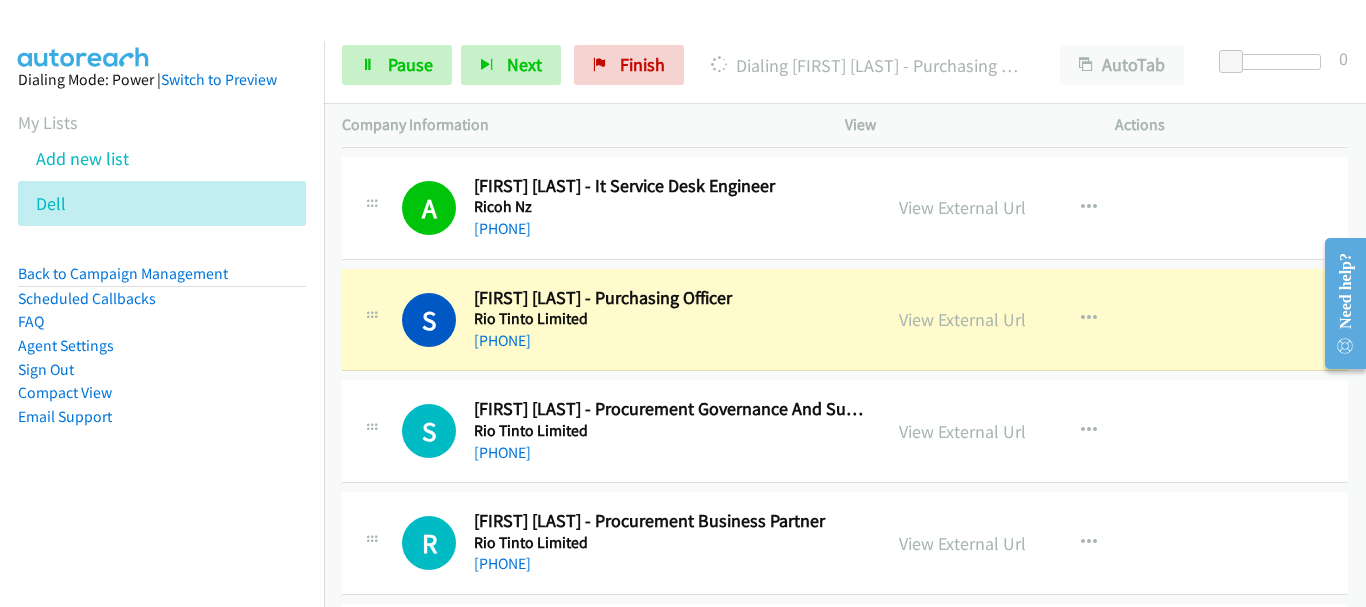click on "Rio Tinto Limited" at bounding box center (668, 431) 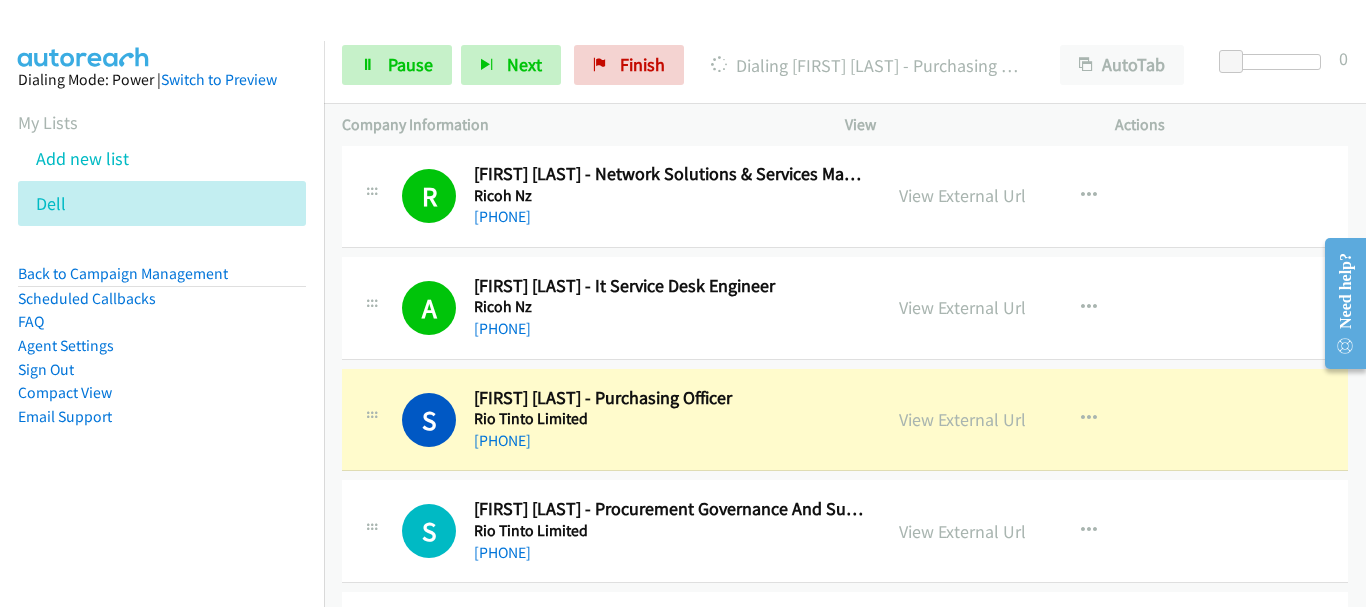 click on "S
Callback Scheduled
Stephen Clapham - Purchasing Officer
Rio Tinto Limited
Australia/Sydney
+61 3 9283 3333
View External Url
View External Url
Schedule/Manage Callback
Start Calls Here
Remove from list
Add to do not call list
Reset Call Status" at bounding box center [845, 420] 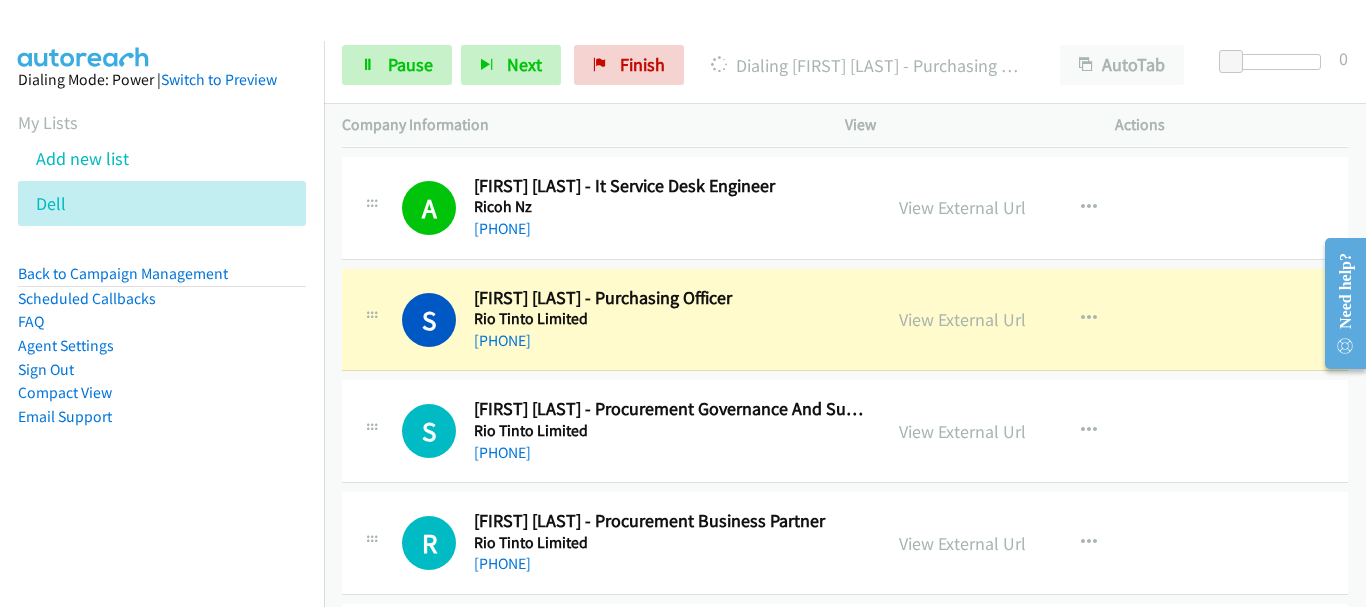 click on "S
Callback Scheduled
Samantha Winkler - Procurement Governance And Sustainability Coordinator
Rio Tinto Limited
Australia/Sydney
+61 437 284 081
View External Url
View External Url
Schedule/Manage Callback
Start Calls Here
Remove from list
Add to do not call list
Reset Call Status" at bounding box center (845, 431) 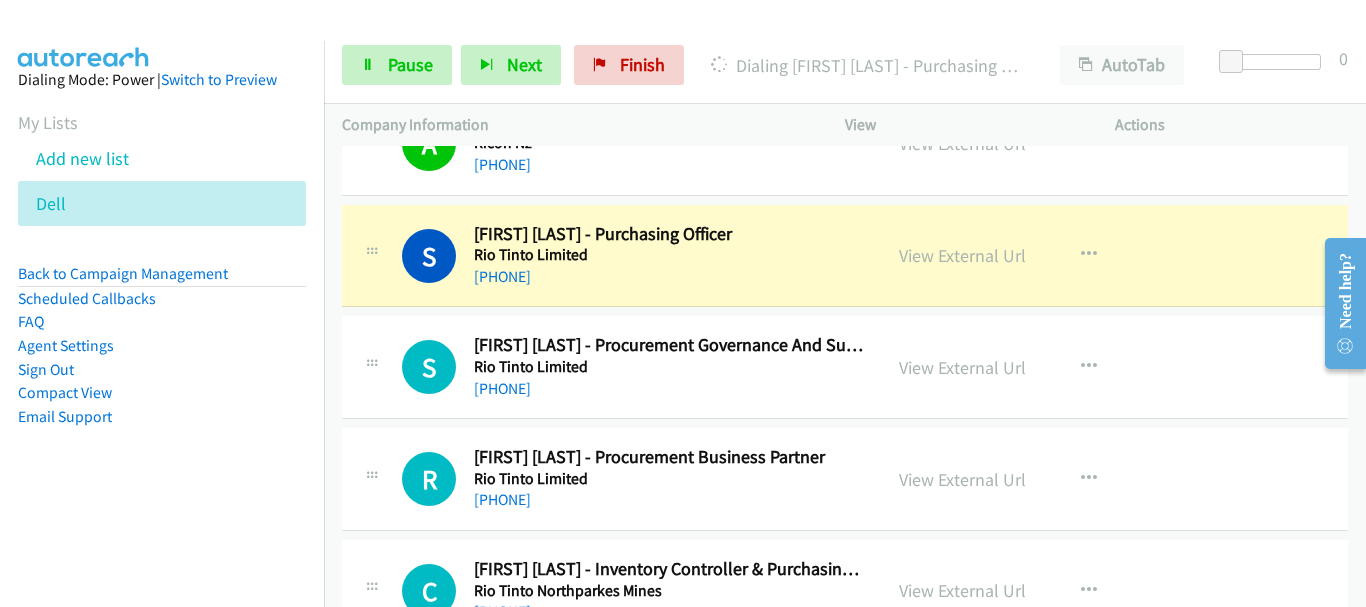 scroll, scrollTop: 1100, scrollLeft: 0, axis: vertical 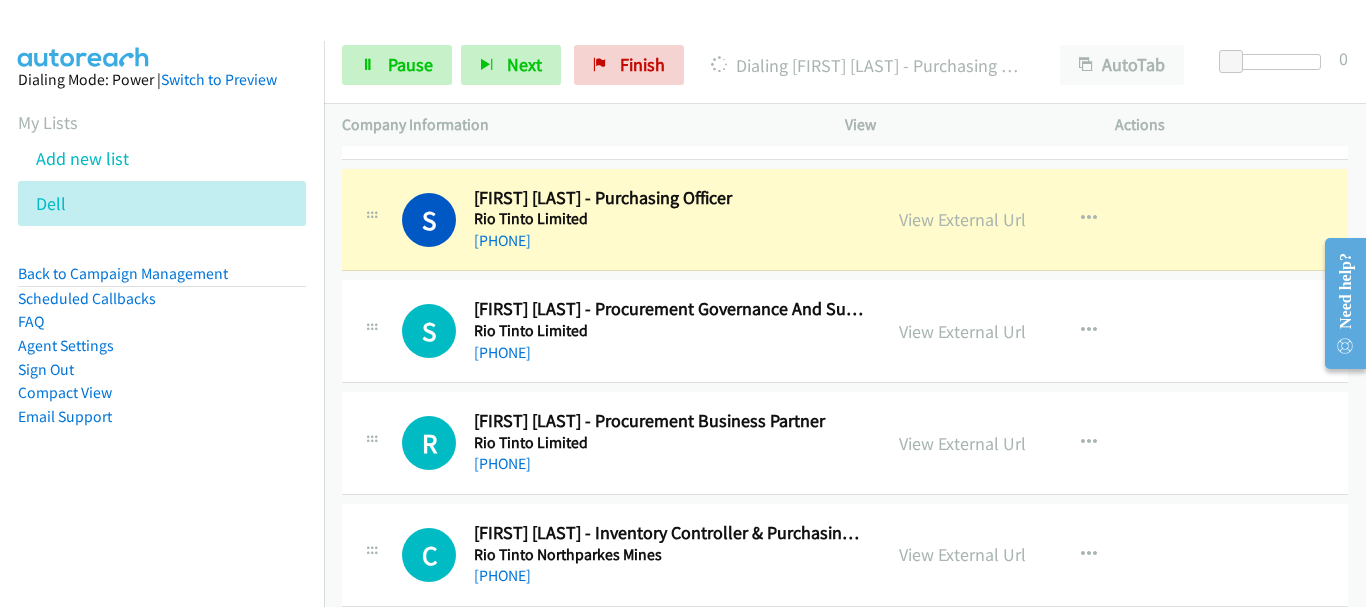 click on "R
Callback Scheduled
Rachel Quadrio - Procurement Business Partner
Rio Tinto Limited
Australia/Sydney
+61 438 857 118
View External Url
View External Url
Schedule/Manage Callback
Start Calls Here
Remove from list
Add to do not call list
Reset Call Status" at bounding box center (845, 443) 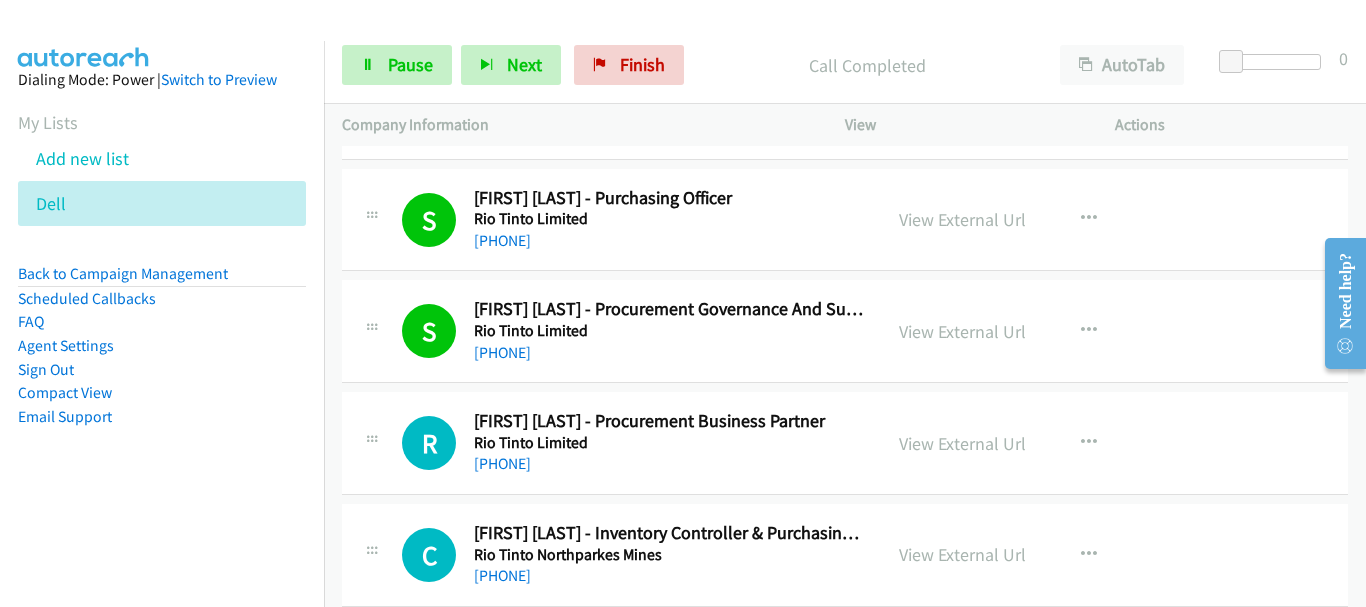 scroll, scrollTop: 1200, scrollLeft: 0, axis: vertical 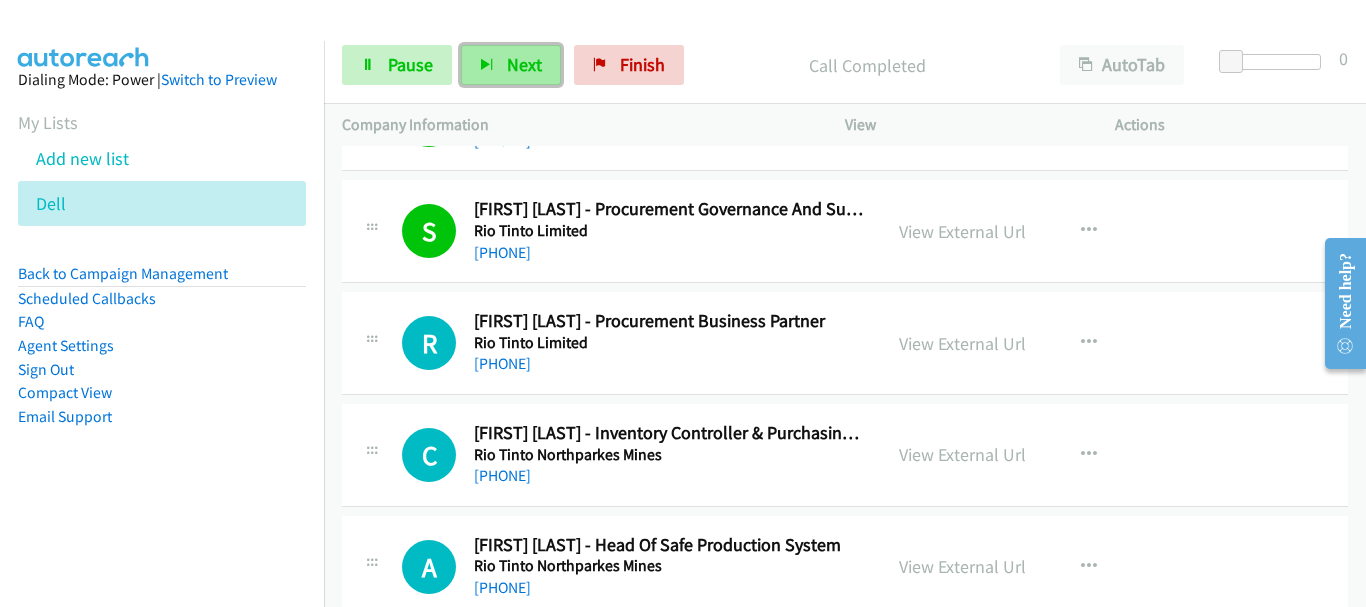 click on "Next" at bounding box center (511, 65) 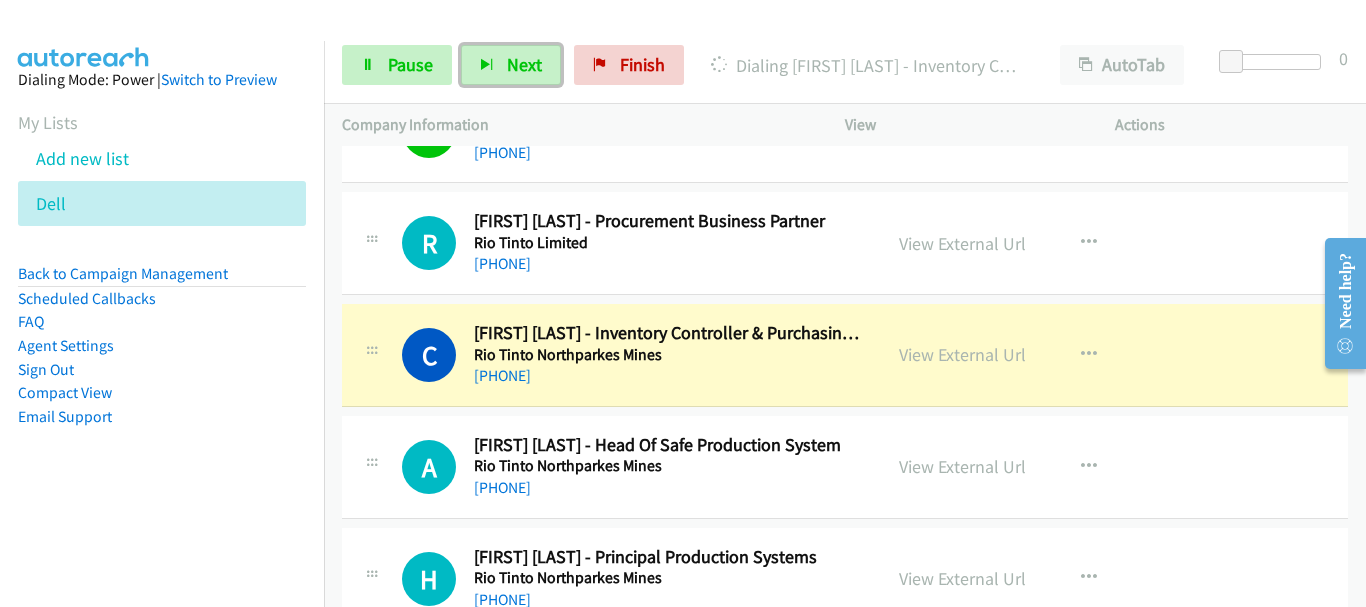 scroll, scrollTop: 1400, scrollLeft: 0, axis: vertical 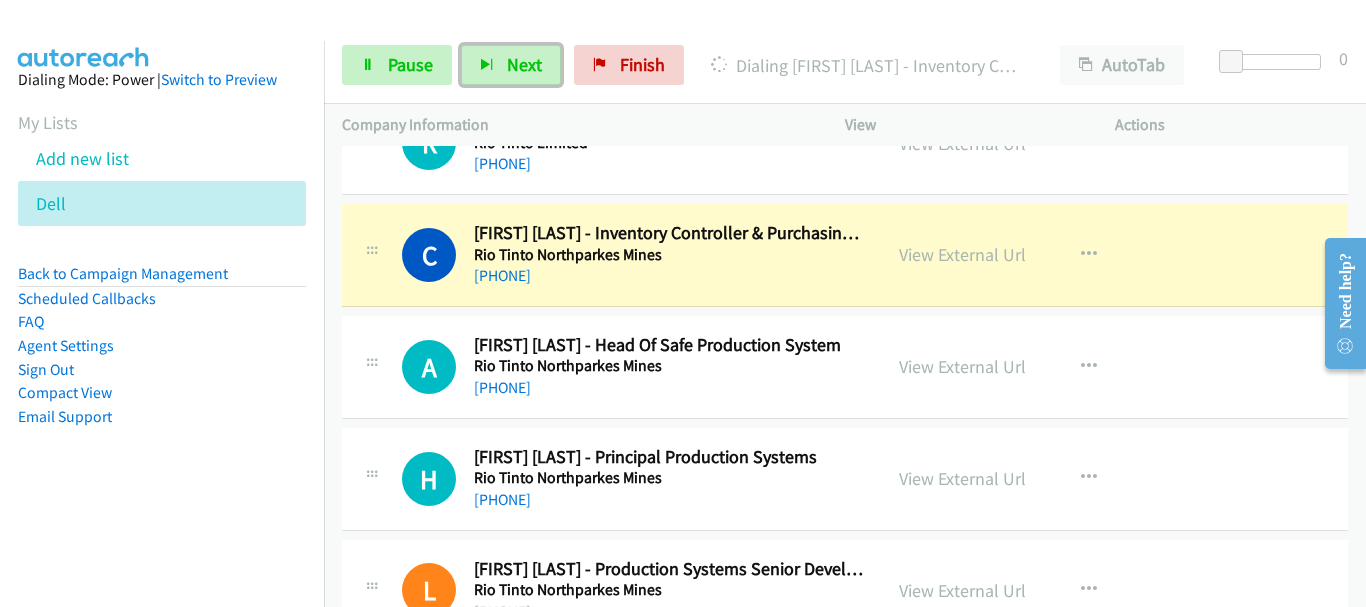 click on "Andrew Wilson - Head Of Safe Production System" at bounding box center (668, 345) 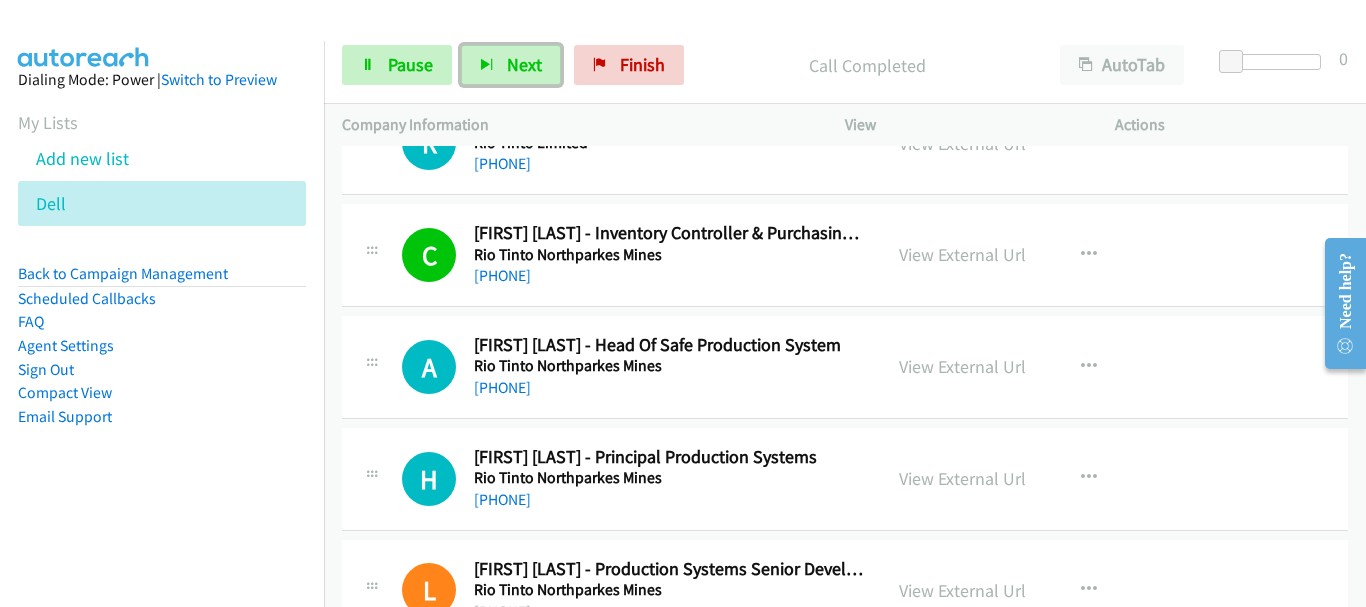 scroll, scrollTop: 1500, scrollLeft: 0, axis: vertical 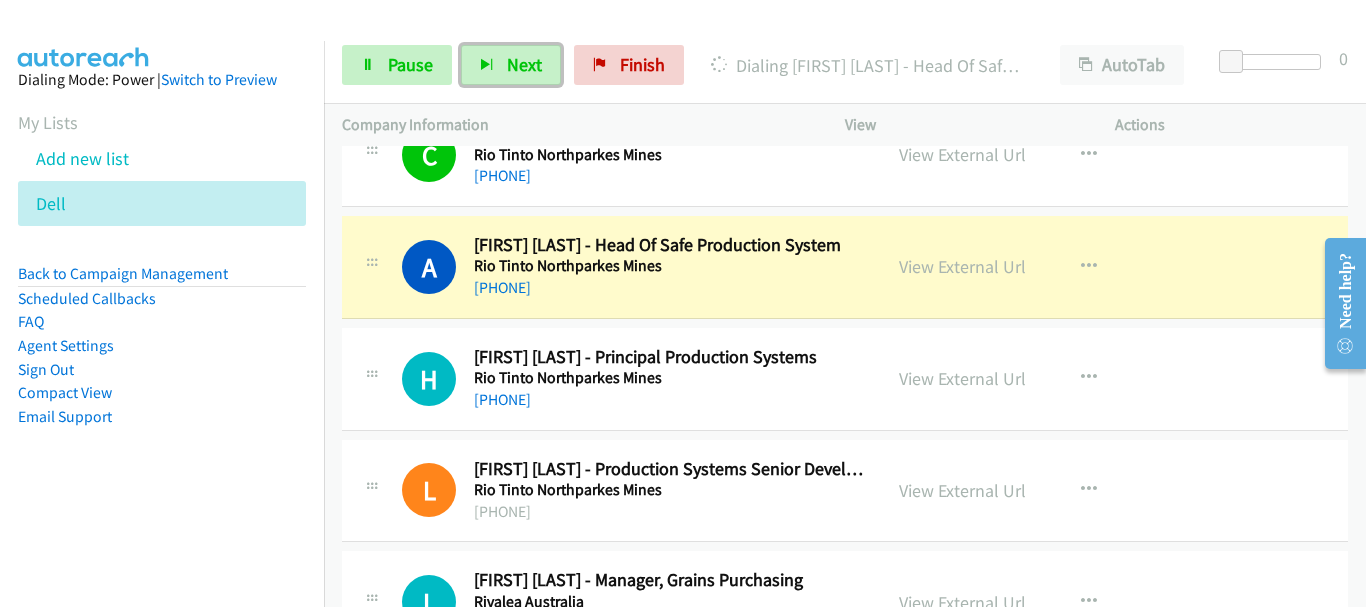click on "+61 474 861 329" at bounding box center (668, 400) 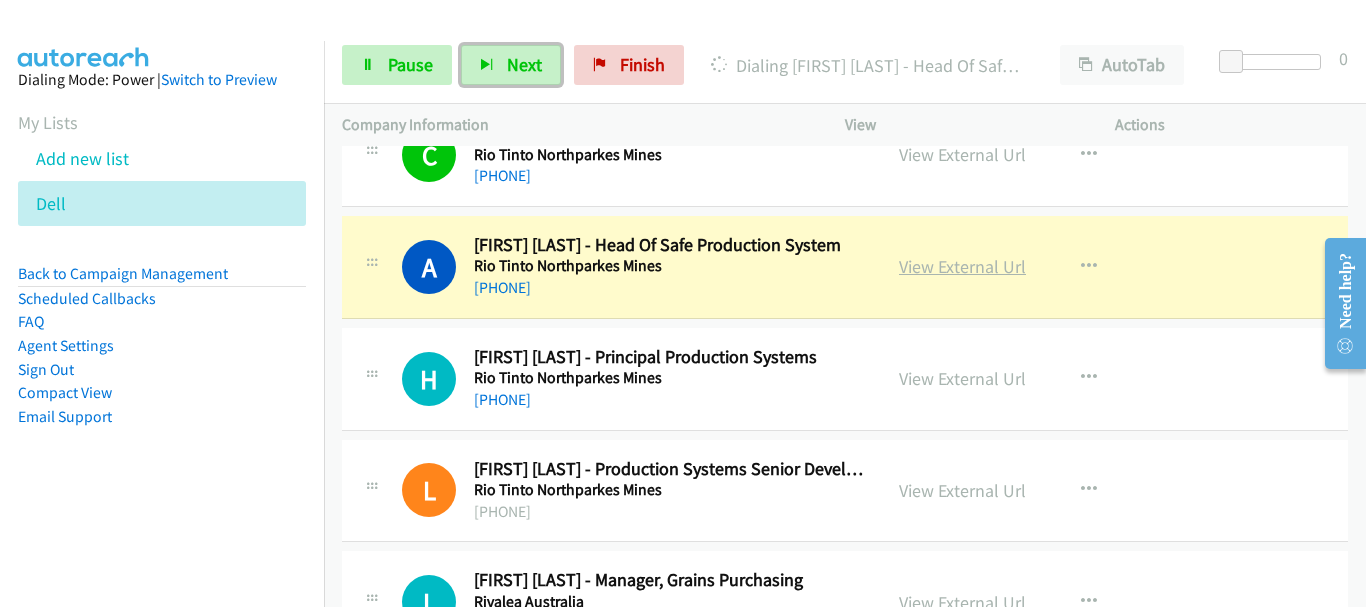 click on "View External Url" at bounding box center [962, 266] 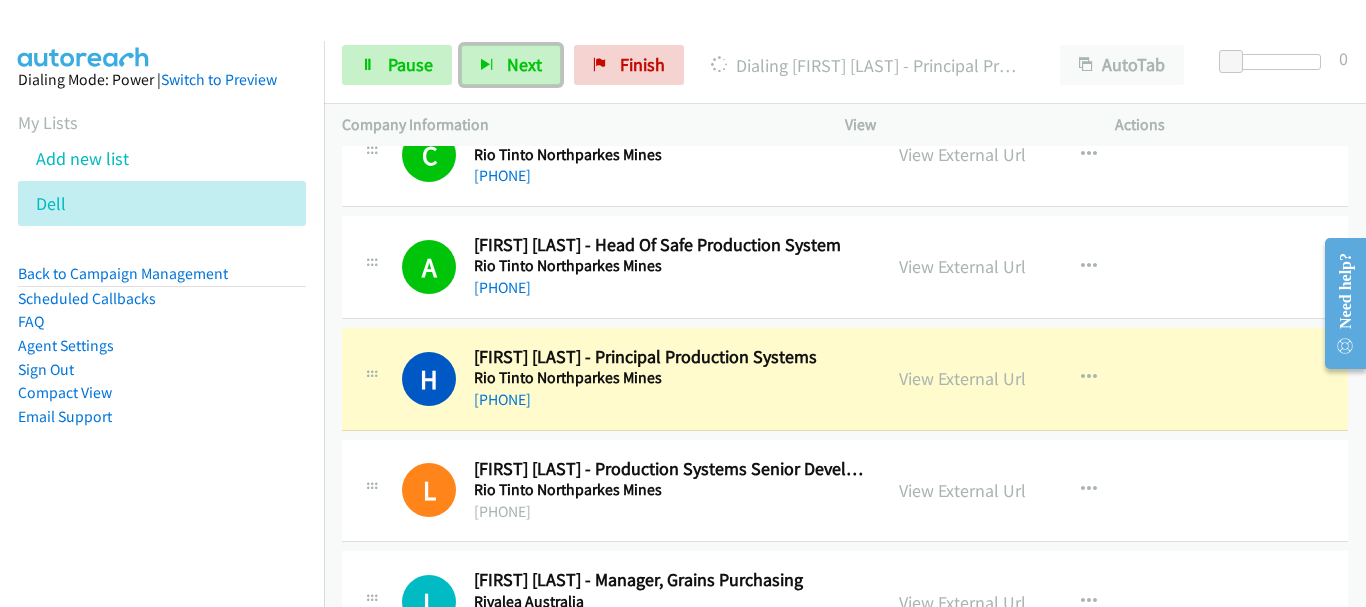 click on "L
Callback Scheduled
Liam Richmond - Manager, Grains Purchasing
Rivalea Australia
Australia/Sydney
+61 427 897 903
View External Url
View External Url
Schedule/Manage Callback
Start Calls Here
Remove from list
Add to do not call list
Reset Call Status" at bounding box center [845, 603] 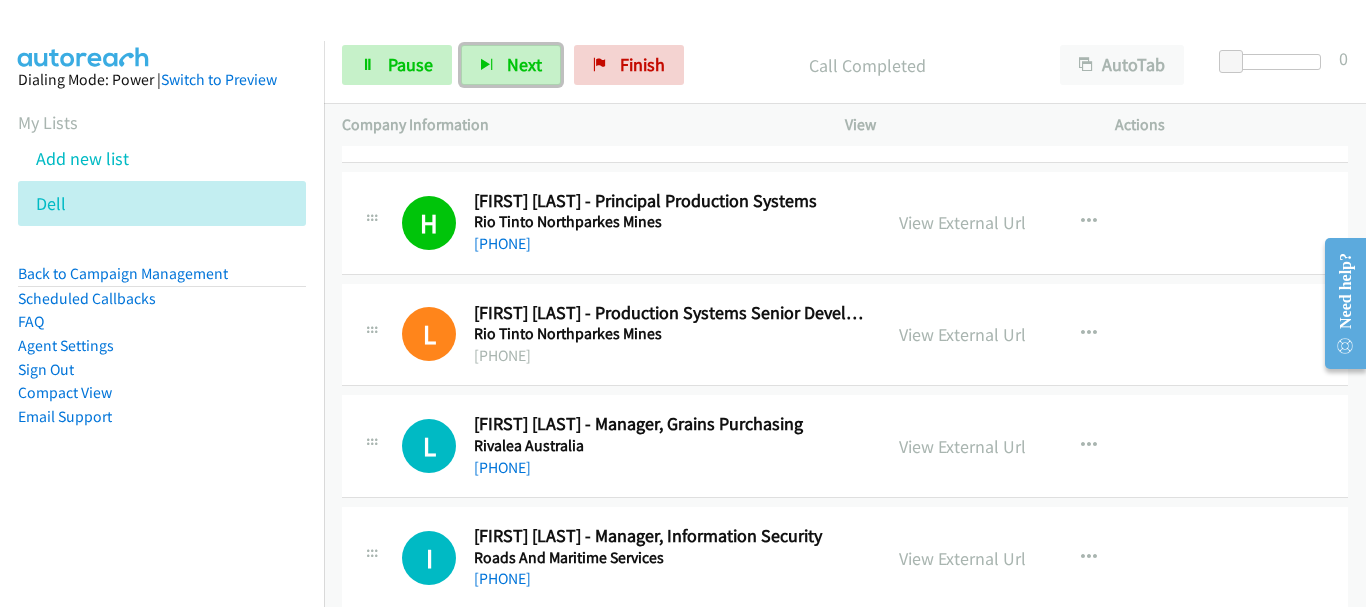 scroll, scrollTop: 1700, scrollLeft: 0, axis: vertical 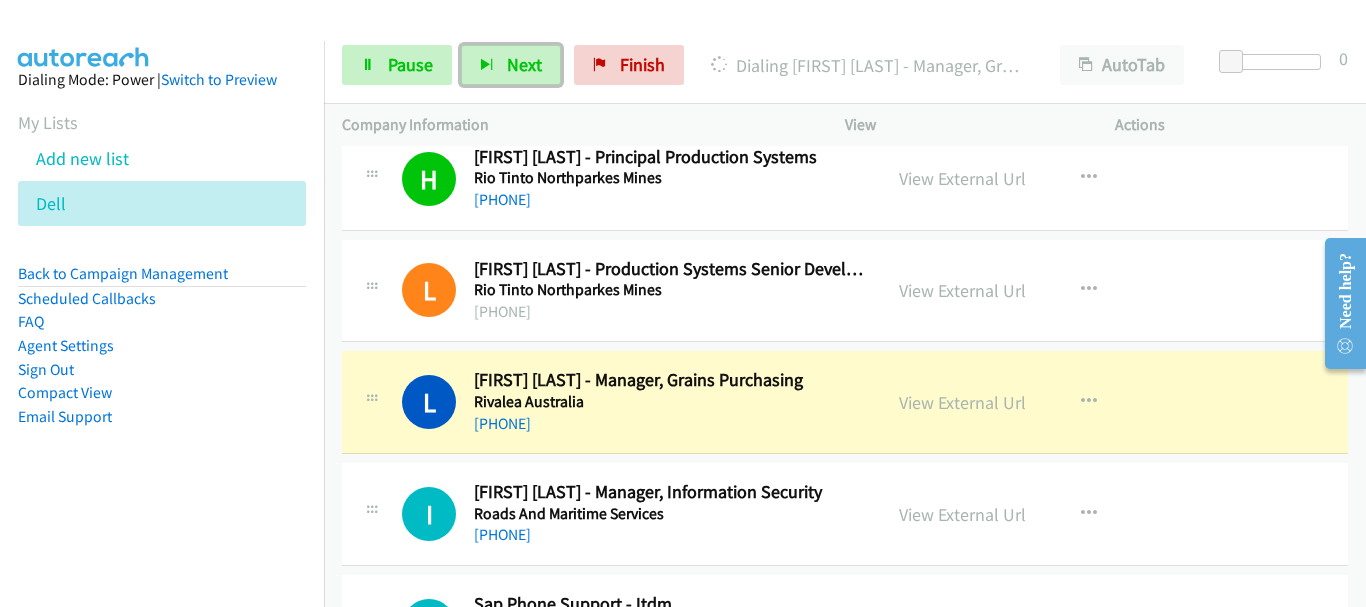 click on "+61 427 897 903" at bounding box center (668, 424) 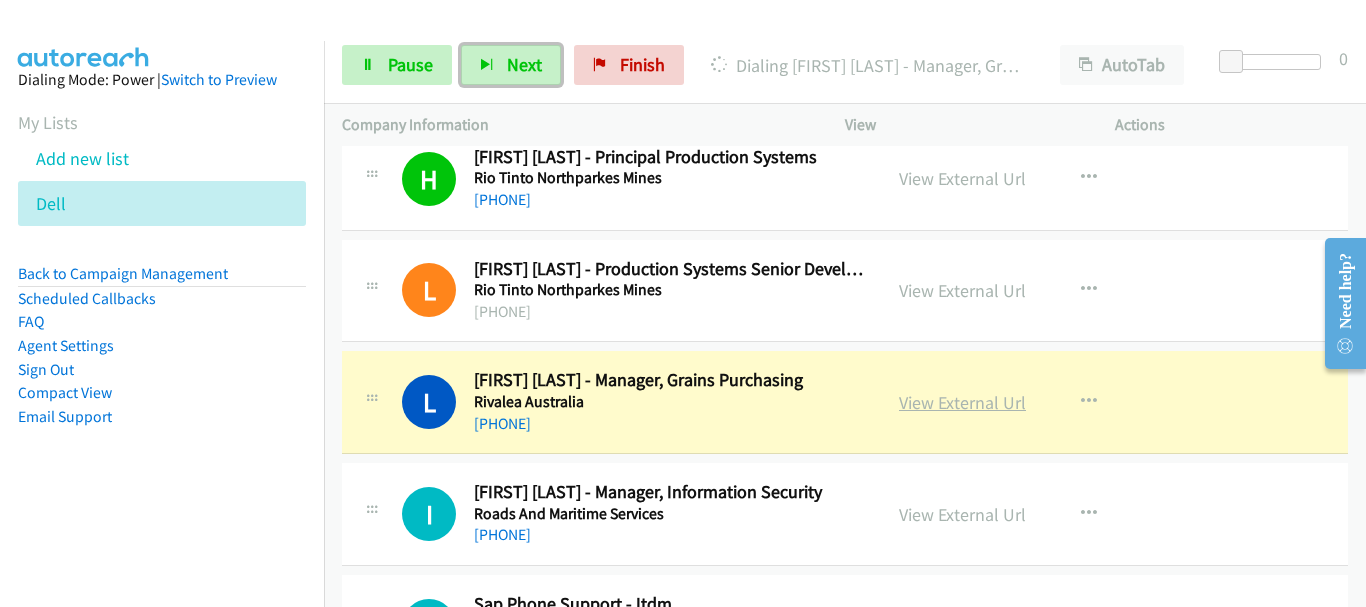 click on "View External Url" at bounding box center (962, 402) 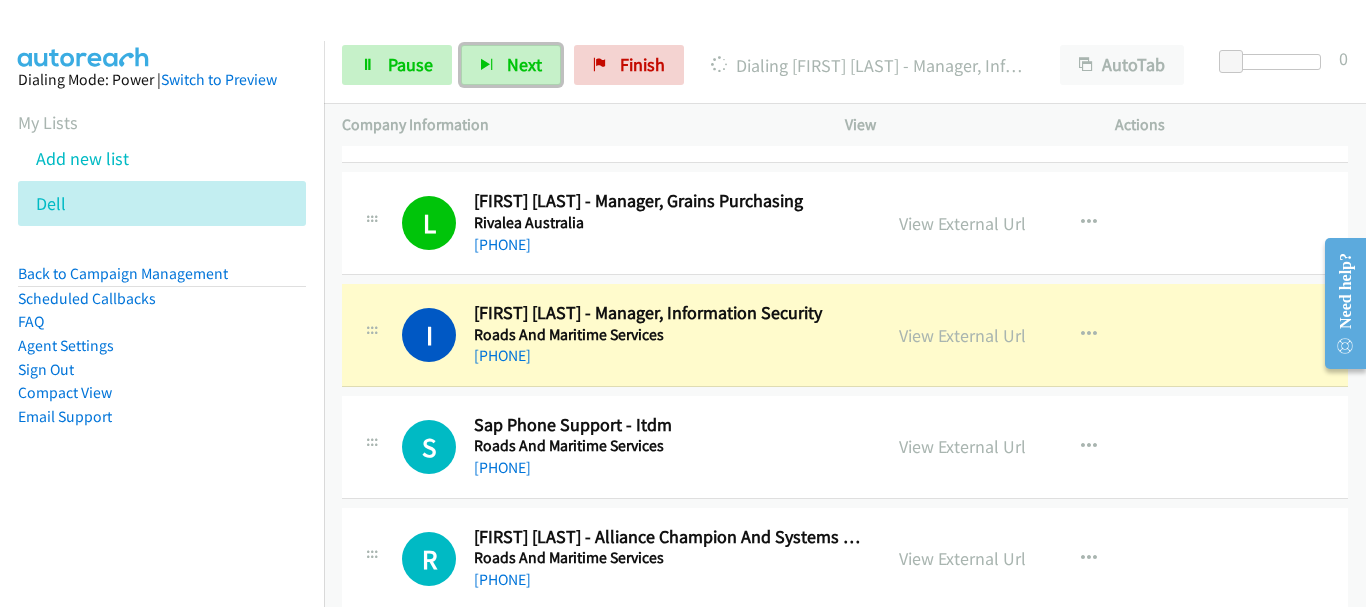scroll, scrollTop: 2000, scrollLeft: 0, axis: vertical 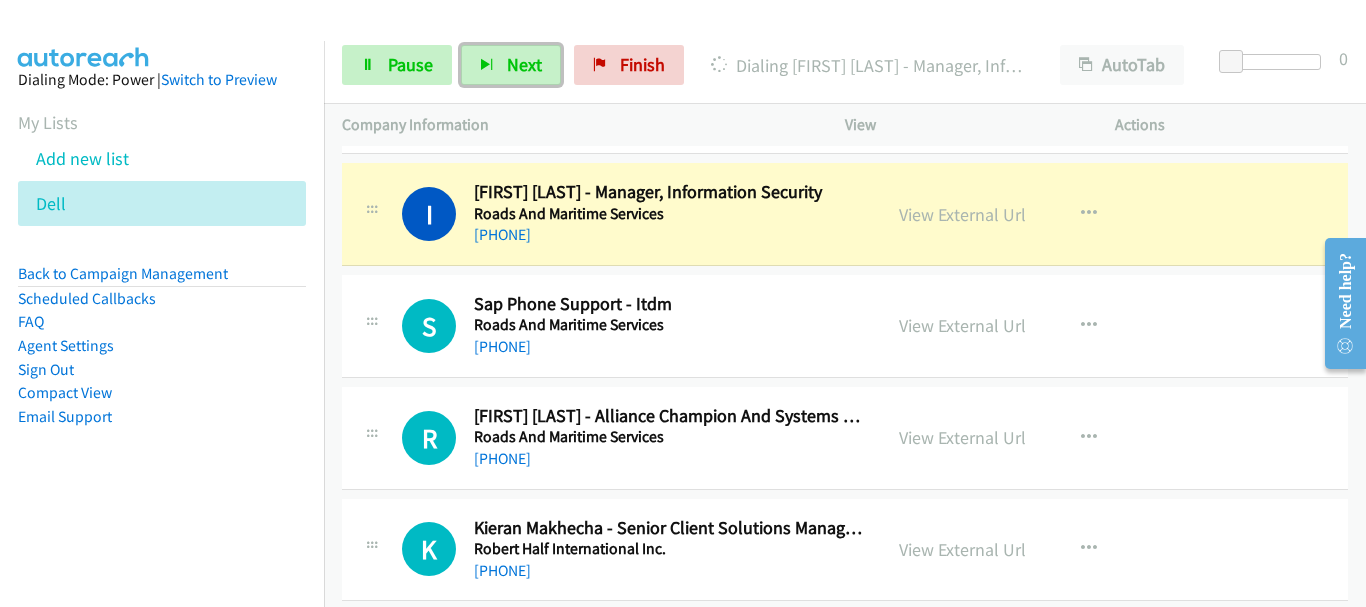 click on "+61 2 9218 6025" at bounding box center [668, 347] 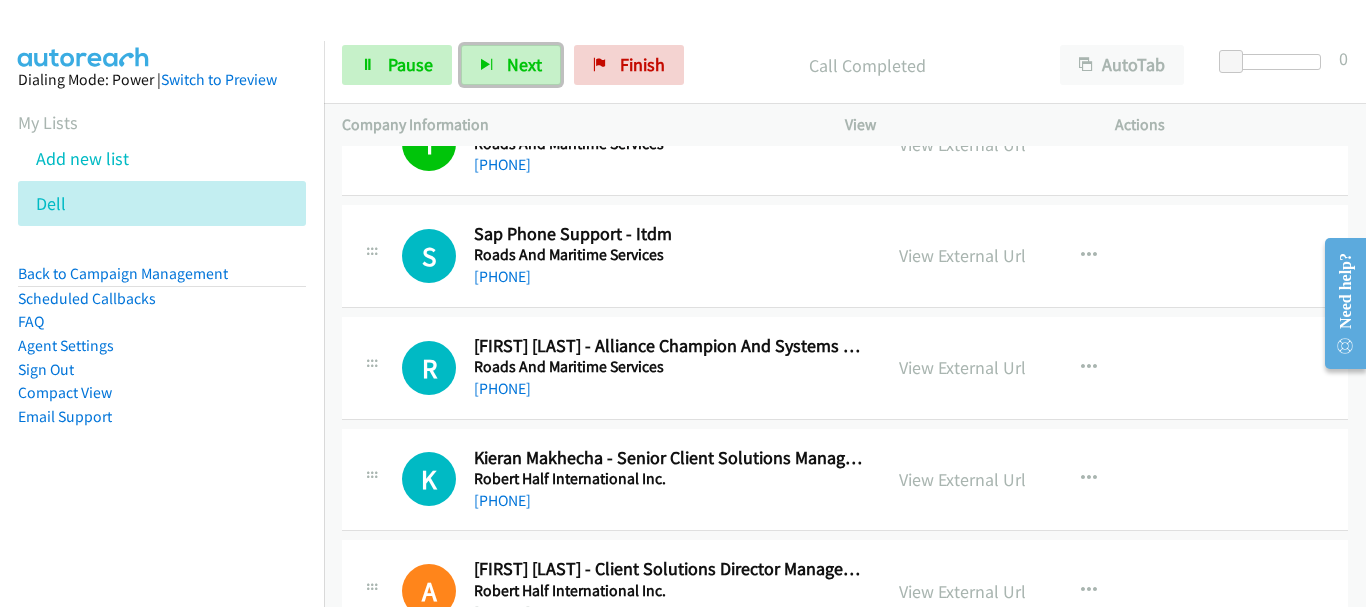scroll, scrollTop: 2100, scrollLeft: 0, axis: vertical 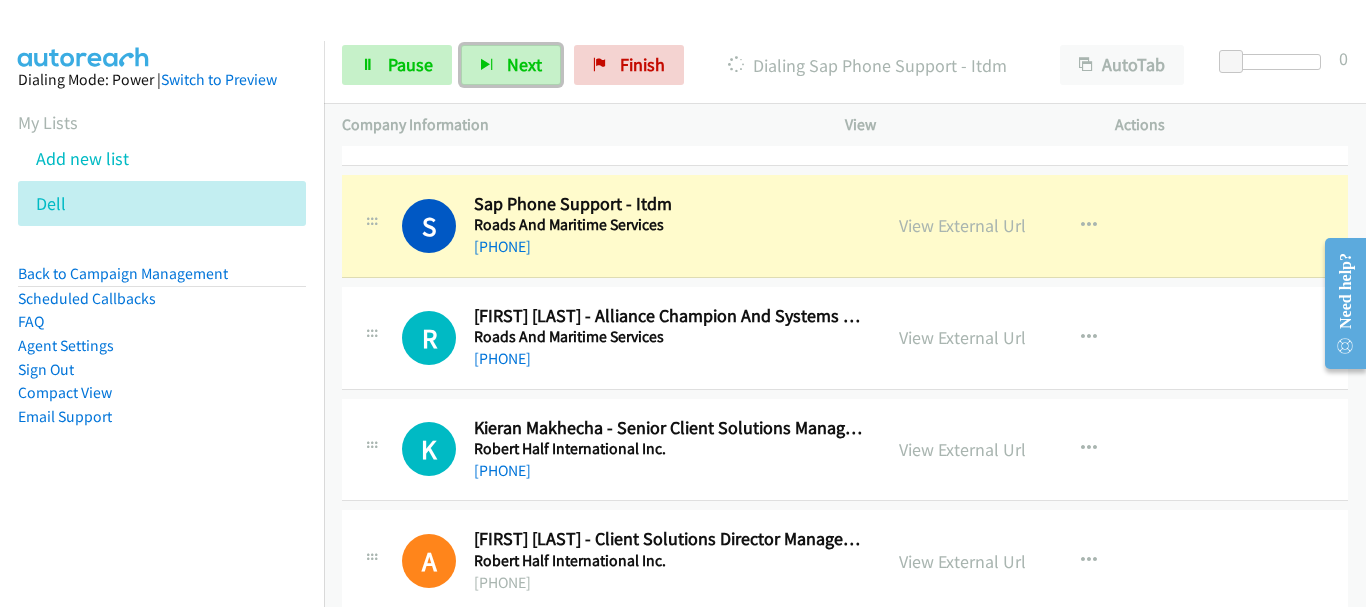 click on "K
Callback Scheduled
Kieran Makhecha - Senior Client Solutions Manager | Trusted Business Transformation & Technology Consultant
Robert Half International Inc.
Australia/Sydney
+61 2 9240 0412
View External Url
View External Url
Schedule/Manage Callback
Start Calls Here
Remove from list
Add to do not call list
Reset Call Status" at bounding box center (845, 450) 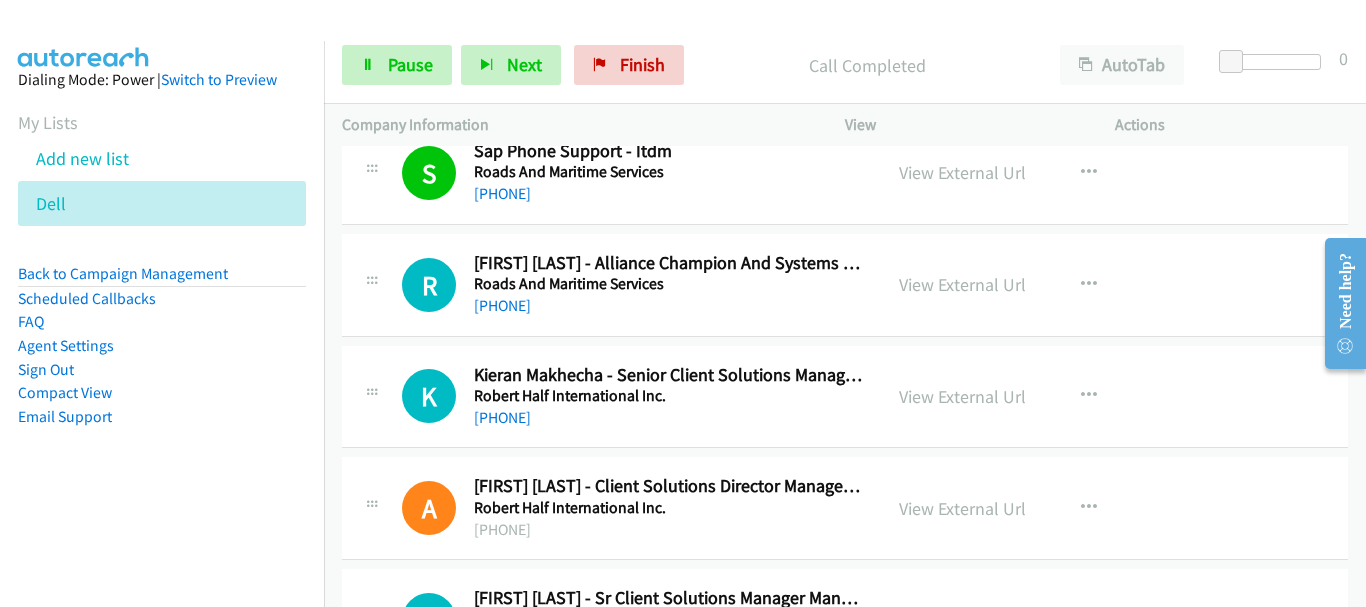 scroll, scrollTop: 2200, scrollLeft: 0, axis: vertical 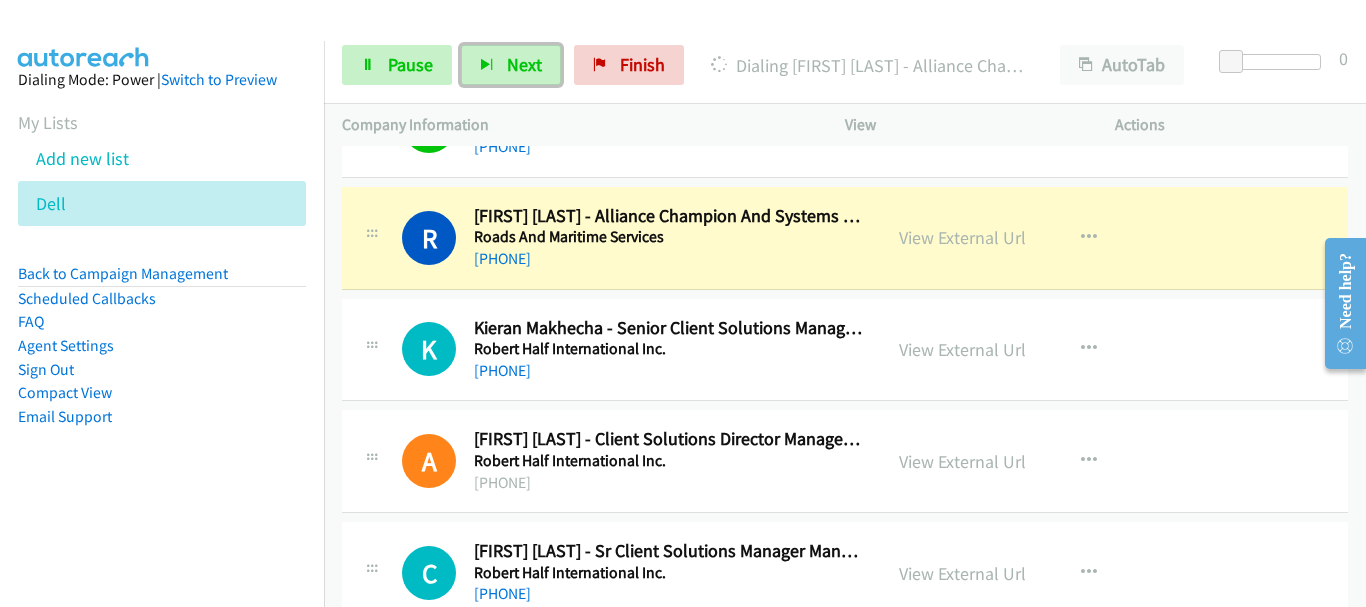 click on "K
Callback Scheduled
Kieran Makhecha - Senior Client Solutions Manager | Trusted Business Transformation & Technology Consultant
Robert Half International Inc.
Australia/Sydney
+61 2 9240 0412
View External Url
View External Url
Schedule/Manage Callback
Start Calls Here
Remove from list
Add to do not call list
Reset Call Status" at bounding box center (845, 350) 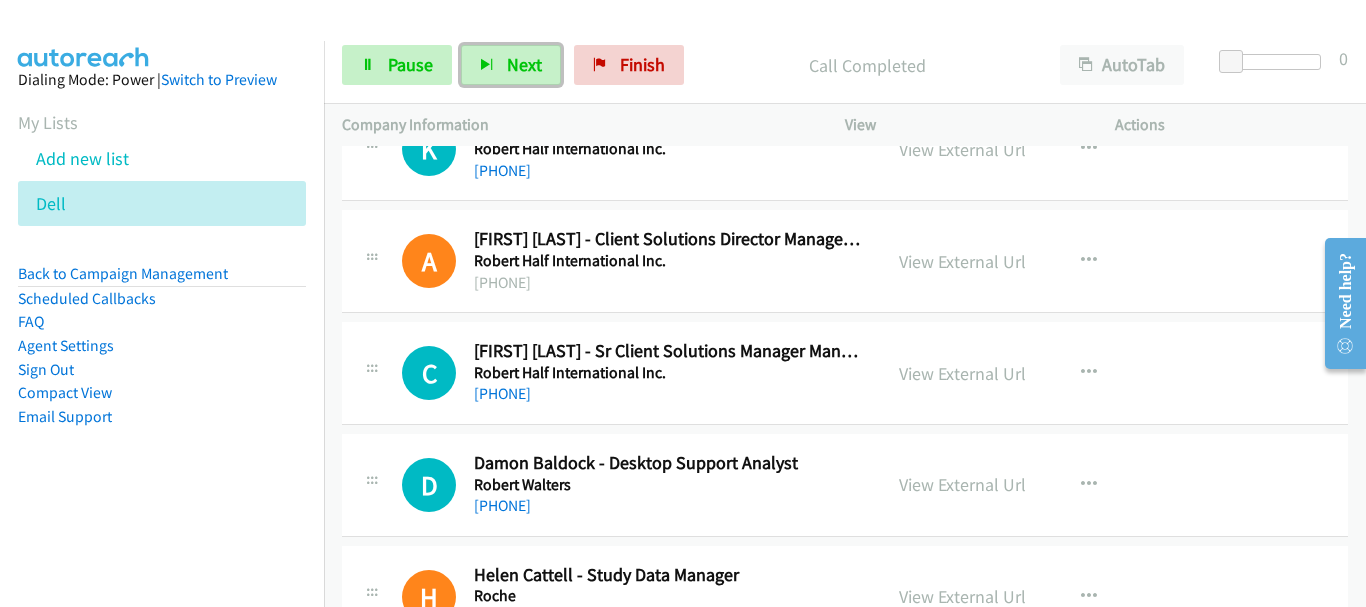 scroll, scrollTop: 2300, scrollLeft: 0, axis: vertical 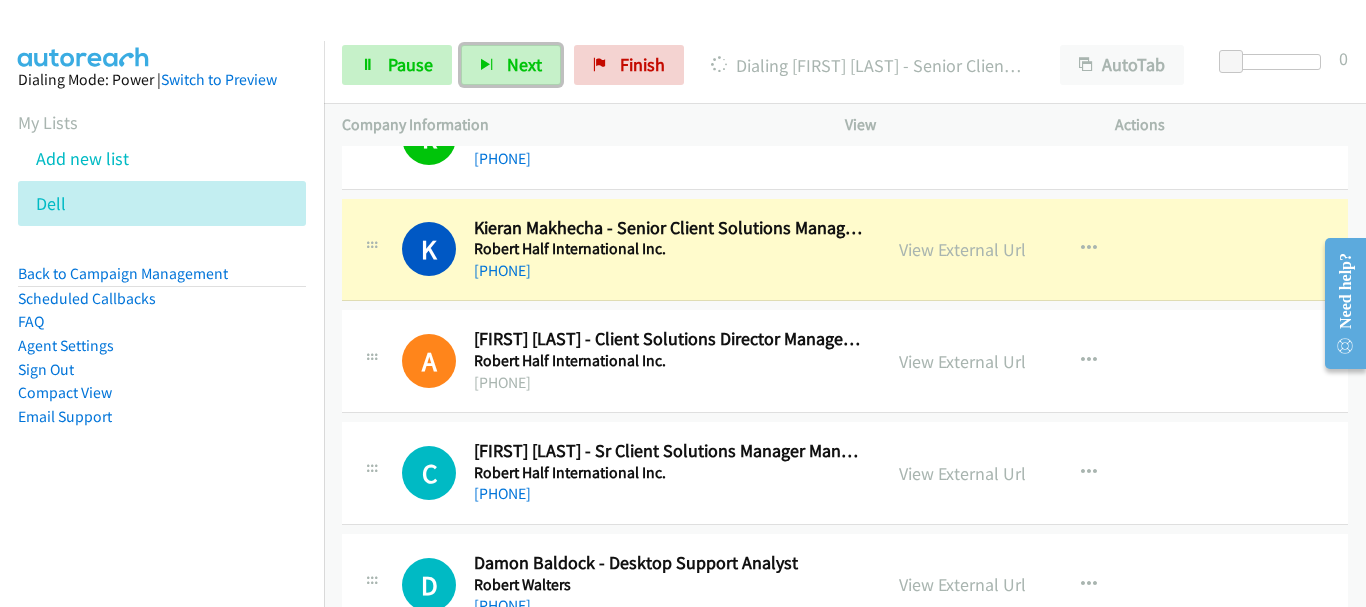 click on "A
Callback Scheduled
Alex Fisher - Client Solutions Director   Management Resources
Robert Half International Inc.
Australia/Sydney
+61 7891 96 58 40
View External Url
View External Url
Schedule/Manage Callback
Start Calls Here
Remove from list
Add to do not call list
Reset Call Status" at bounding box center (845, 361) 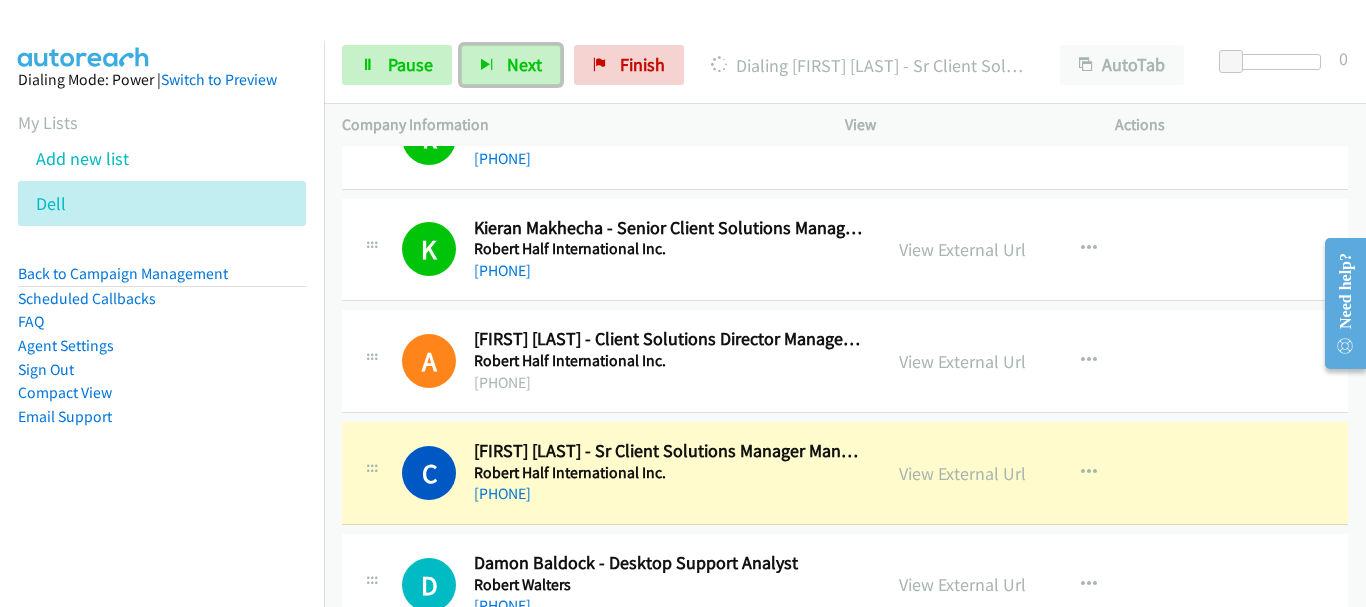 click on "Robert Half International Inc." at bounding box center (668, 473) 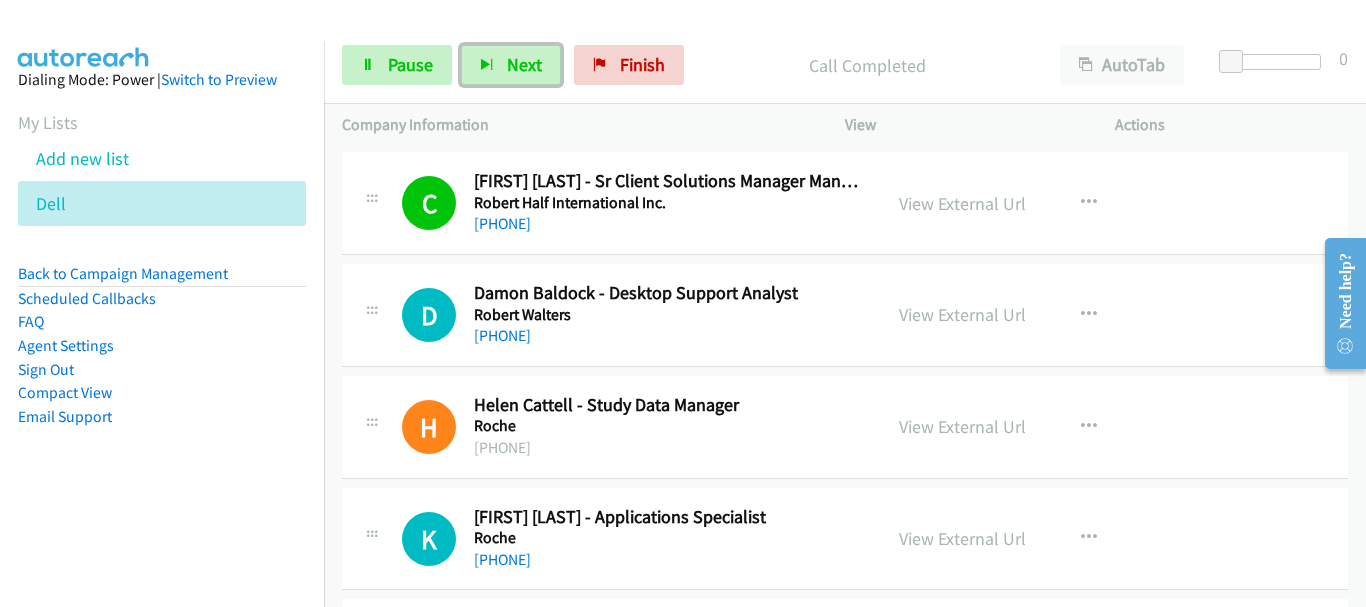 scroll, scrollTop: 2600, scrollLeft: 0, axis: vertical 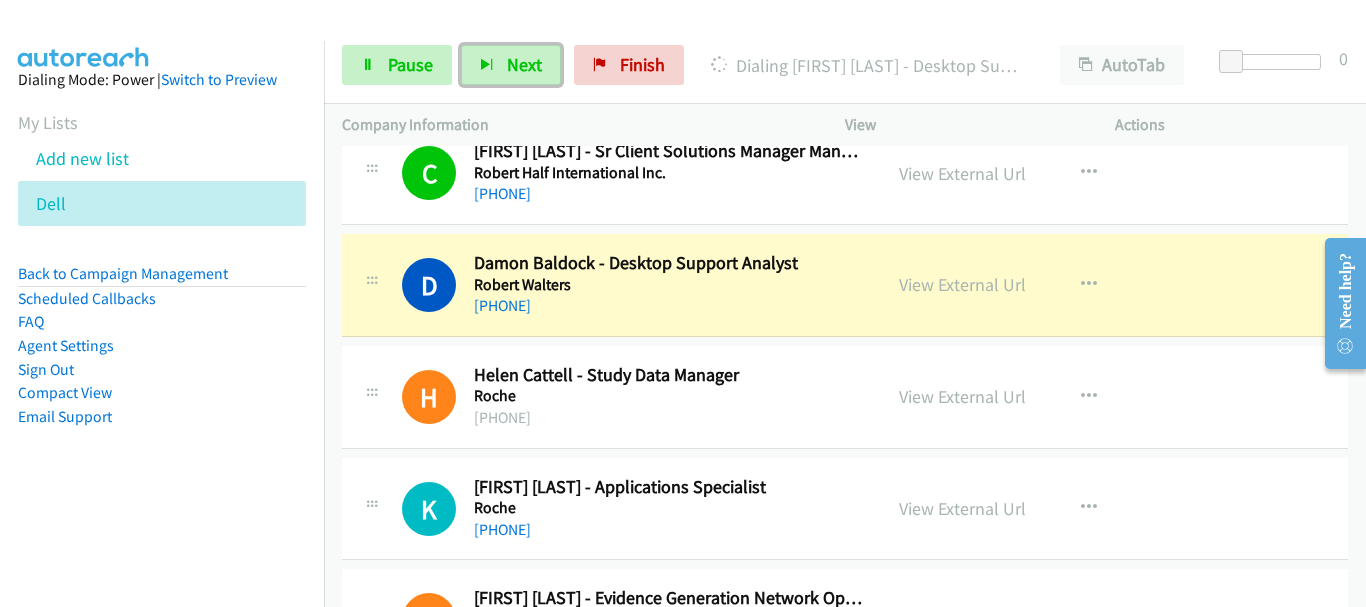 click on "H
Callback Scheduled
Helen Cattell - Study Data Manager
Roche
Indian/Cocos
+61 9379 68 33 01
View External Url
View External Url
Schedule/Manage Callback
Start Calls Here
Remove from list
Add to do not call list
Reset Call Status" at bounding box center (845, 397) 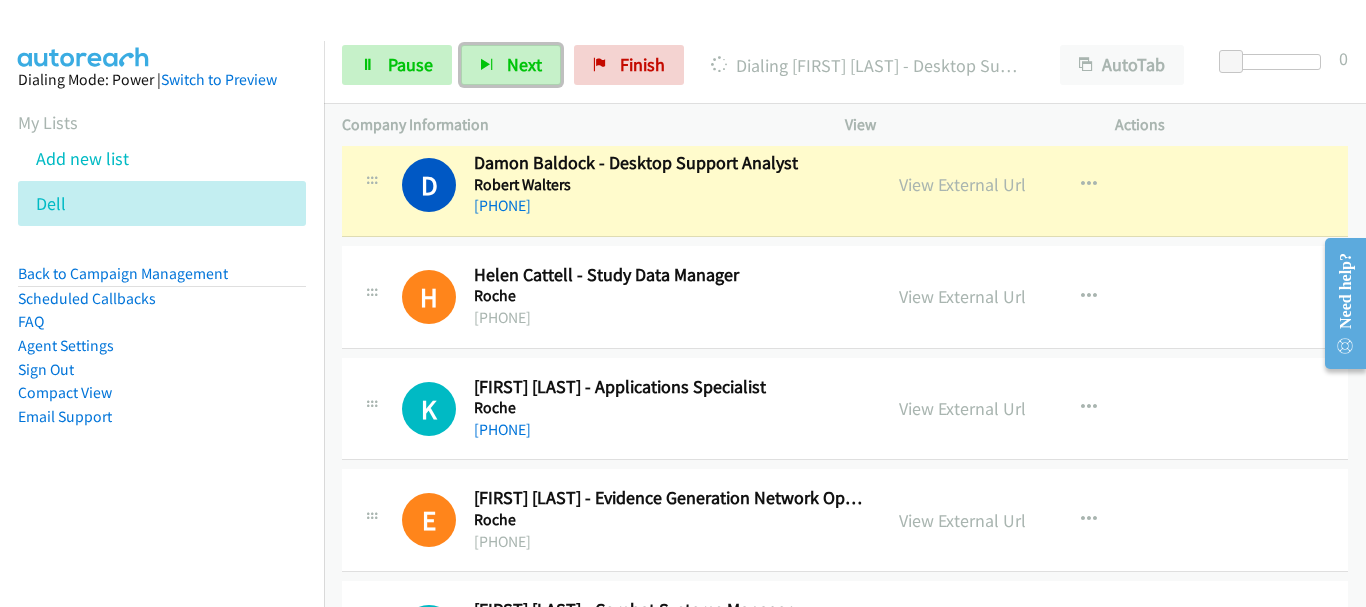 scroll, scrollTop: 2600, scrollLeft: 0, axis: vertical 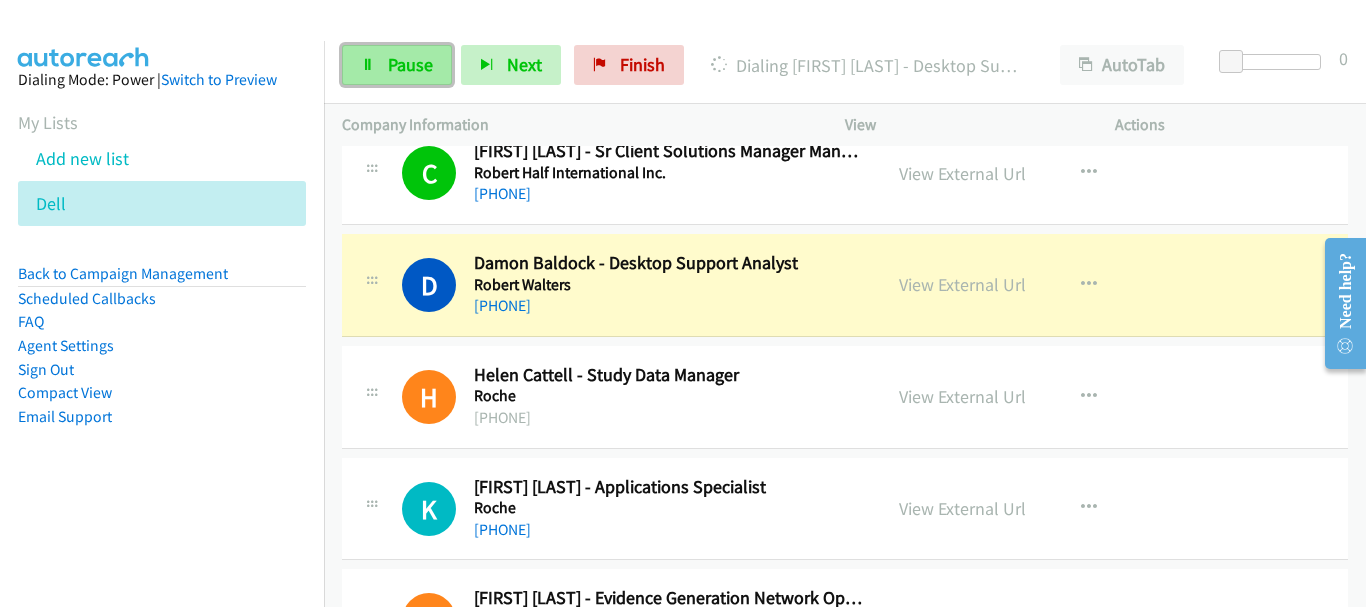 click on "Pause" at bounding box center (410, 64) 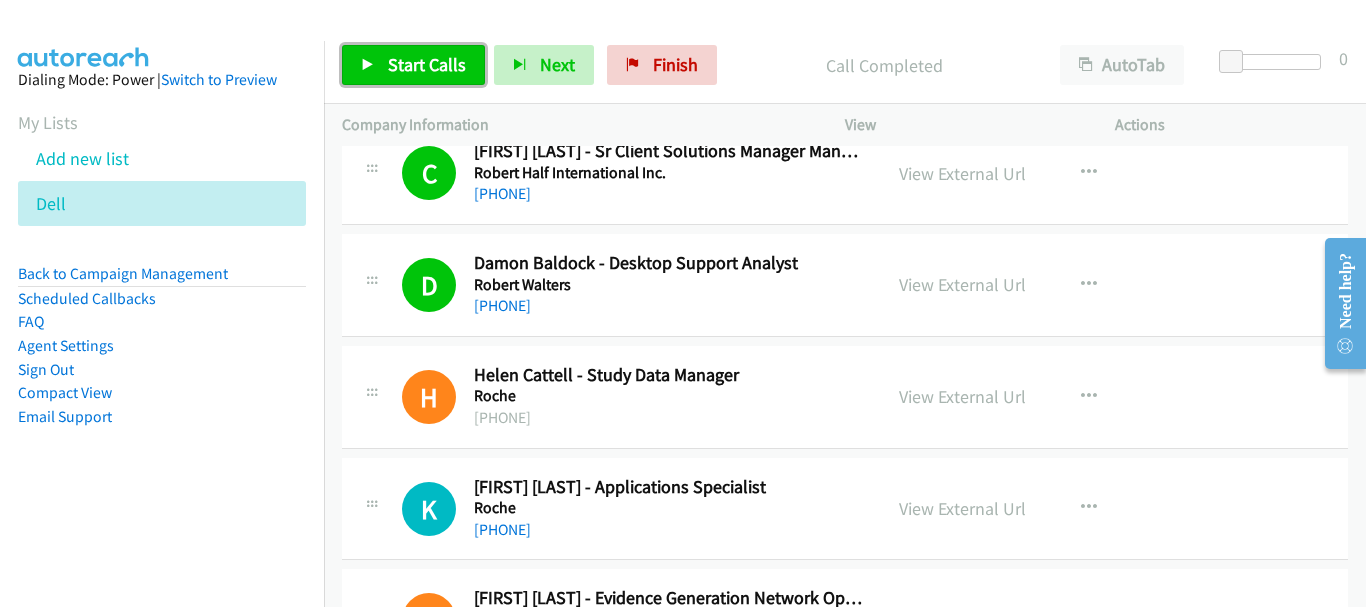 click on "Start Calls" at bounding box center [413, 65] 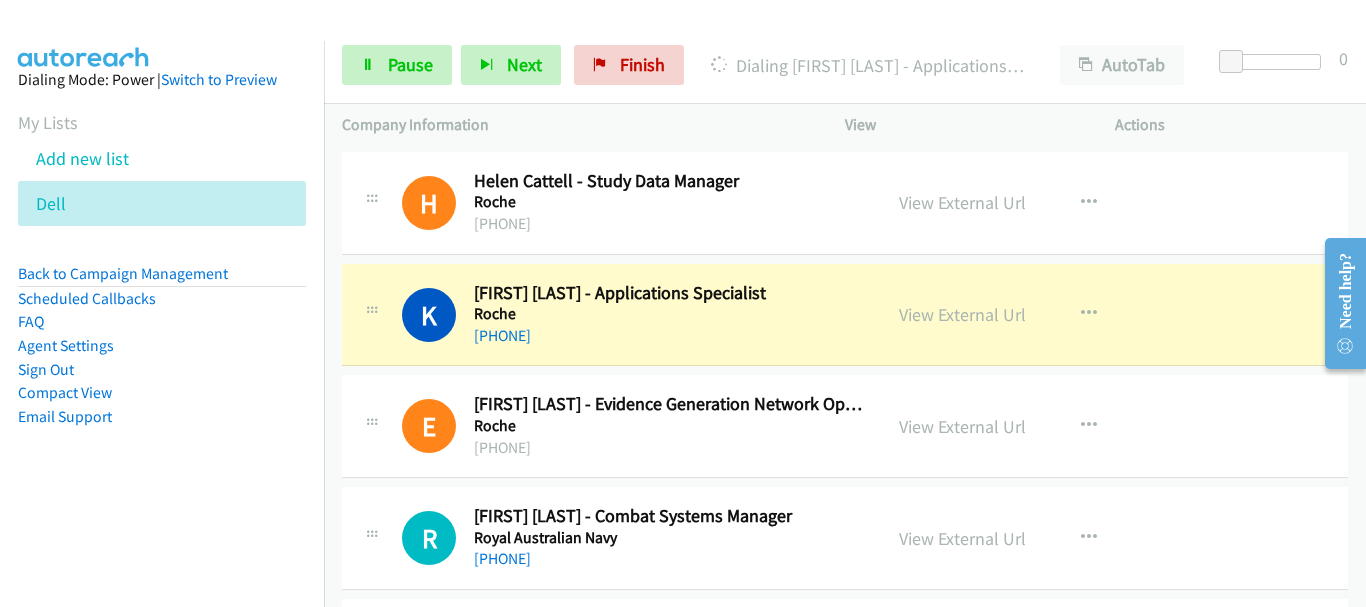 scroll, scrollTop: 2800, scrollLeft: 0, axis: vertical 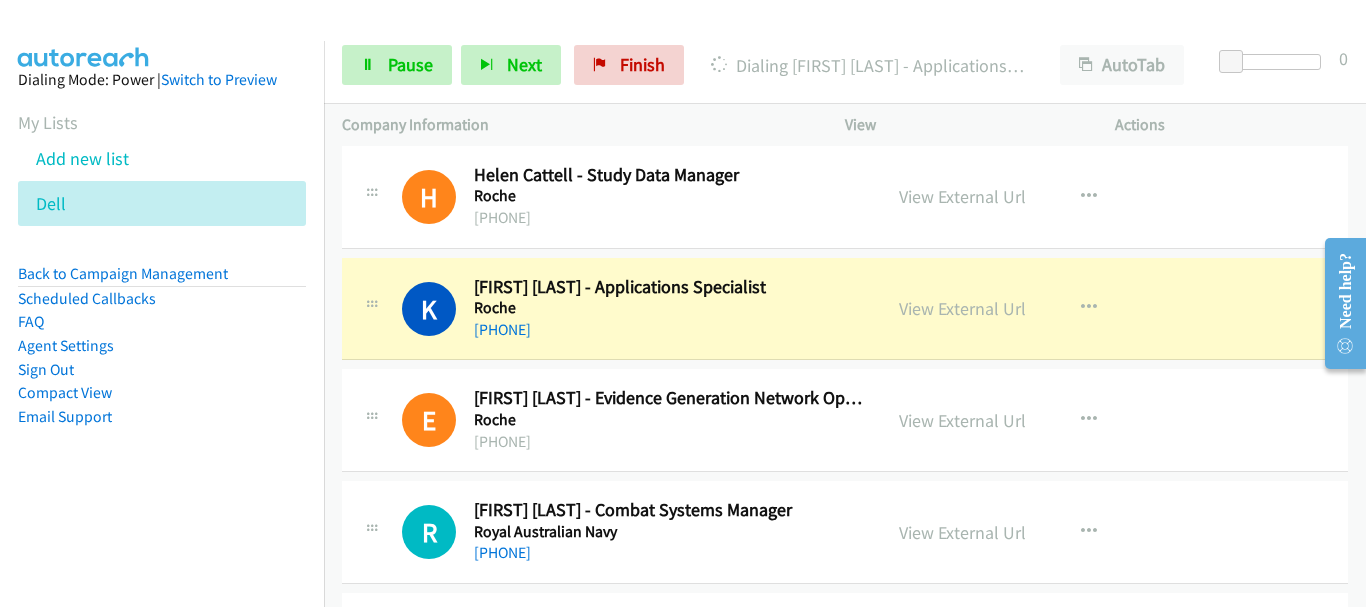 click on "Roche" at bounding box center (668, 420) 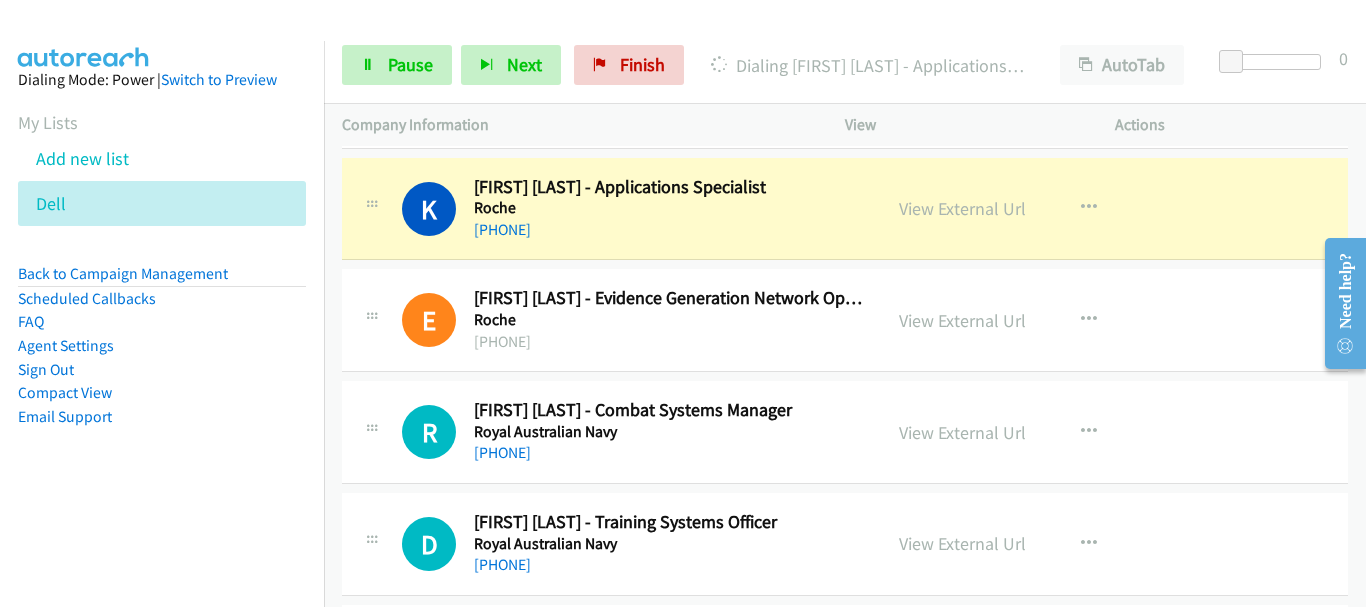 click on "E
Callback Scheduled
Erwin Lee - Evidence Generation Network Operational Partner
Roche
Australia/Sydney
+61 2032 94 93 80
View External Url
View External Url
Schedule/Manage Callback
Start Calls Here
Remove from list
Add to do not call list
Reset Call Status" at bounding box center (845, 320) 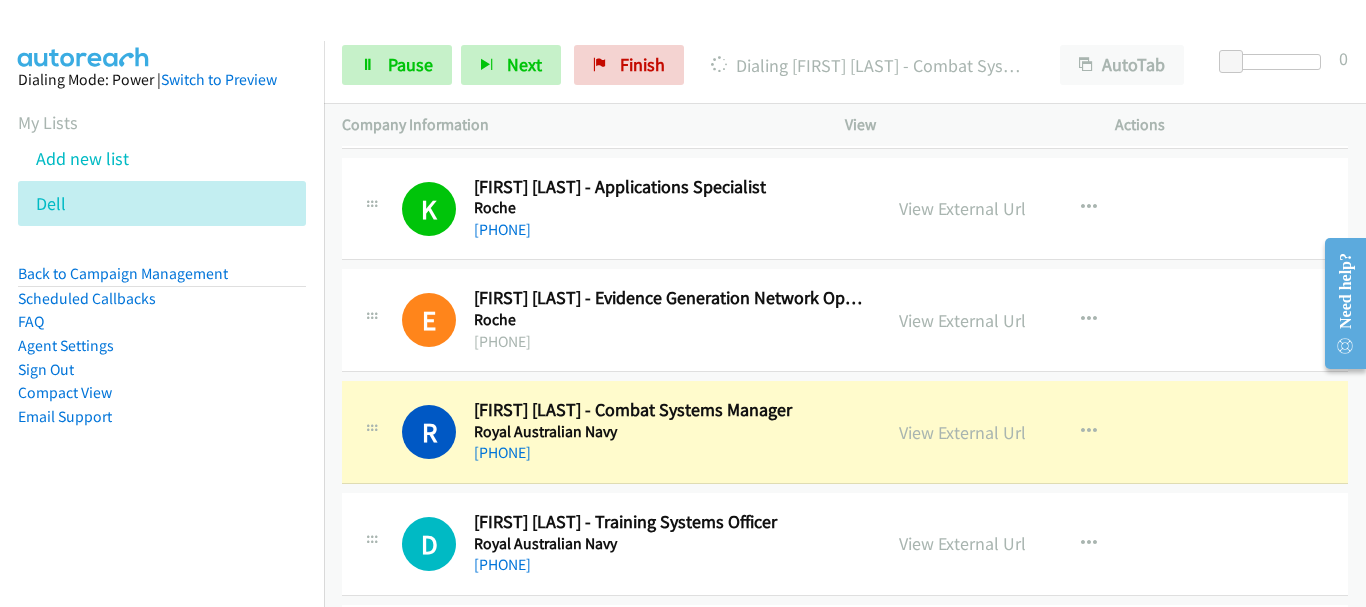 click on "+61 409 031 670" at bounding box center [668, 453] 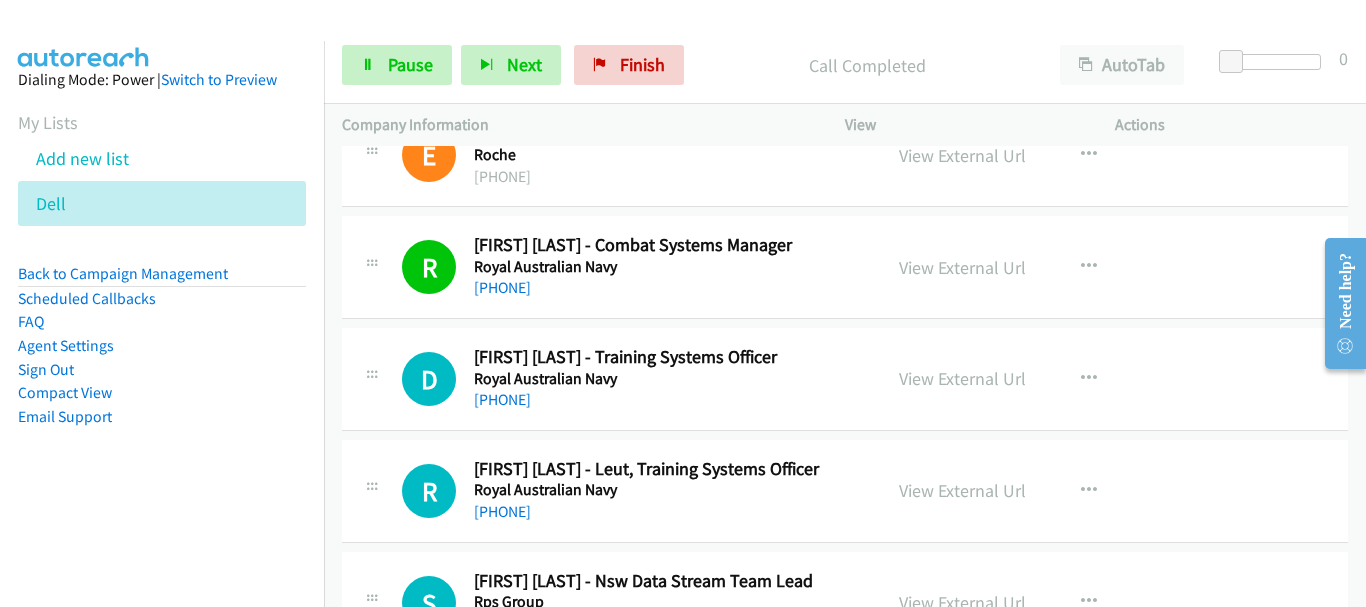 scroll, scrollTop: 3100, scrollLeft: 0, axis: vertical 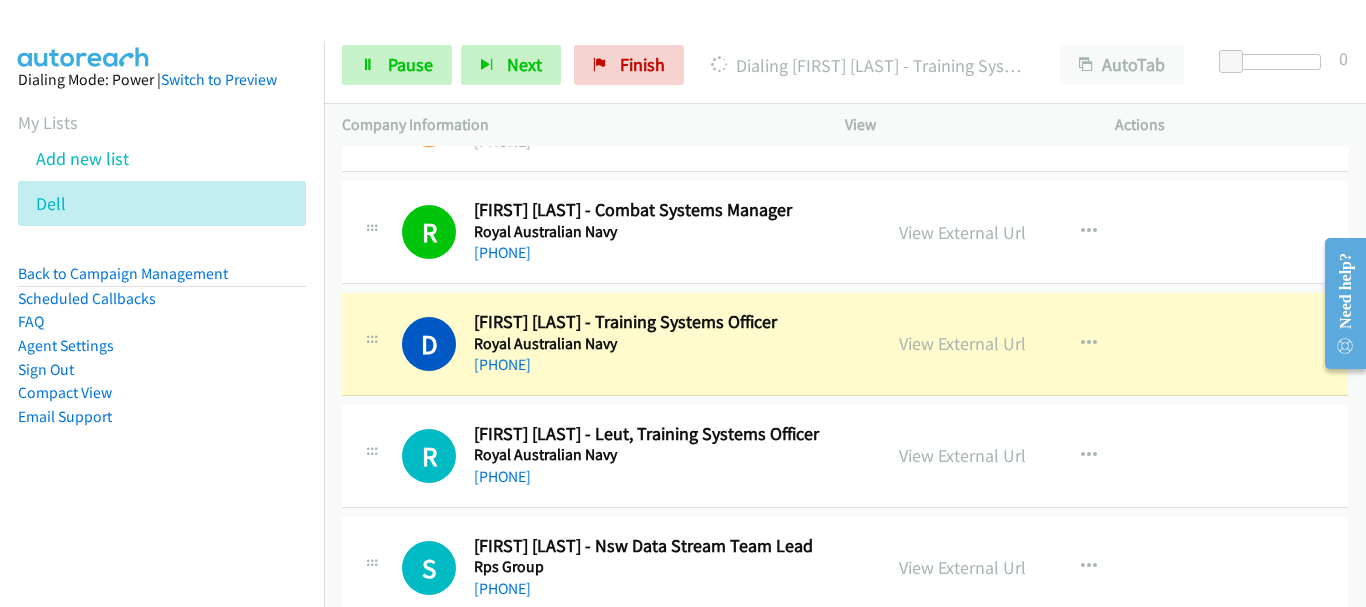 click on "+61 424 081 062" at bounding box center [668, 477] 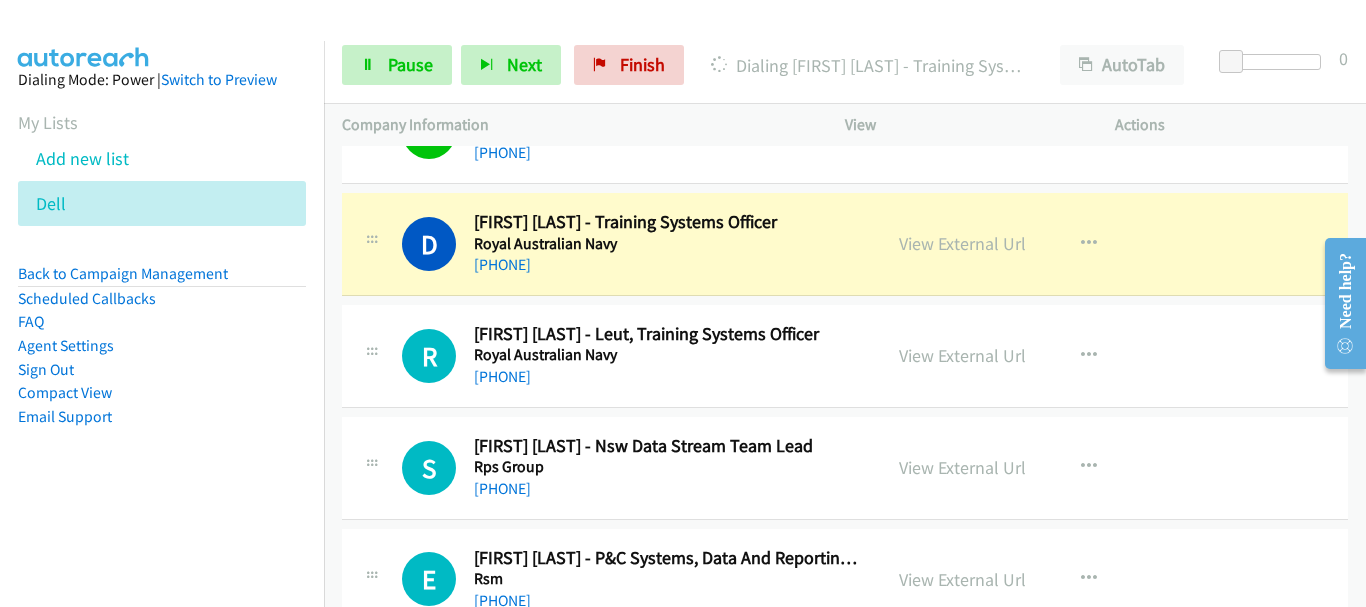 scroll, scrollTop: 3100, scrollLeft: 0, axis: vertical 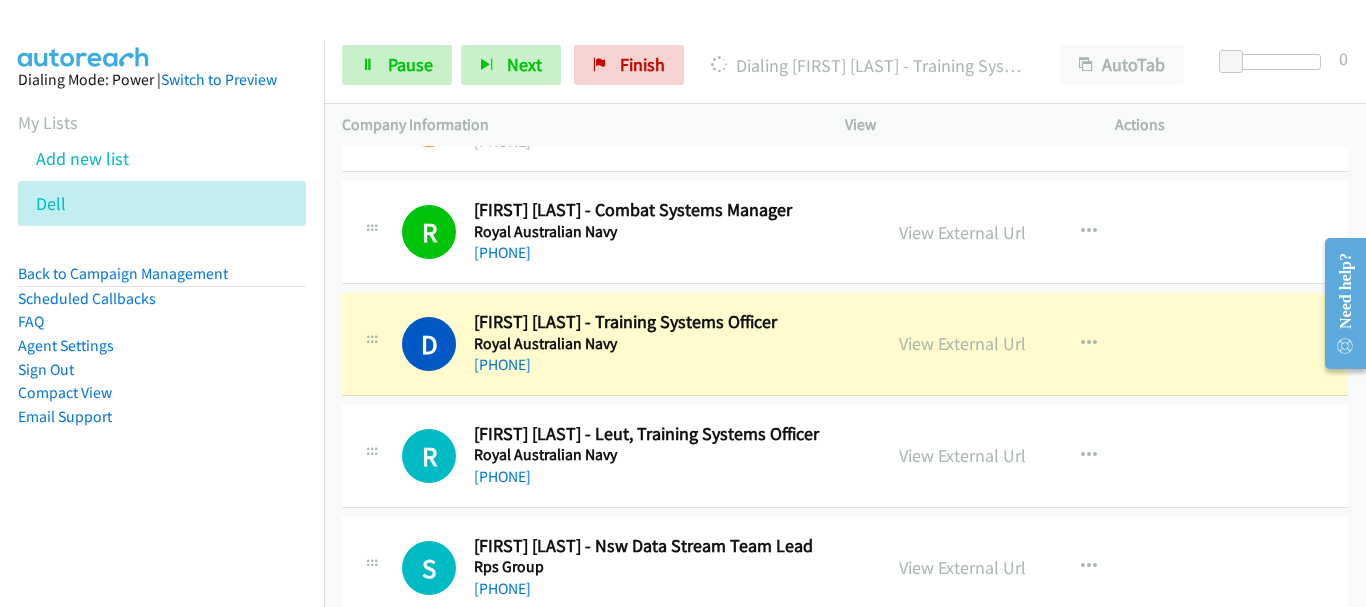 click on "+61 424 081 062" at bounding box center (668, 477) 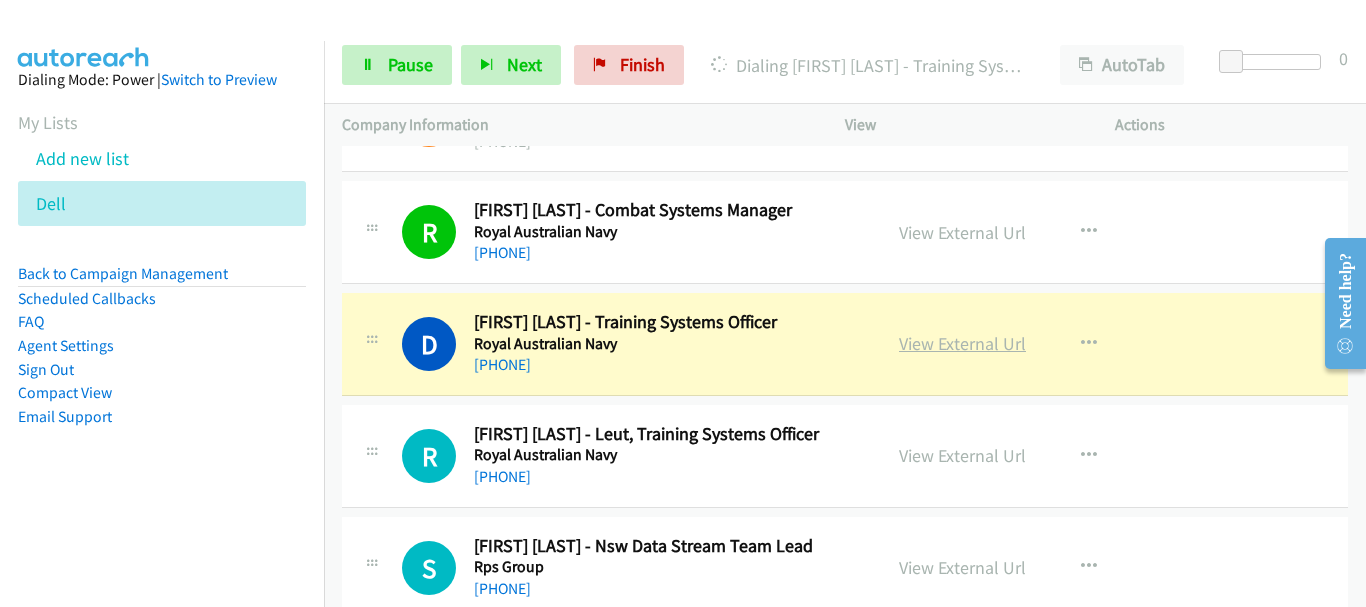 click on "View External Url" at bounding box center (962, 343) 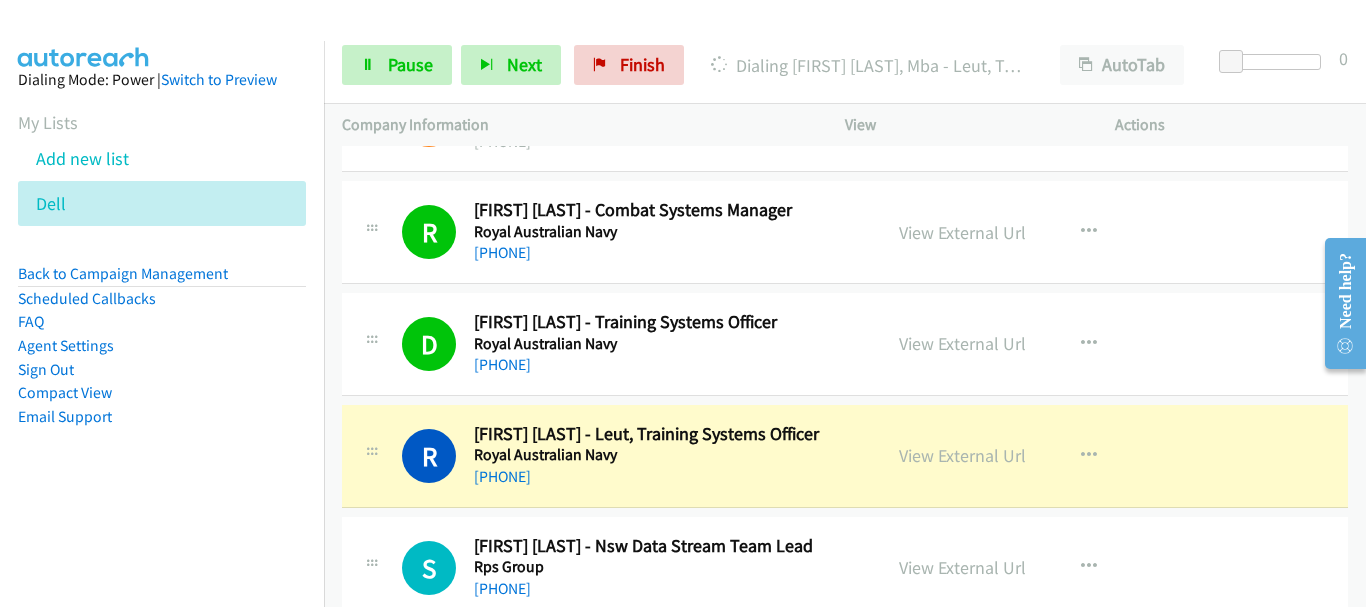 click on "R
Callback Scheduled
Rob Drinkwater, Mba - Leut, Training Systems Officer
Royal Australian Navy
Australia/Sydney
+61 424 081 062
View External Url
View External Url
Schedule/Manage Callback
Start Calls Here
Remove from list
Add to do not call list
Reset Call Status" at bounding box center [845, 456] 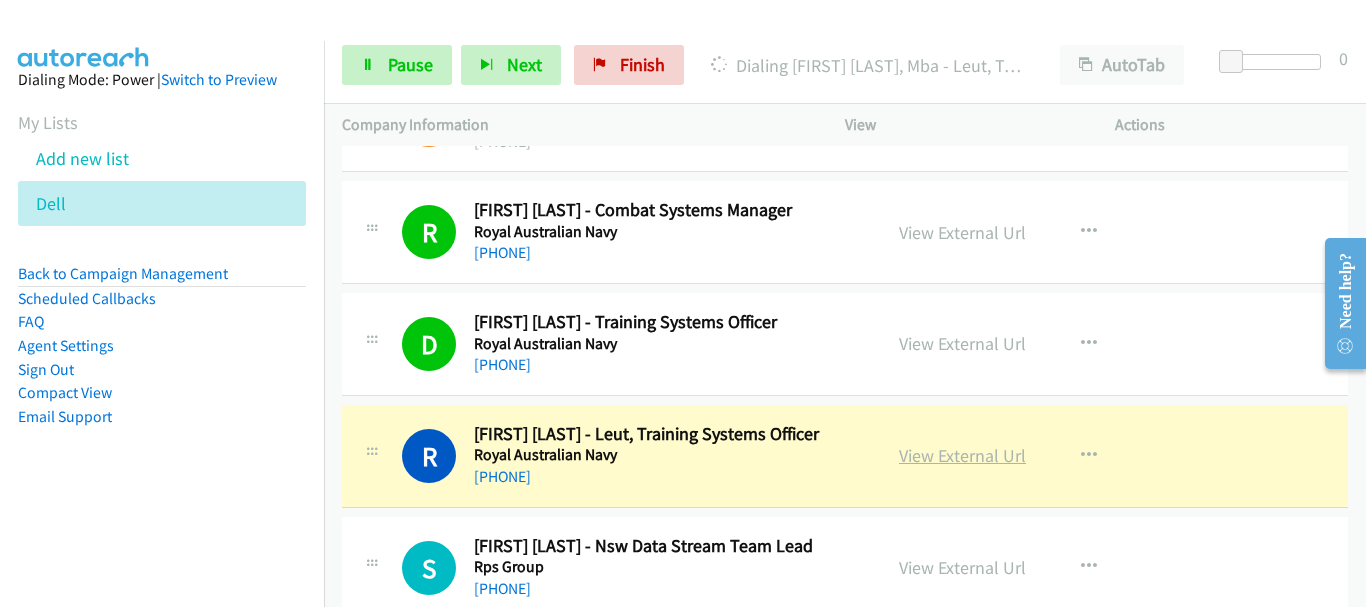 click on "View External Url" at bounding box center [962, 455] 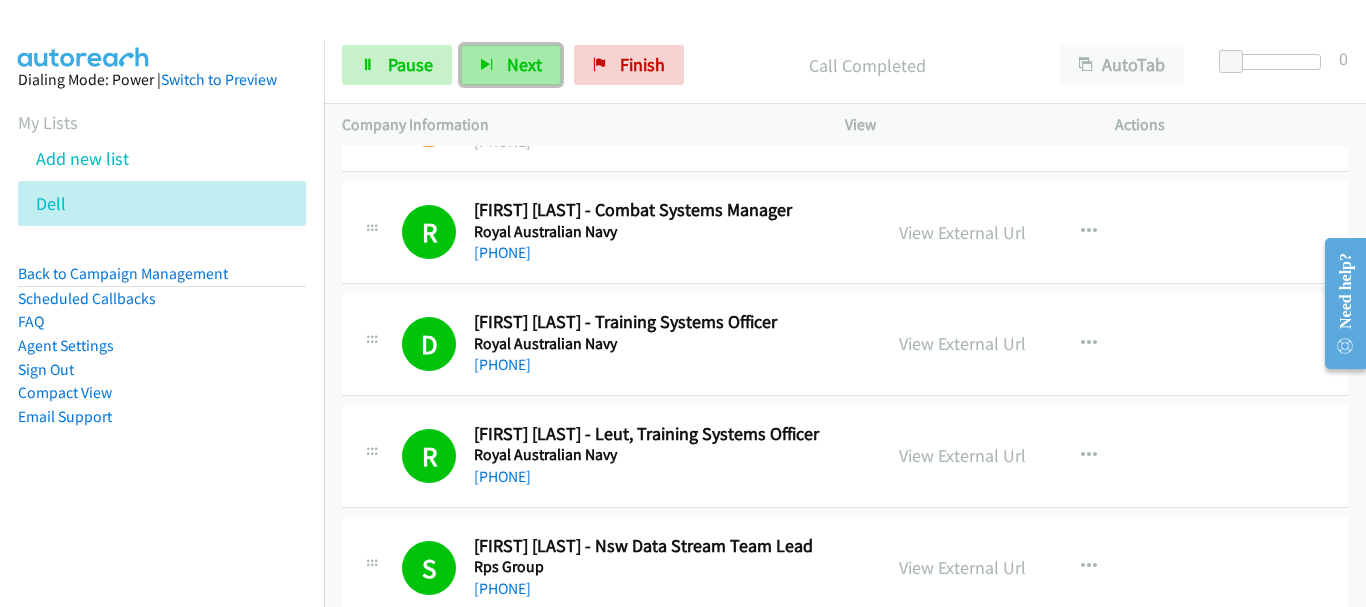 click on "Next" at bounding box center [511, 65] 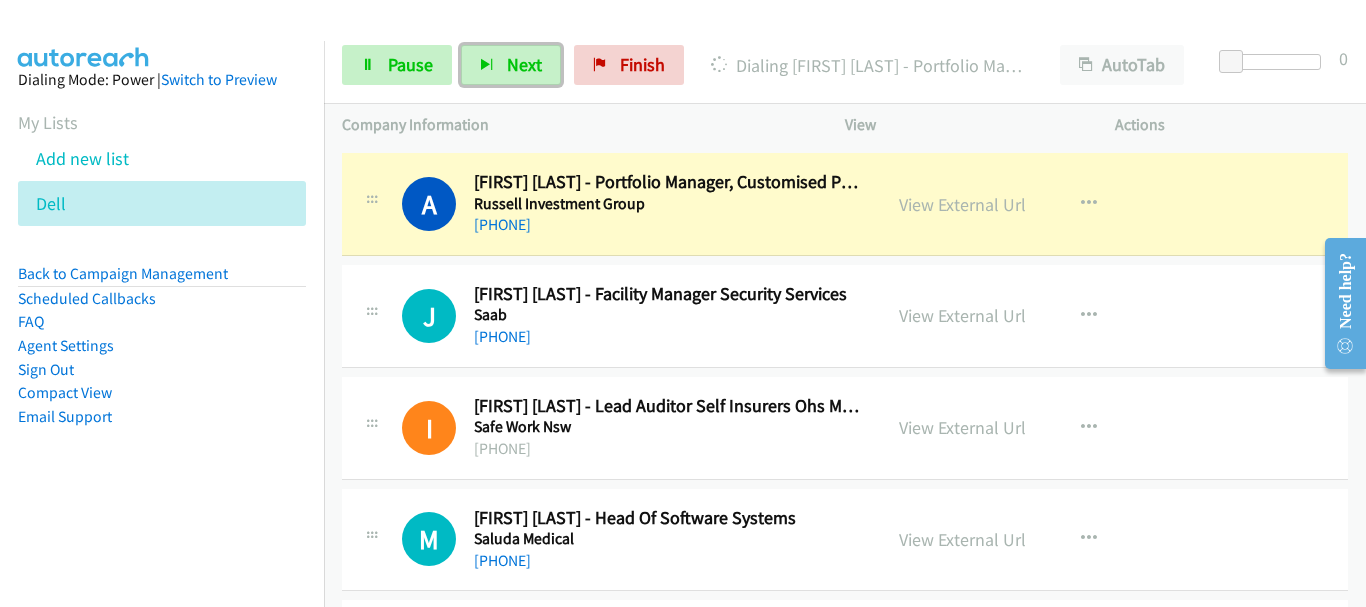 scroll, scrollTop: 3800, scrollLeft: 0, axis: vertical 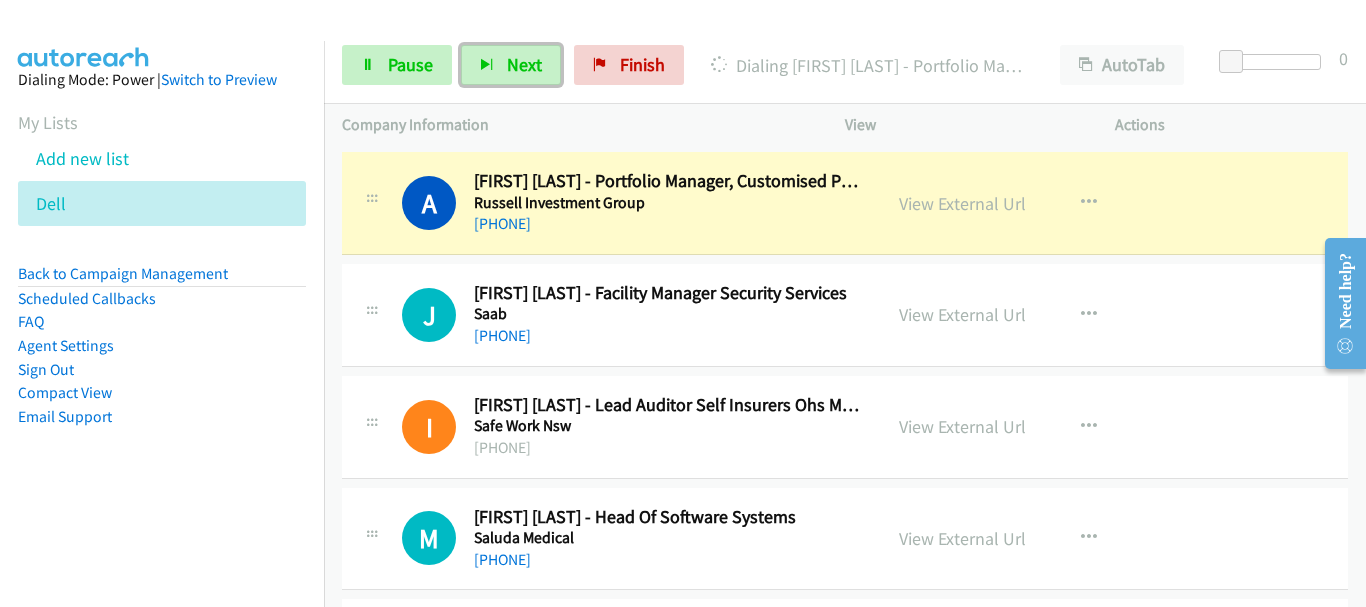 click on "+61 437 720 670" at bounding box center (668, 336) 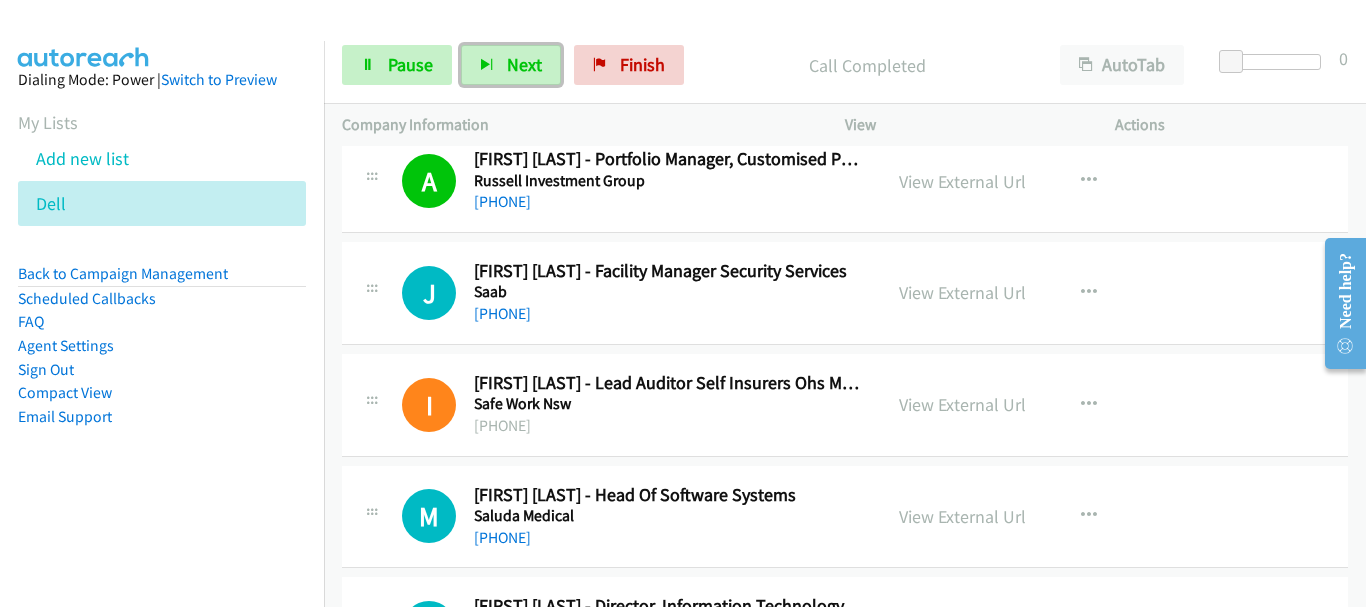 scroll, scrollTop: 3900, scrollLeft: 0, axis: vertical 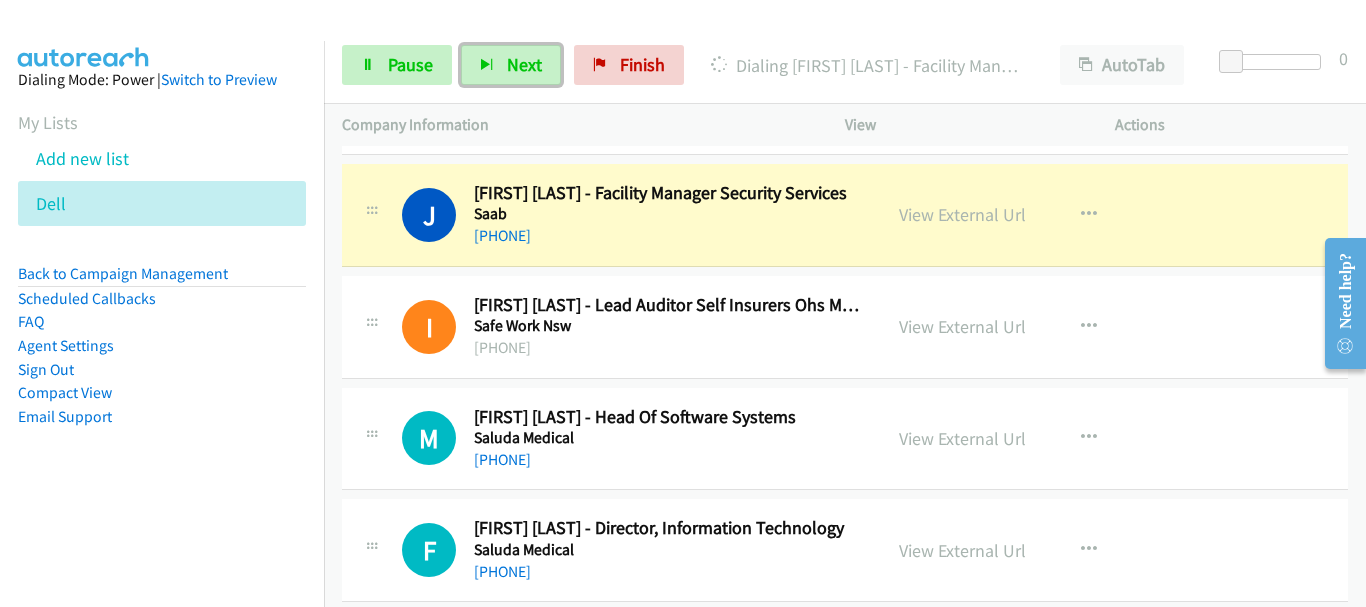 click on "Ida Harding - Lead Auditor   Self Insurers Ohs Management Systems" at bounding box center [668, 305] 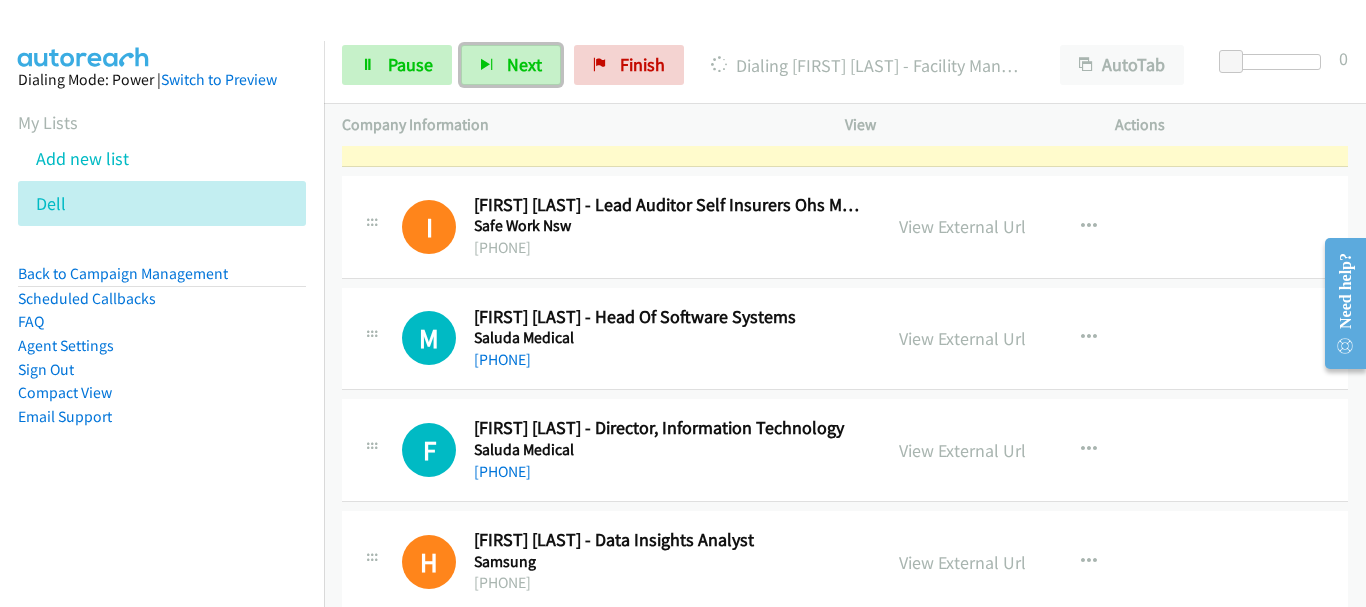 scroll, scrollTop: 3900, scrollLeft: 0, axis: vertical 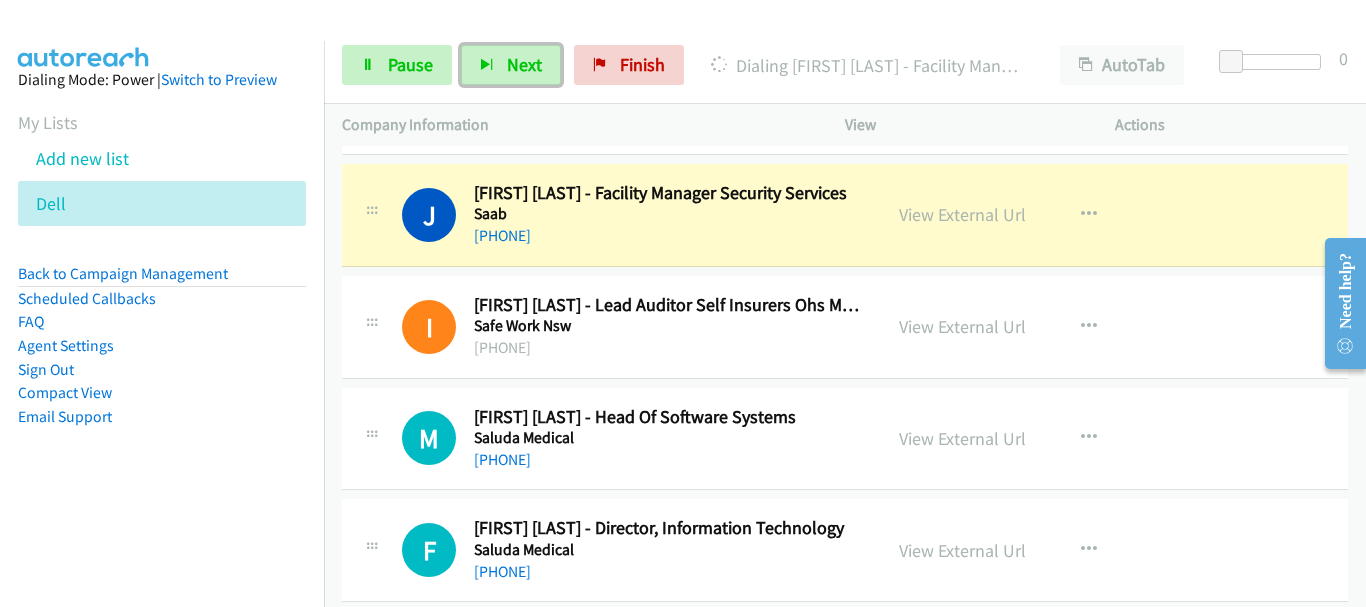 click on "Safe Work Nsw" at bounding box center [668, 326] 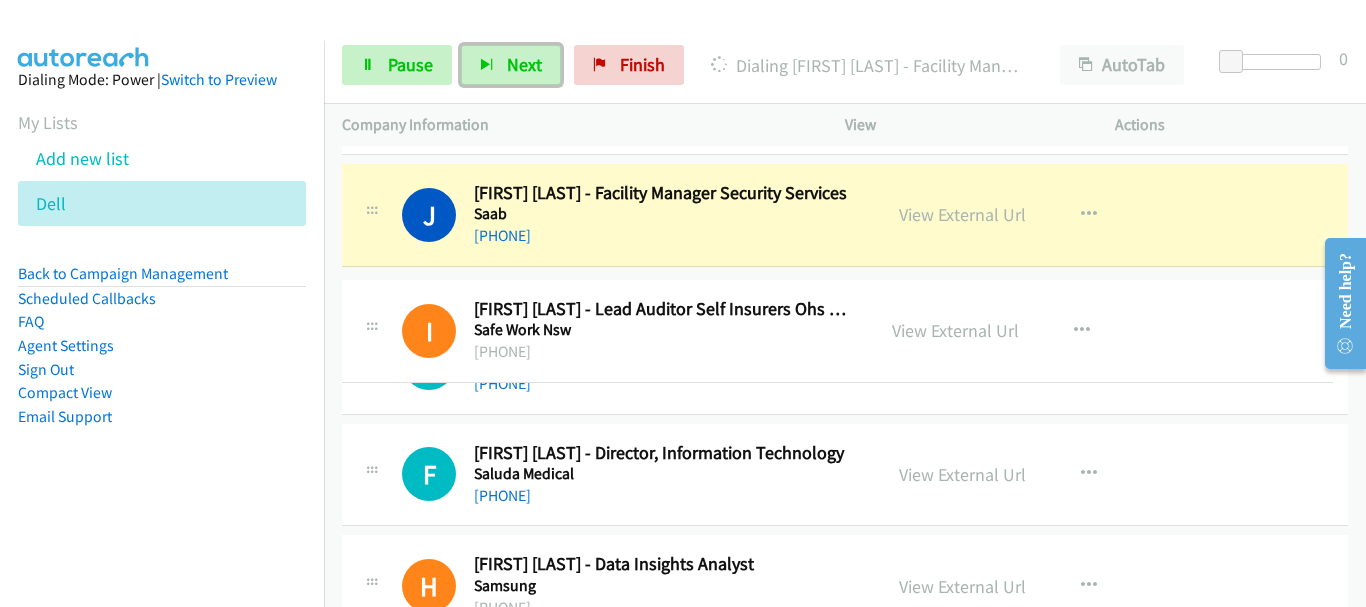 drag, startPoint x: 731, startPoint y: 367, endPoint x: 744, endPoint y: 371, distance: 13.601471 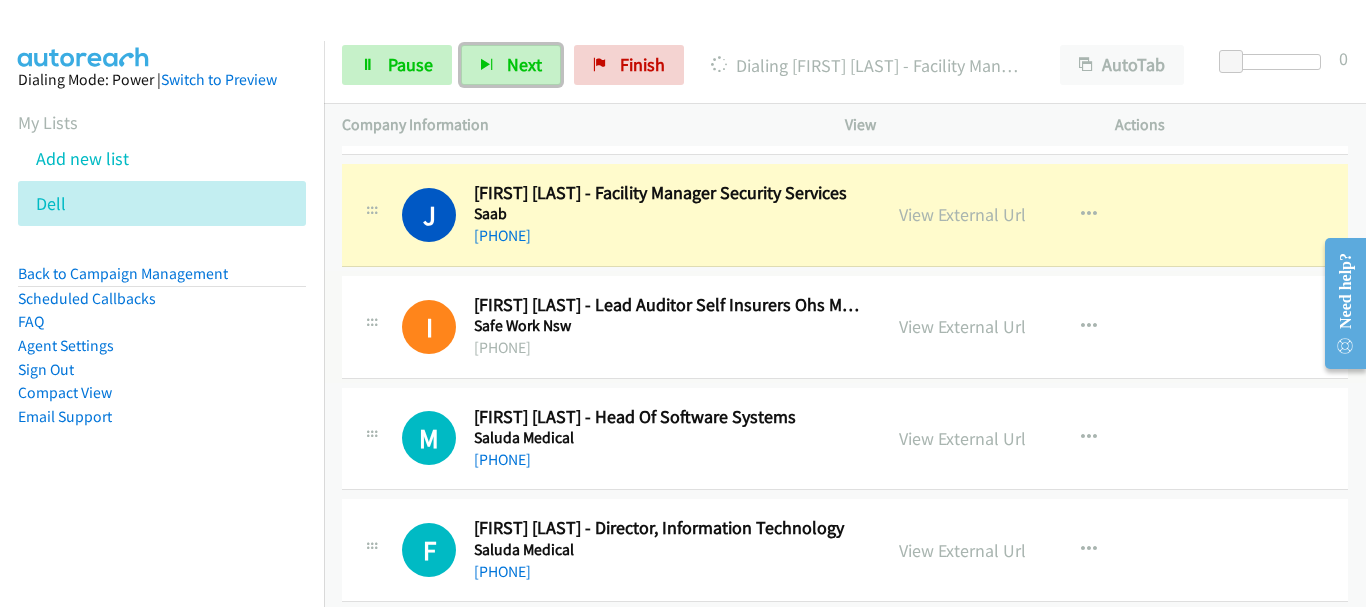 click on "+611233504804344" at bounding box center [668, 348] 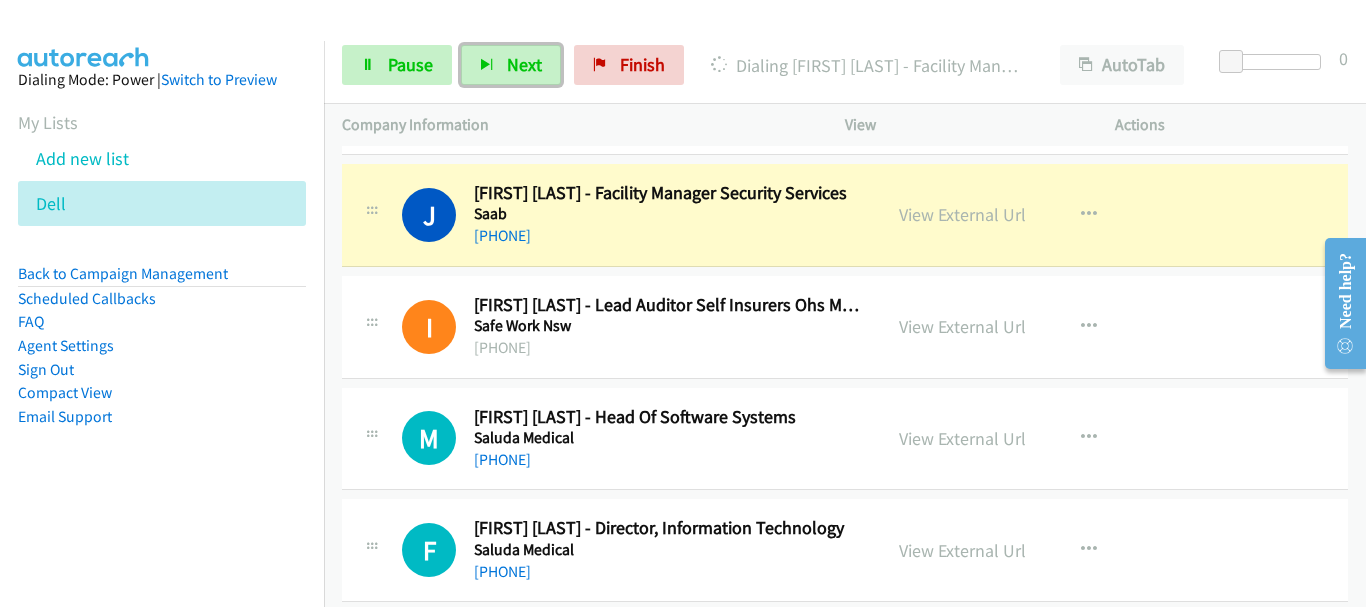 click on "J
Callback Scheduled
Jon Jones - Facility Manager Security Services
Saab
Australia/Sydney
+61 437 720 670
View External Url
View External Url
Schedule/Manage Callback
Start Calls Here
Remove from list
Add to do not call list
Reset Call Status" at bounding box center (845, 215) 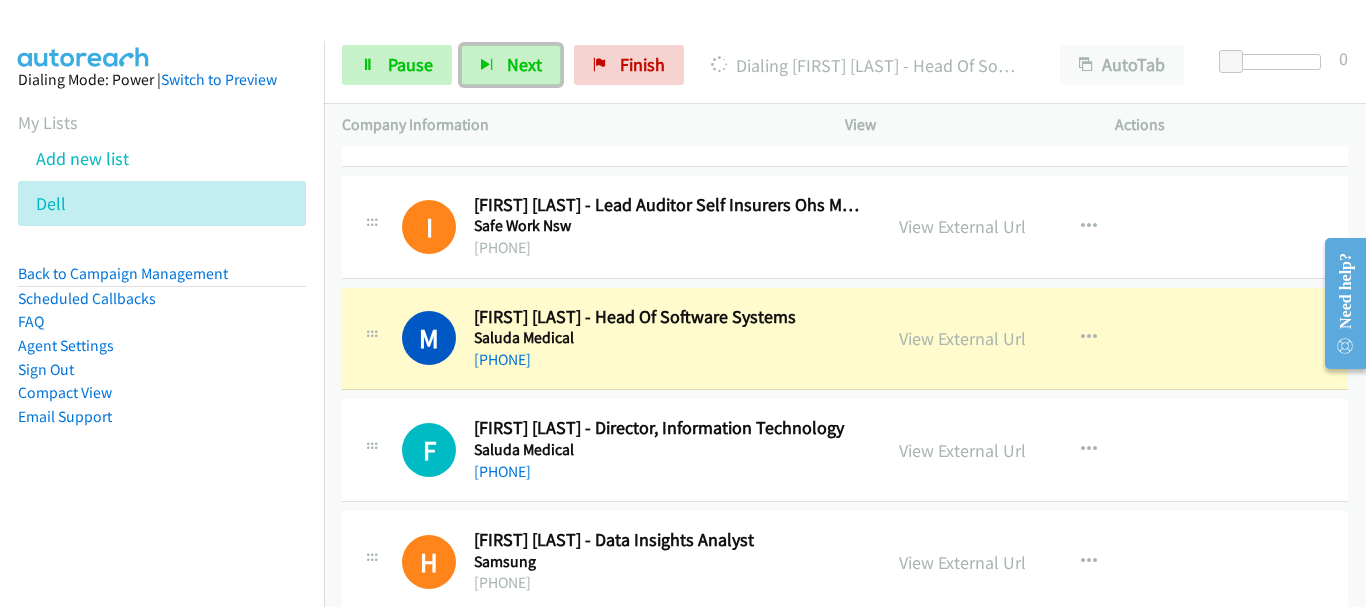scroll, scrollTop: 4100, scrollLeft: 0, axis: vertical 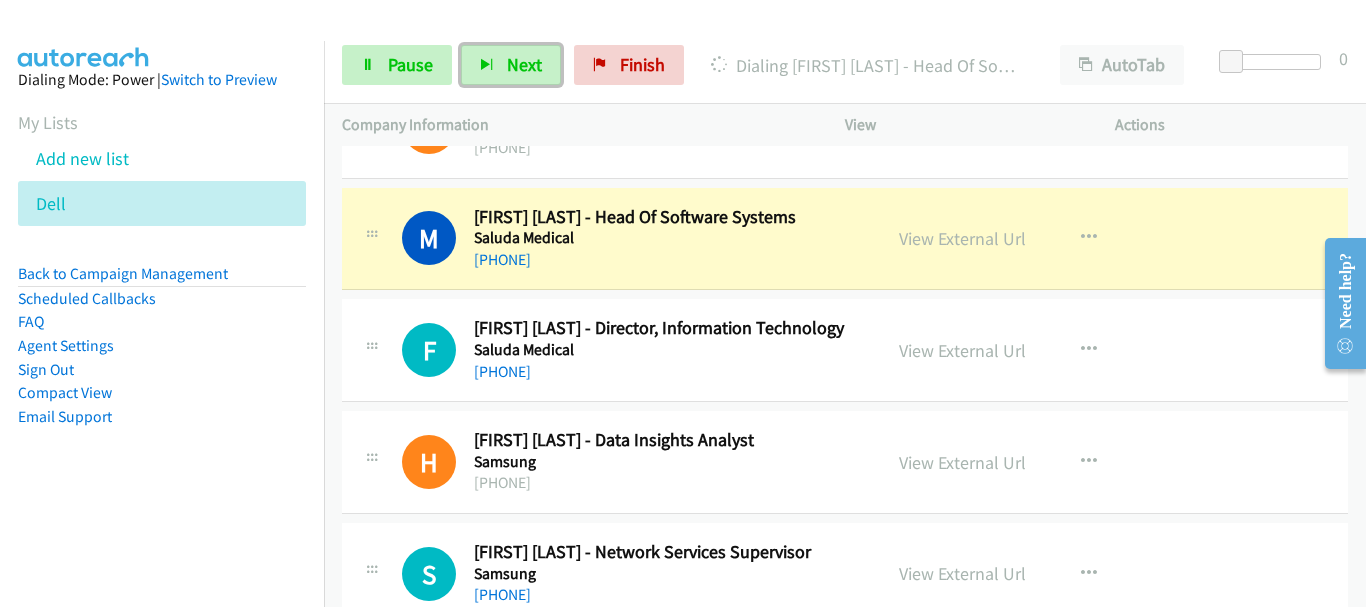 click on "F
Callback Scheduled
Francis Nocom - Director, Information Technology
Saluda Medical
Australia/Sydney
+61 415 707 757
View External Url
View External Url
Schedule/Manage Callback
Start Calls Here
Remove from list
Add to do not call list
Reset Call Status" at bounding box center (845, 351) 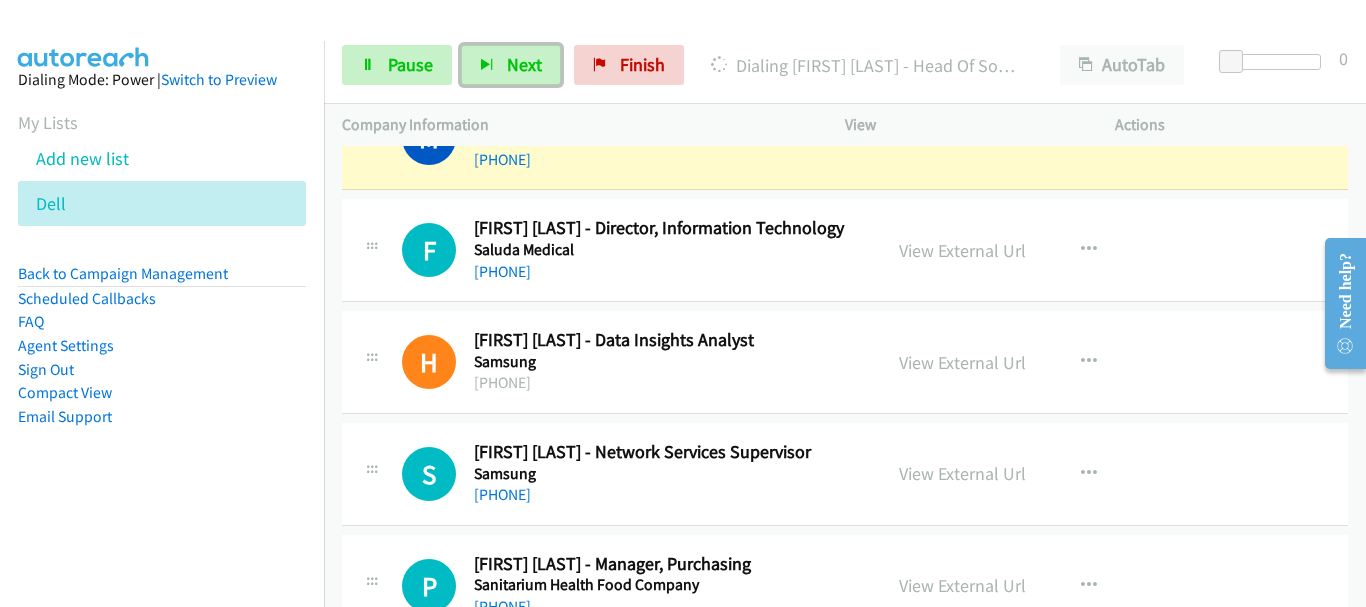 scroll, scrollTop: 4100, scrollLeft: 0, axis: vertical 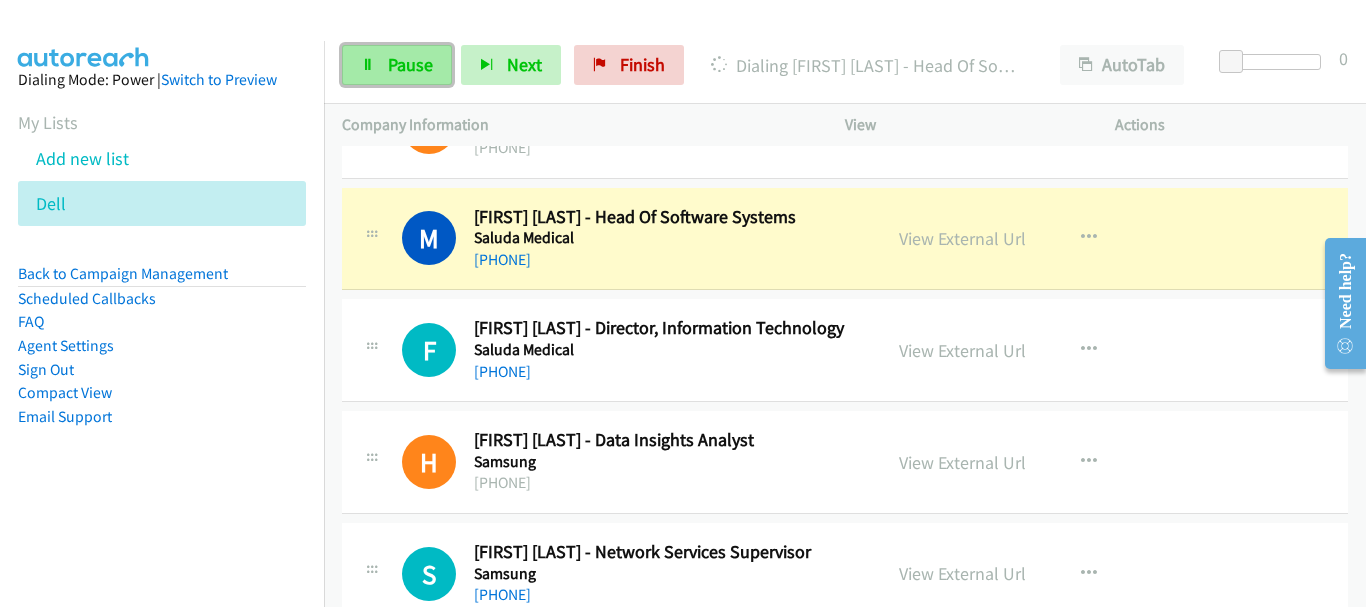 click on "Pause" at bounding box center (397, 65) 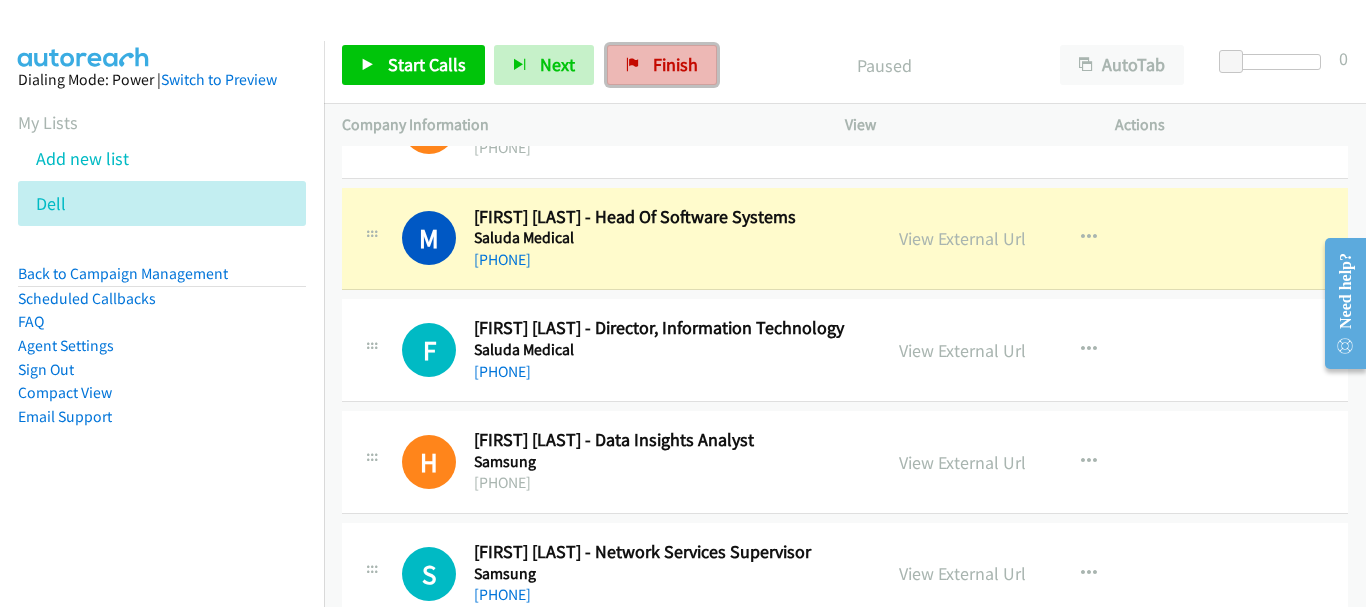 click at bounding box center [633, 66] 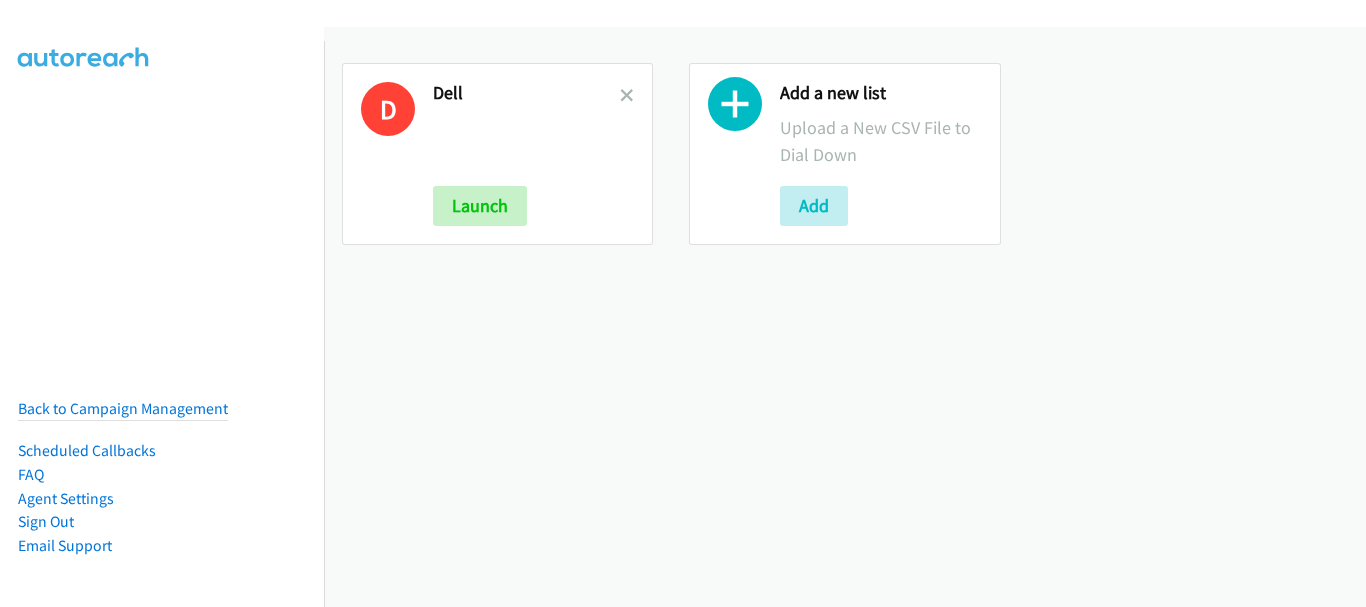 scroll, scrollTop: 0, scrollLeft: 0, axis: both 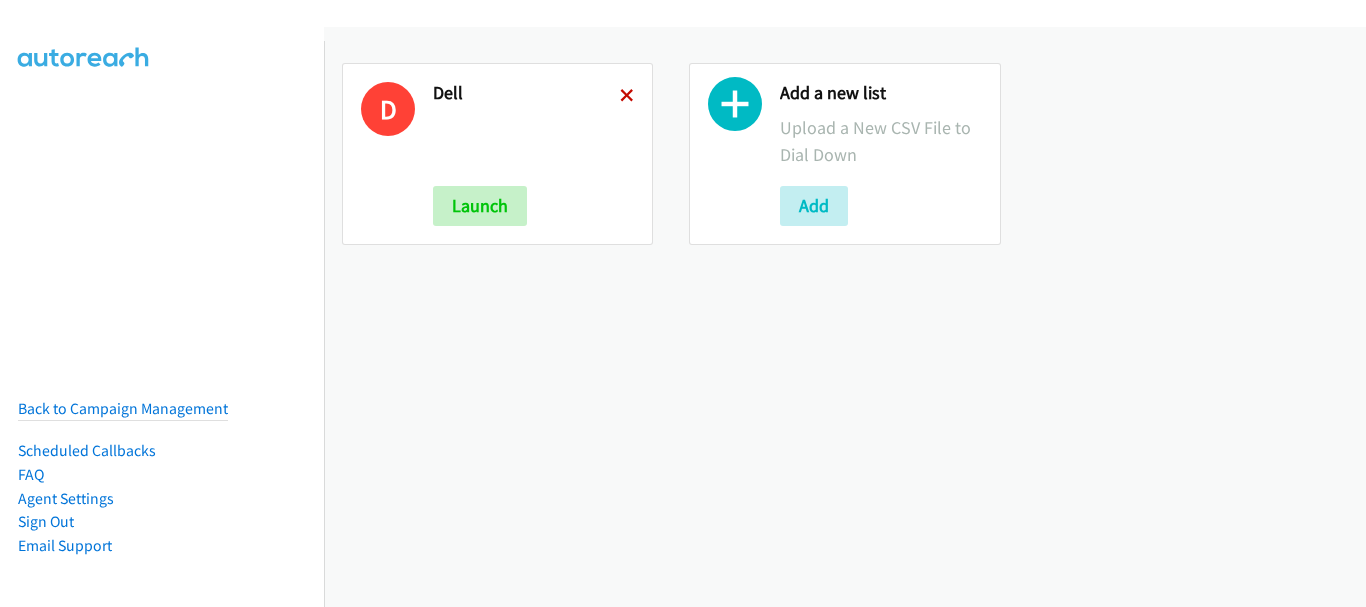 click at bounding box center [627, 97] 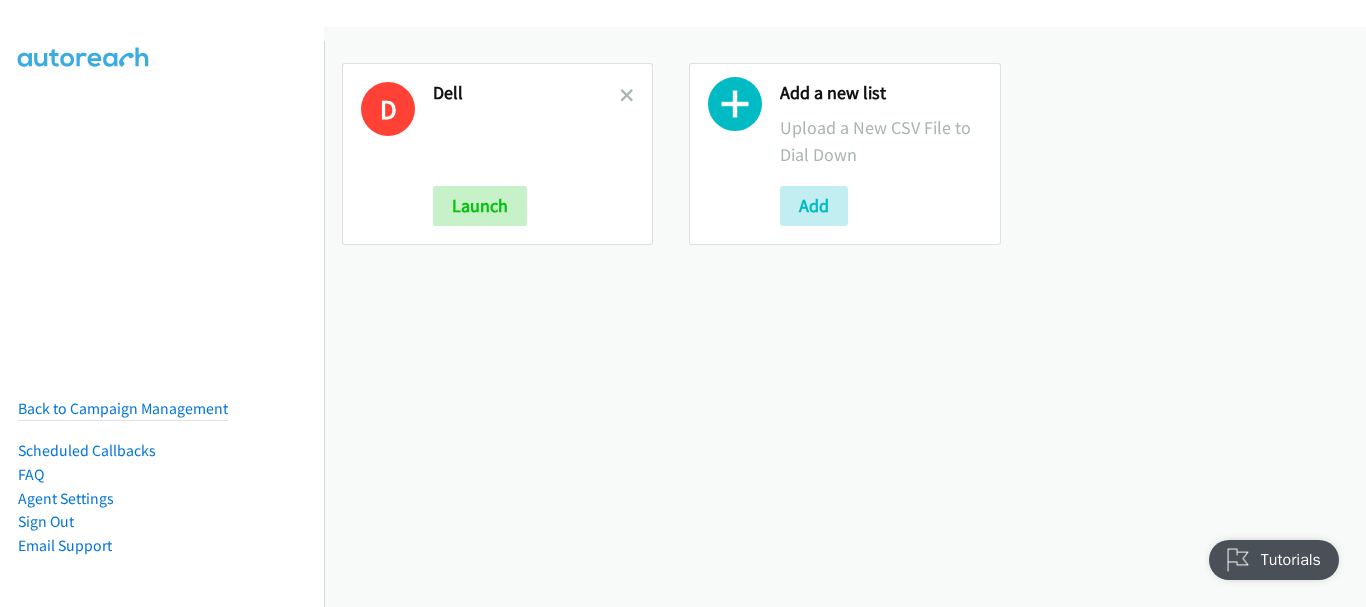scroll, scrollTop: 0, scrollLeft: 0, axis: both 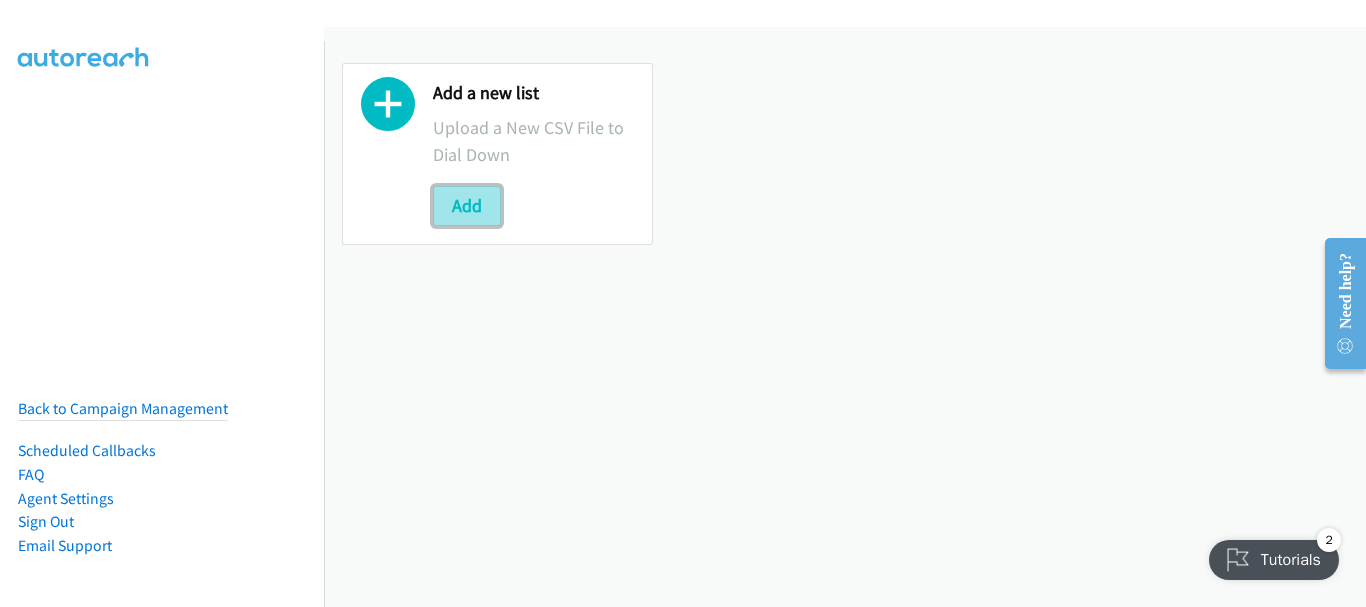 click on "Add" at bounding box center [467, 206] 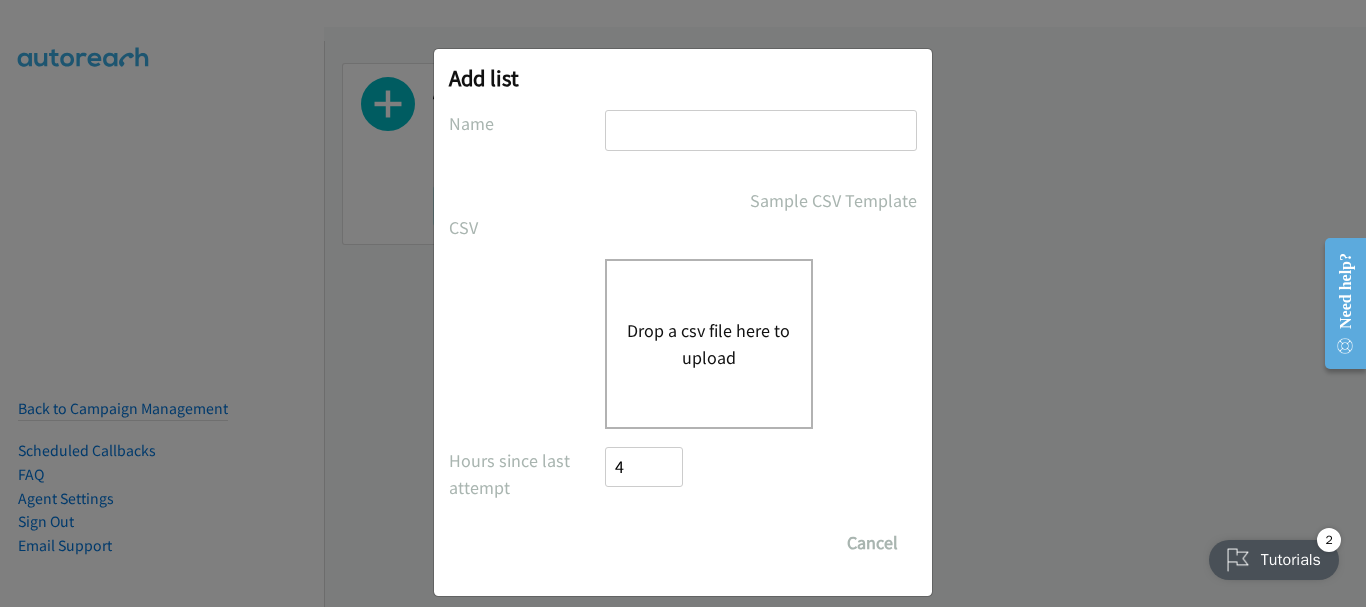click at bounding box center [761, 139] 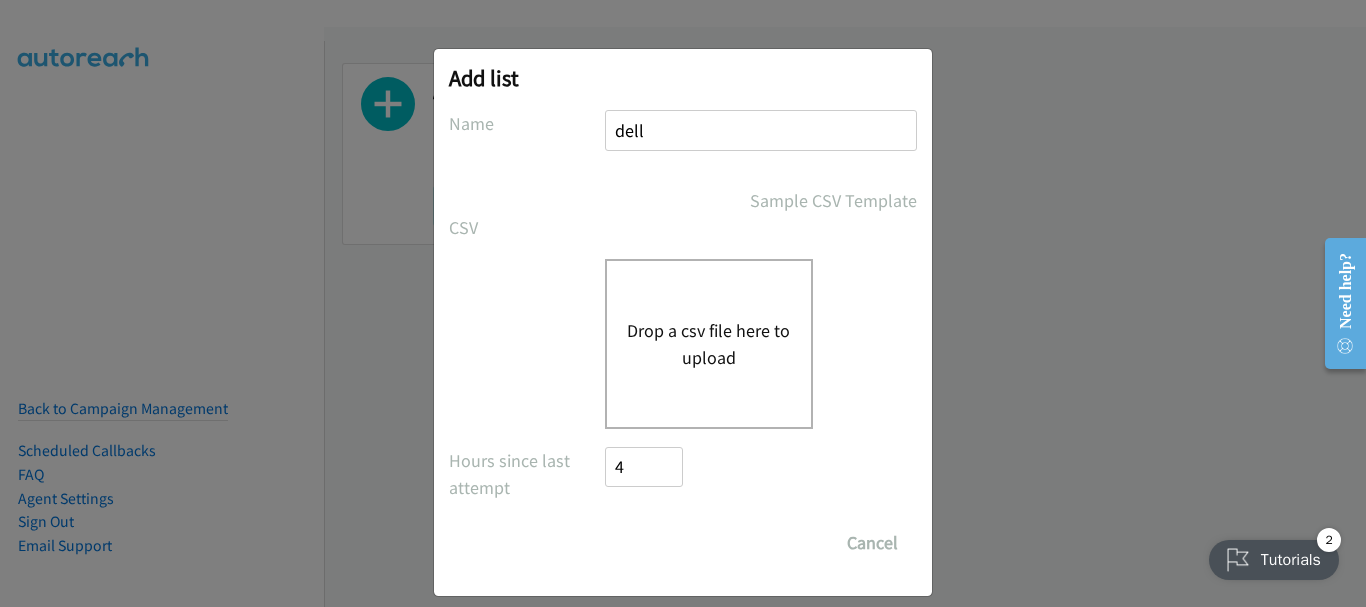 click on "Drop a csv file here to upload" at bounding box center (709, 344) 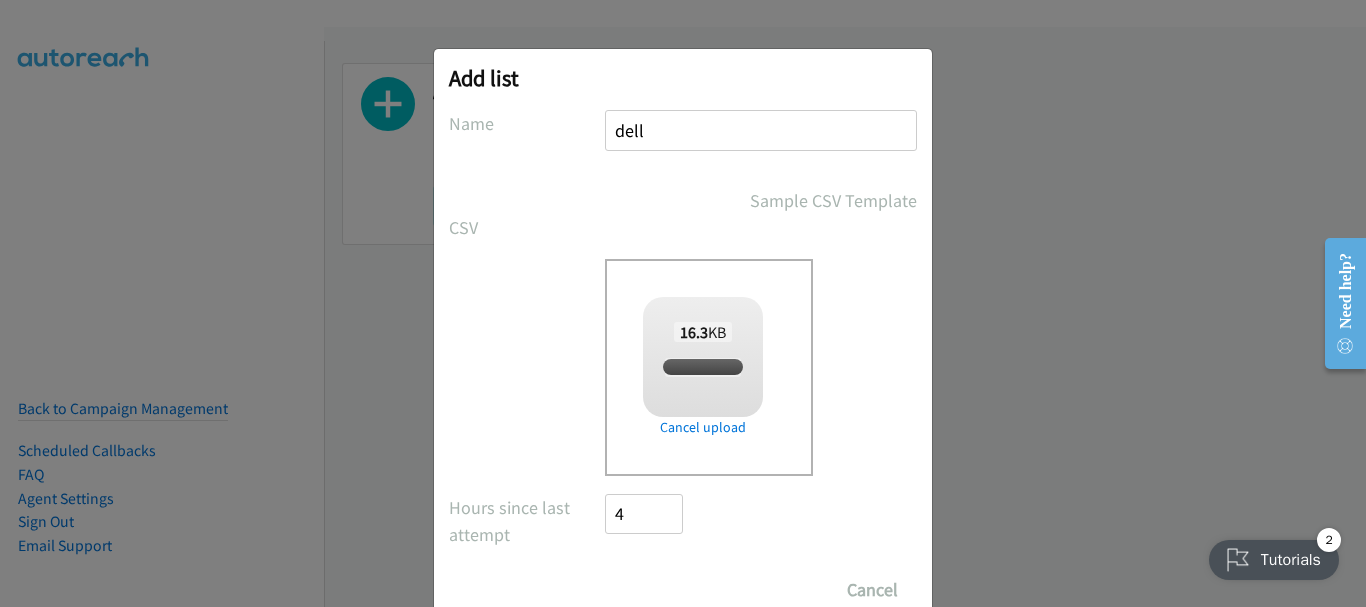 checkbox on "true" 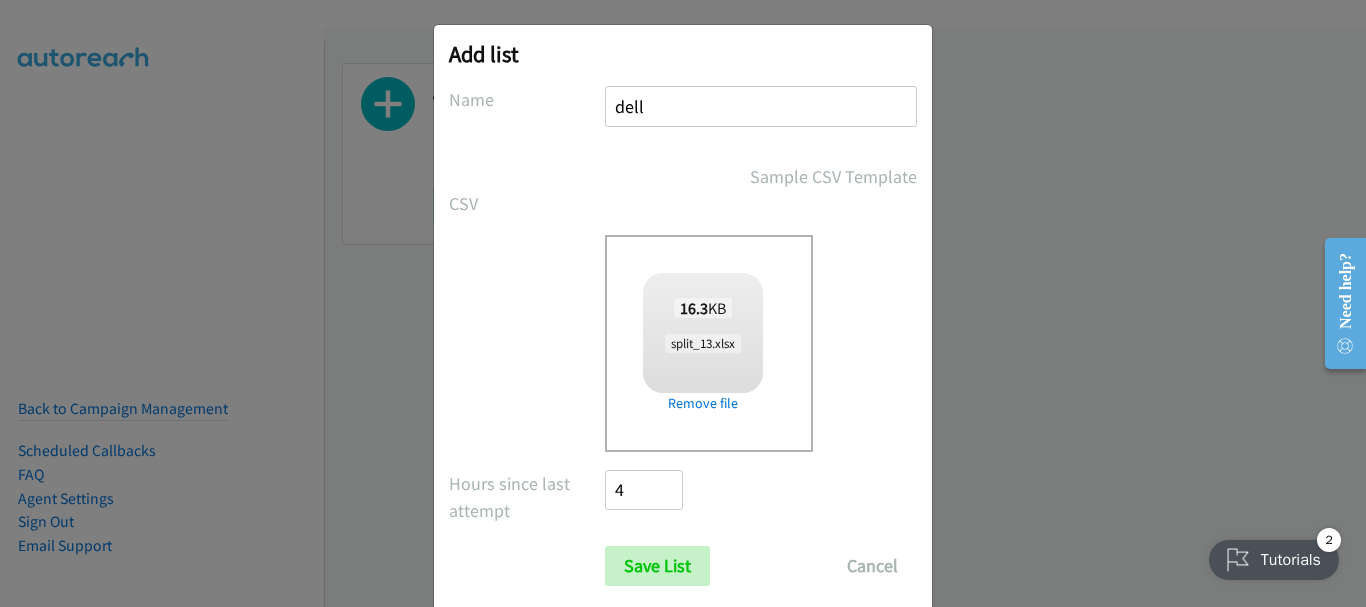 scroll, scrollTop: 67, scrollLeft: 0, axis: vertical 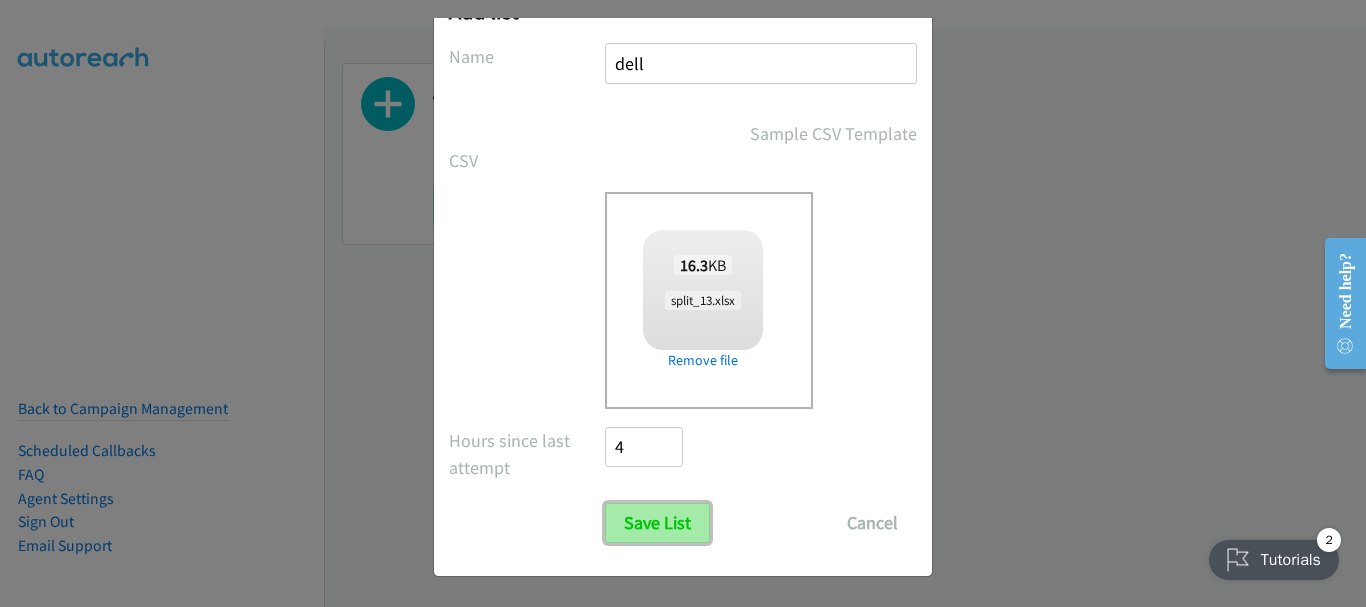 click on "Save List" at bounding box center (657, 523) 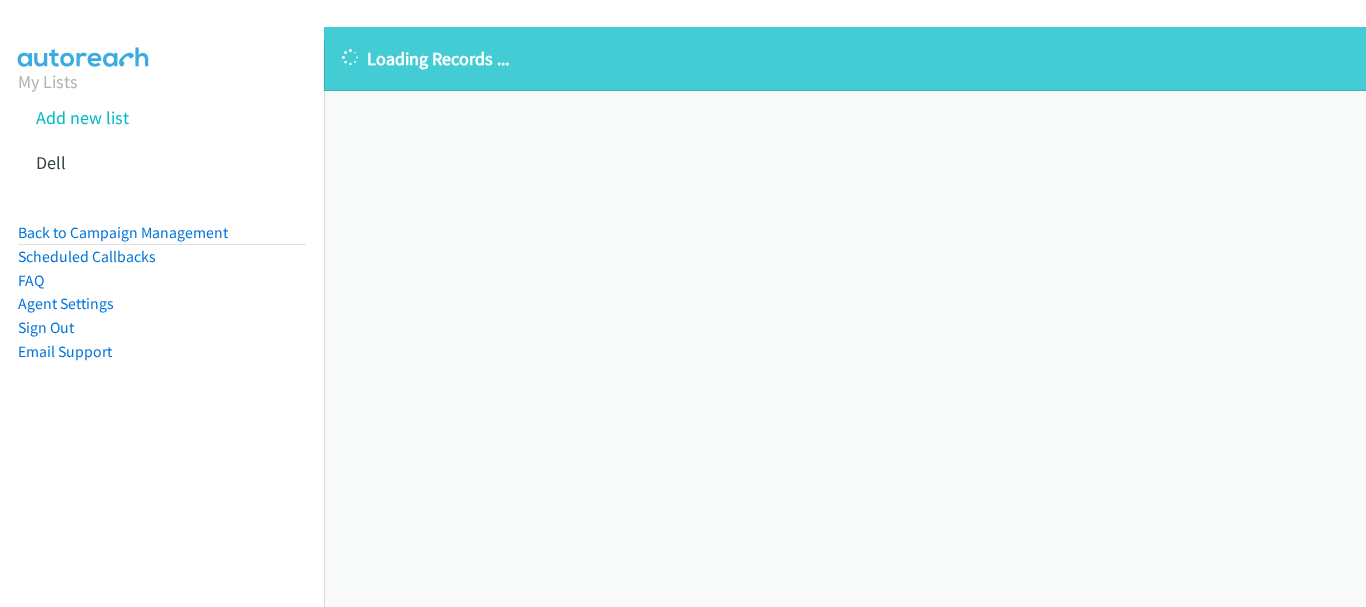 scroll, scrollTop: 0, scrollLeft: 0, axis: both 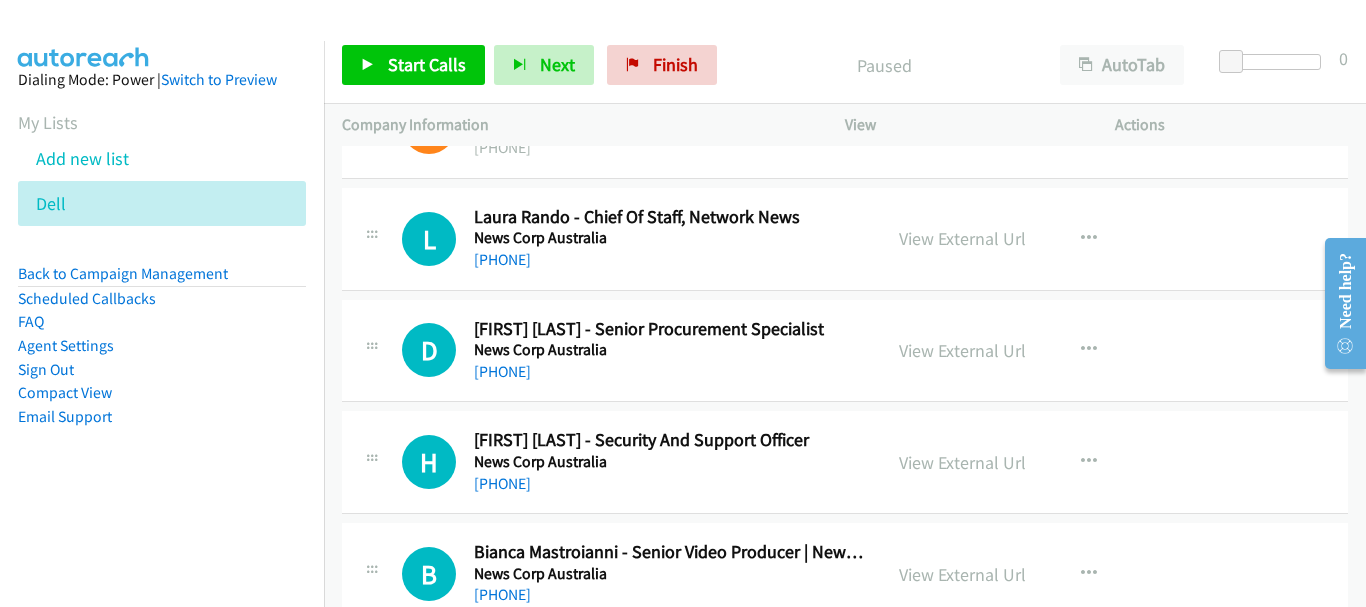 drag, startPoint x: 1358, startPoint y: 183, endPoint x: 36, endPoint y: 66, distance: 1327.1672 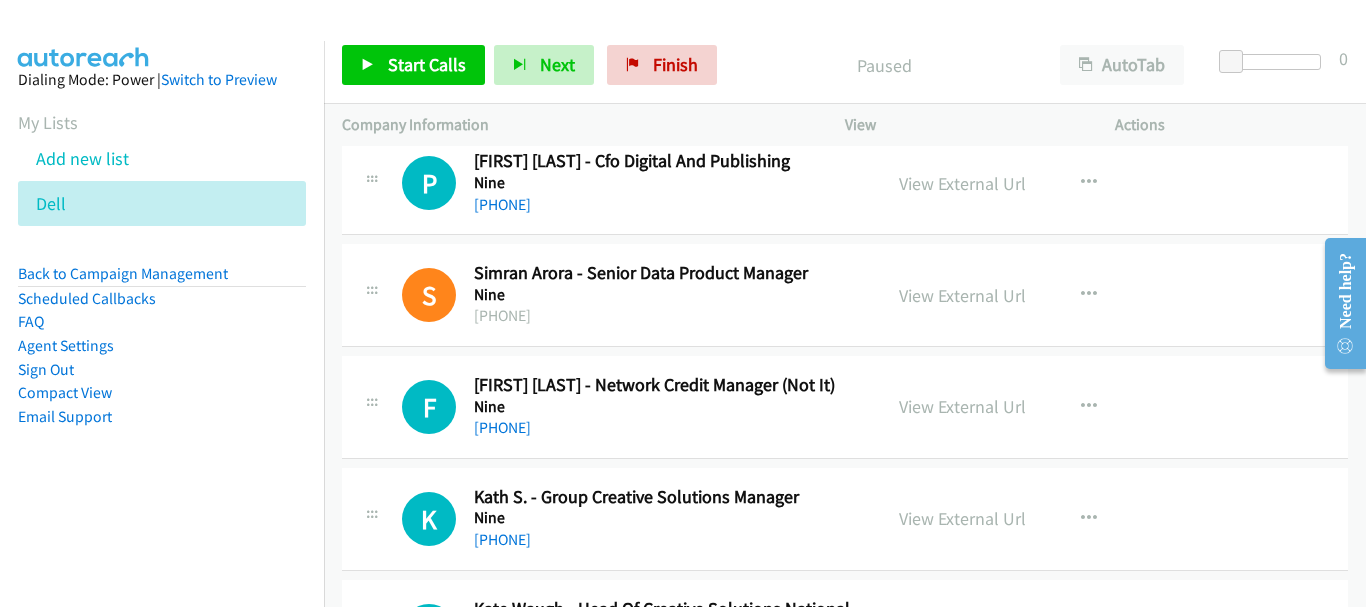 scroll, scrollTop: 2517, scrollLeft: 0, axis: vertical 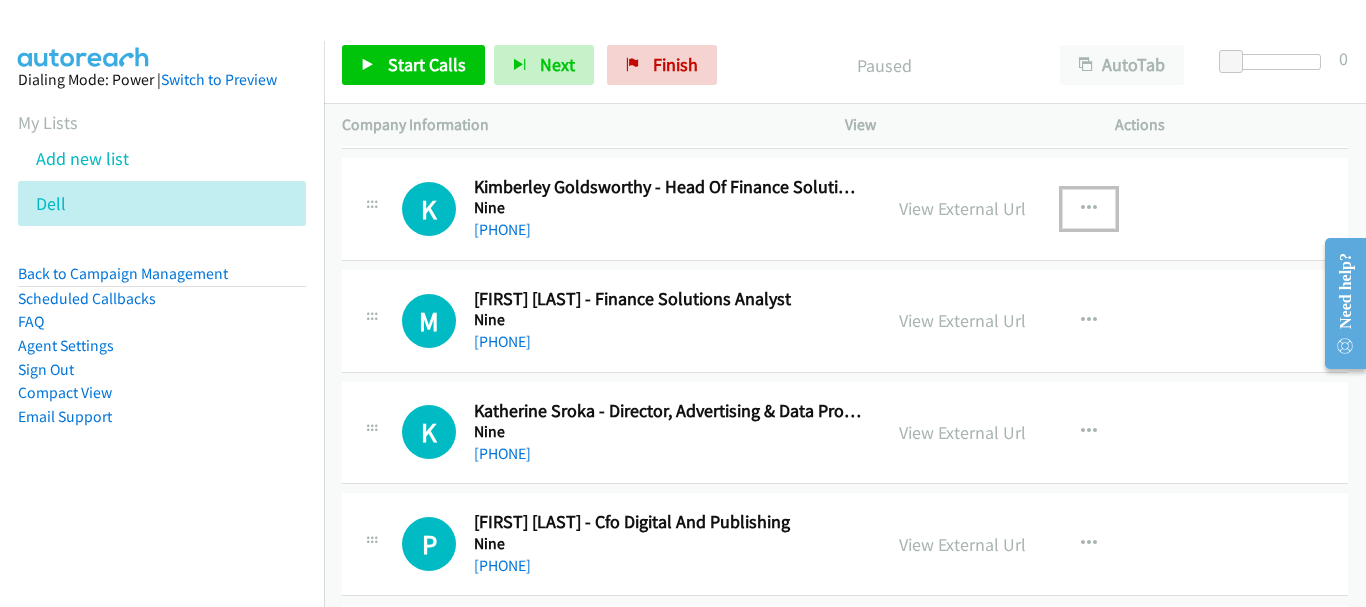 click at bounding box center [1089, 209] 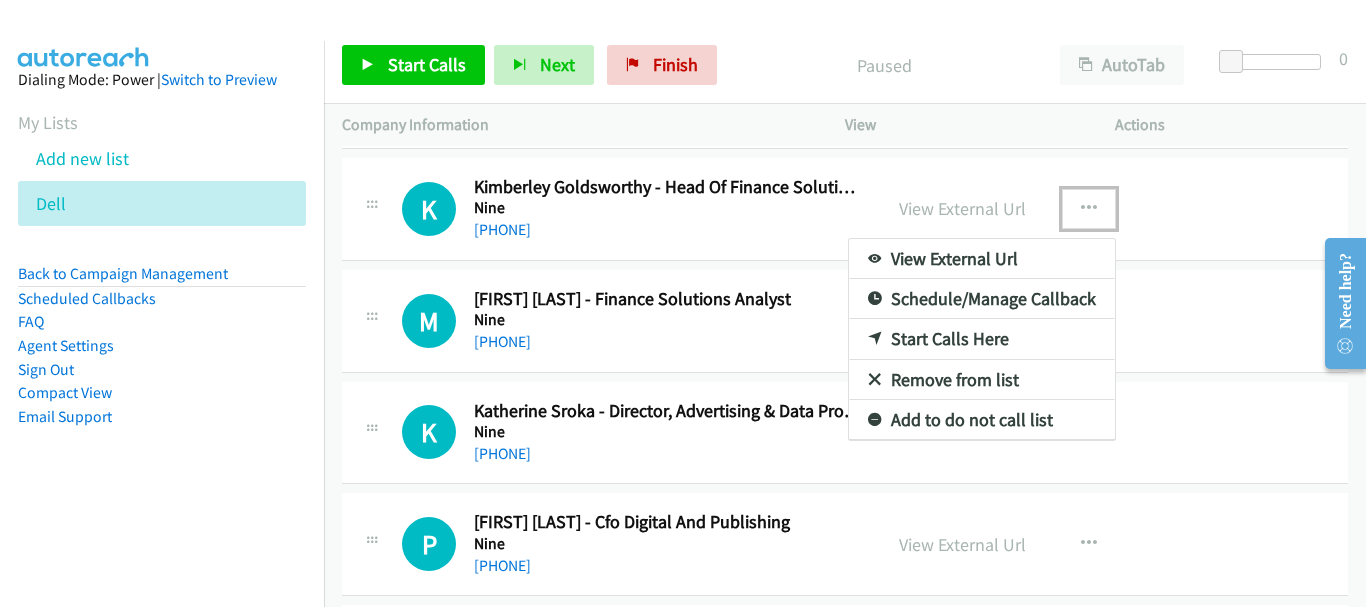 click on "Start Calls Here" at bounding box center (982, 339) 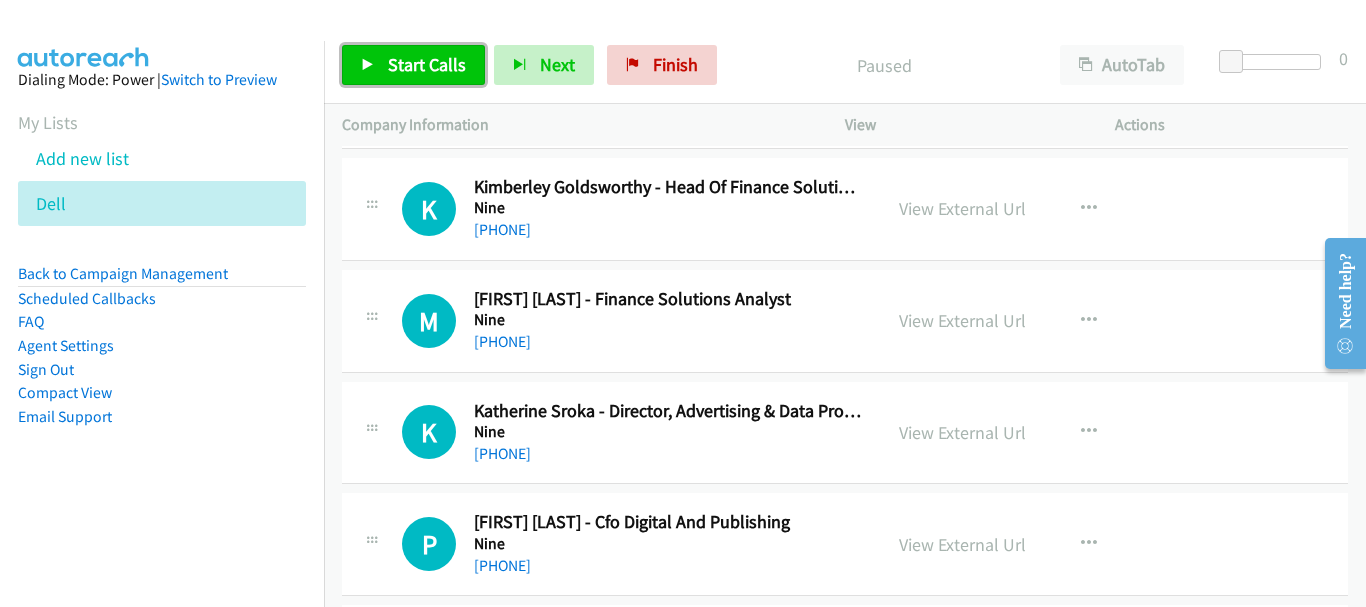 click on "Start Calls" at bounding box center [427, 64] 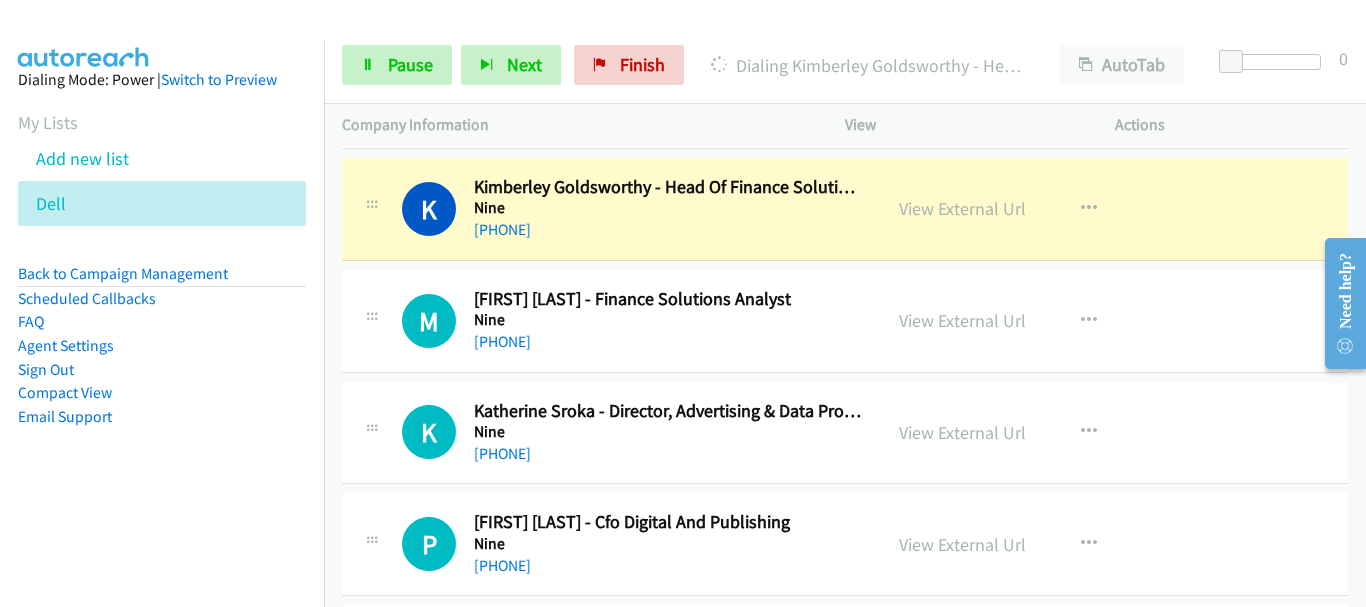click on "Katherine Sroka - Director, Advertising & Data Products Melbourne" at bounding box center [668, 411] 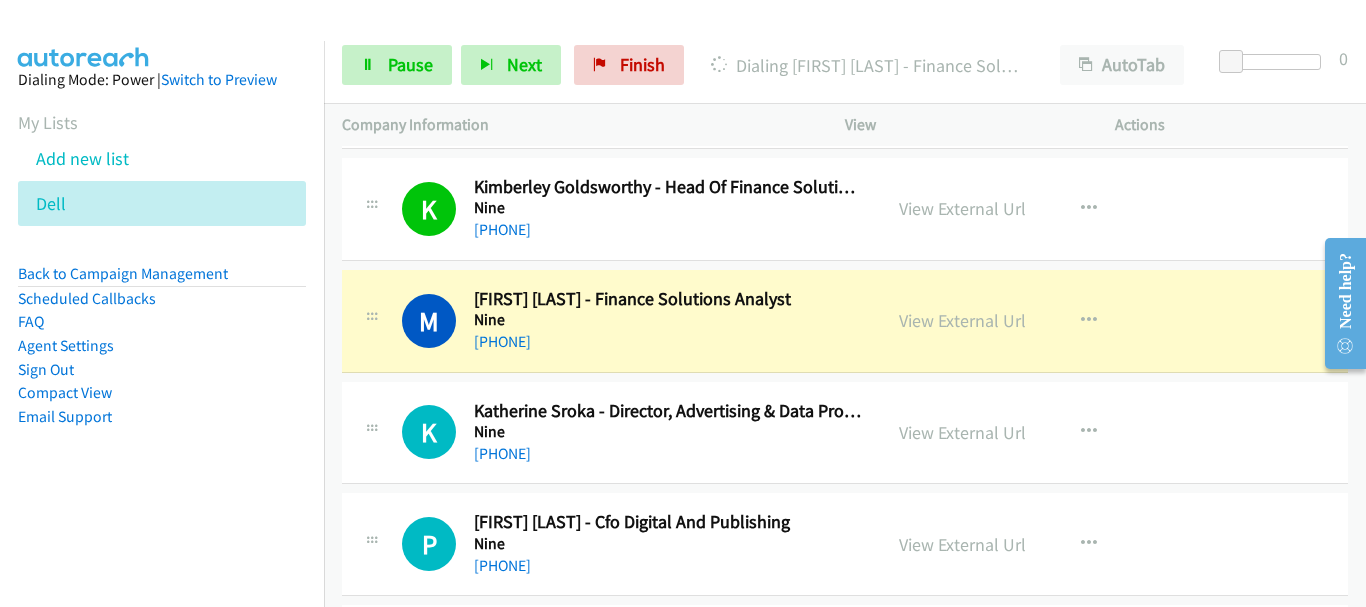 scroll, scrollTop: 2217, scrollLeft: 0, axis: vertical 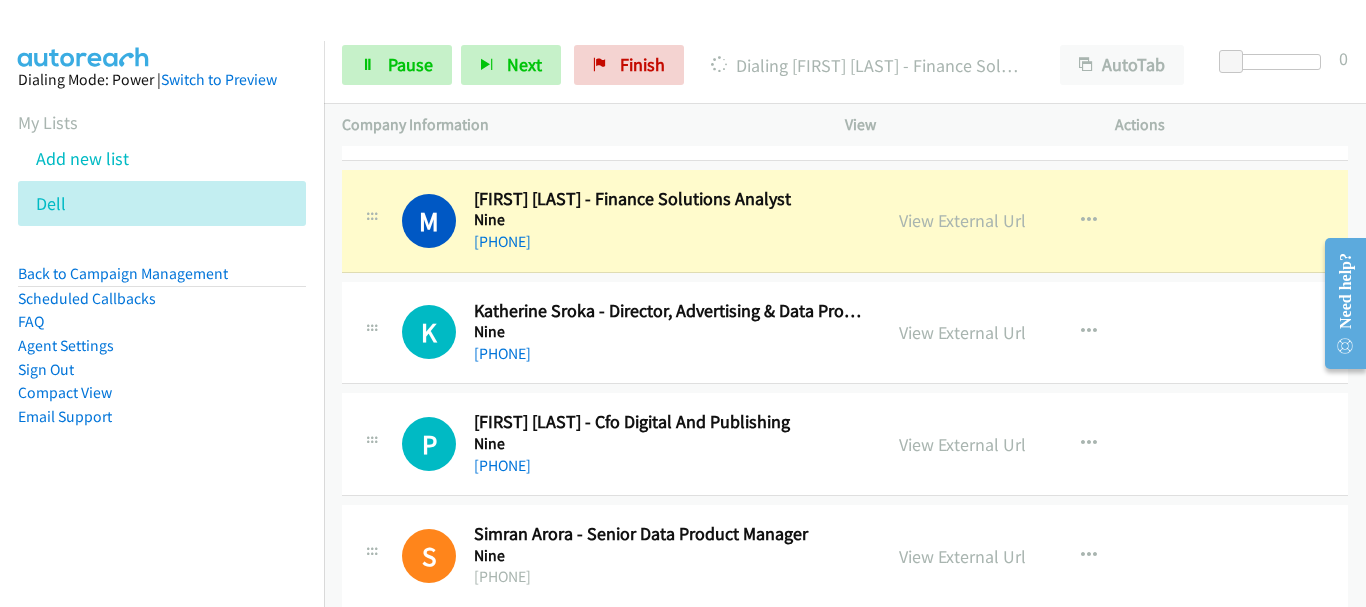 click on "+61 402 067 787" at bounding box center (668, 354) 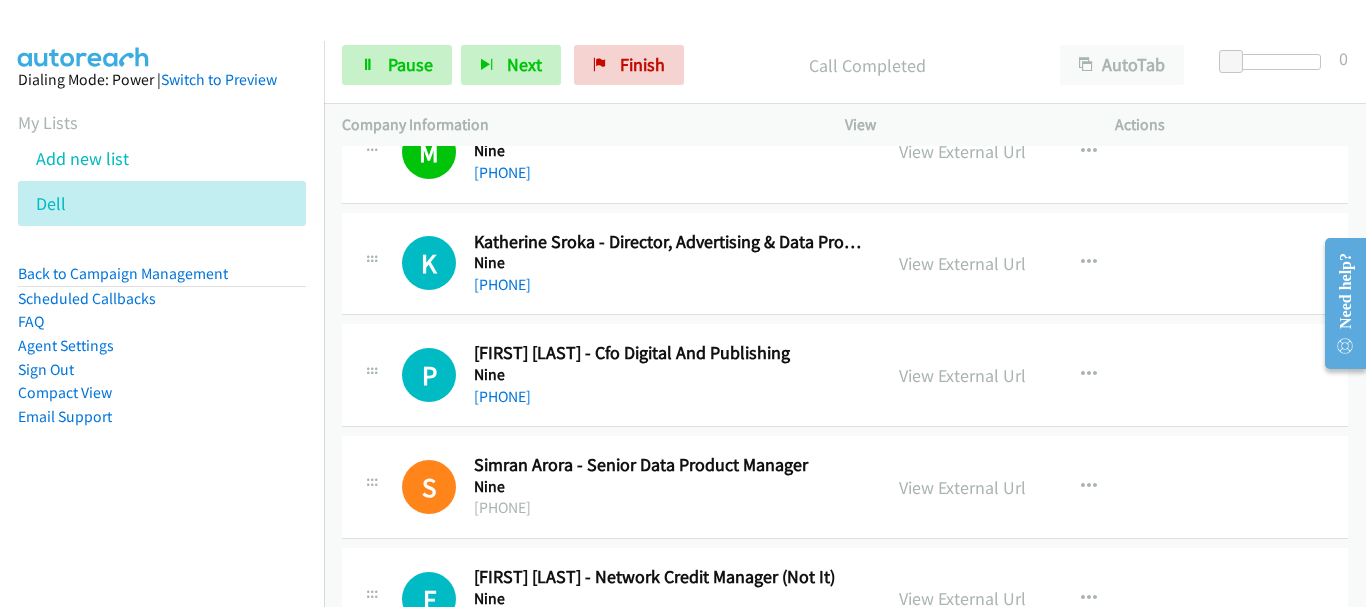 scroll, scrollTop: 2317, scrollLeft: 0, axis: vertical 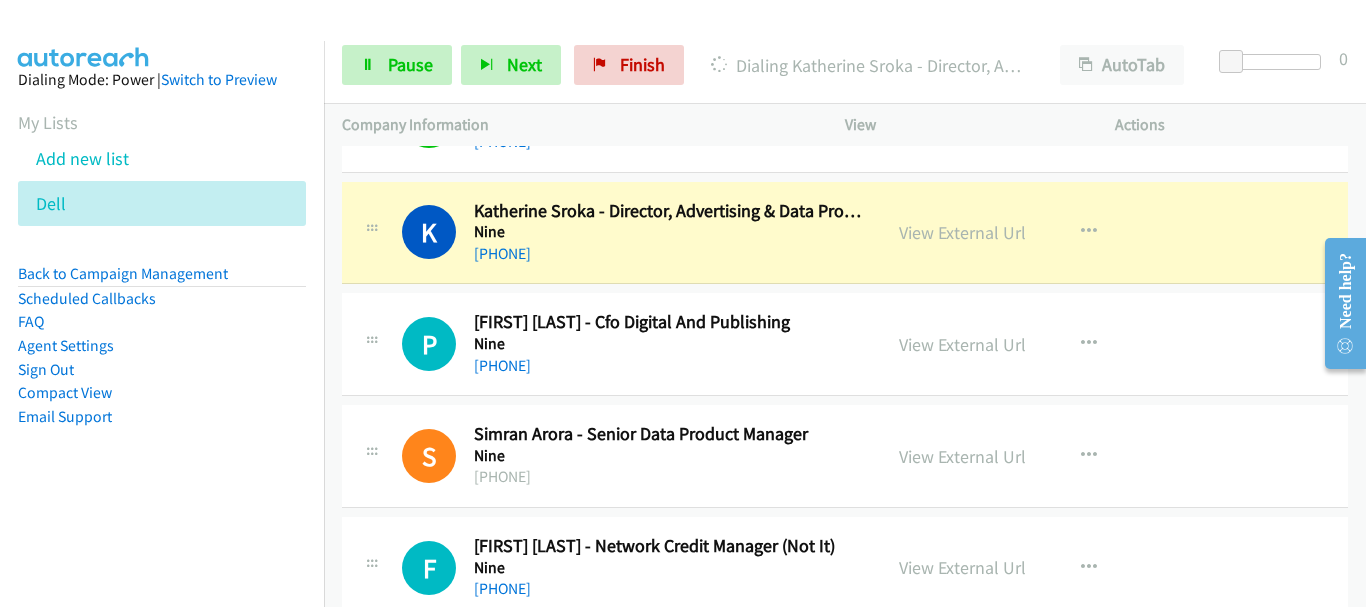 click on "Simran Arora - Senior Data Product Manager" at bounding box center (668, 434) 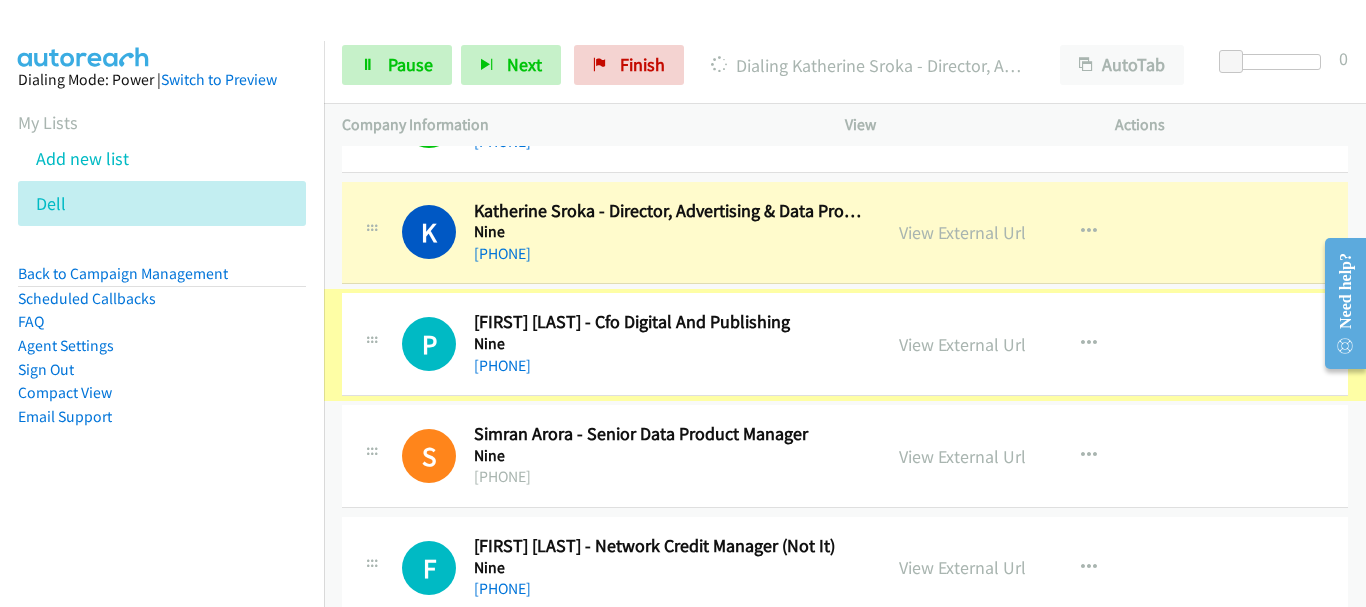 click on "Peter Williams - Cfo   Digital And Publishing" at bounding box center [668, 322] 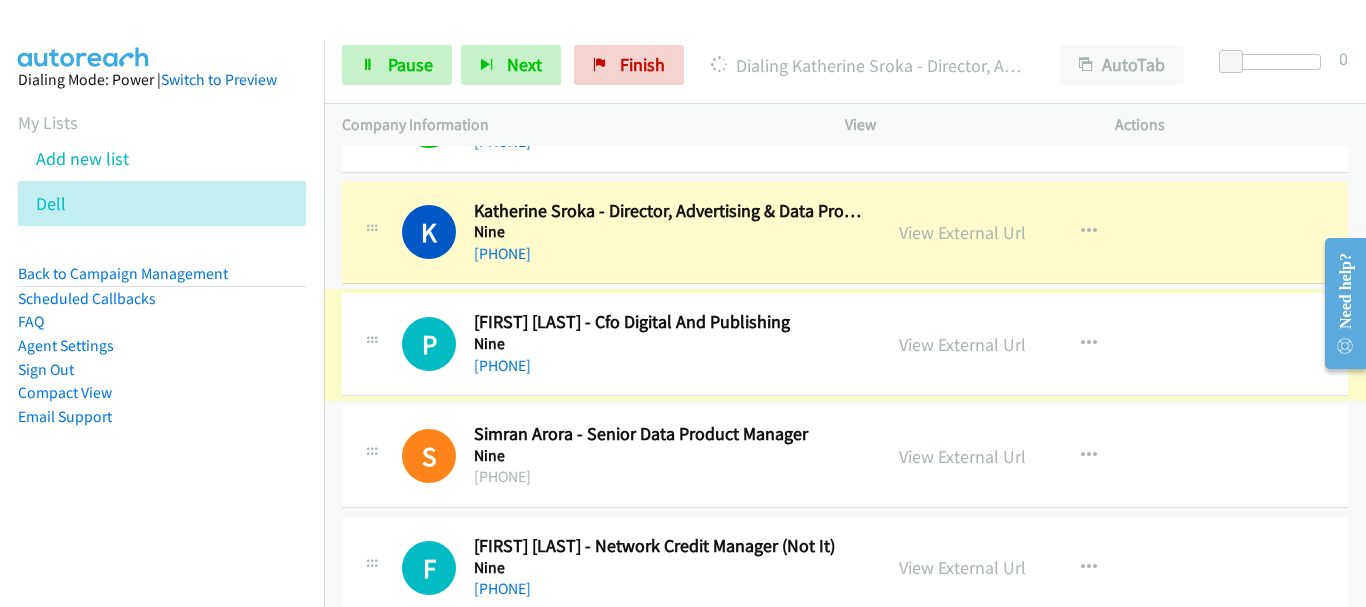 click on "P
Callback Scheduled
Peter Williams - Cfo   Digital And Publishing
Nine
Australia/Sydney
+61 2 8598 6525
View External Url
View External Url
Schedule/Manage Callback
Start Calls Here
Remove from list
Add to do not call list
Reset Call Status" at bounding box center (845, 344) 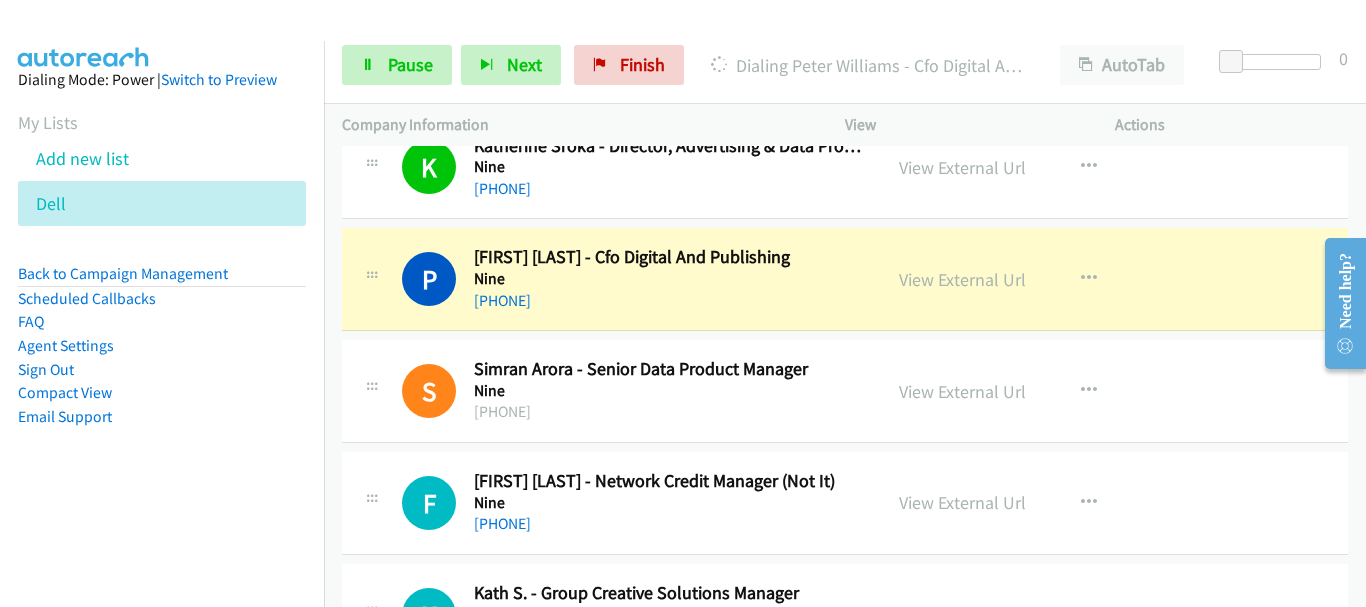 scroll, scrollTop: 2417, scrollLeft: 0, axis: vertical 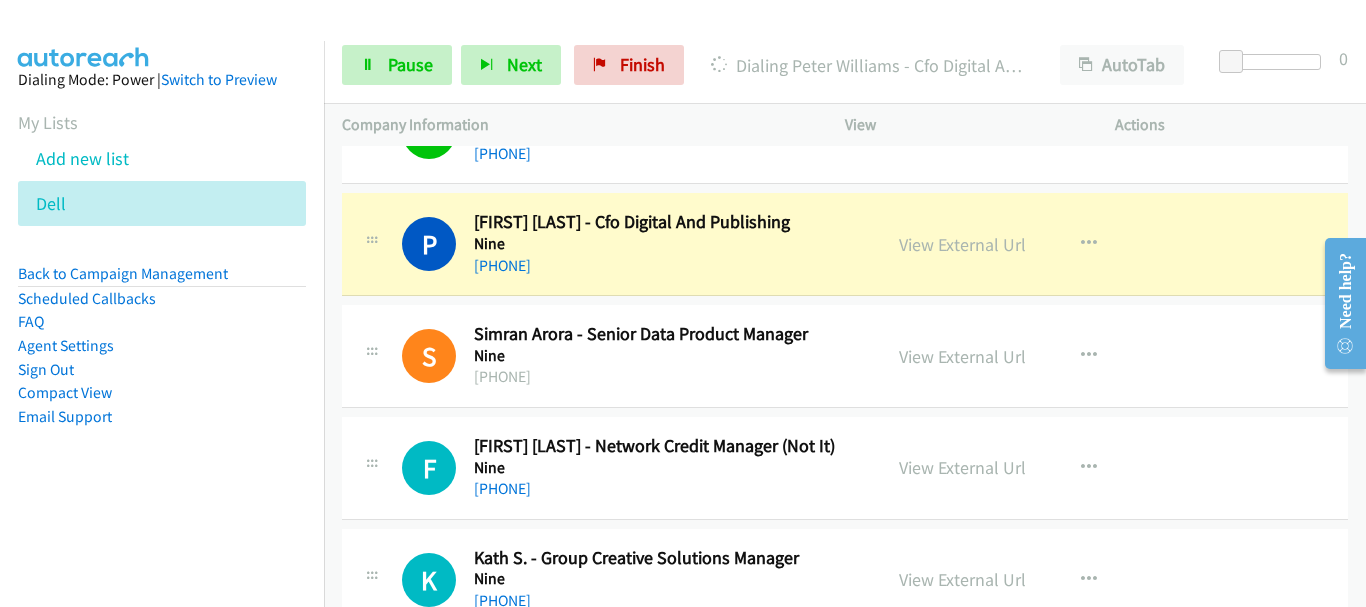 click on "+61 8082 76 33 98" at bounding box center [668, 377] 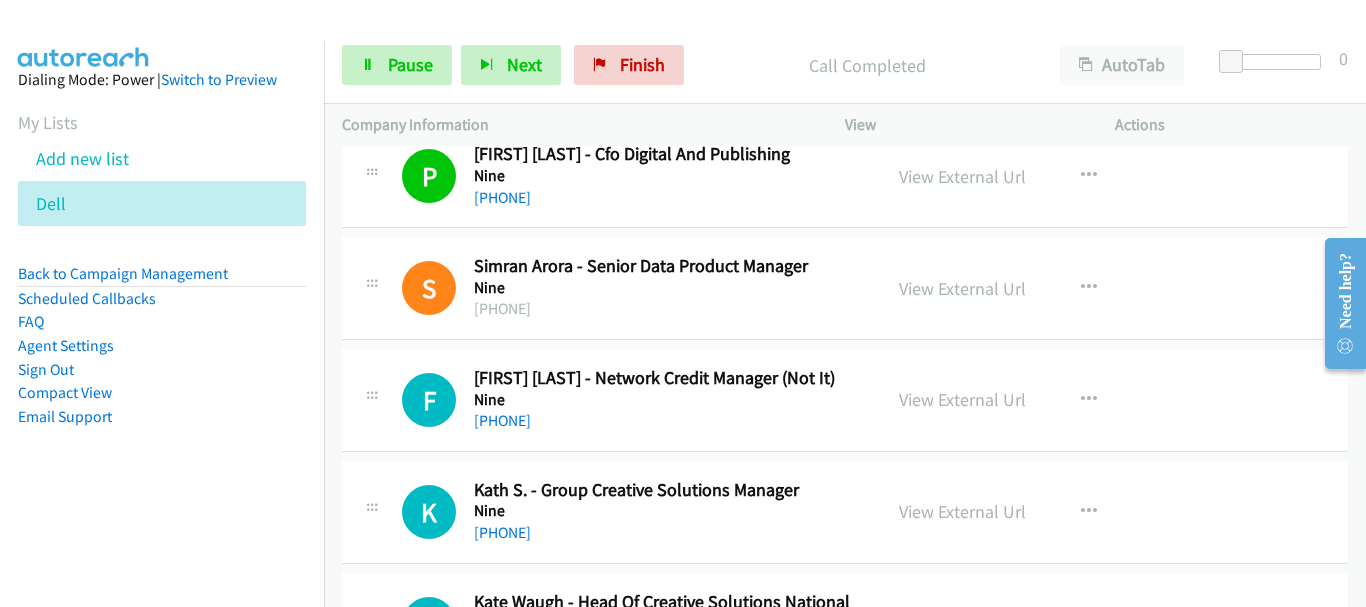 scroll, scrollTop: 2517, scrollLeft: 0, axis: vertical 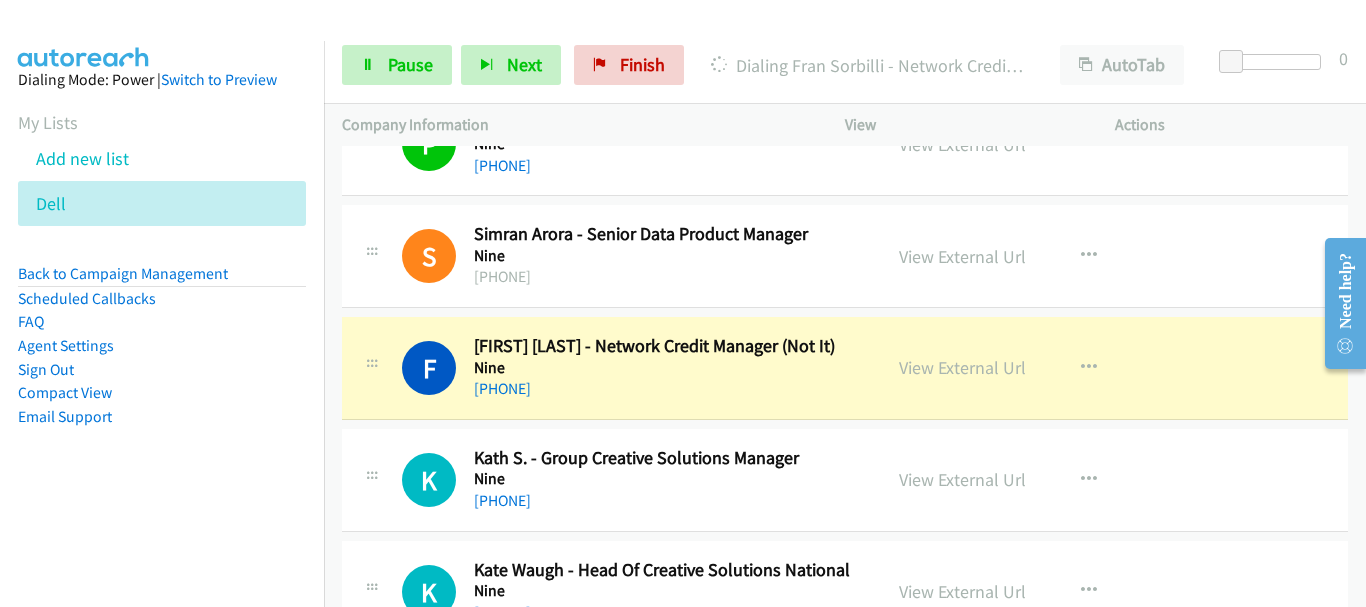 click on "Nine" at bounding box center [668, 479] 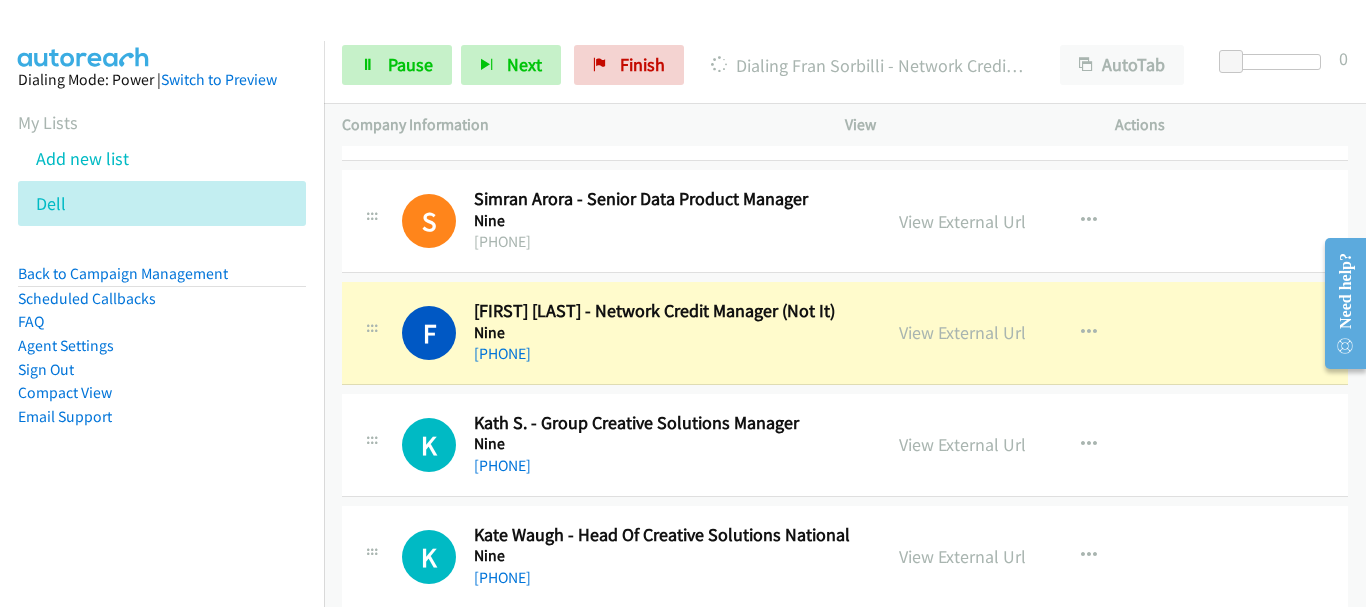scroll, scrollTop: 2517, scrollLeft: 0, axis: vertical 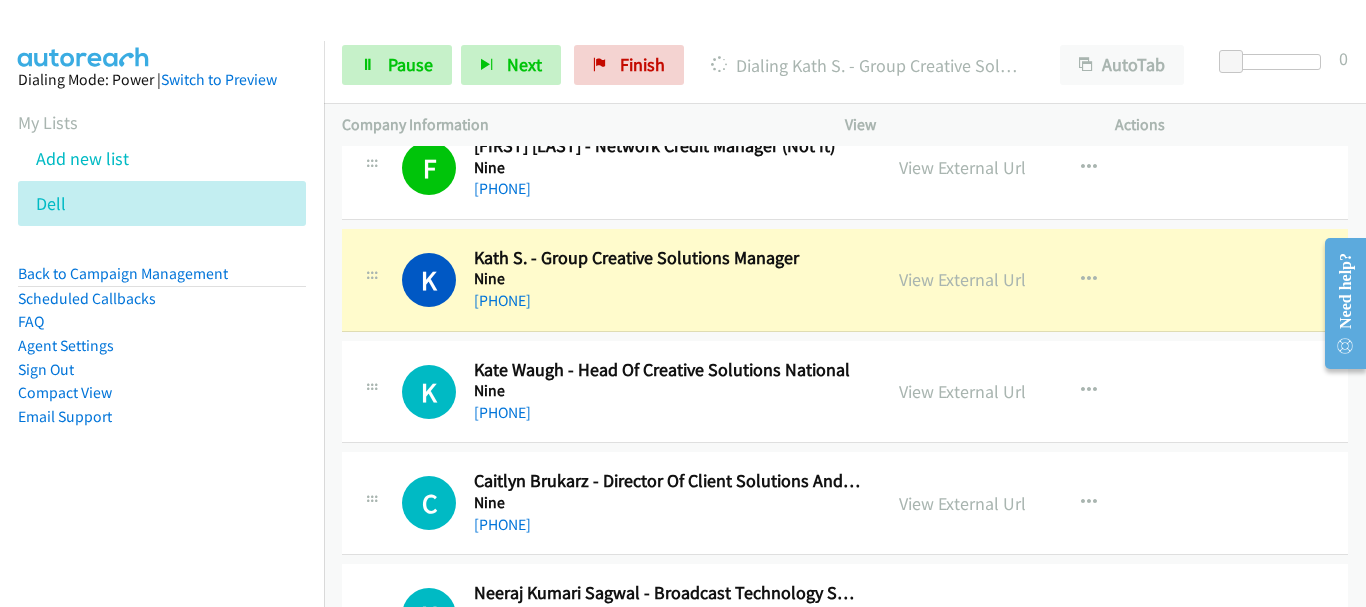 click on "+61 422 244 402" at bounding box center (668, 413) 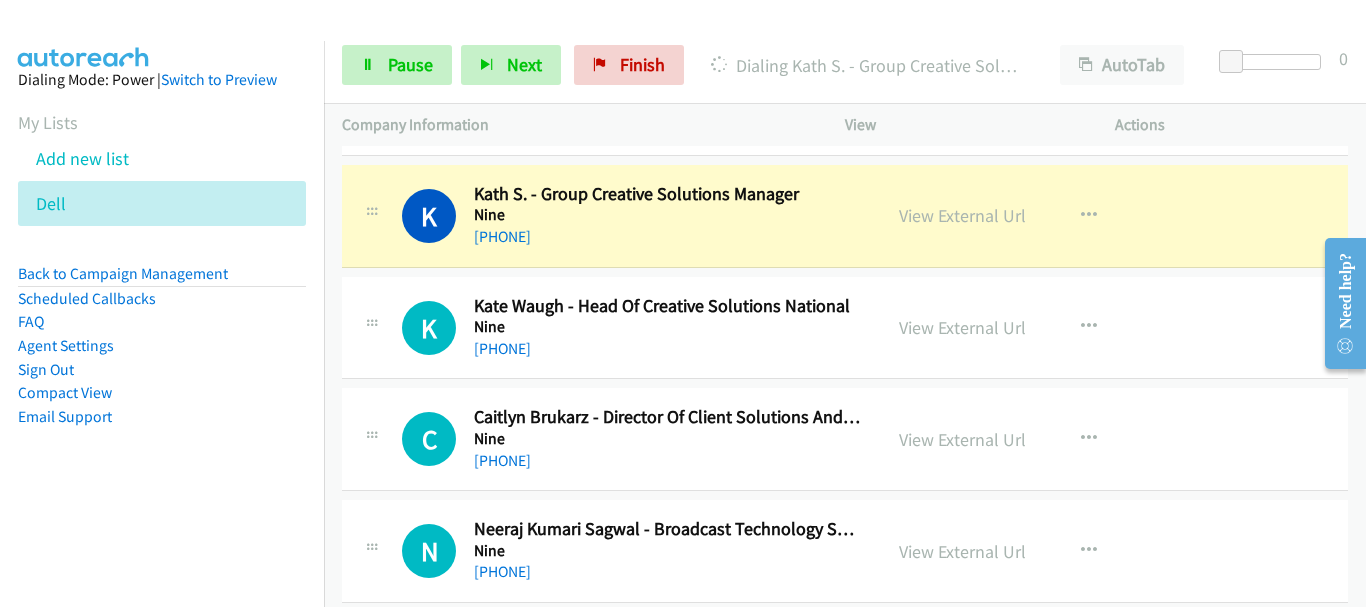 scroll, scrollTop: 2817, scrollLeft: 0, axis: vertical 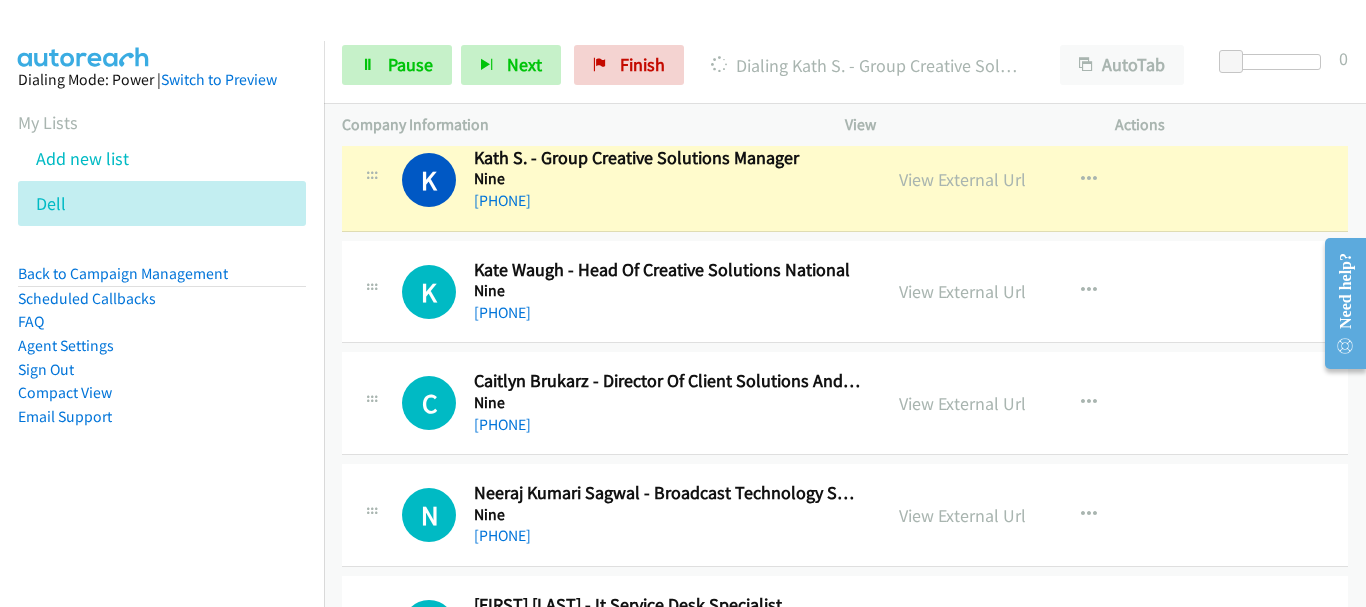 click on "+61 421 270 170" at bounding box center (668, 425) 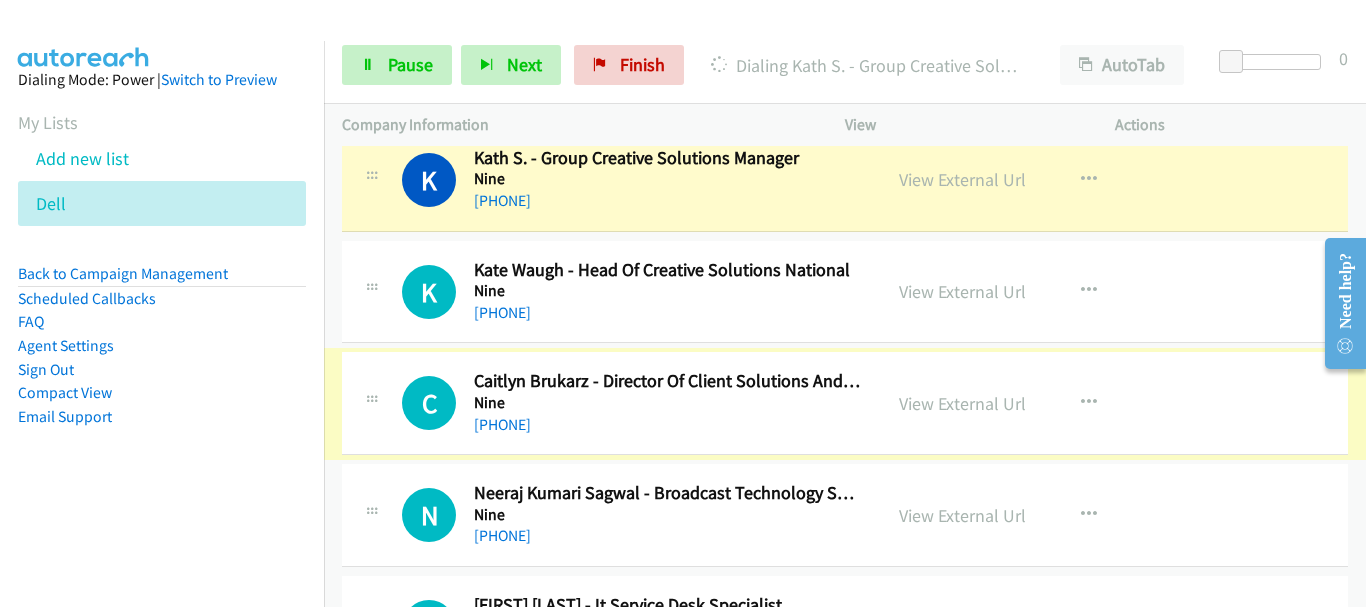 scroll, scrollTop: 2717, scrollLeft: 0, axis: vertical 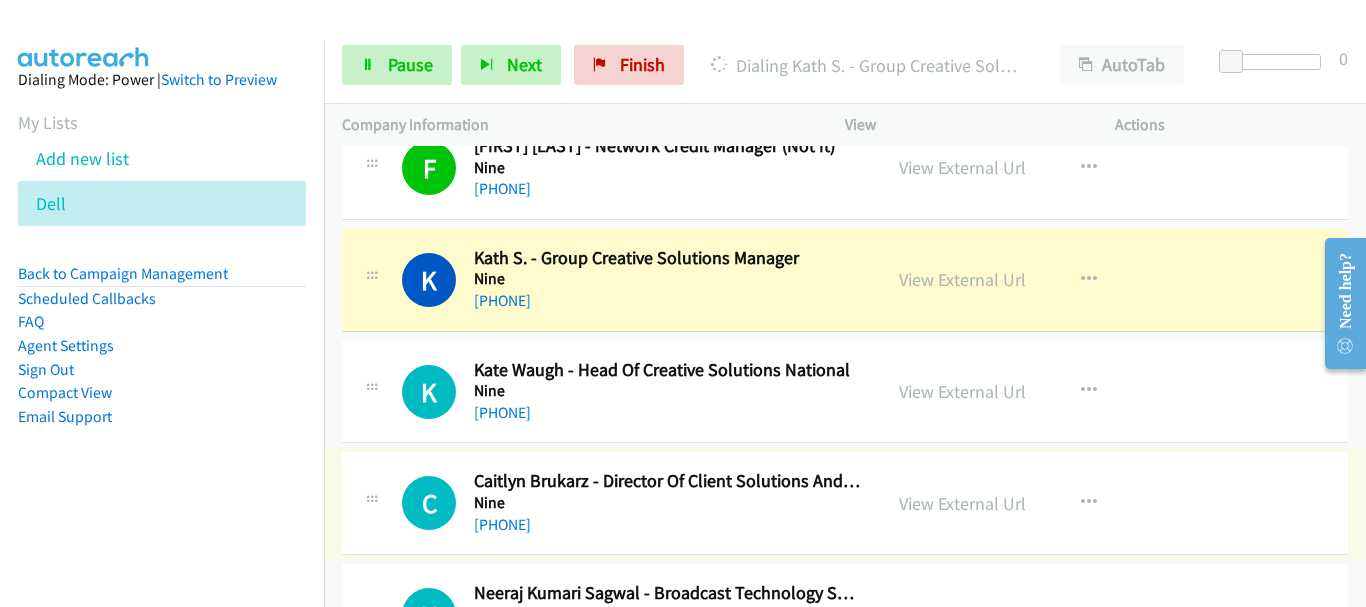 click on "C
Callback Scheduled
Caitlyn Brukarz - Director Of Client Solutions And Experience (Effectiveness)
Nine
Australia/Sydney
+61 421 270 170
View External Url
View External Url
Schedule/Manage Callback
Start Calls Here
Remove from list
Add to do not call list
Reset Call Status" at bounding box center (845, 503) 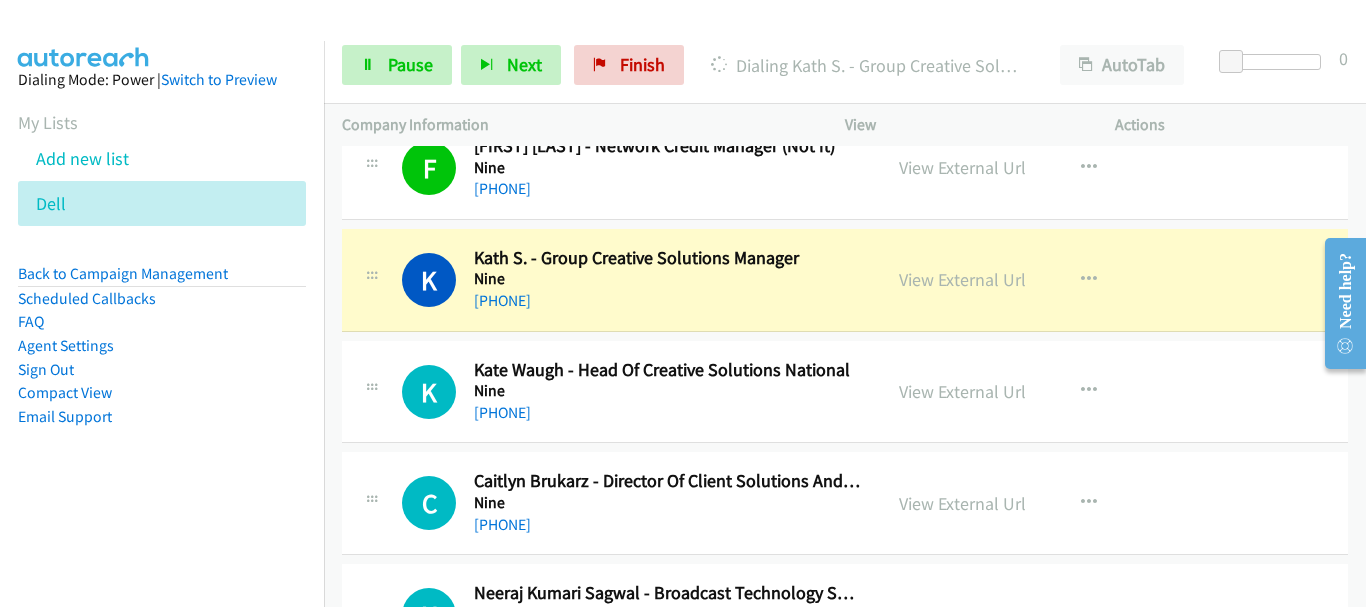 click on "K
Callback Scheduled
Kate Waugh - Head Of Creative Solutions   National
Nine
Australia/Sydney
+61 422 244 402
View External Url
View External Url
Schedule/Manage Callback
Start Calls Here
Remove from list
Add to do not call list
Reset Call Status" at bounding box center [845, 392] 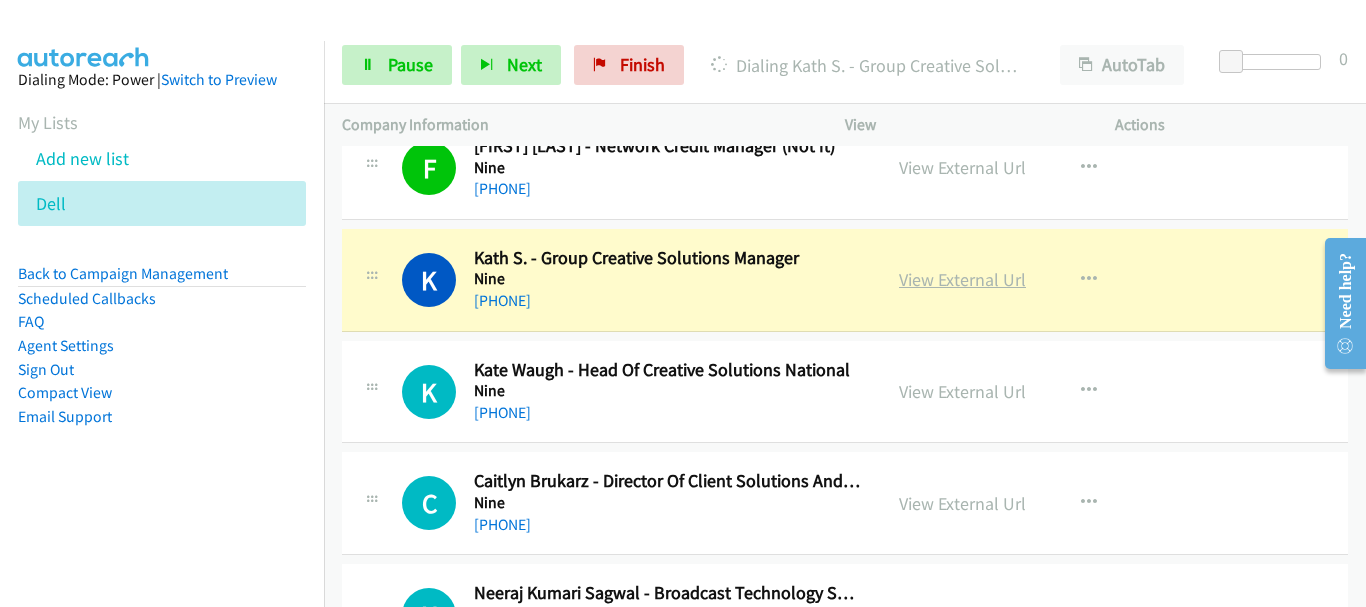 click on "View External Url" at bounding box center [962, 279] 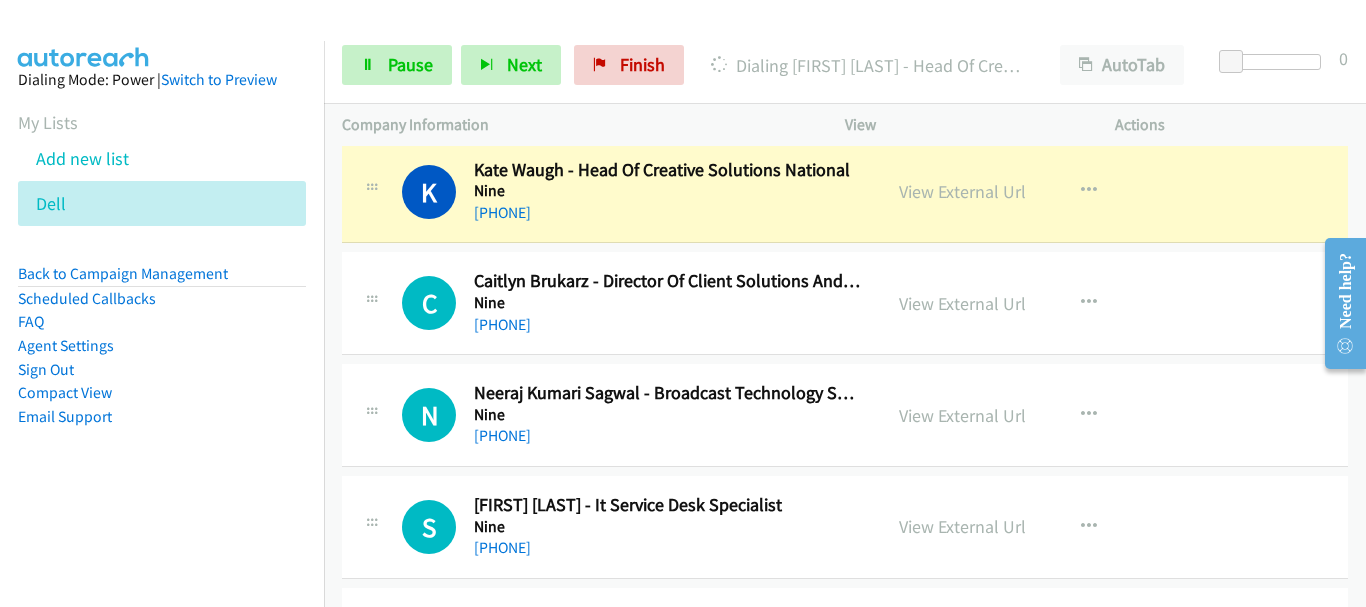 scroll, scrollTop: 2817, scrollLeft: 0, axis: vertical 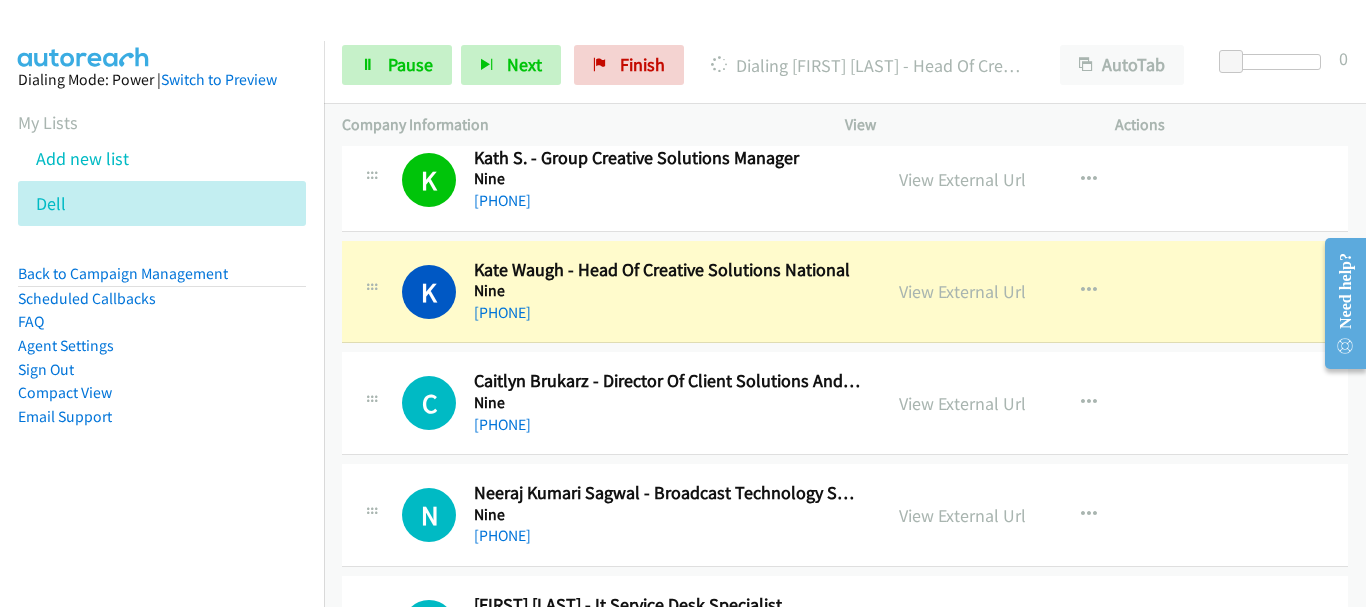 click on "Nine" at bounding box center (668, 403) 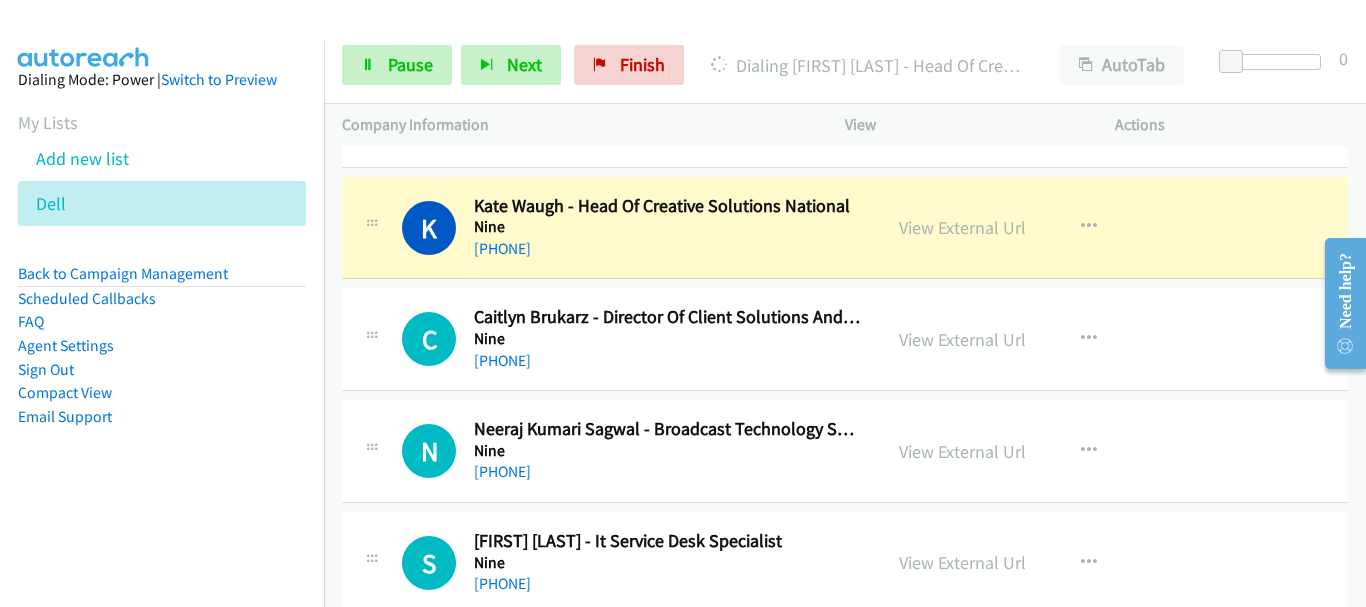 scroll, scrollTop: 2917, scrollLeft: 0, axis: vertical 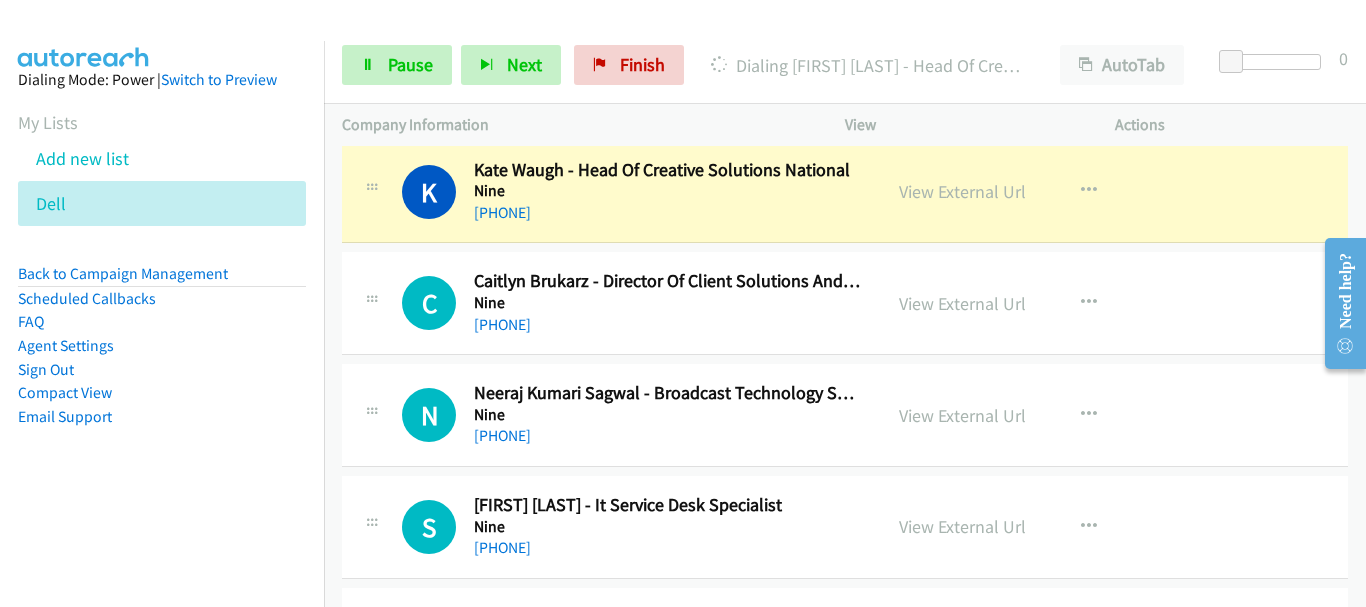 click on "+61 449 832 600" at bounding box center (668, 436) 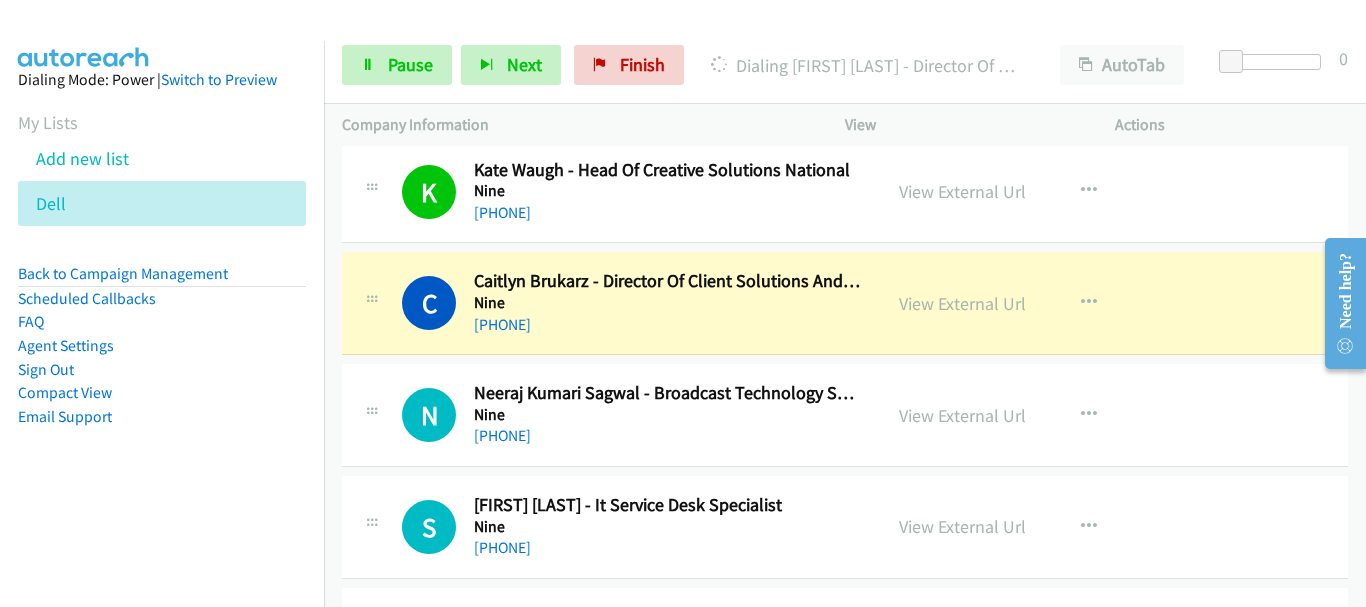 click on "Nine" at bounding box center (668, 415) 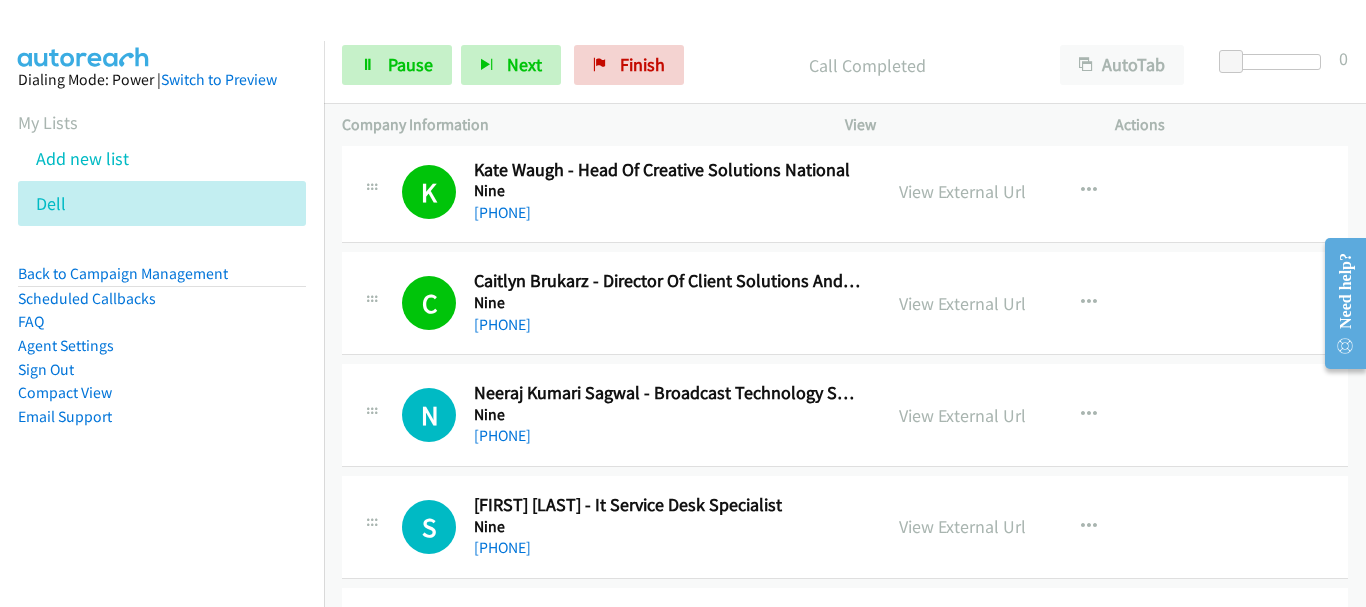 scroll, scrollTop: 3017, scrollLeft: 0, axis: vertical 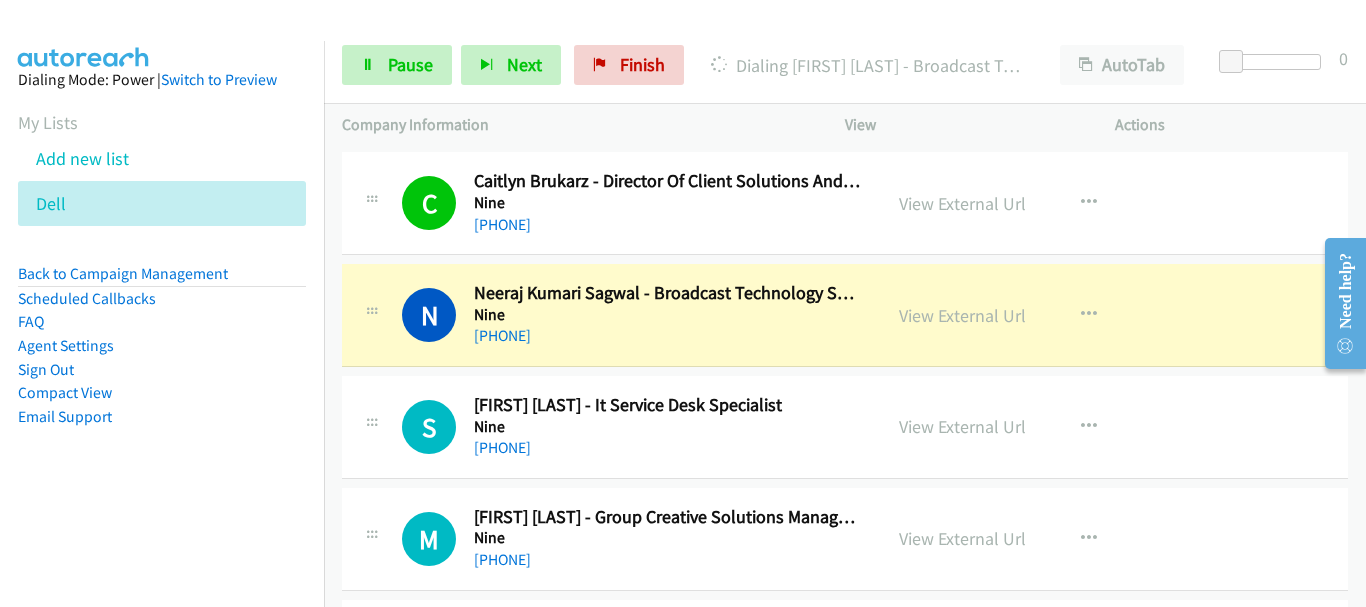 click on "N
Callback Scheduled
Neeraj Kumari Sagwal - Broadcast Technology Support Analyst
Nine
Australia/Sydney
+61 449 832 600
View External Url
View External Url
Schedule/Manage Callback
Start Calls Here
Remove from list
Add to do not call list
Reset Call Status" at bounding box center (845, 315) 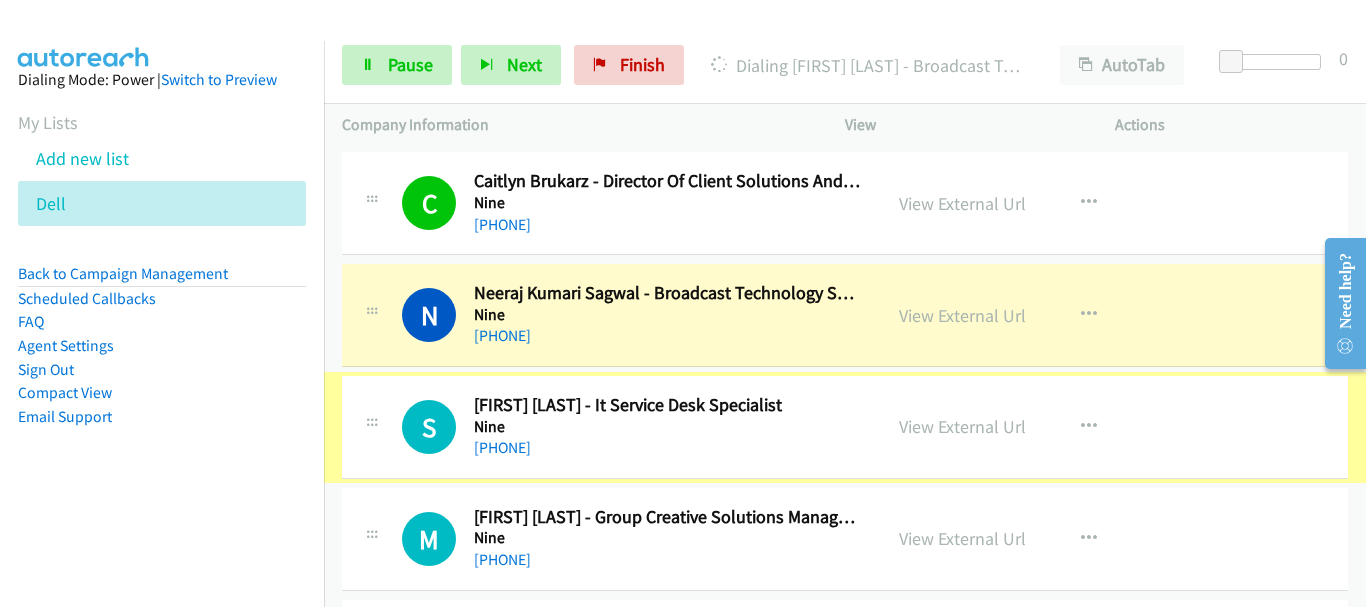click on "+61 449 832 600" at bounding box center (668, 336) 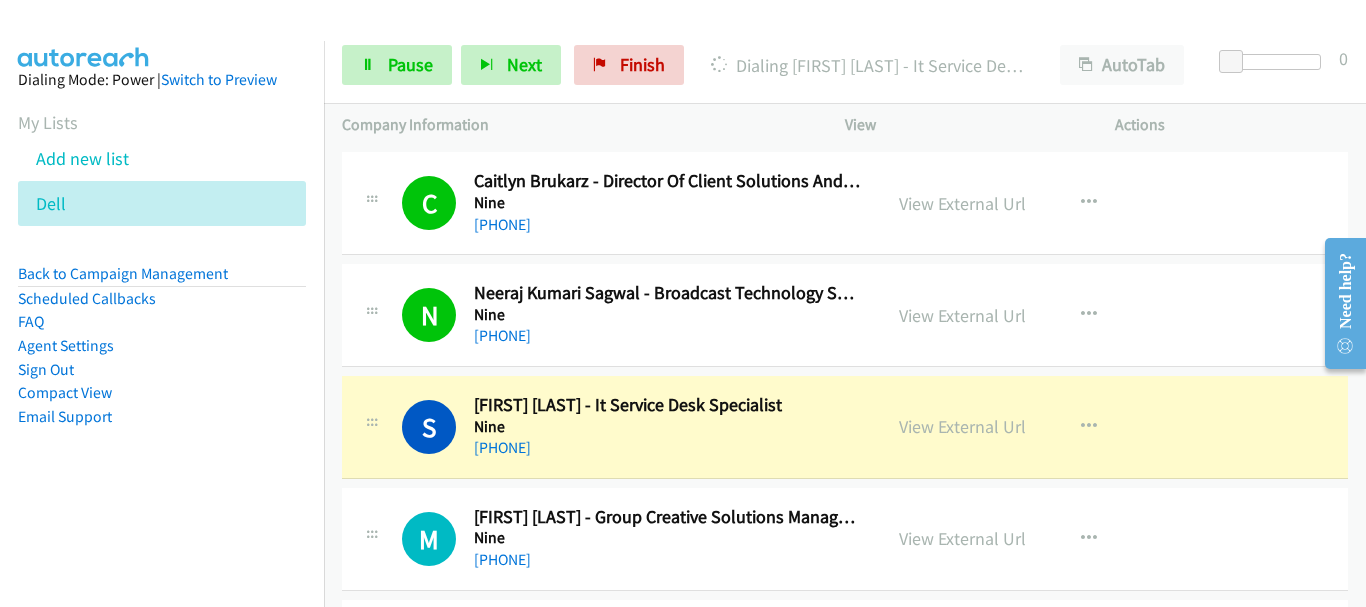 click on "Melanie Cunningham - Group Creative Solutions Manager, 9 Powered" at bounding box center [668, 517] 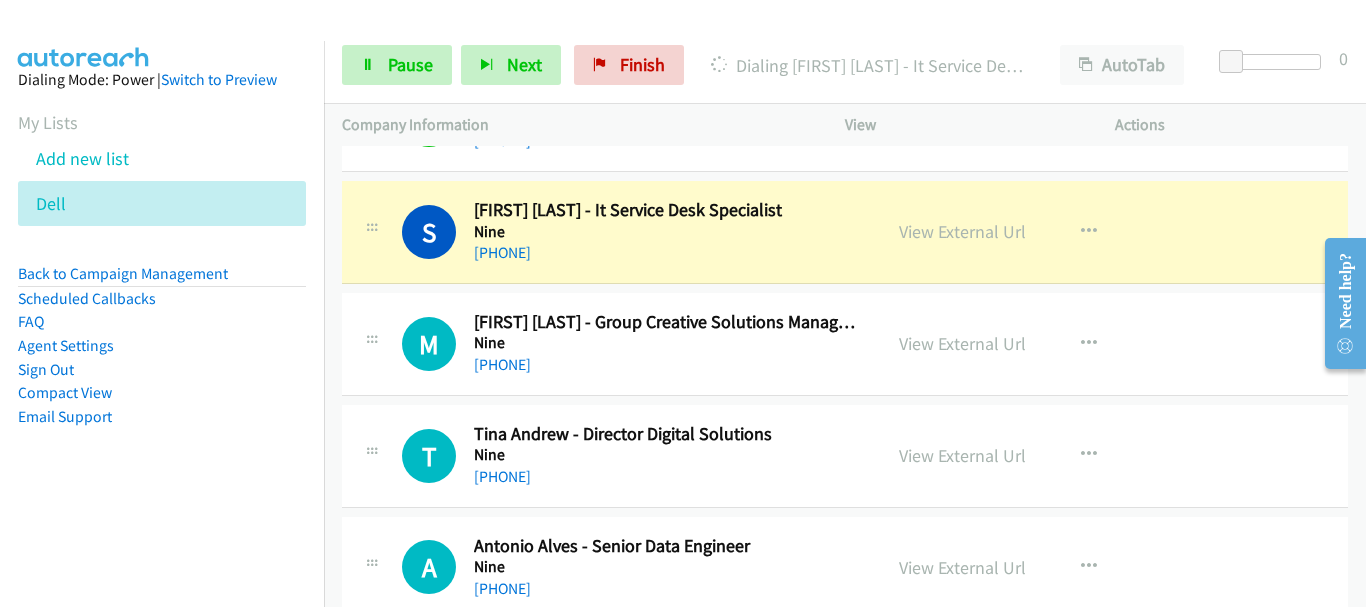 scroll, scrollTop: 3217, scrollLeft: 0, axis: vertical 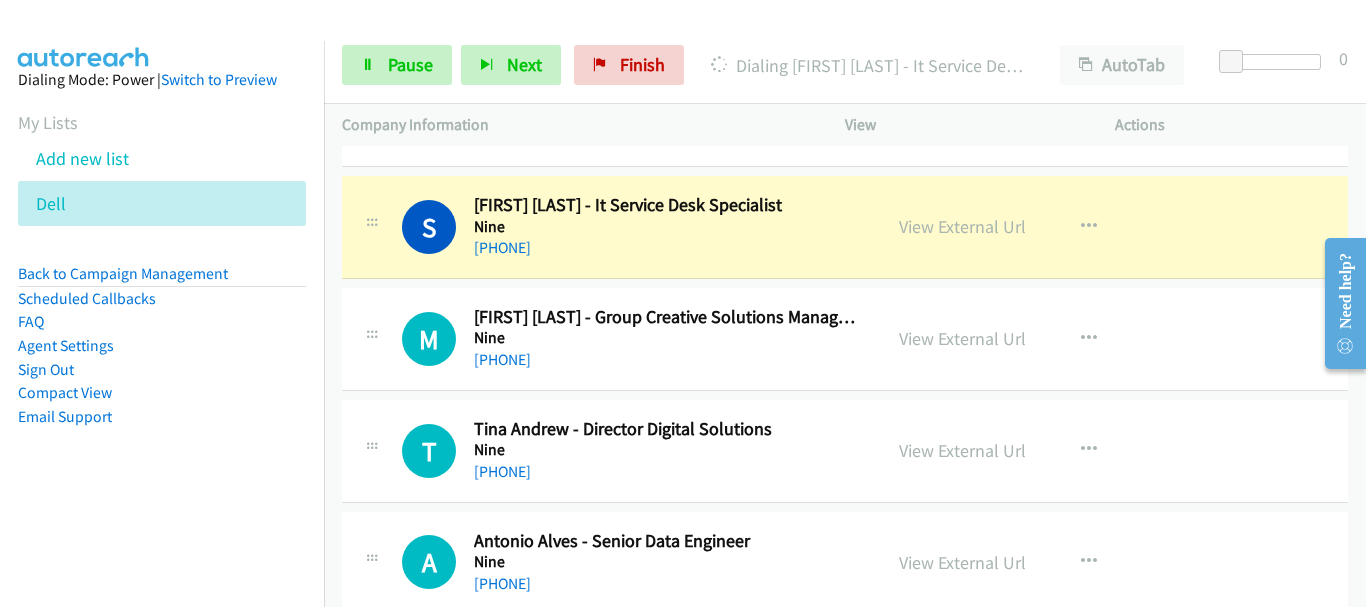 click on "M
Callback Scheduled
Melanie Cunningham - Group Creative Solutions Manager, 9 Powered
Nine
Australia/Sydney
+61 452 202 468
View External Url
View External Url
Schedule/Manage Callback
Start Calls Here
Remove from list
Add to do not call list
Reset Call Status" at bounding box center [845, 339] 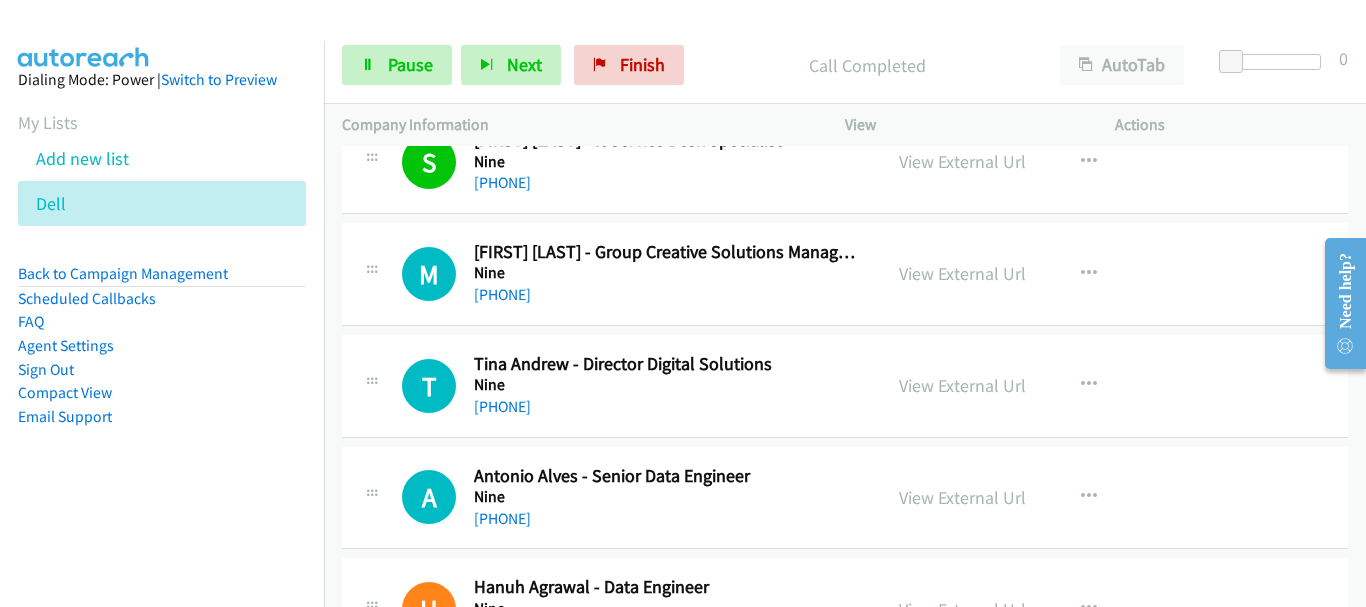 scroll, scrollTop: 3317, scrollLeft: 0, axis: vertical 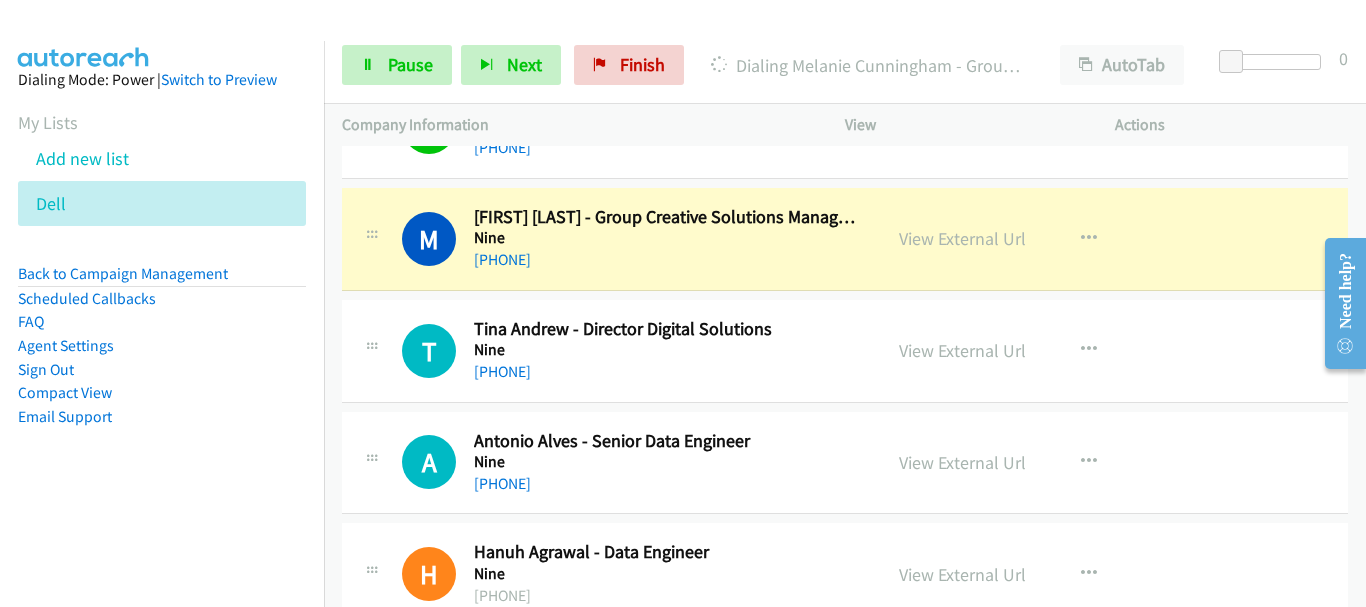 click on "+61 407 276 255" at bounding box center (668, 372) 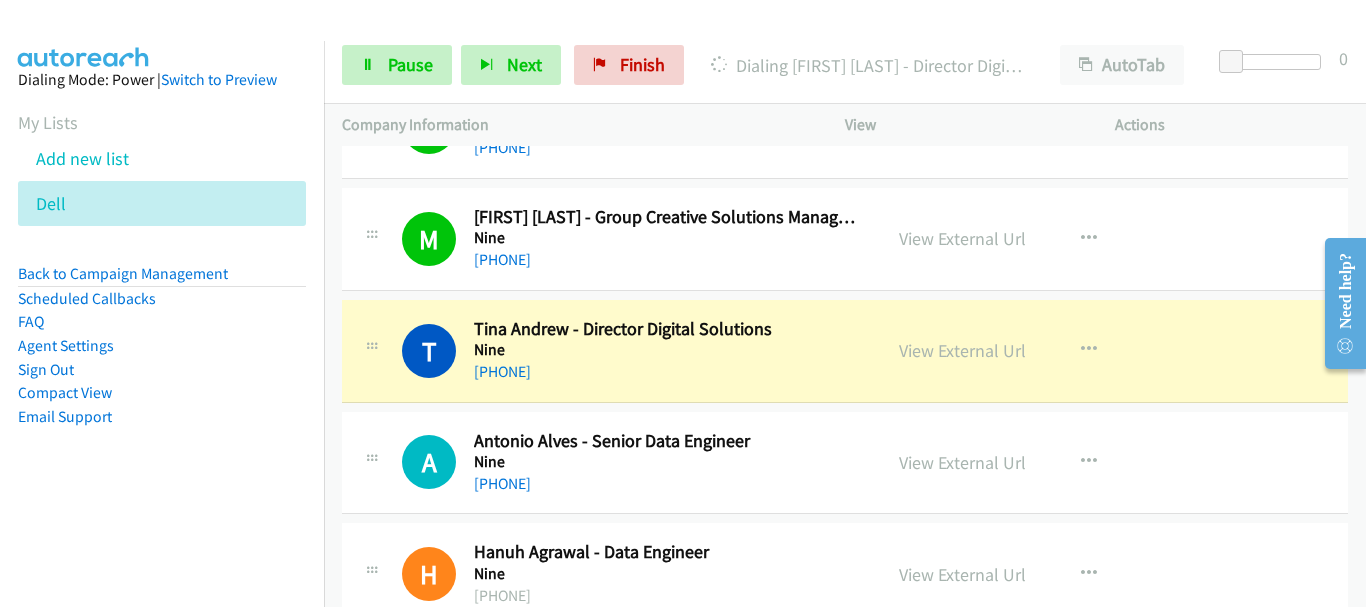 click on "+61 452 398 163" at bounding box center [668, 484] 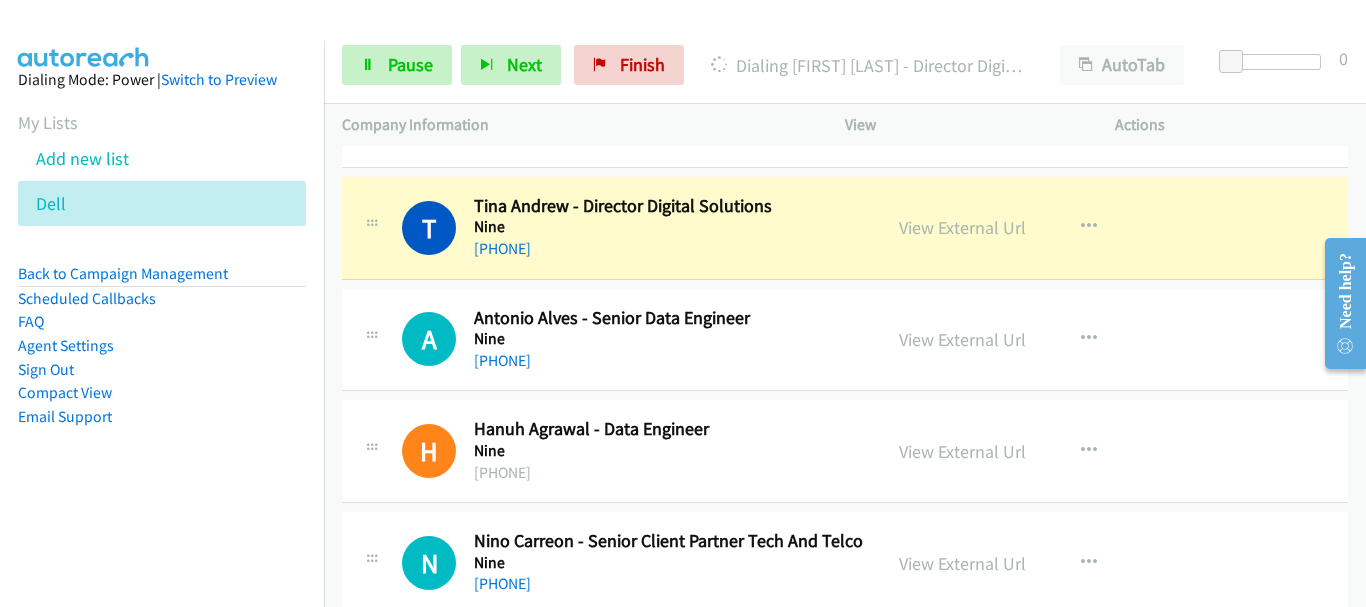 scroll, scrollTop: 3417, scrollLeft: 0, axis: vertical 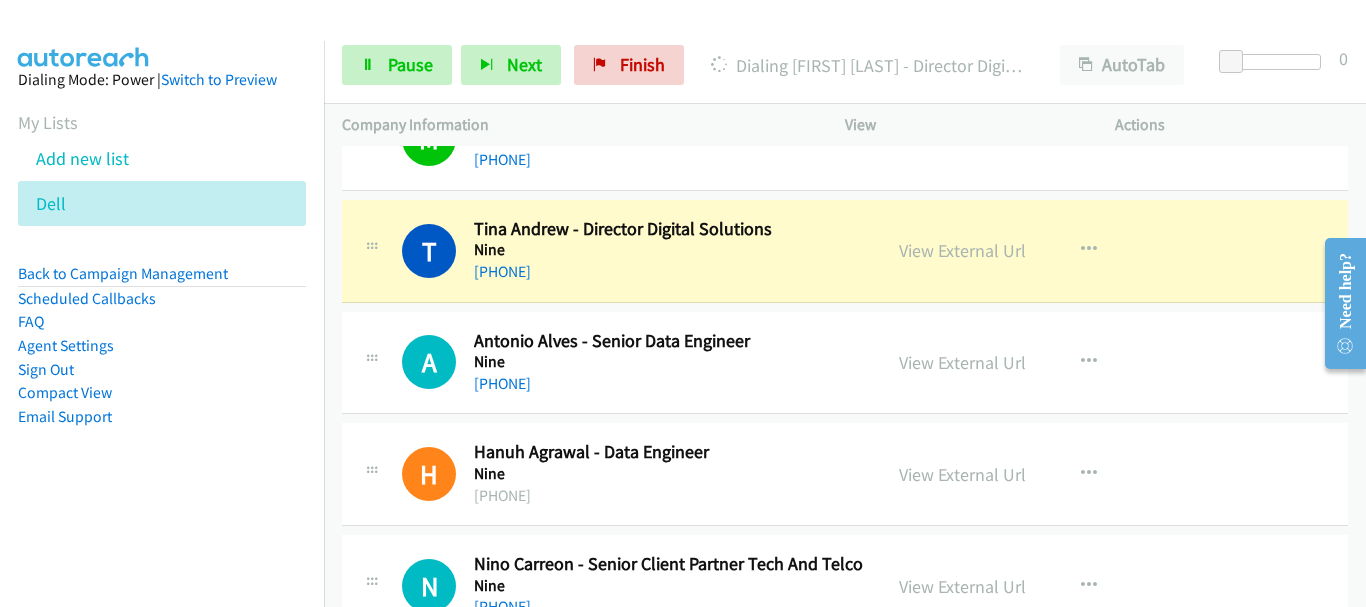 click on "+61 452 398 163" at bounding box center (668, 384) 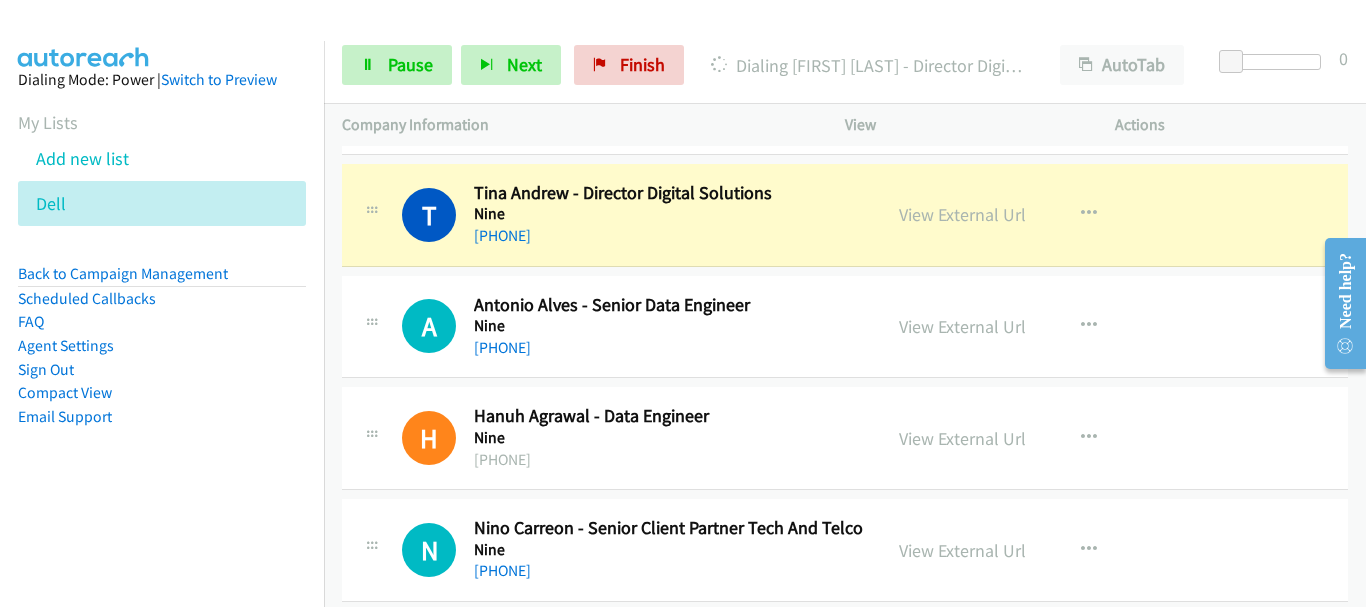 scroll, scrollTop: 3417, scrollLeft: 0, axis: vertical 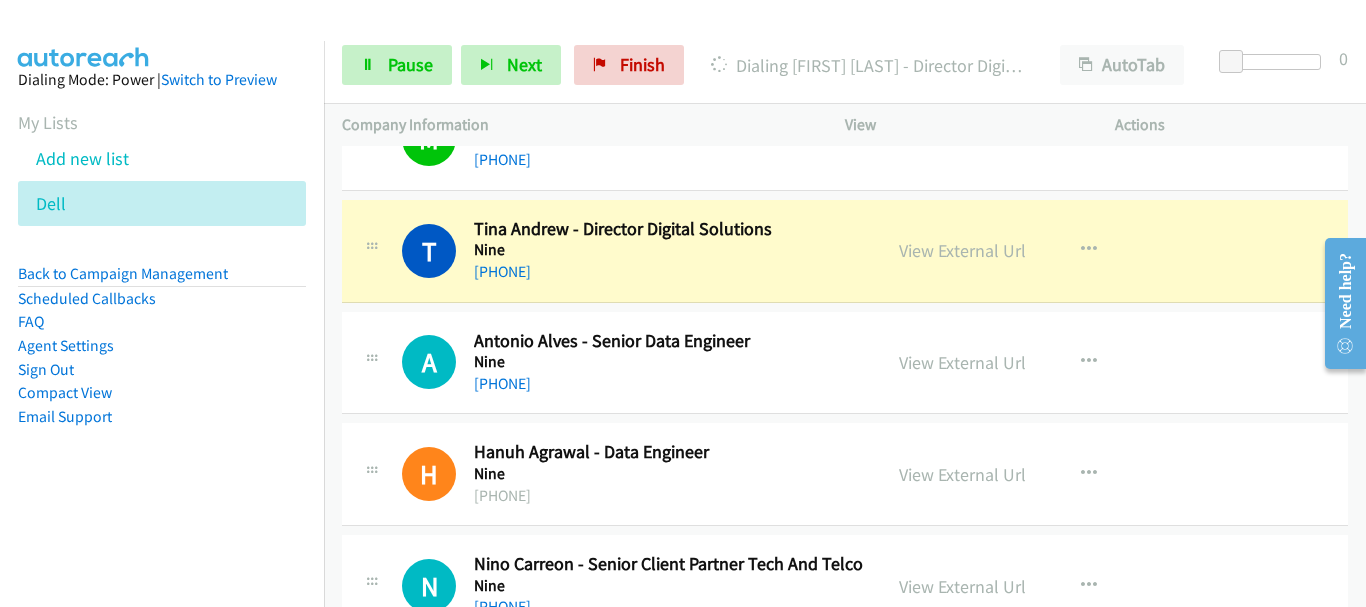 click on "+61 452 398 163" at bounding box center (668, 384) 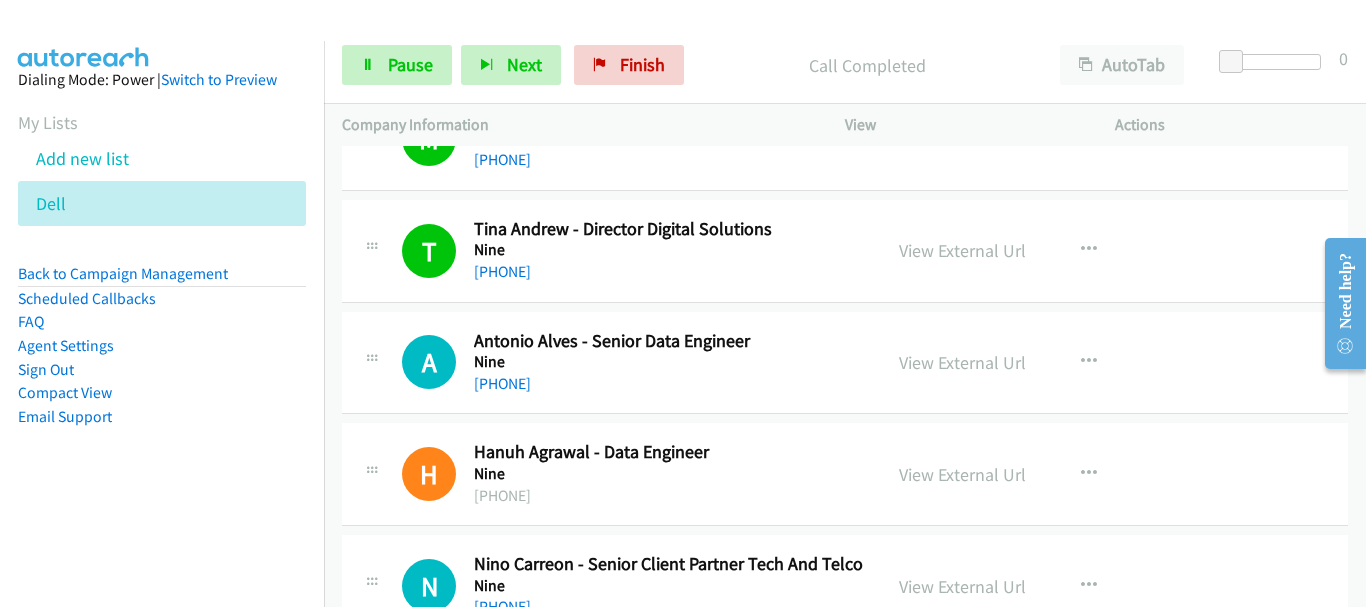 scroll, scrollTop: 3517, scrollLeft: 0, axis: vertical 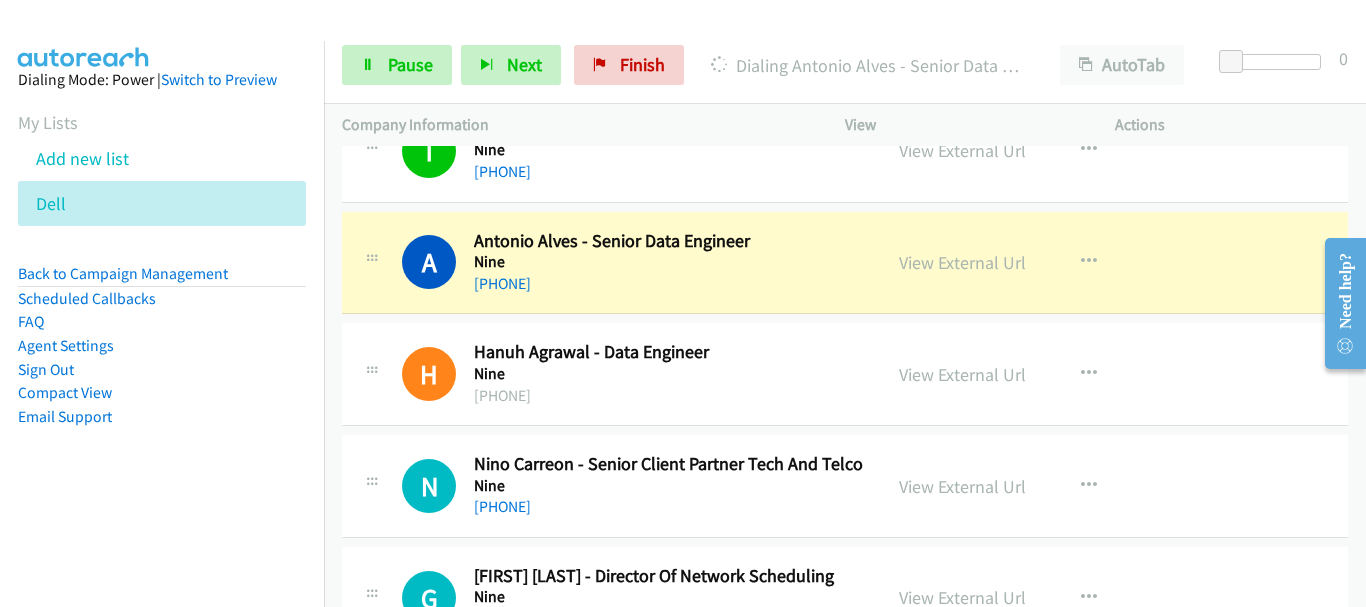 click on "H
Callback Scheduled
Hanuh Agrawal - Data Engineer
Nine
Indian/Cocos
+61 91935 578 4555
View External Url
View External Url
Schedule/Manage Callback
Start Calls Here
Remove from list
Add to do not call list
Reset Call Status" at bounding box center (845, 374) 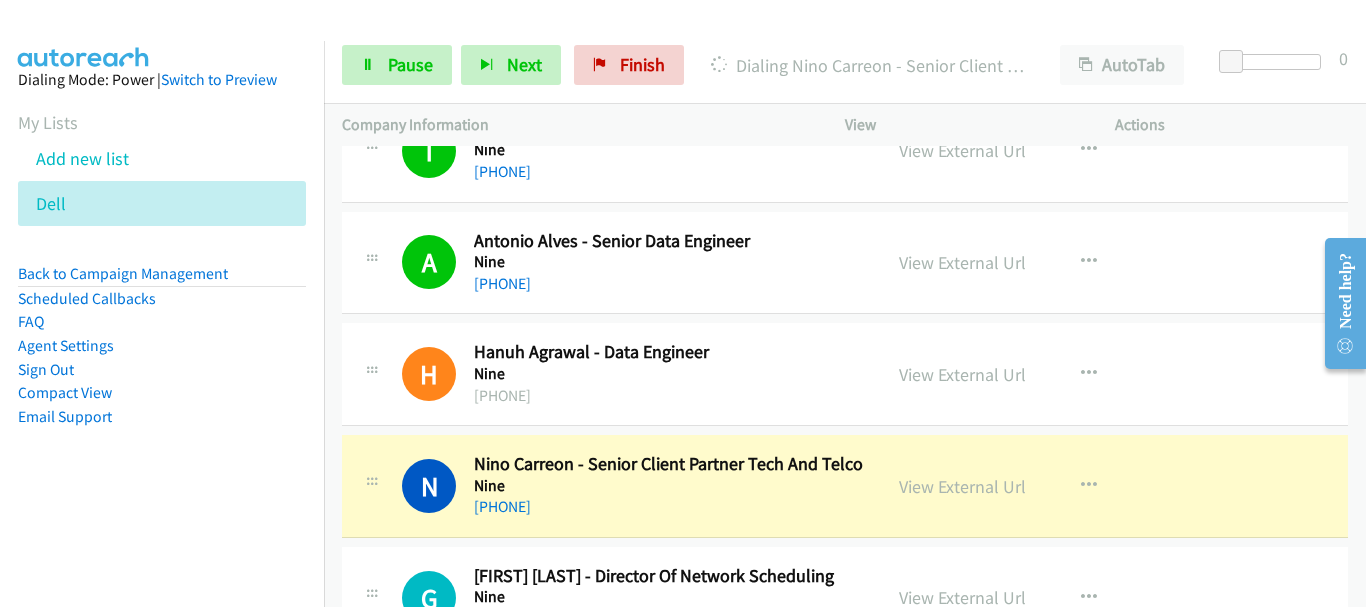 click on "N
Callback Scheduled
Nino Carreon - Senior Client Partner   Tech And Telco
Nine
Australia/Sydney
+61 466 211 989
View External Url
View External Url
Schedule/Manage Callback
Start Calls Here
Remove from list
Add to do not call list
Reset Call Status" at bounding box center [845, 486] 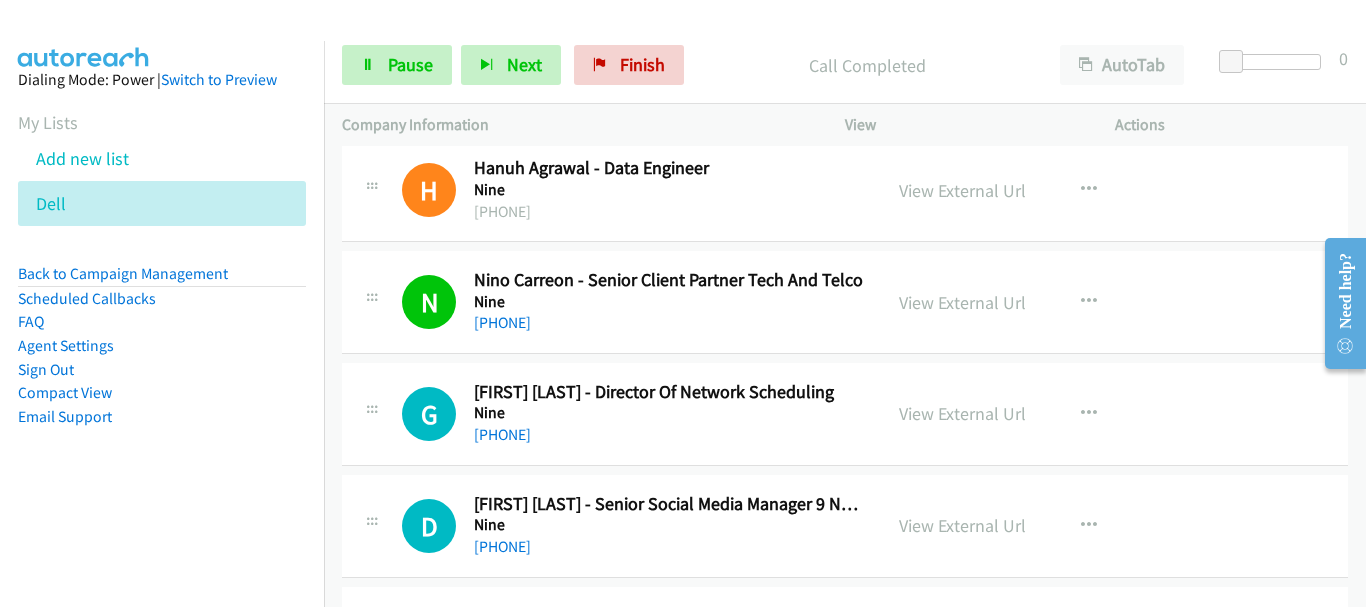 scroll, scrollTop: 3717, scrollLeft: 0, axis: vertical 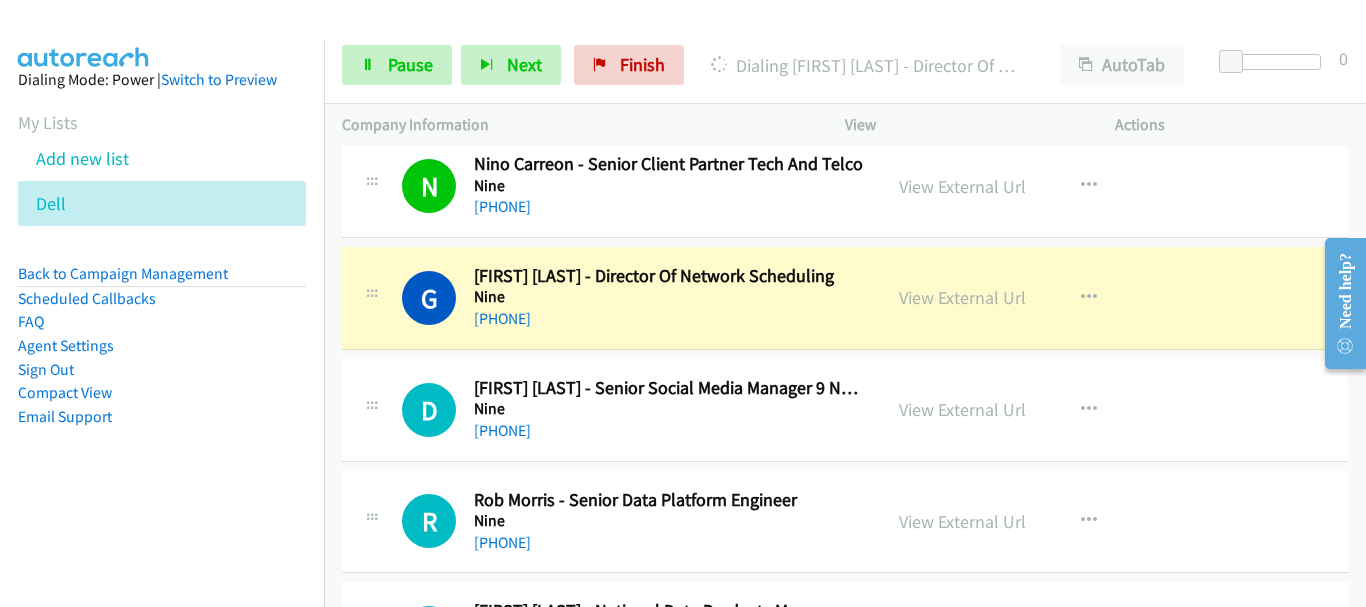 click on "+61 406 449 456" at bounding box center (668, 431) 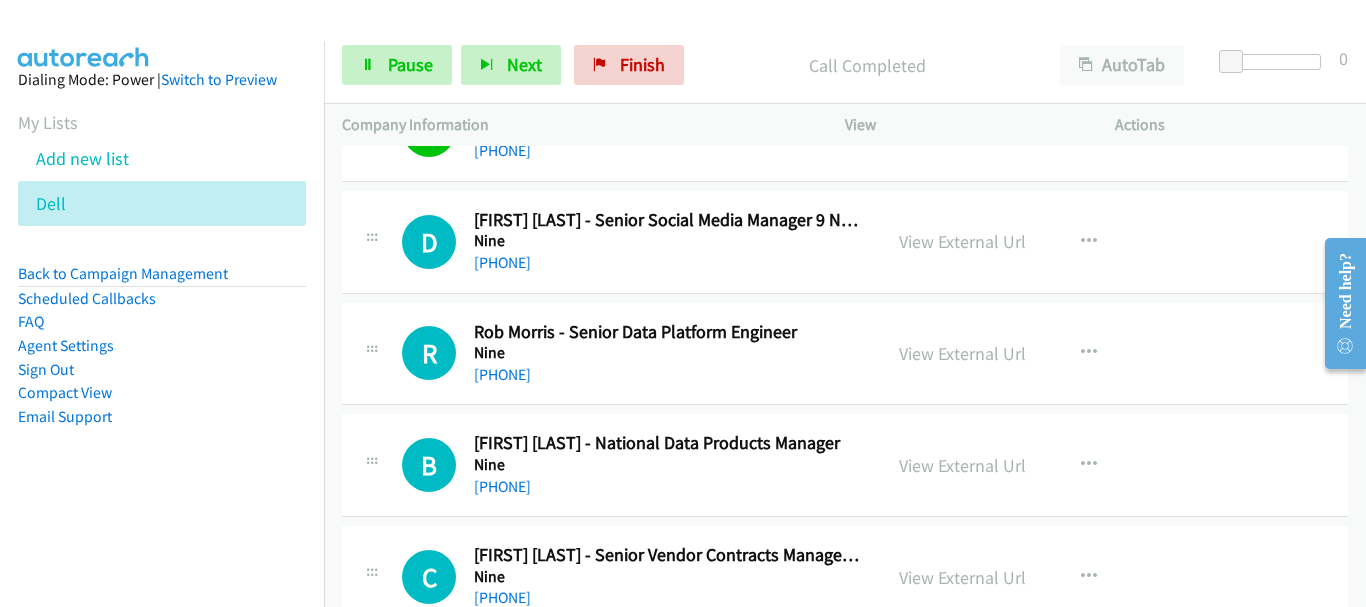 scroll, scrollTop: 4017, scrollLeft: 0, axis: vertical 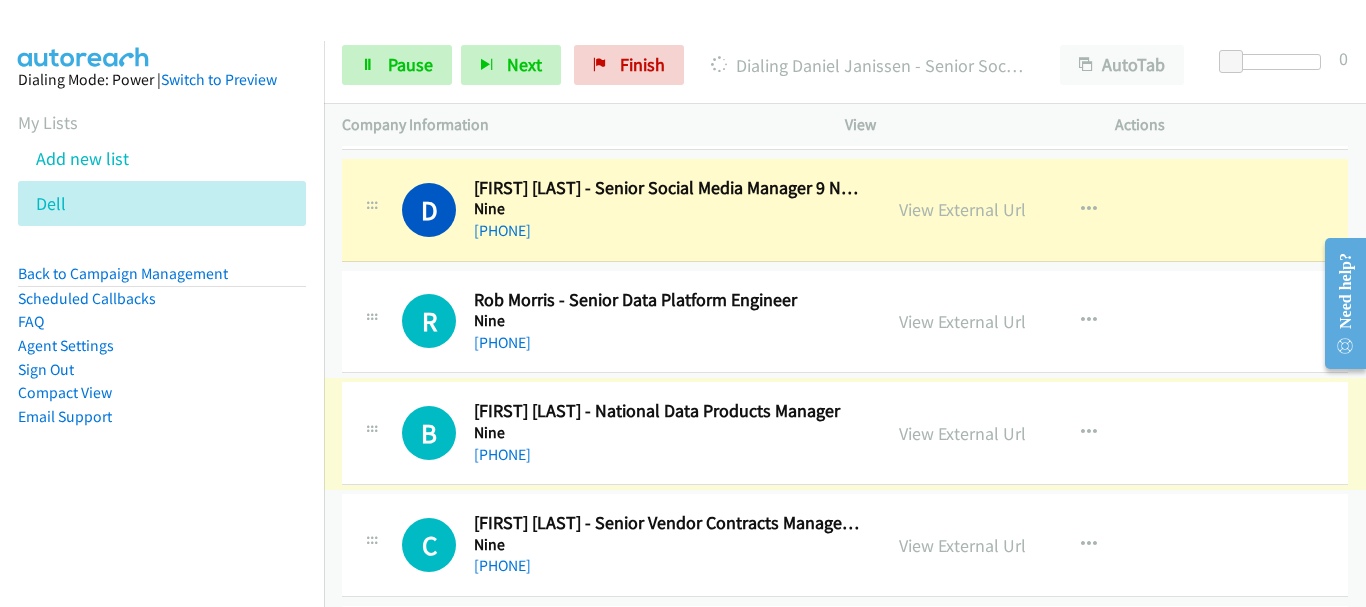 click on "+61 409 119 507" at bounding box center [668, 343] 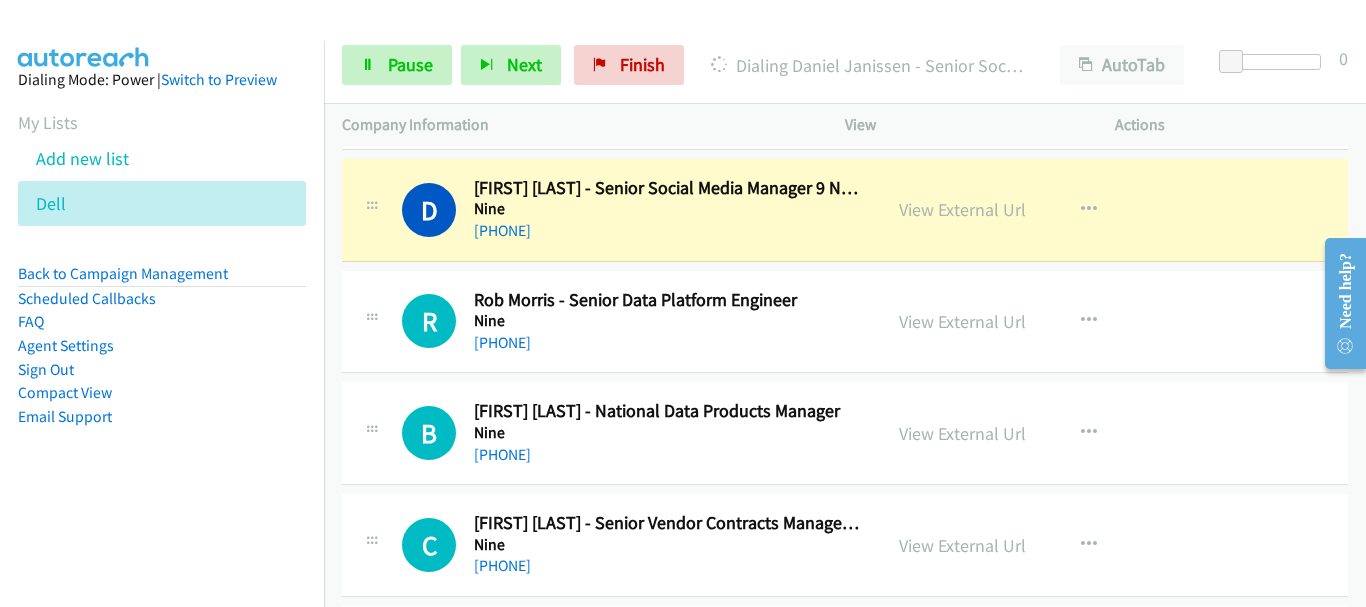 click on "+61 409 119 507" at bounding box center [668, 343] 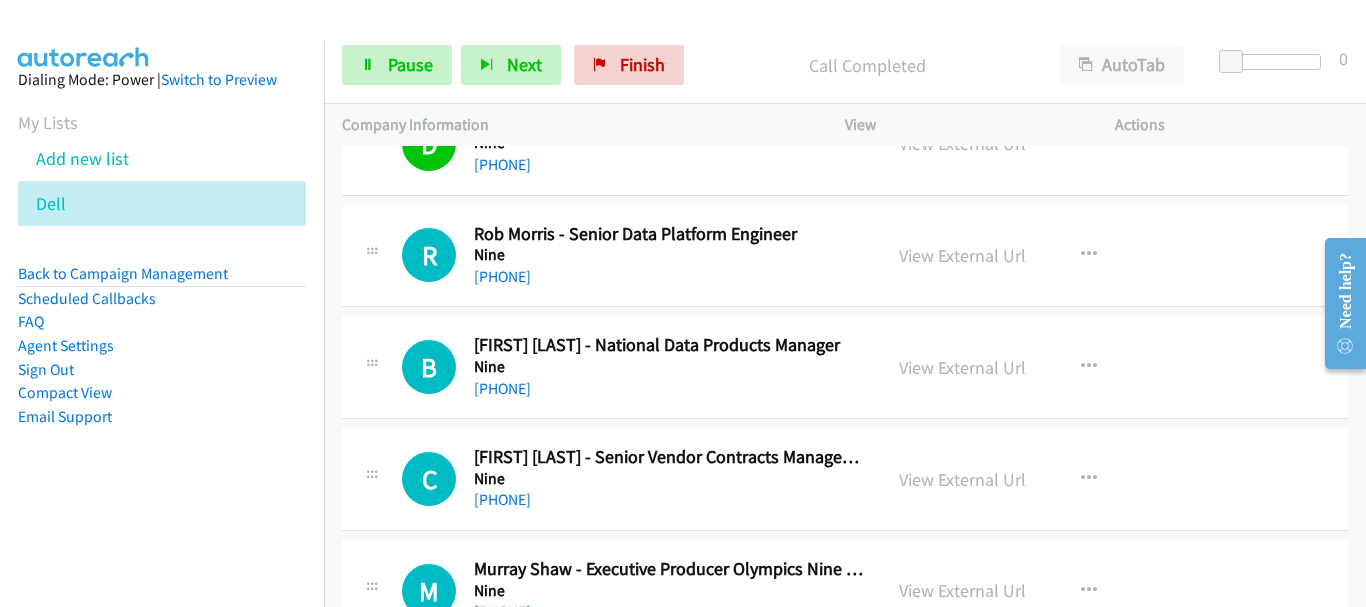 scroll, scrollTop: 4117, scrollLeft: 0, axis: vertical 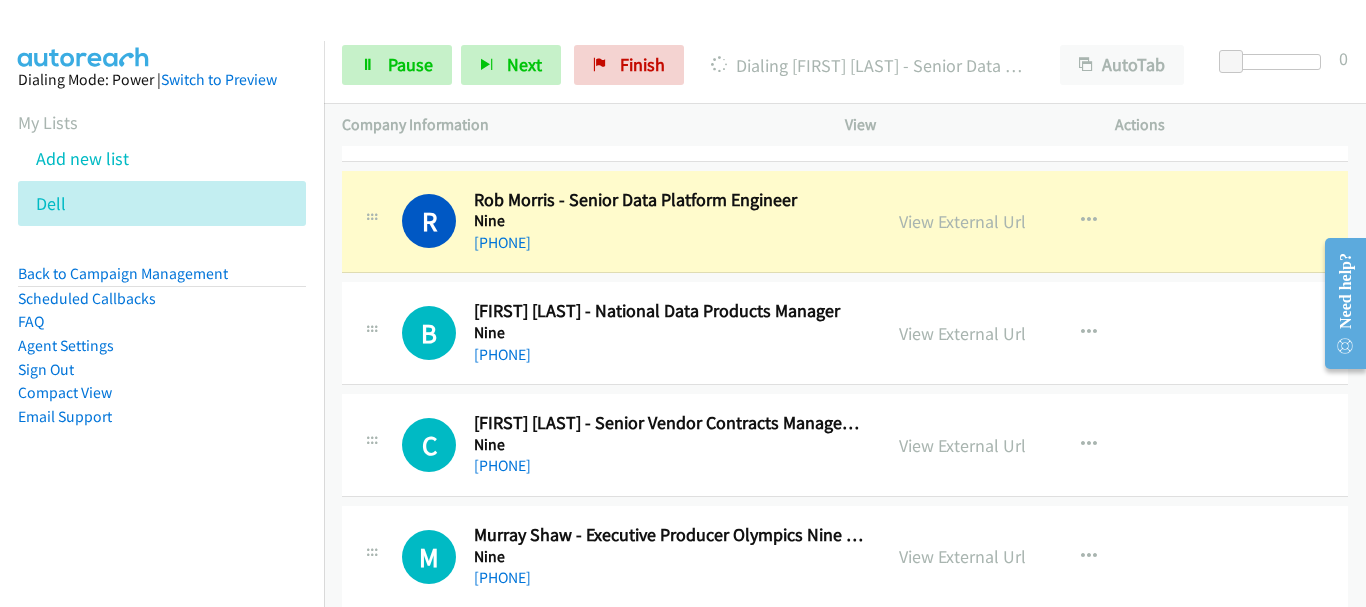 click on "B
Callback Scheduled
Blake Talarico - National Data Products Manager
Nine
Australia/Sydney
+61 405 005 995
View External Url
View External Url
Schedule/Manage Callback
Start Calls Here
Remove from list
Add to do not call list
Reset Call Status" at bounding box center (845, 334) 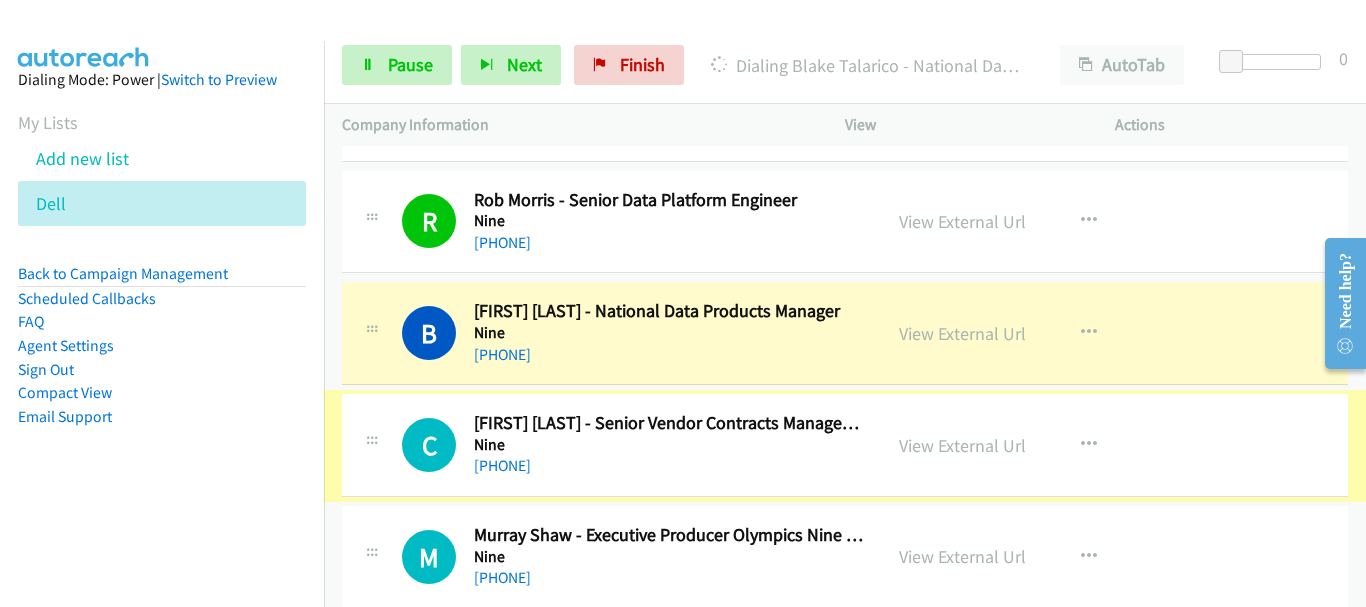 click on "Nine" at bounding box center [668, 445] 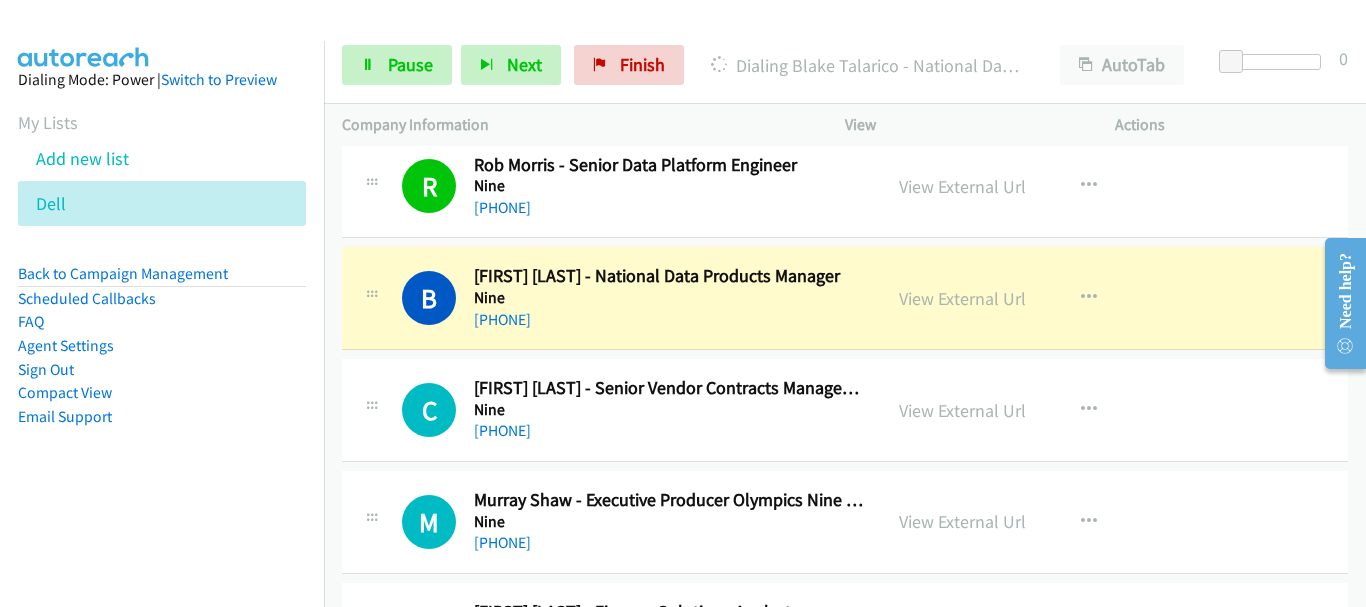 scroll, scrollTop: 4117, scrollLeft: 0, axis: vertical 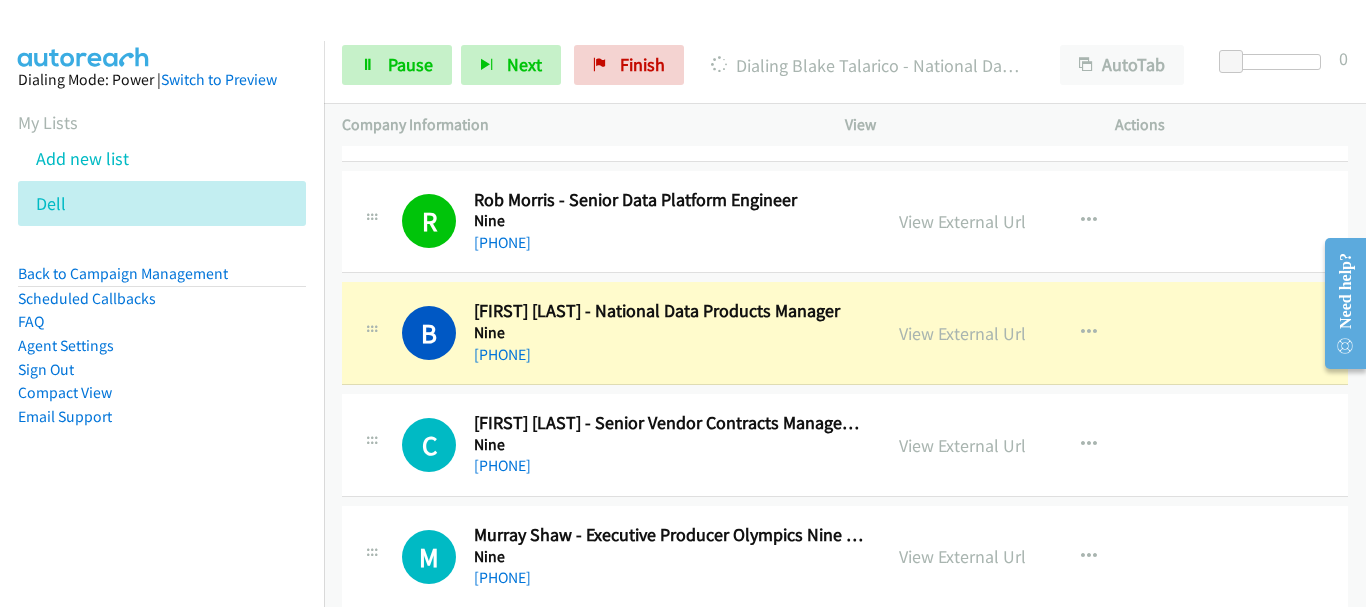 click on "B
Callback Scheduled
Blake Talarico - National Data Products Manager
Nine
Australia/Sydney
+61 405 005 995
View External Url
View External Url
Schedule/Manage Callback
Start Calls Here
Remove from list
Add to do not call list
Reset Call Status" at bounding box center [845, 333] 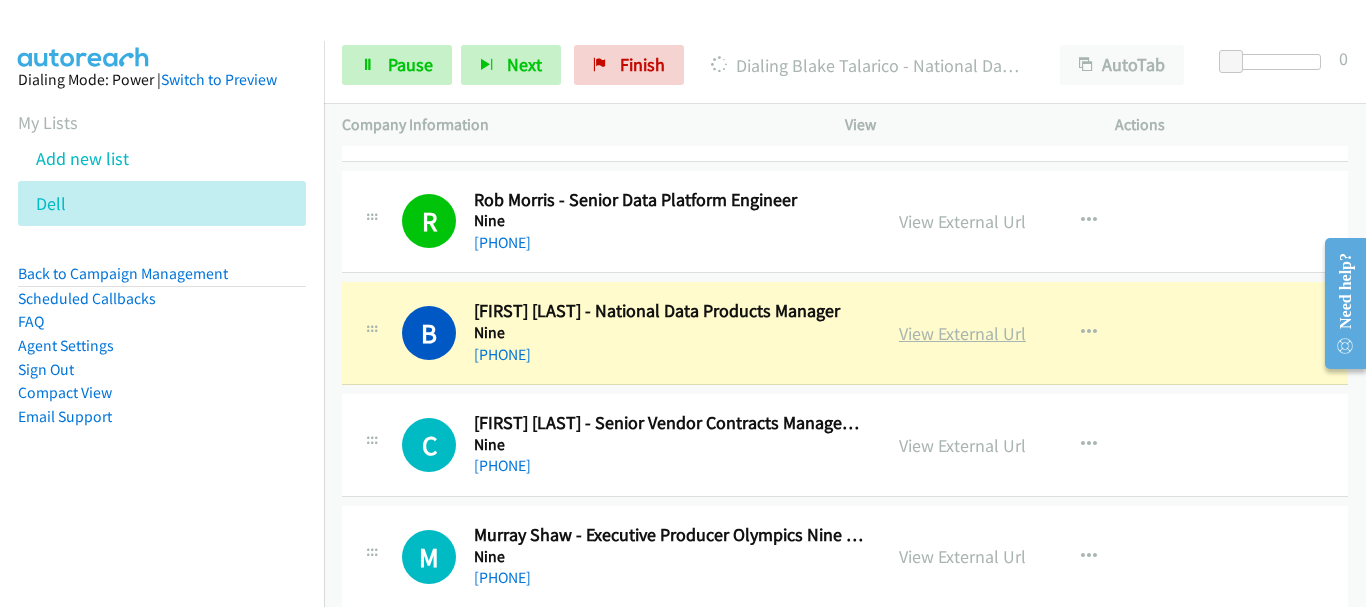 click on "View External Url" at bounding box center [962, 333] 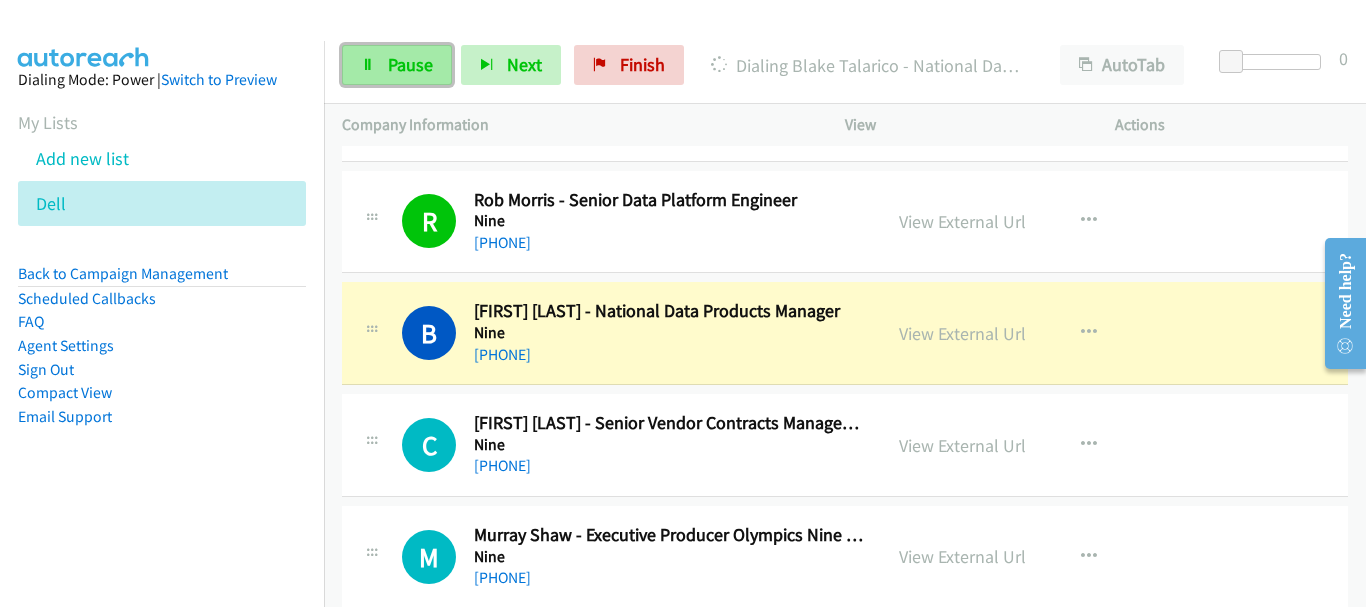 click on "Pause" at bounding box center (410, 64) 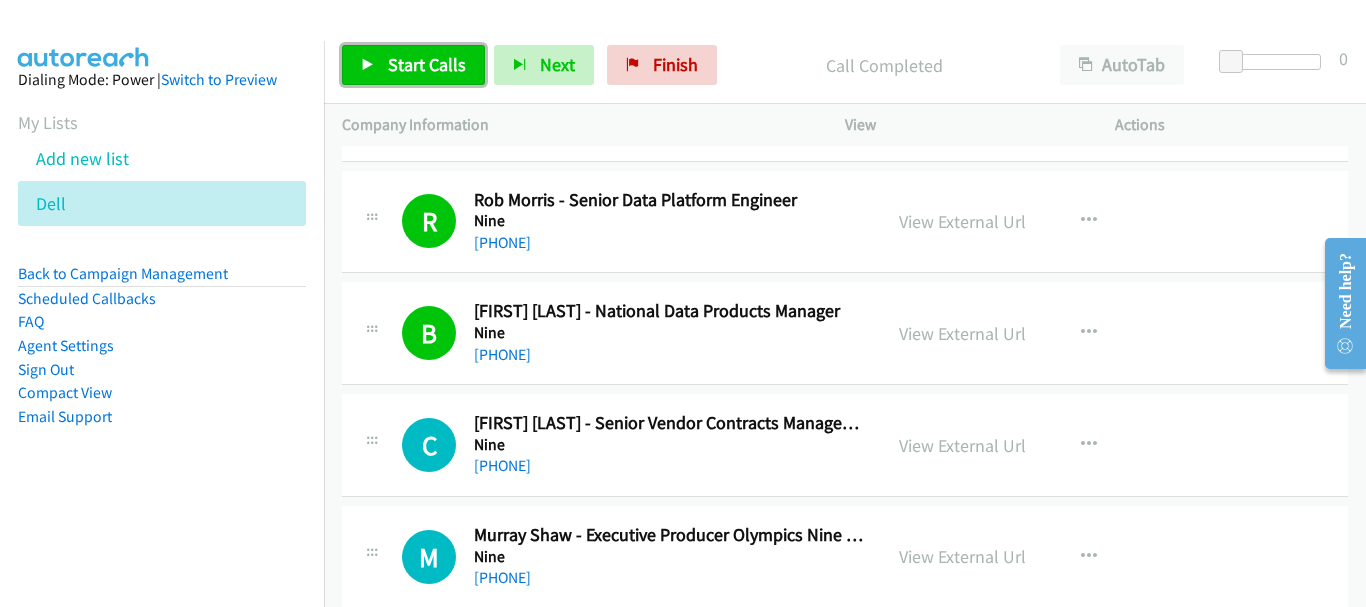 click on "Start Calls" at bounding box center (427, 64) 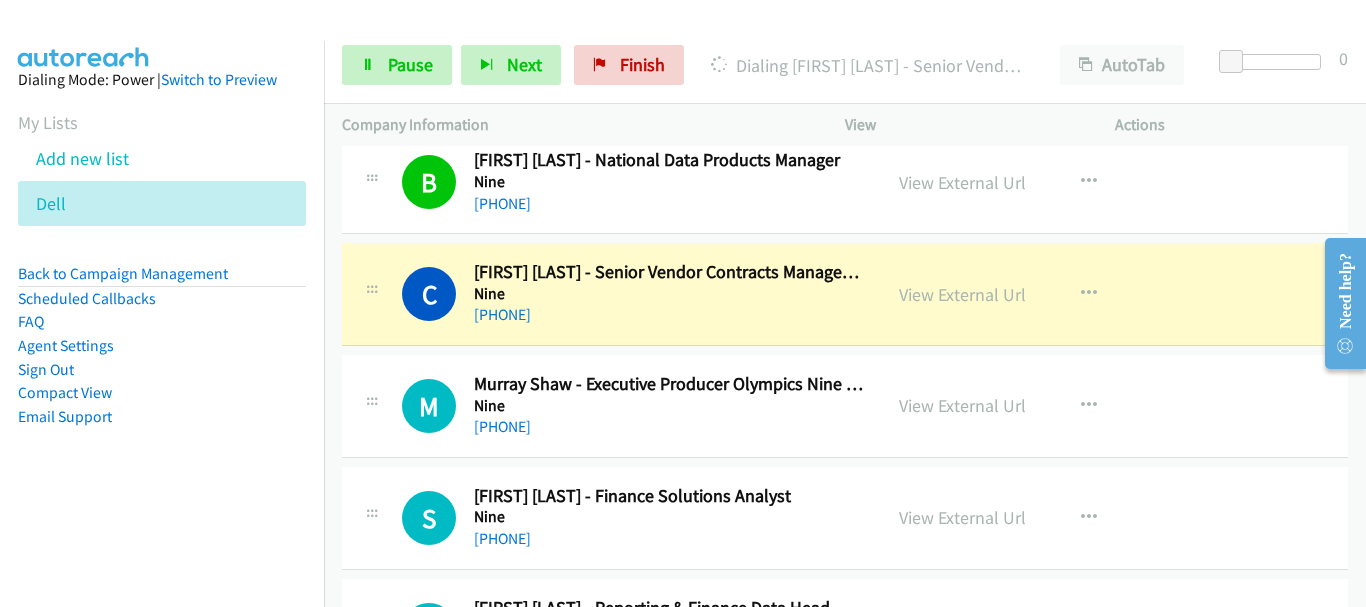 scroll, scrollTop: 4317, scrollLeft: 0, axis: vertical 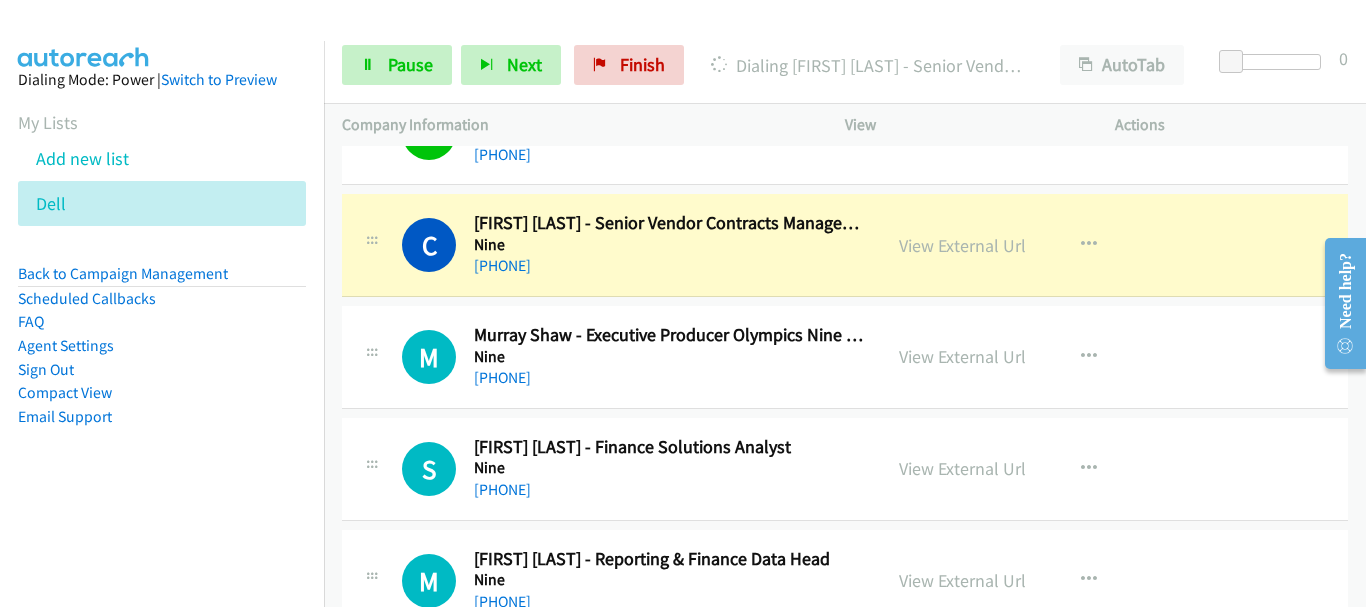 click on "C
Callback Scheduled
Carla Zipper - Senior Vendor Contracts Manager   Technology
Nine
Australia/Sydney
+61 406 088 741
View External Url
View External Url
Schedule/Manage Callback
Start Calls Here
Remove from list
Add to do not call list
Reset Call Status" at bounding box center [845, 245] 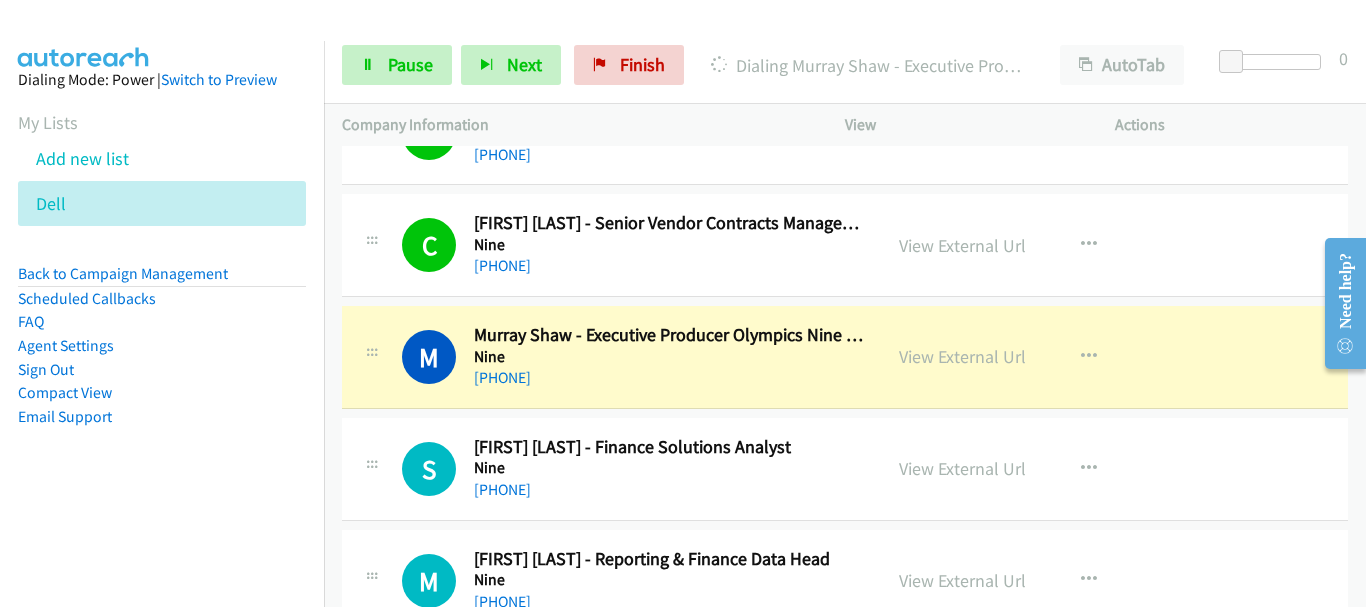 scroll, scrollTop: 4417, scrollLeft: 0, axis: vertical 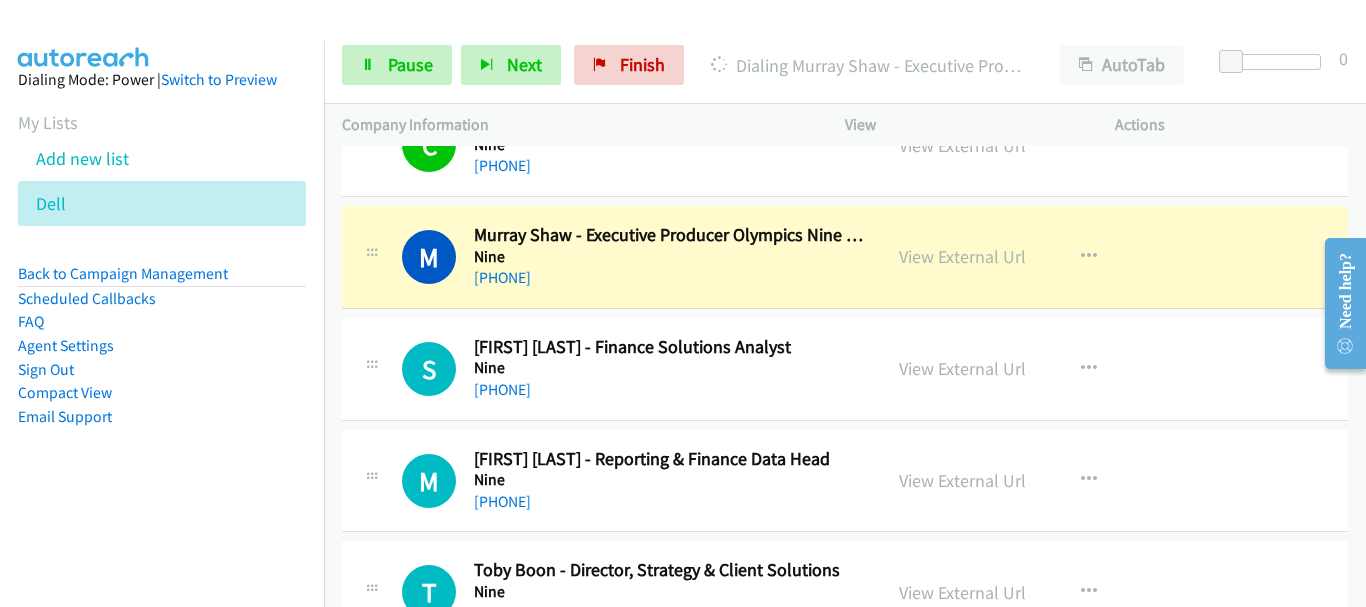 click on "Nine" at bounding box center (668, 368) 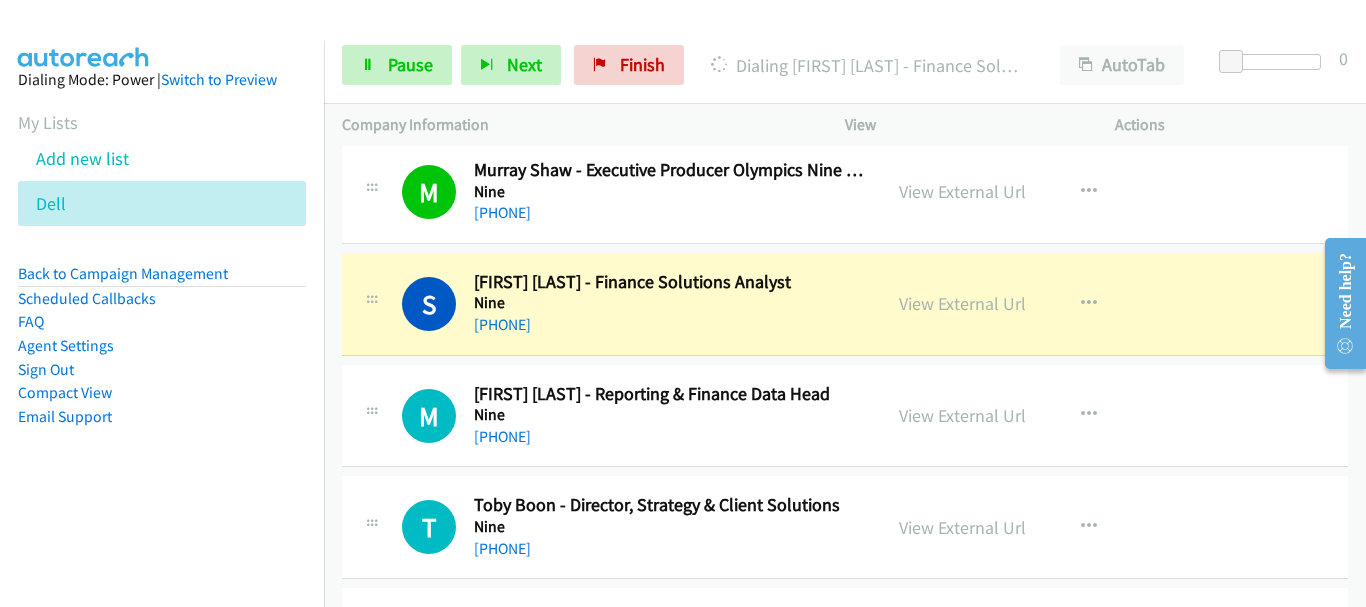 scroll, scrollTop: 4517, scrollLeft: 0, axis: vertical 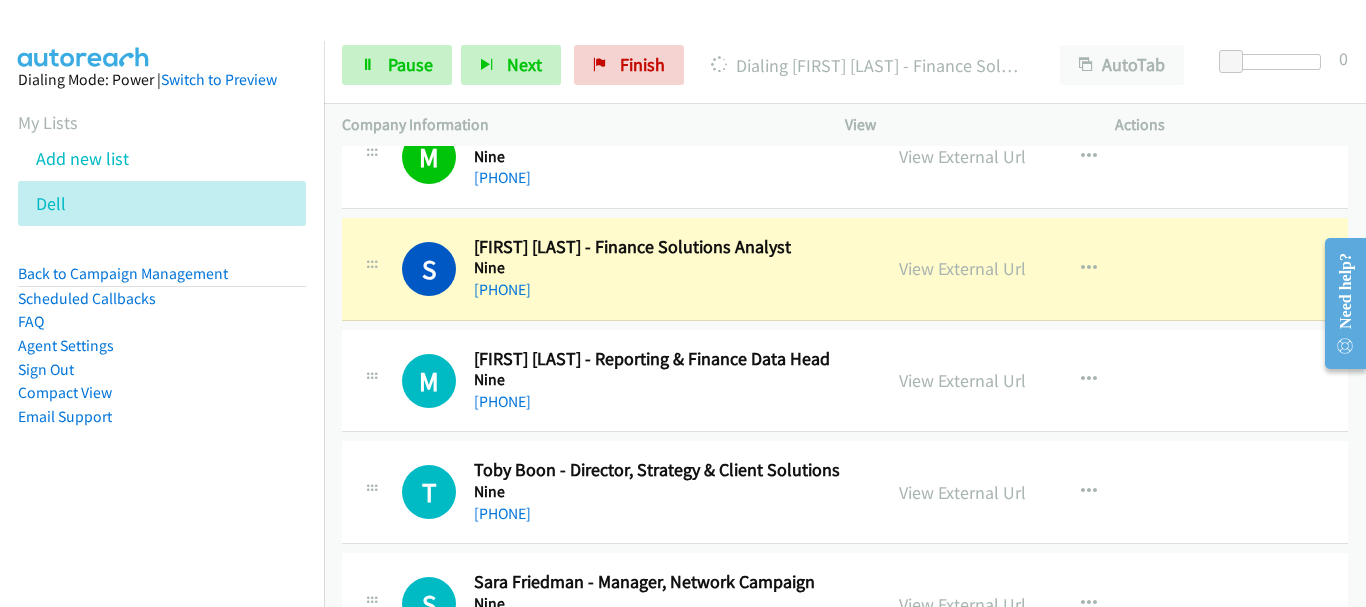 click on "+61 439 073 652" at bounding box center (668, 402) 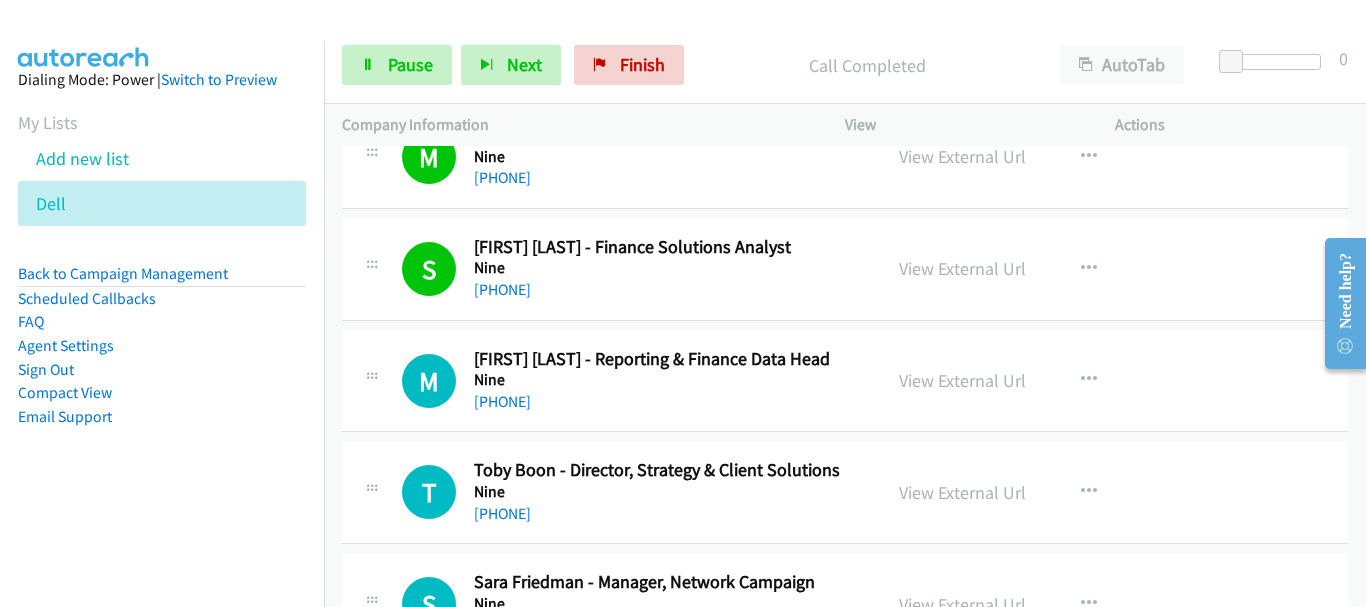 click on "+61 439 073 652" at bounding box center [668, 402] 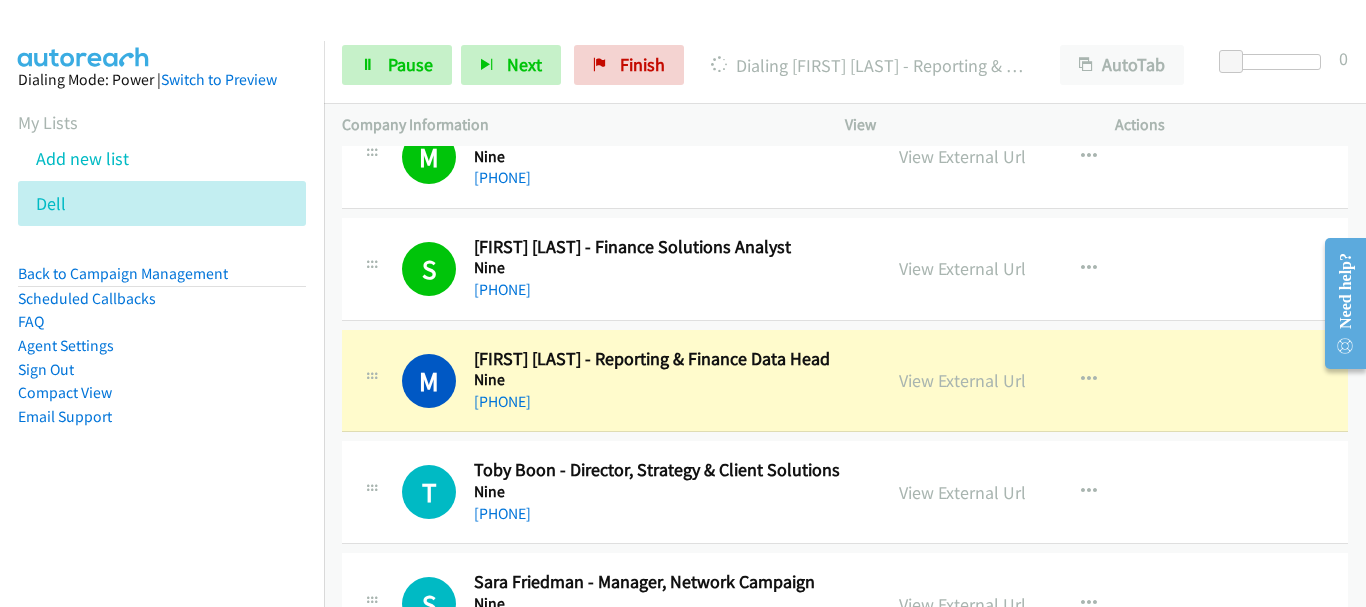 click on "M
Callback Scheduled
Michelle Whiffen - Reporting & Finance Data Head
Nine
Australia/Sydney
+61 439 073 652
View External Url
View External Url
Schedule/Manage Callback
Start Calls Here
Remove from list
Add to do not call list
Reset Call Status" at bounding box center [845, 381] 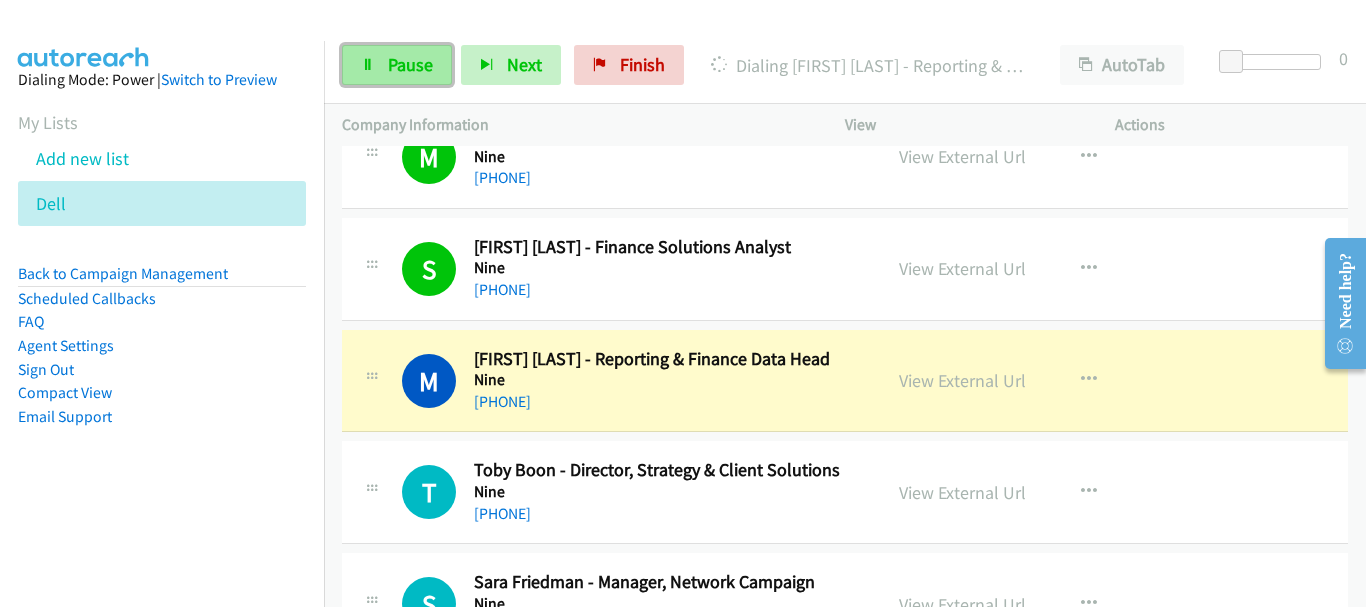 click on "Pause" at bounding box center (397, 65) 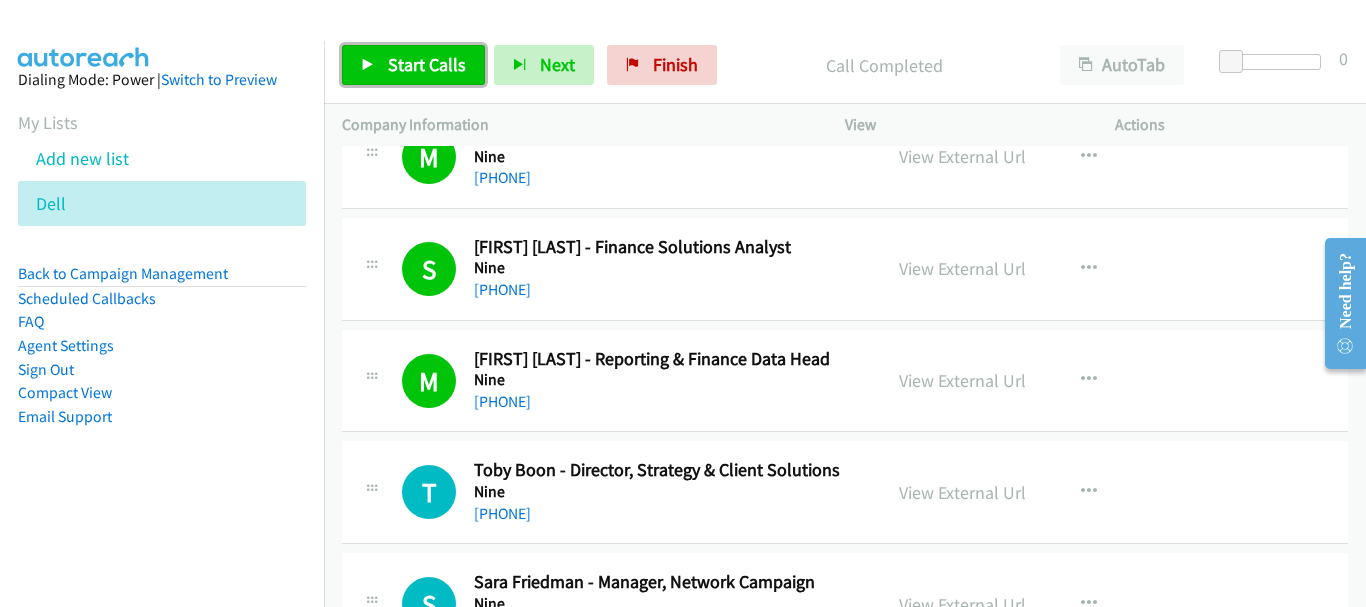 click on "Start Calls" at bounding box center [427, 64] 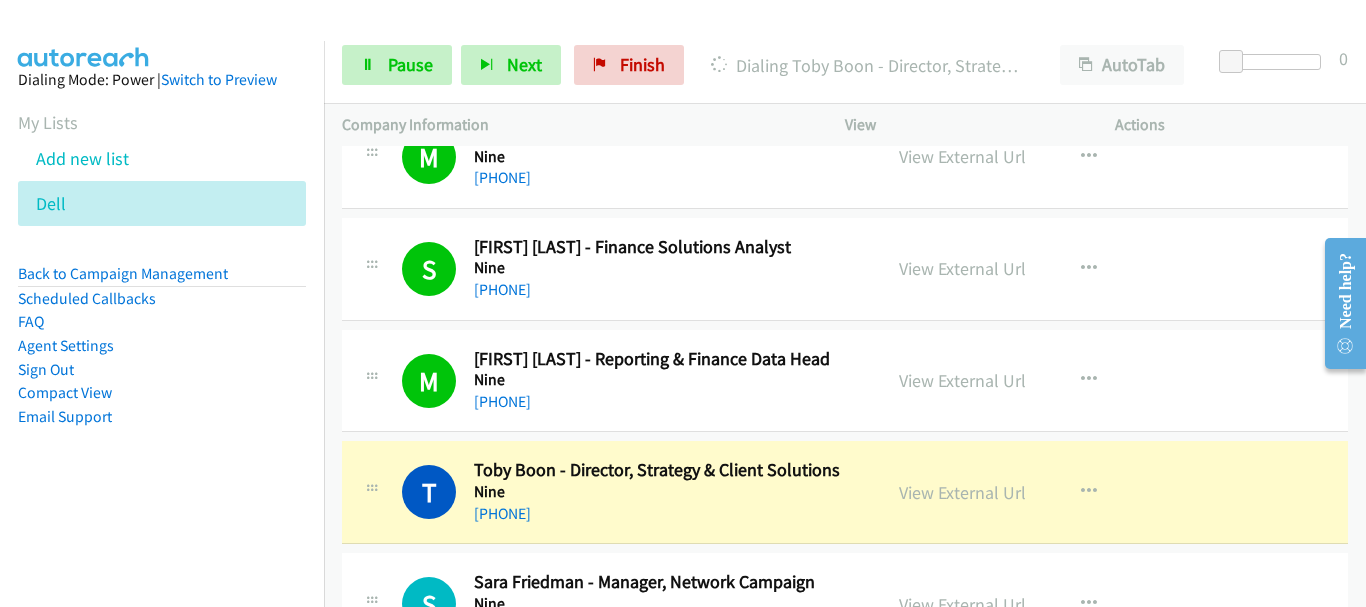click on "+61 481 115 393" at bounding box center (668, 514) 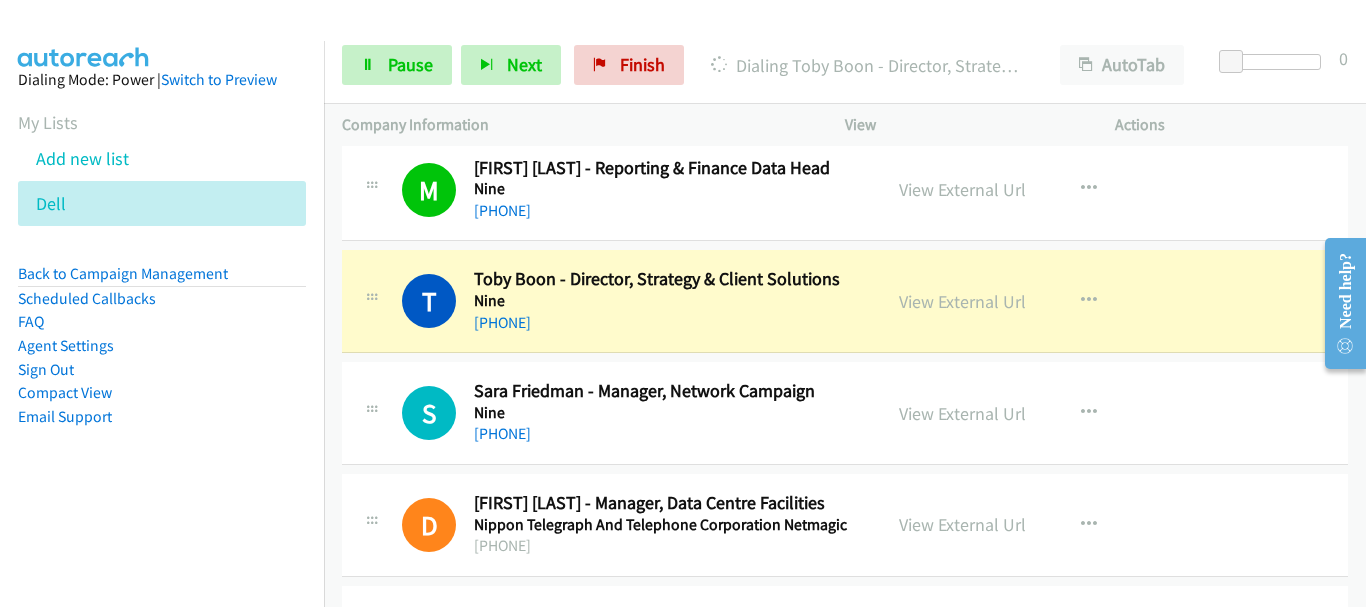 scroll, scrollTop: 4717, scrollLeft: 0, axis: vertical 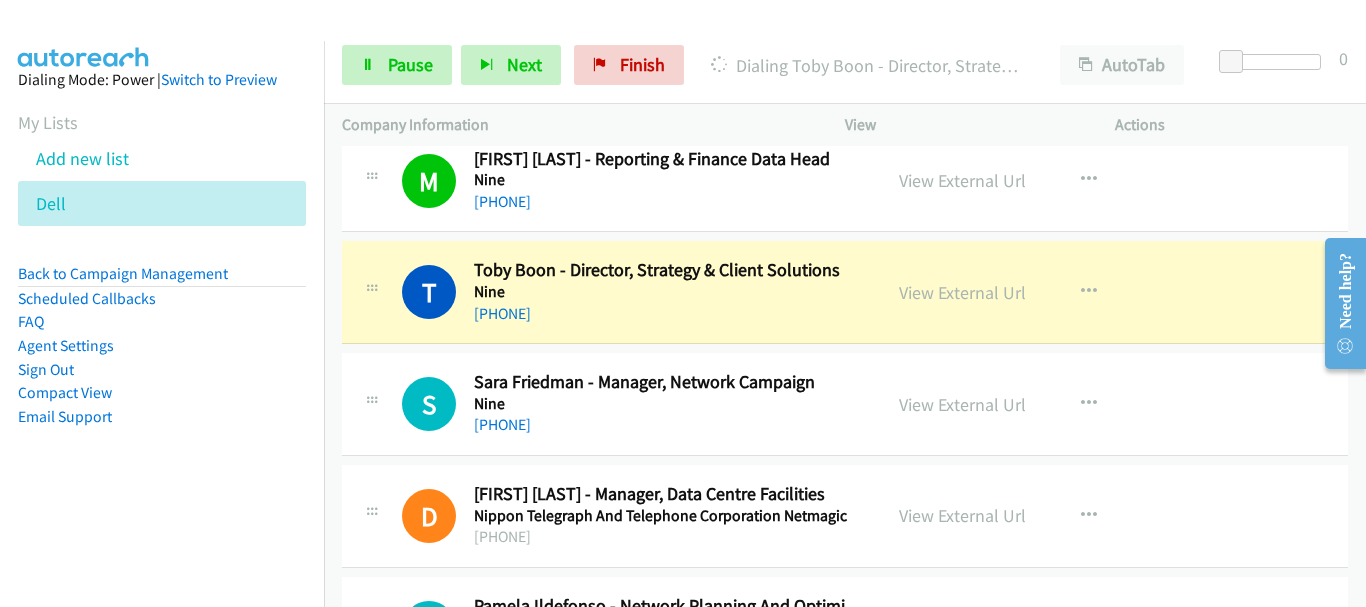 click on "D
Callback Scheduled
Daniel Rugless - Manager, Data Centre Facilities
Nippon Telegraph And Telephone Corporation   Netmagic
Indian/Cocos
+61 9 570 9027
View External Url
View External Url
Schedule/Manage Callback
Start Calls Here
Remove from list
Add to do not call list
Reset Call Status" at bounding box center [845, 516] 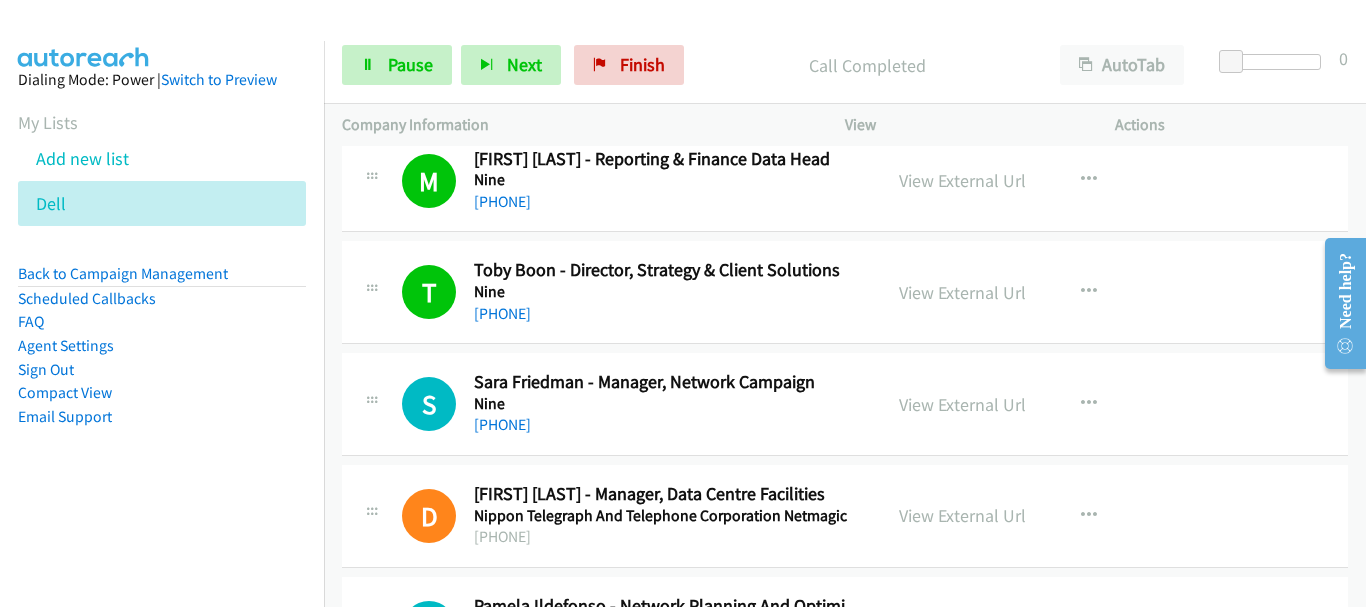 scroll, scrollTop: 4817, scrollLeft: 0, axis: vertical 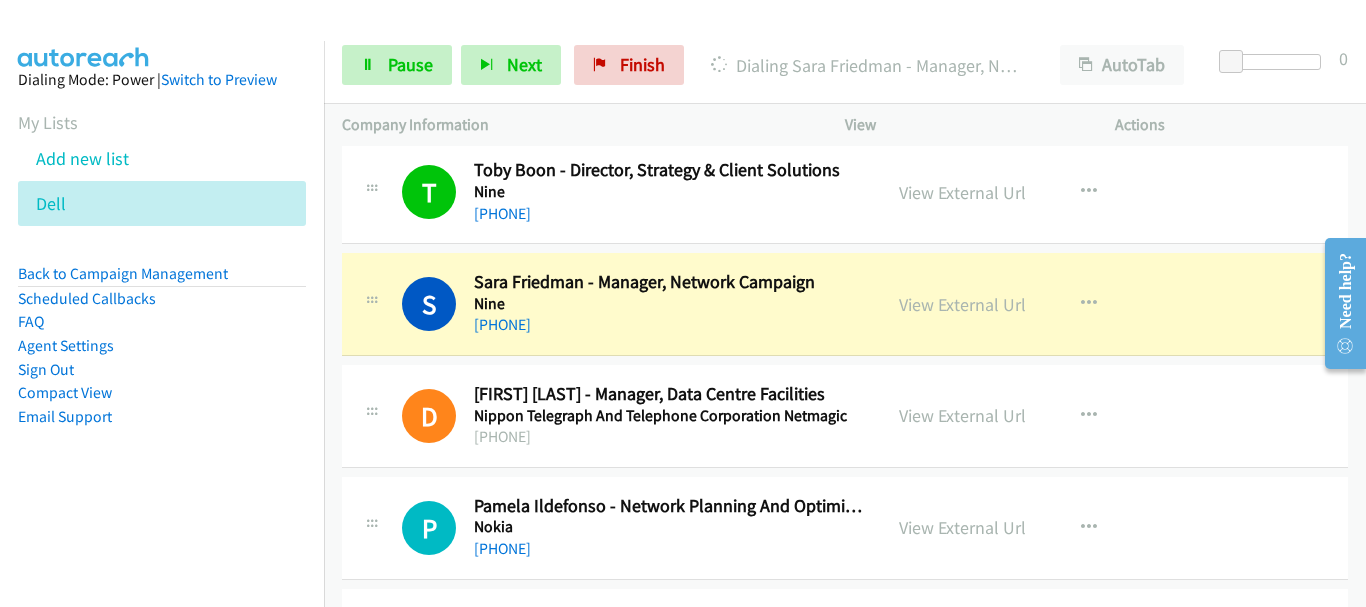 click on "D
Callback Scheduled
Daniel Rugless - Manager, Data Centre Facilities
Nippon Telegraph And Telephone Corporation   Netmagic
Indian/Cocos
+61 9 570 9027
View External Url
View External Url
Schedule/Manage Callback
Start Calls Here
Remove from list
Add to do not call list
Reset Call Status" at bounding box center [845, 416] 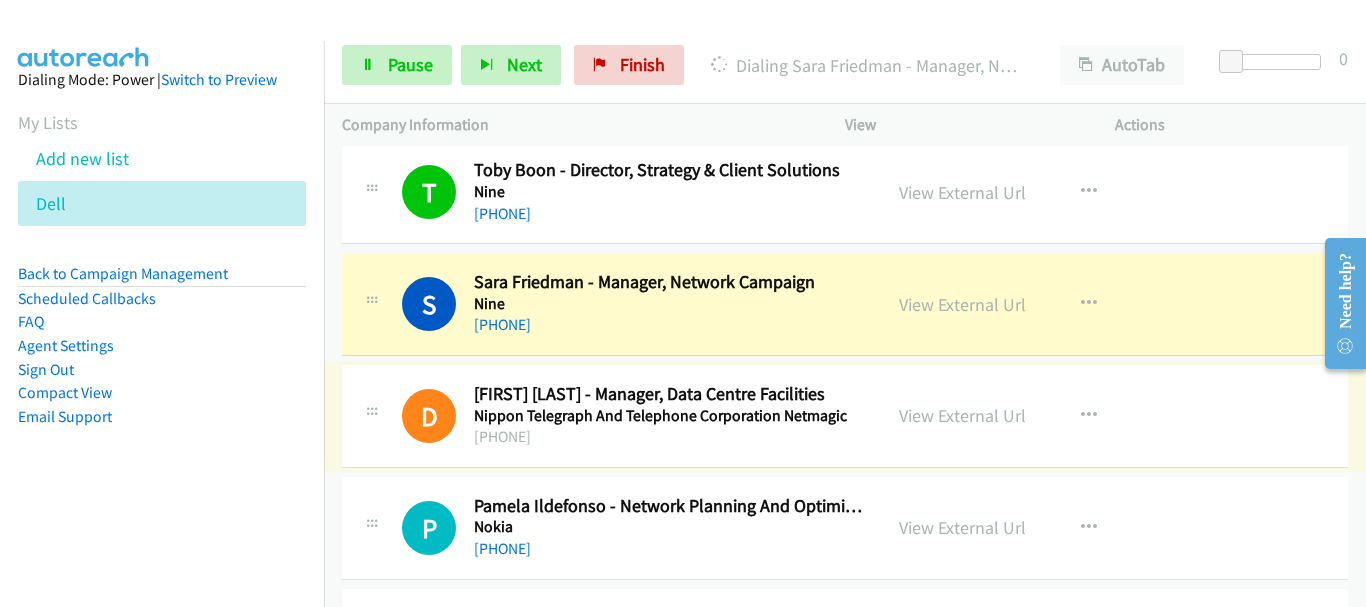 click on "D
Callback Scheduled
Daniel Rugless - Manager, Data Centre Facilities
Nippon Telegraph And Telephone Corporation   Netmagic
Indian/Cocos
+61 9 570 9027
View External Url
View External Url
Schedule/Manage Callback
Start Calls Here
Remove from list
Add to do not call list
Reset Call Status" at bounding box center (845, 416) 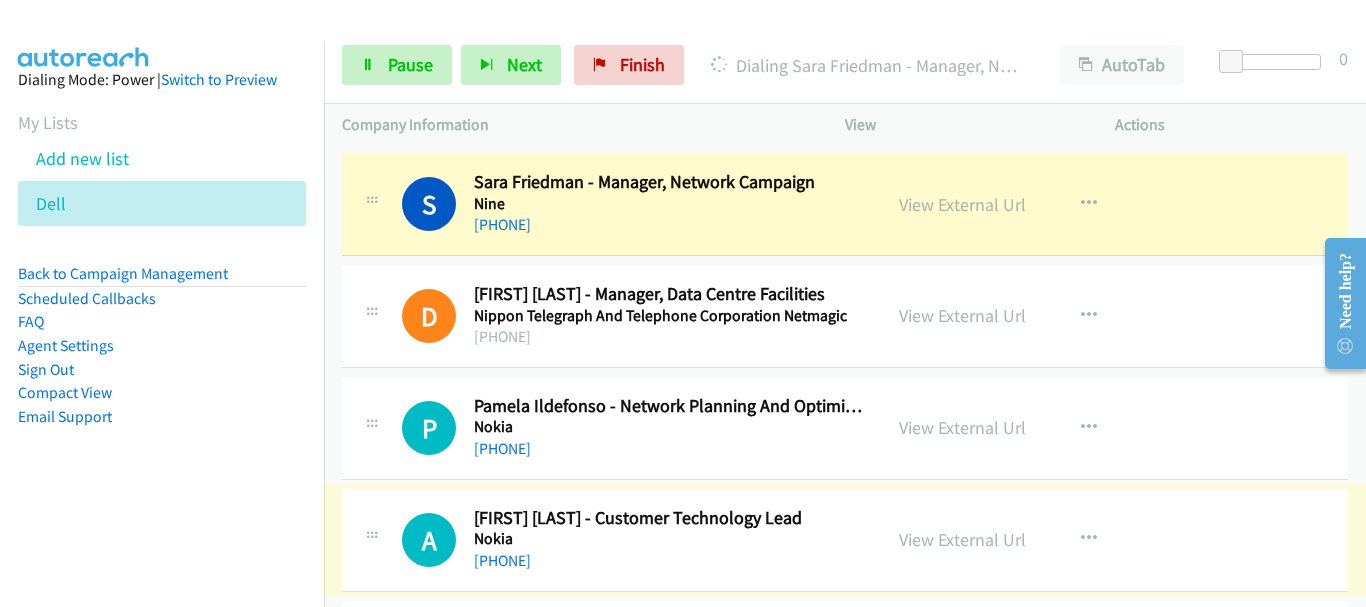 scroll, scrollTop: 4817, scrollLeft: 0, axis: vertical 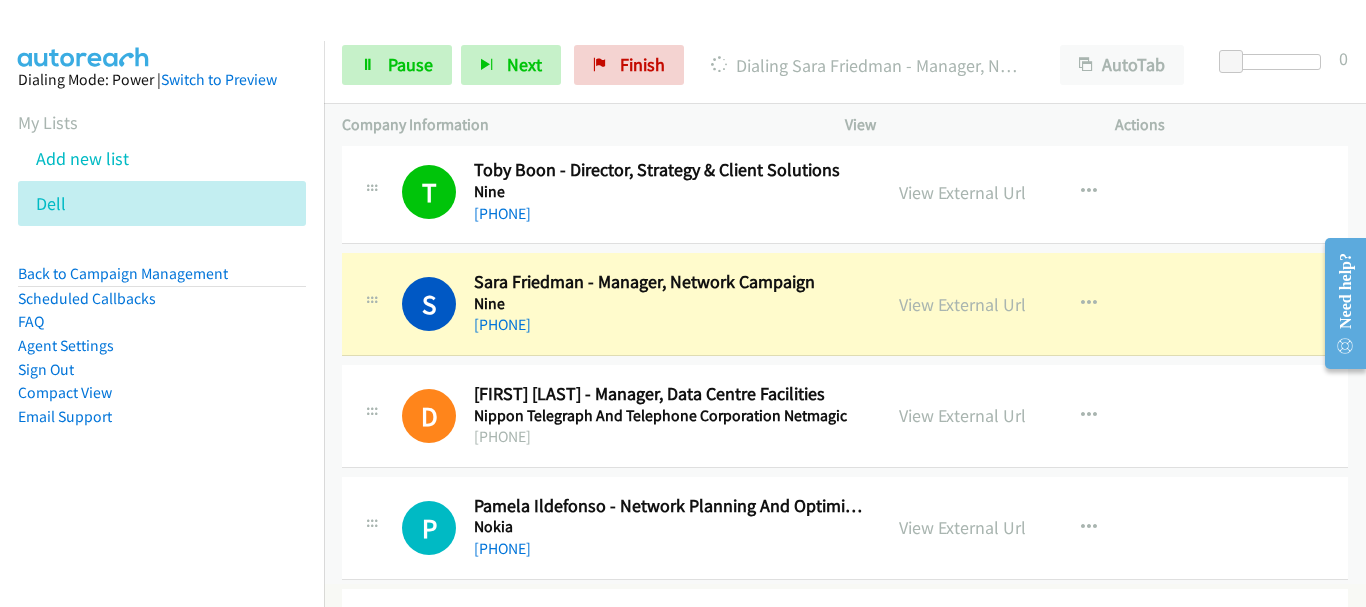 click on "Pamela Ildefonso - Network Planning And Optimisation Engineer   Sa/Wa/Qld Eme Compliance Lead" at bounding box center (668, 506) 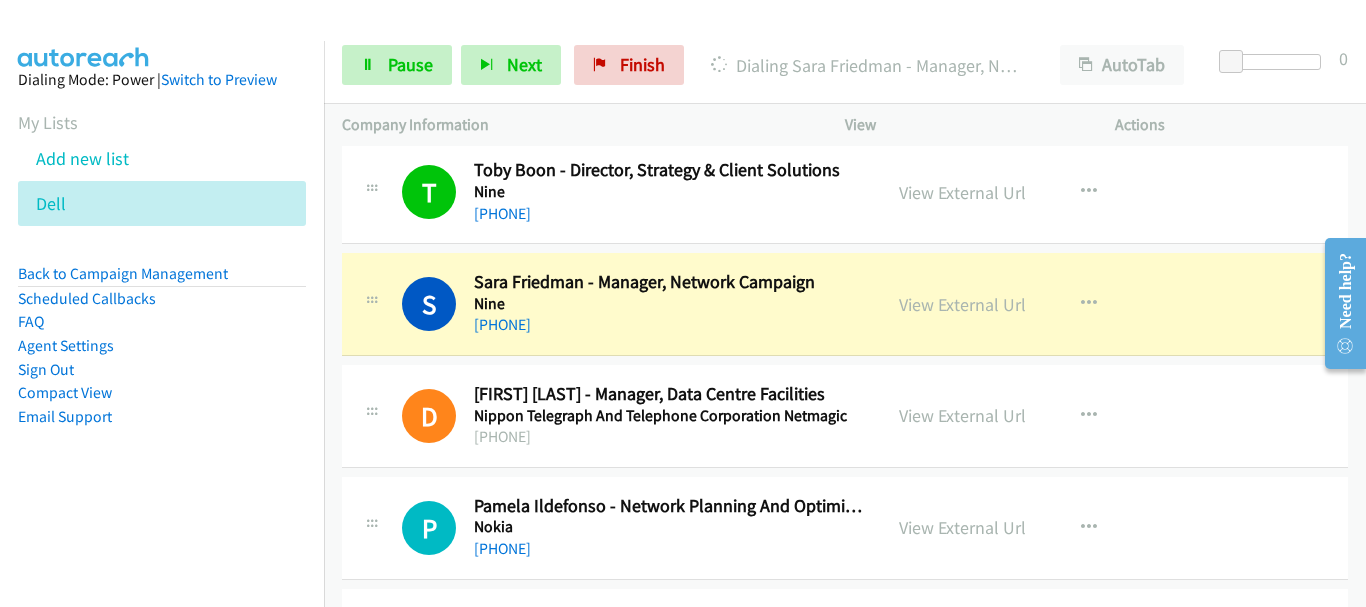 click on "Pamela Ildefonso - Network Planning And Optimisation Engineer   Sa/Wa/Qld Eme Compliance Lead" at bounding box center (668, 506) 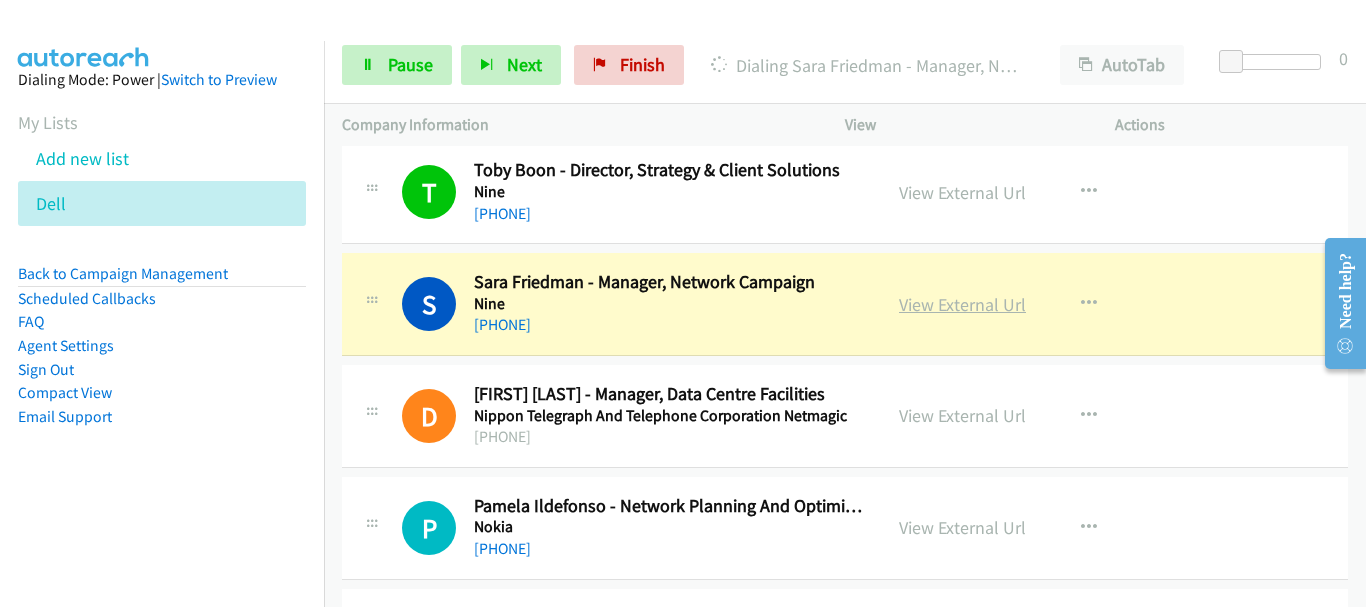 click on "View External Url" at bounding box center (962, 304) 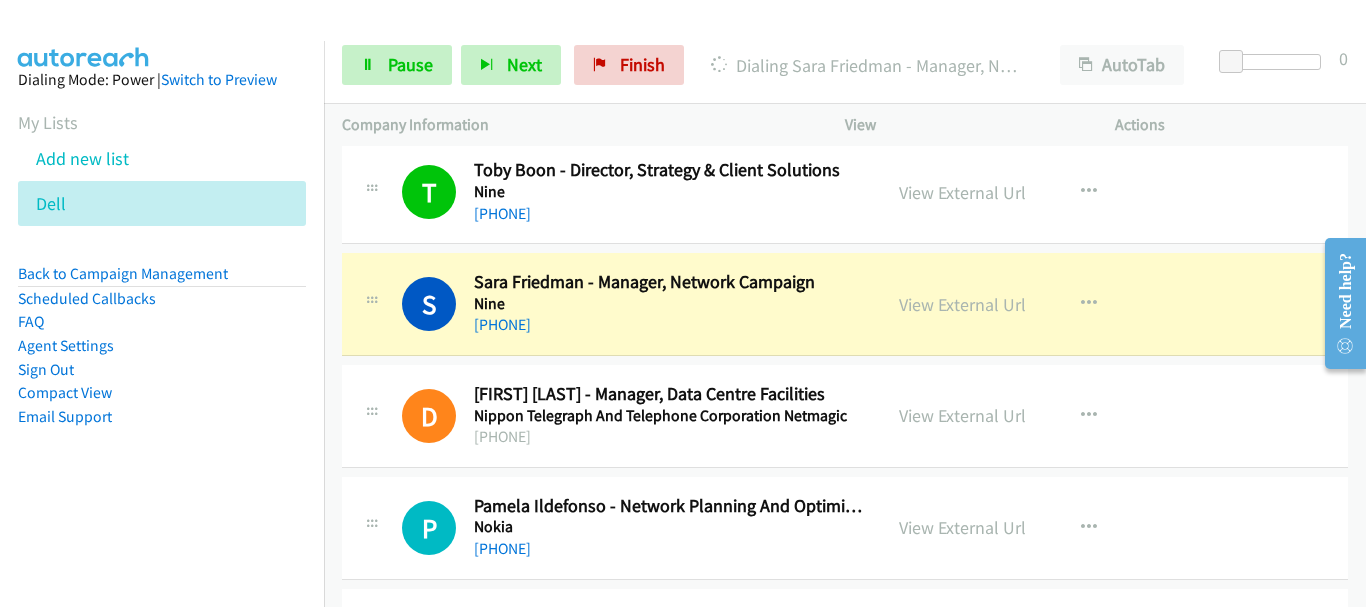 click on "D
Callback Scheduled
Daniel Rugless - Manager, Data Centre Facilities
Nippon Telegraph And Telephone Corporation   Netmagic
Indian/Cocos
+61 9 570 9027
View External Url
View External Url
Schedule/Manage Callback
Start Calls Here
Remove from list
Add to do not call list
Reset Call Status" at bounding box center (845, 416) 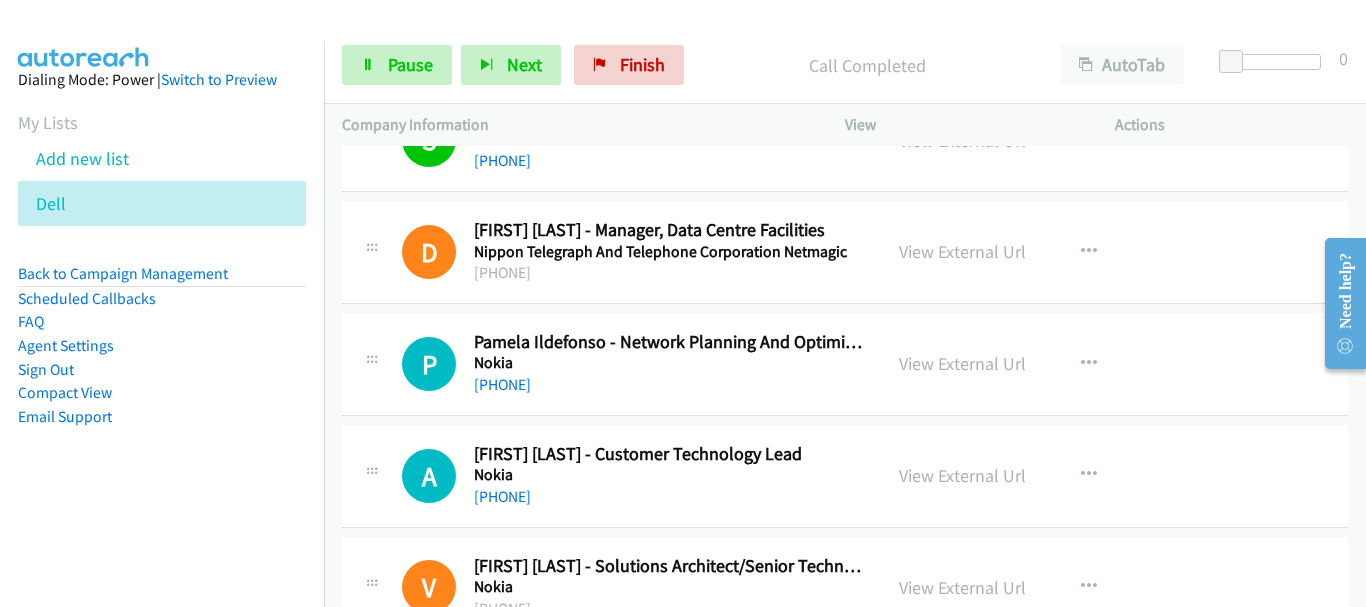 scroll, scrollTop: 5017, scrollLeft: 0, axis: vertical 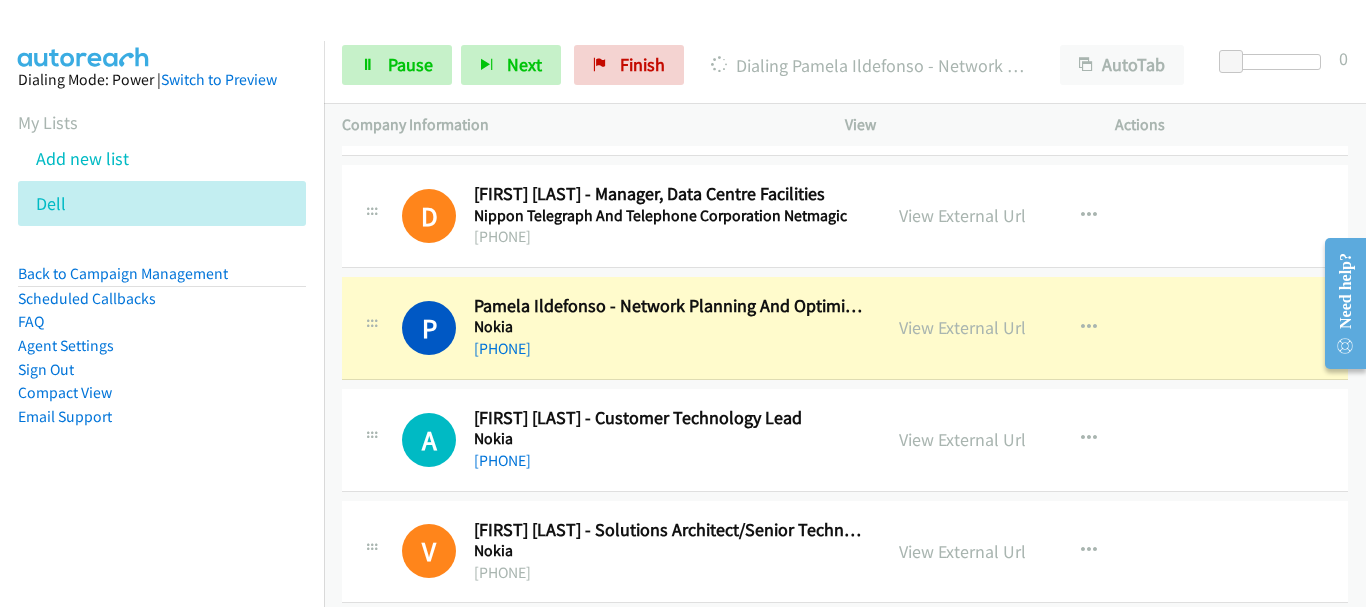 click on "Nokia" at bounding box center [668, 439] 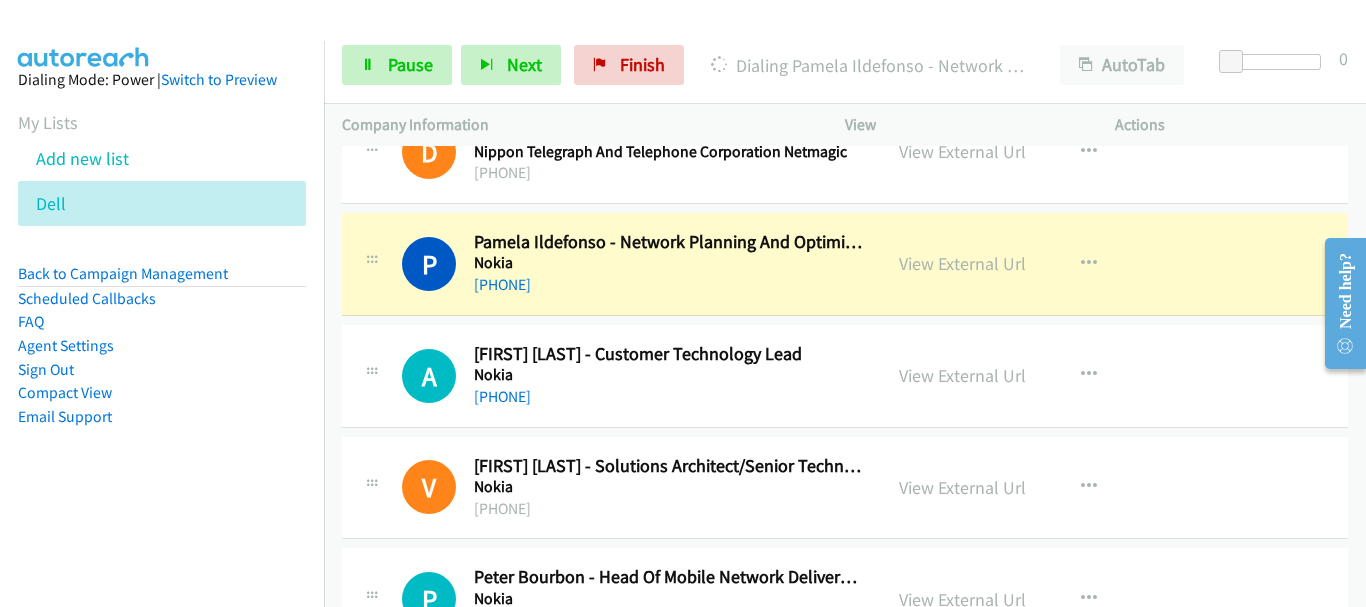 scroll, scrollTop: 5117, scrollLeft: 0, axis: vertical 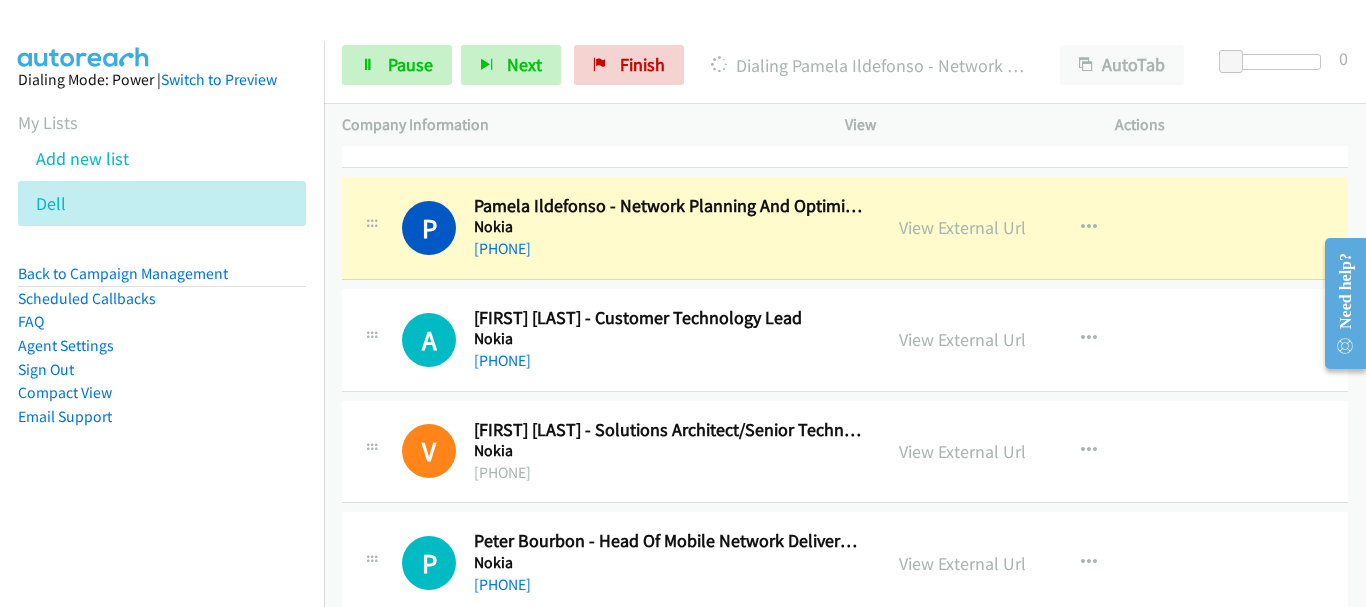 click on "+61 413 325 272" at bounding box center [668, 361] 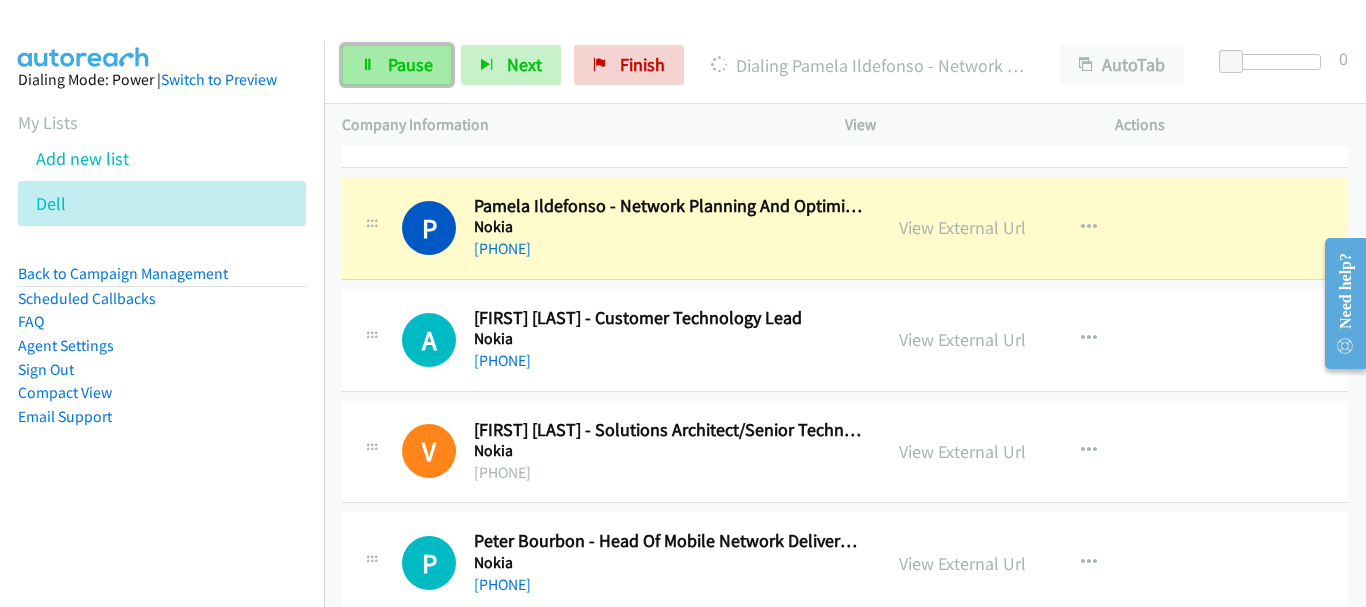 click on "Pause" at bounding box center [410, 64] 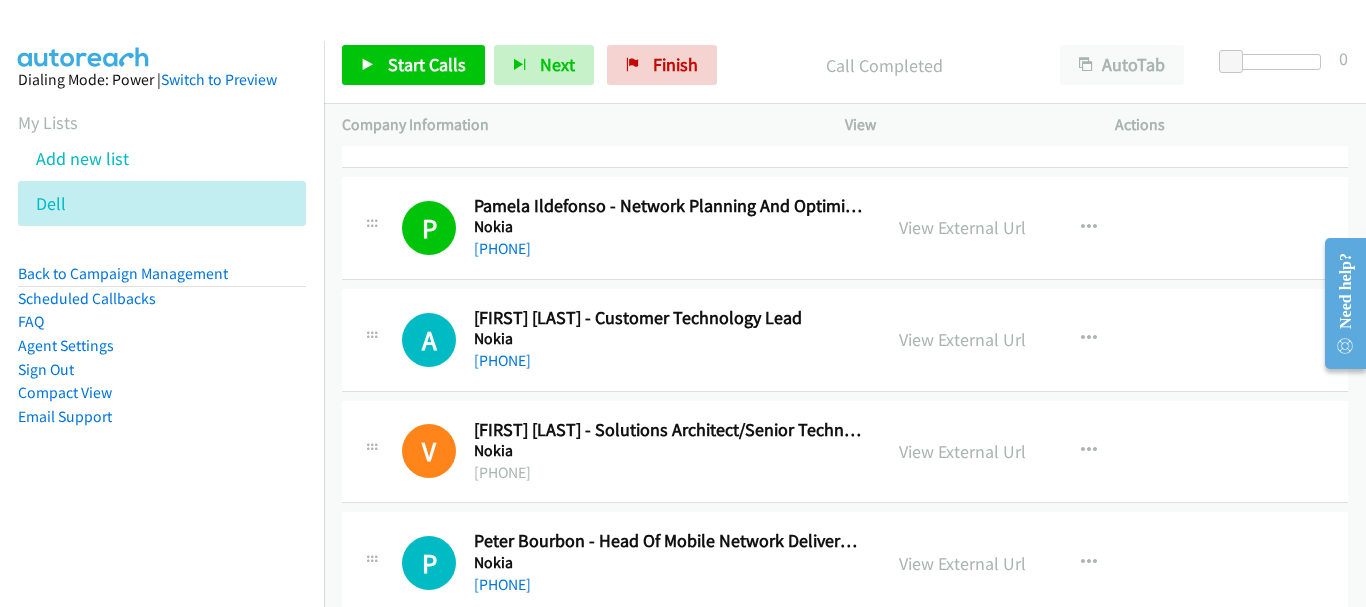 click on "+61 413 325 272" at bounding box center (668, 361) 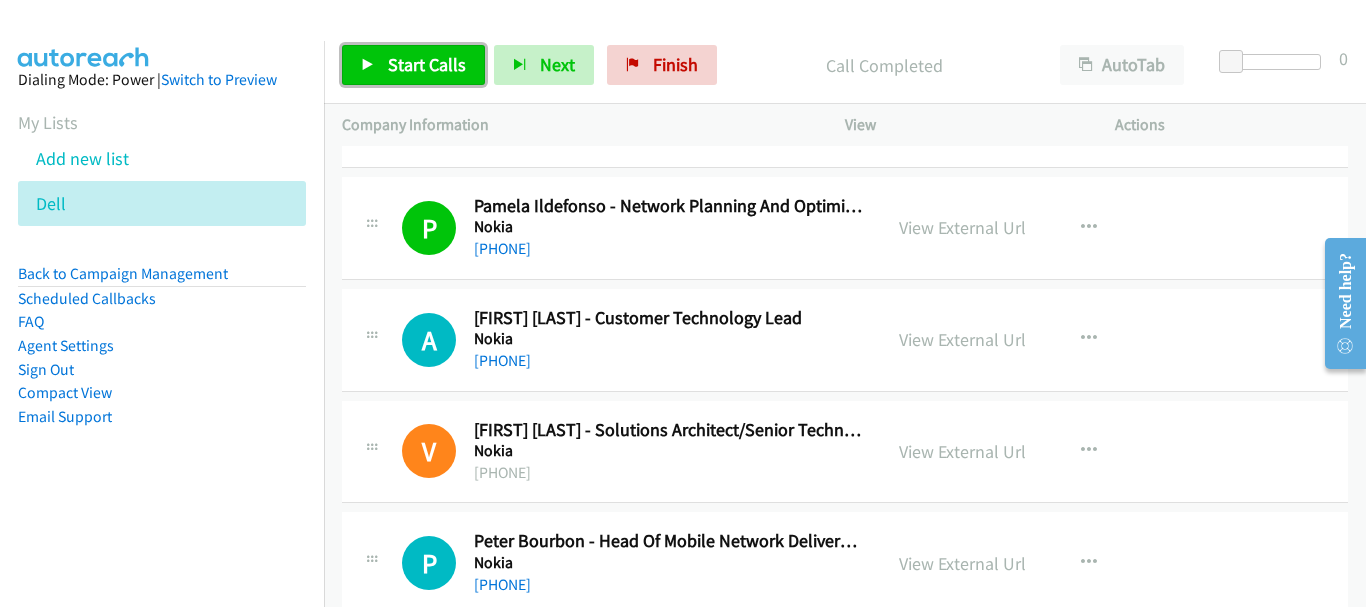 click on "Start Calls" at bounding box center (427, 64) 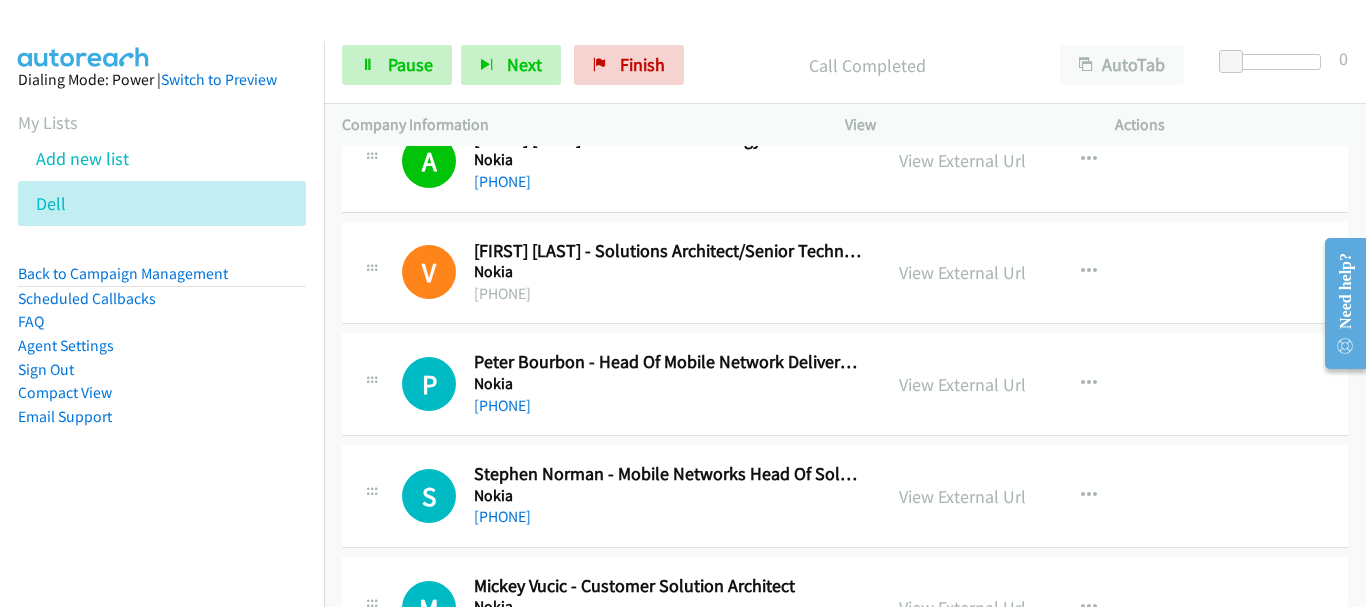 scroll, scrollTop: 5317, scrollLeft: 0, axis: vertical 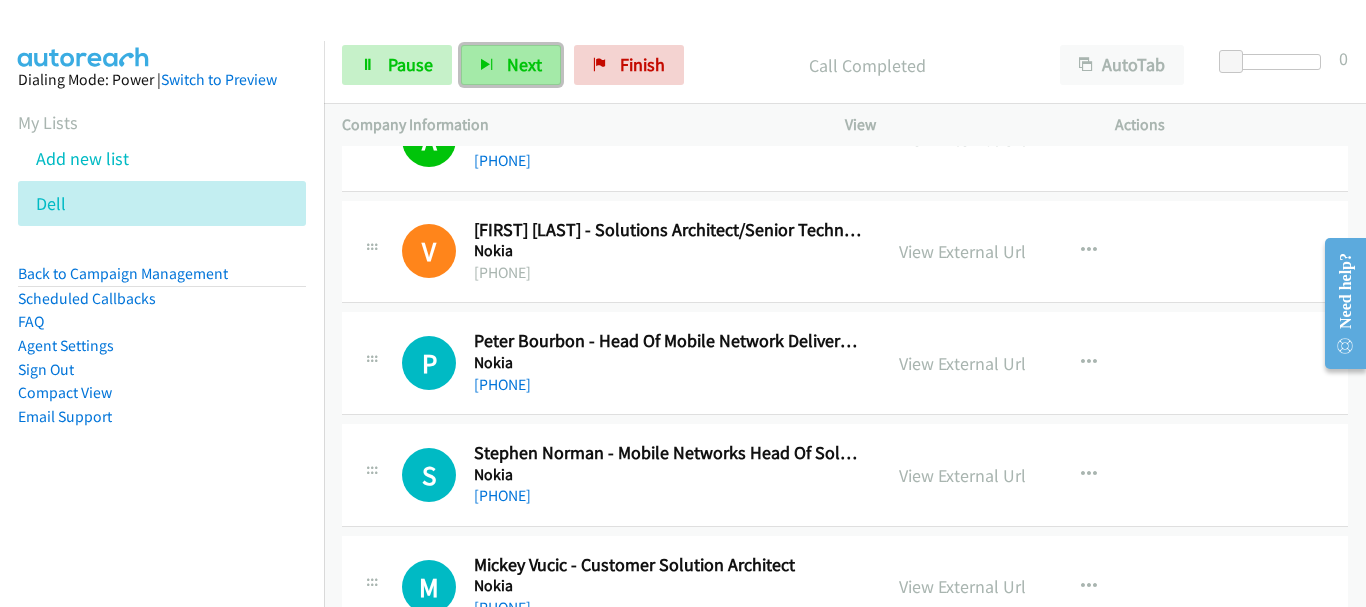 click at bounding box center [487, 66] 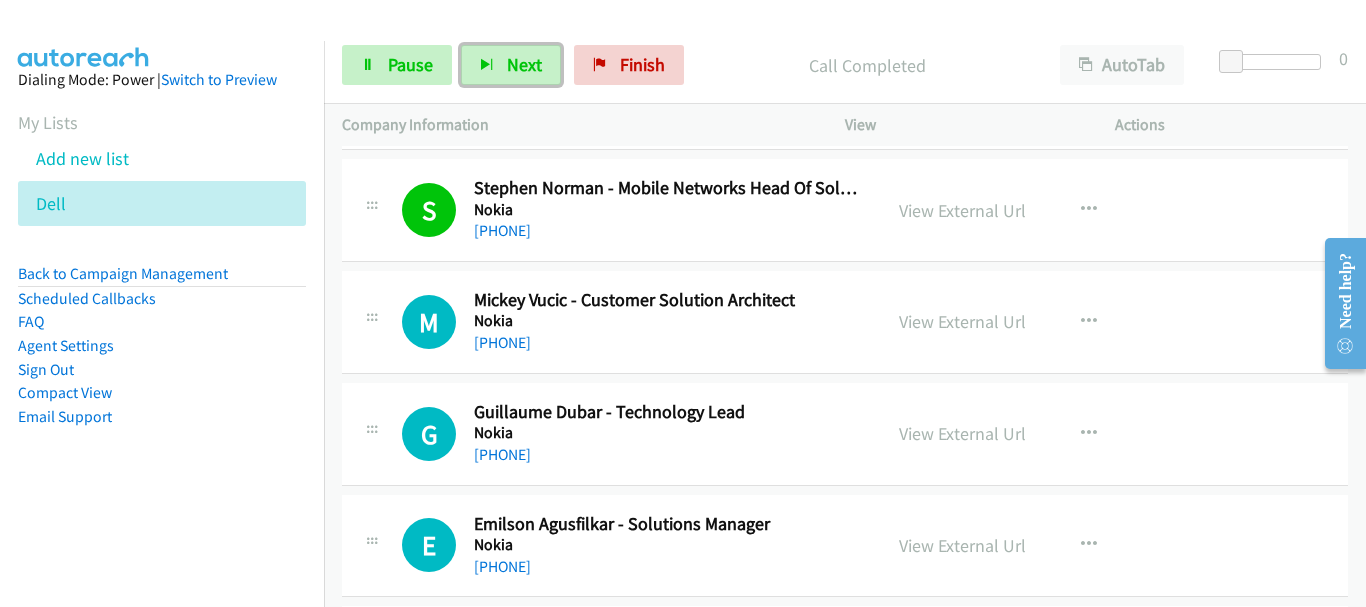 scroll, scrollTop: 5617, scrollLeft: 0, axis: vertical 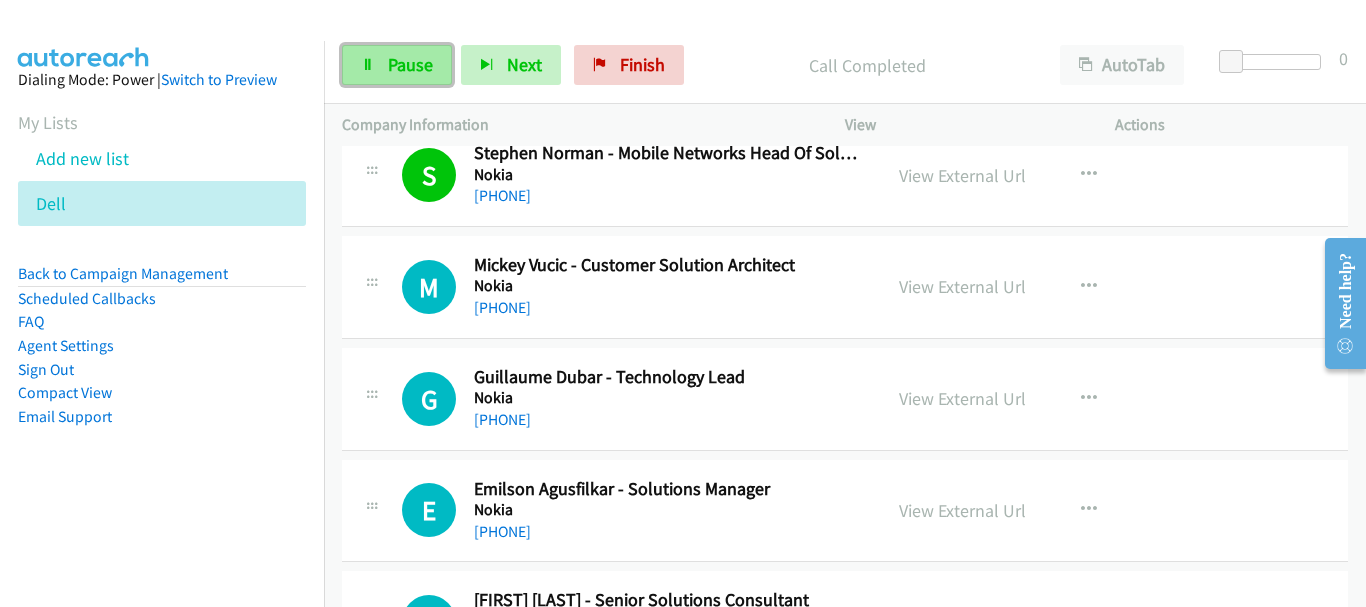 click on "Pause" at bounding box center (410, 64) 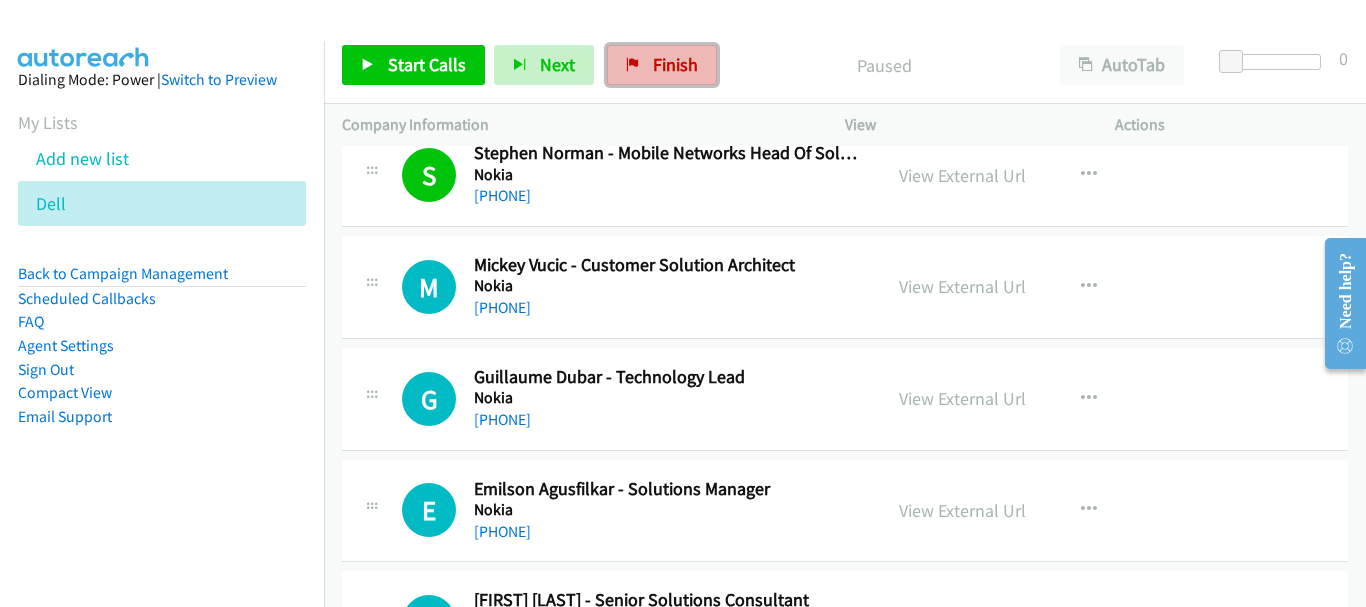 click on "Finish" at bounding box center [675, 64] 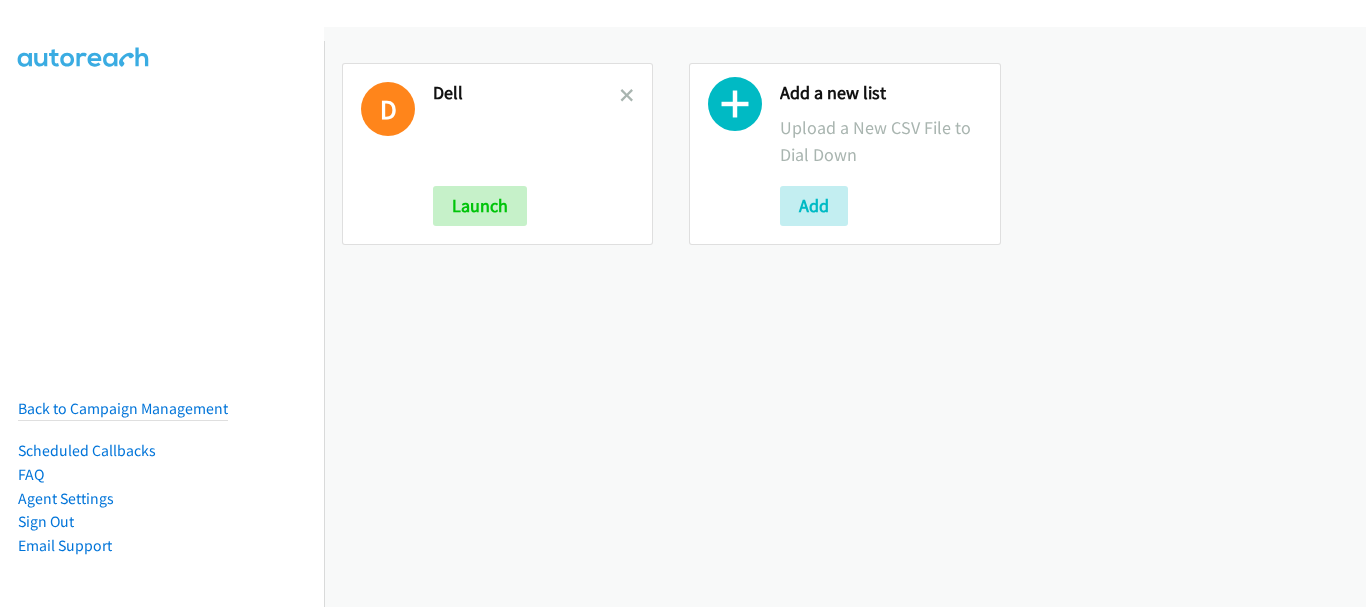 scroll, scrollTop: 0, scrollLeft: 0, axis: both 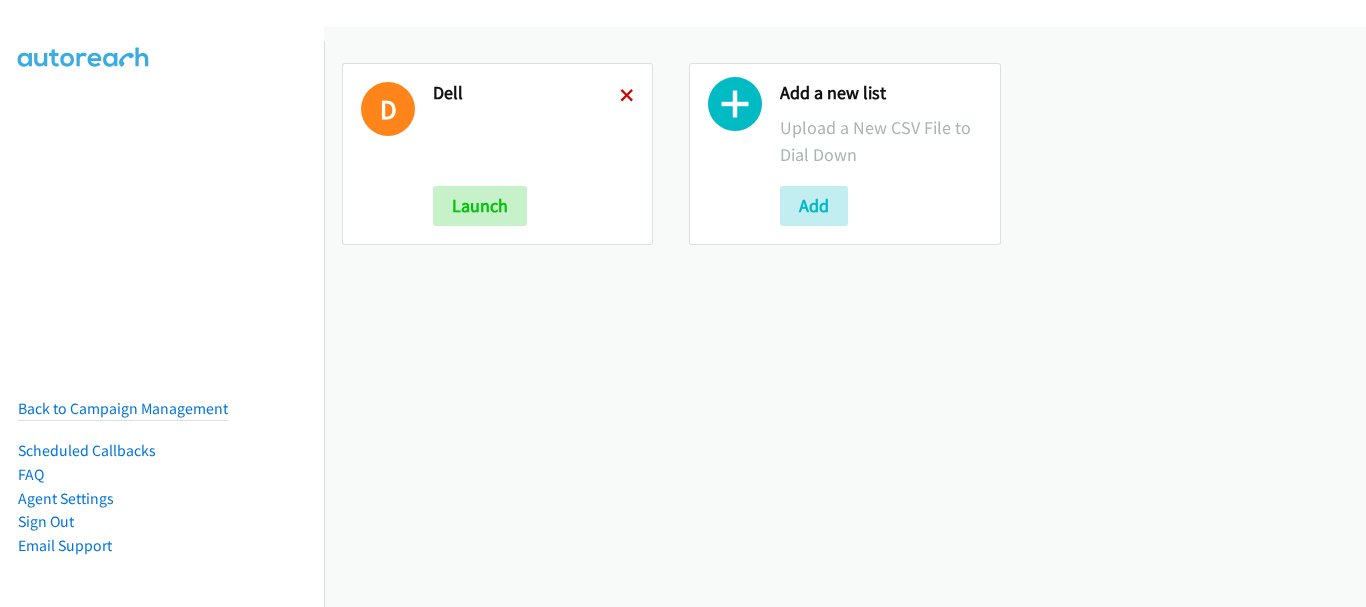 click at bounding box center (627, 97) 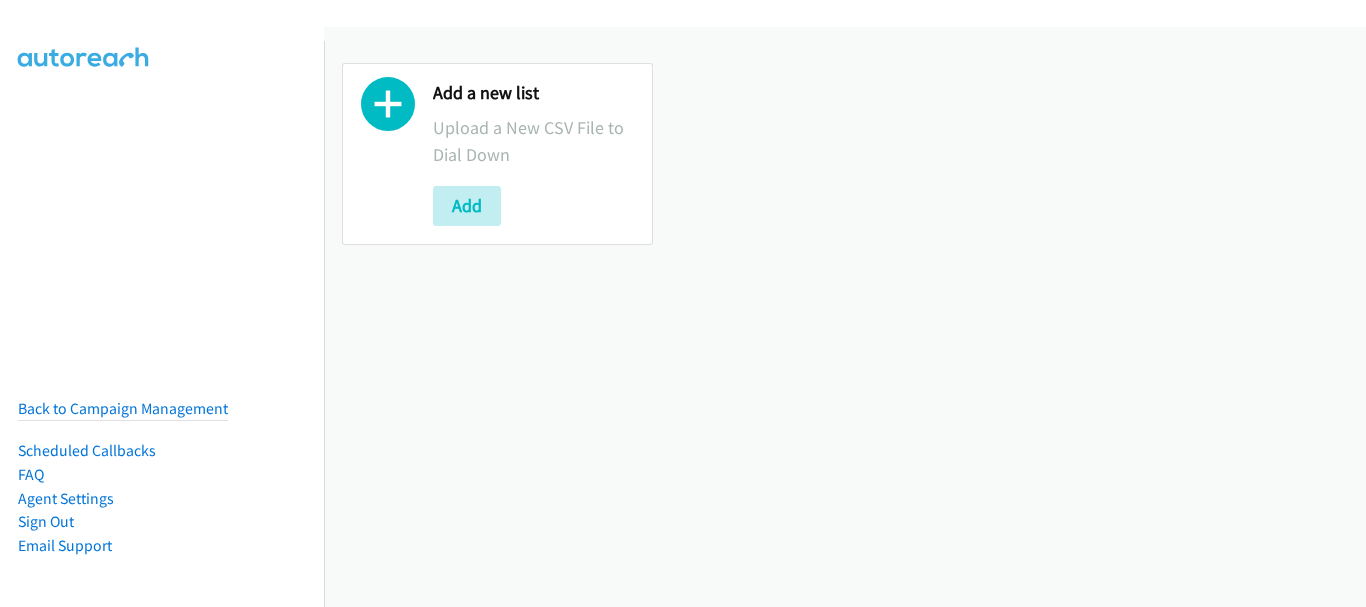 scroll, scrollTop: 0, scrollLeft: 0, axis: both 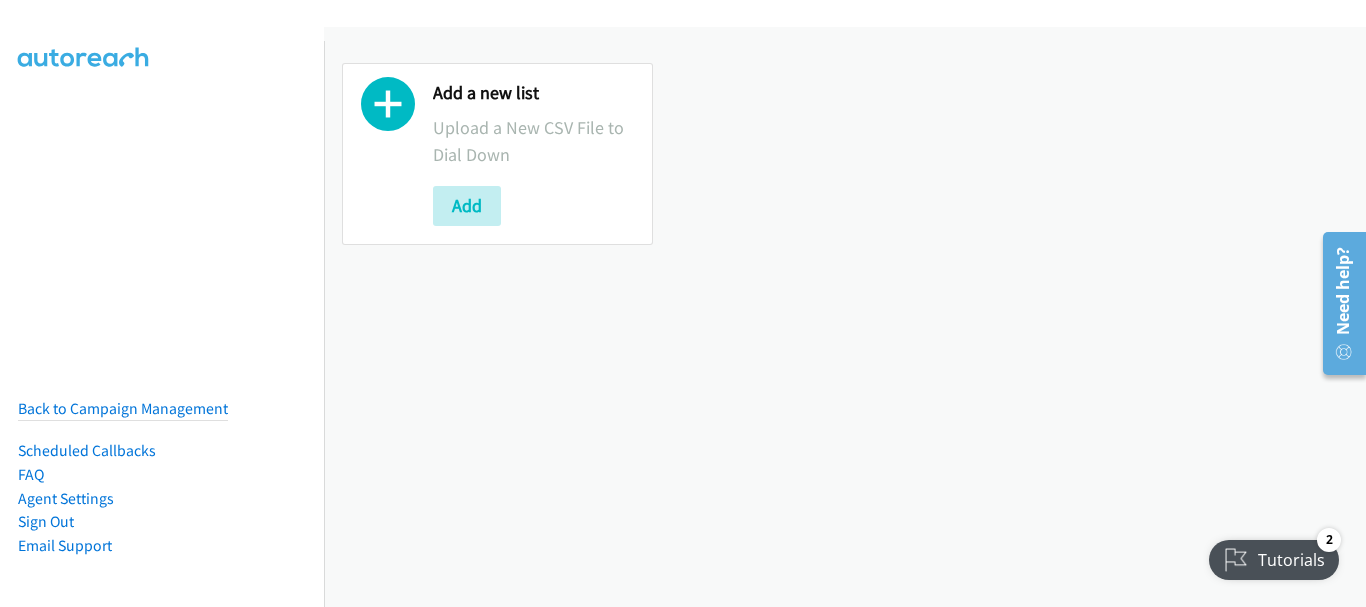 click on "Add a new list
Upload a New CSV File to Dial Down
Add" at bounding box center (845, 317) 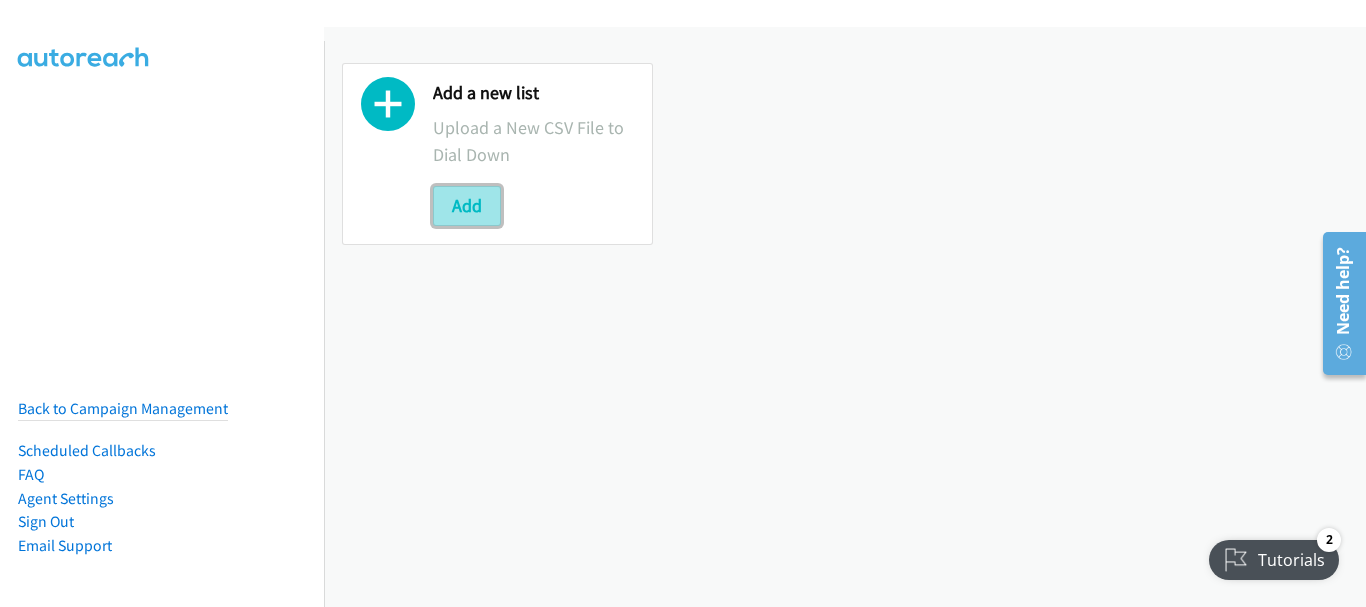 click on "Add" at bounding box center [467, 206] 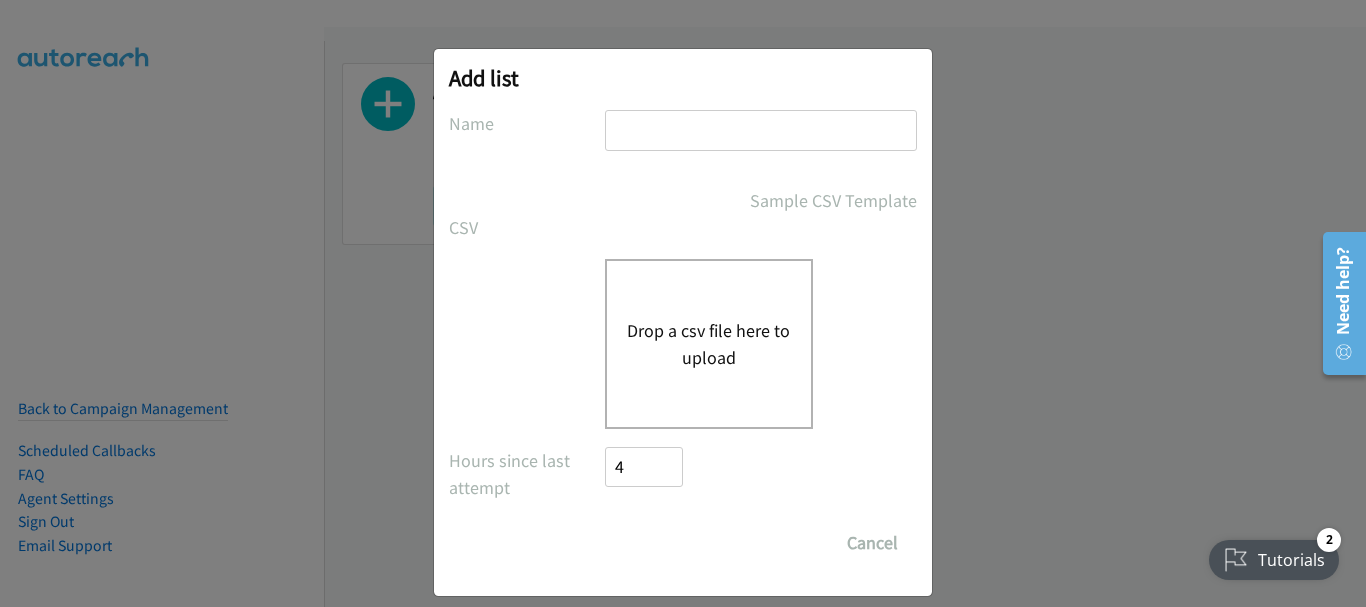 click at bounding box center [761, 130] 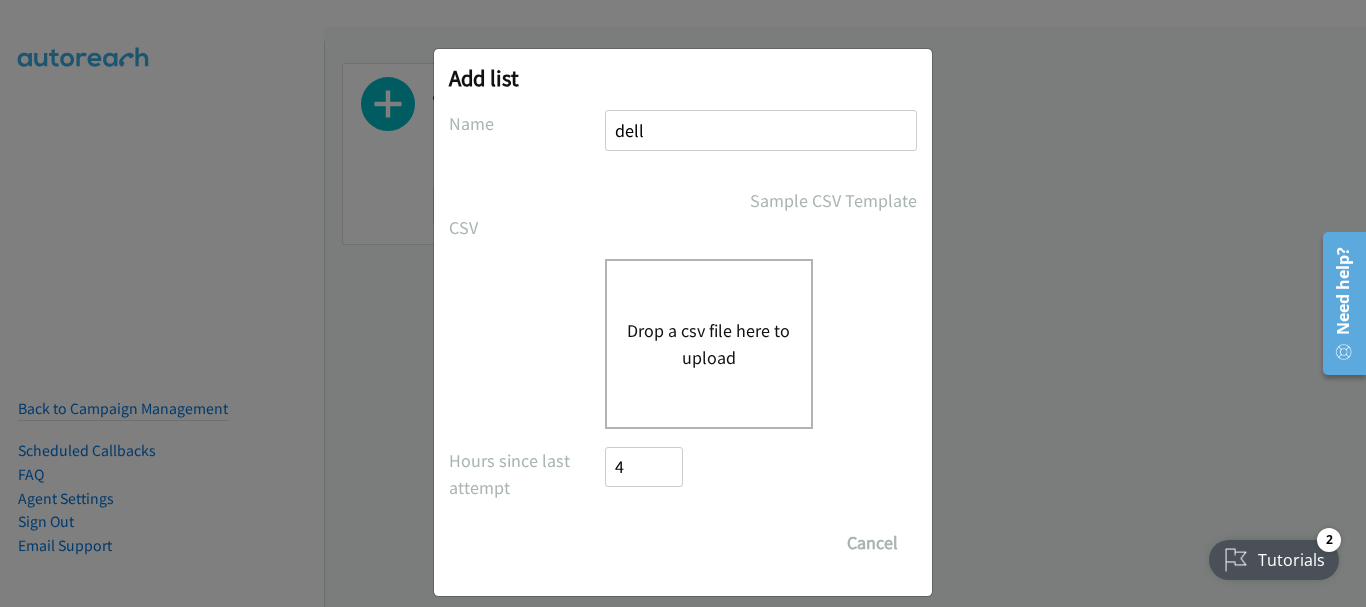 click on "Drop a csv file here to upload" at bounding box center [709, 344] 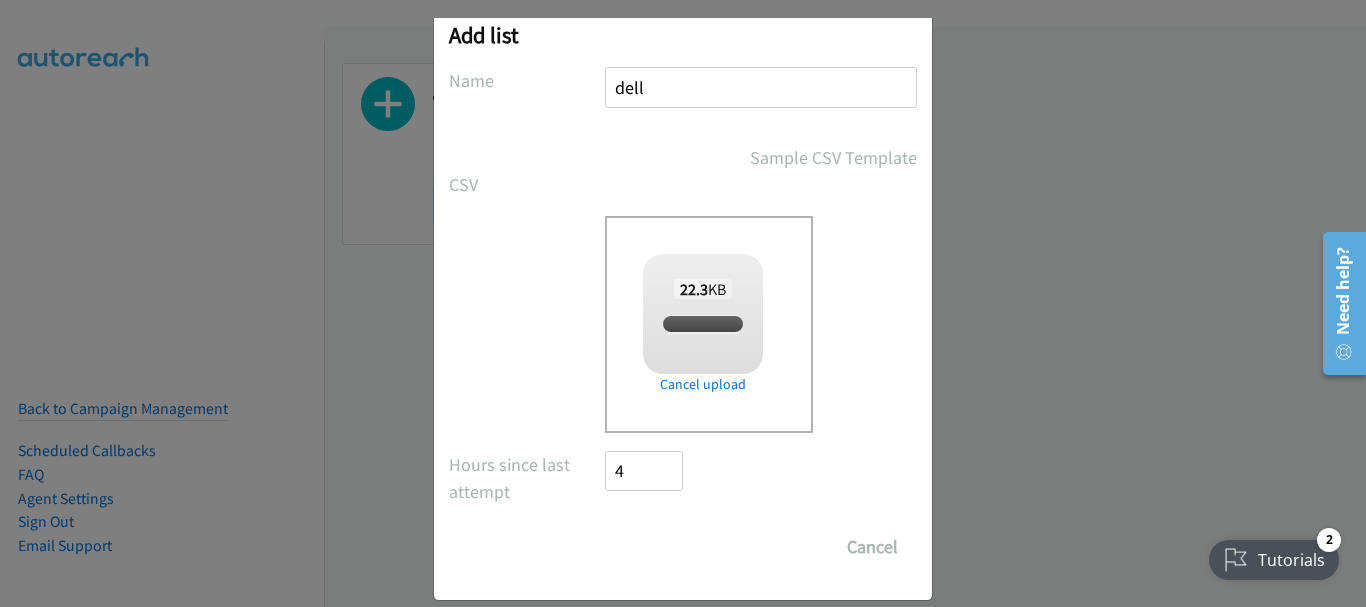 checkbox on "true" 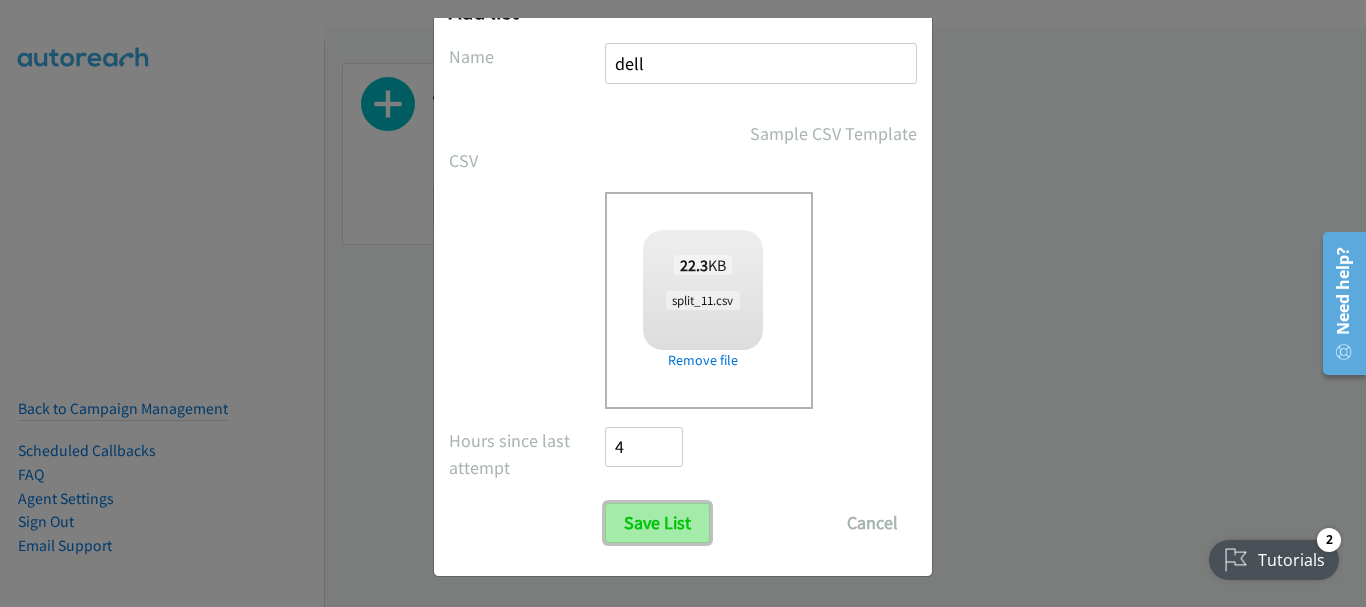 click on "Save List" at bounding box center [657, 523] 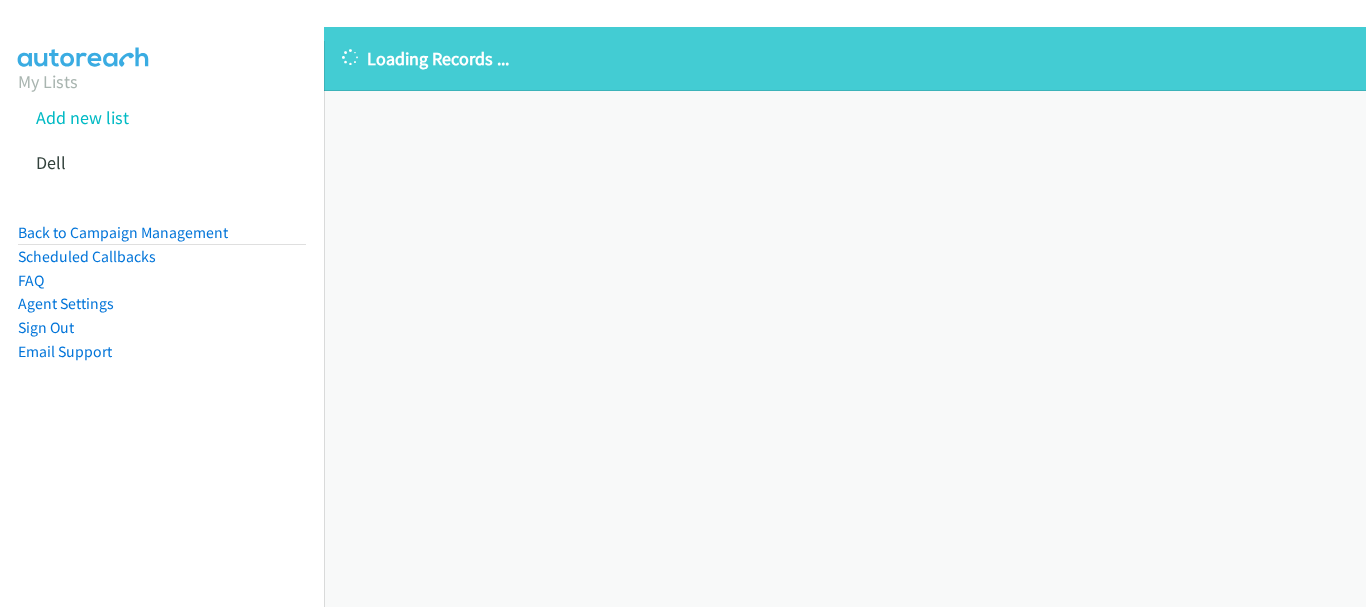 scroll, scrollTop: 0, scrollLeft: 0, axis: both 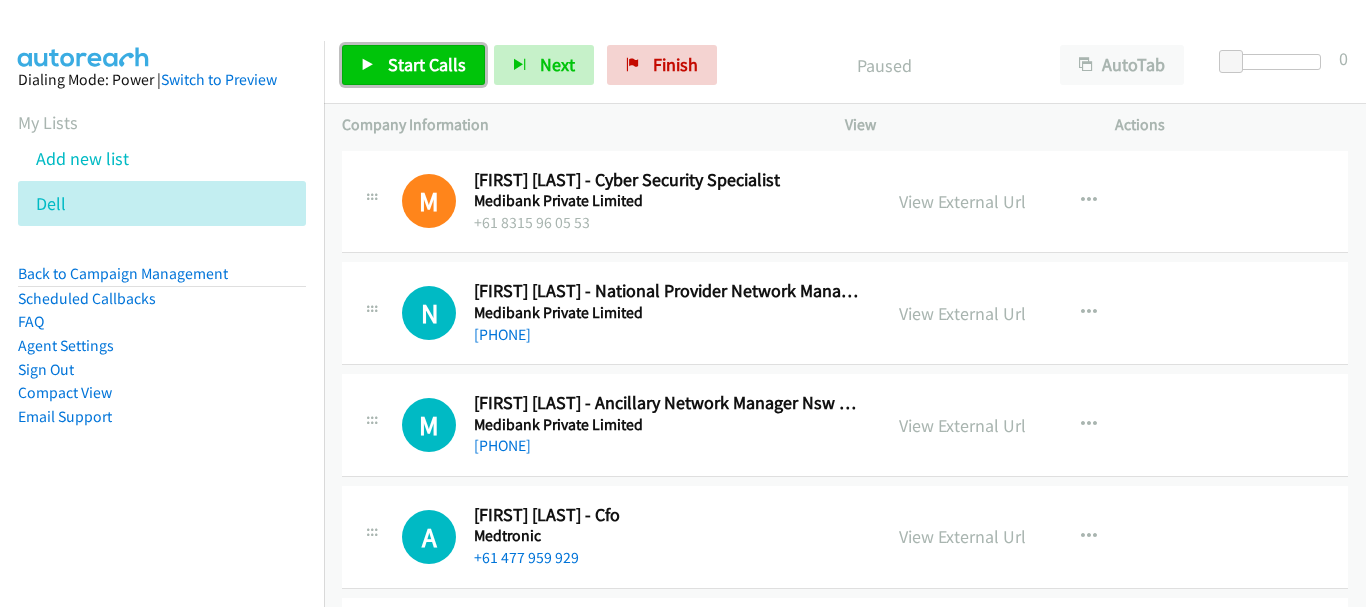 click on "Start Calls" at bounding box center [427, 64] 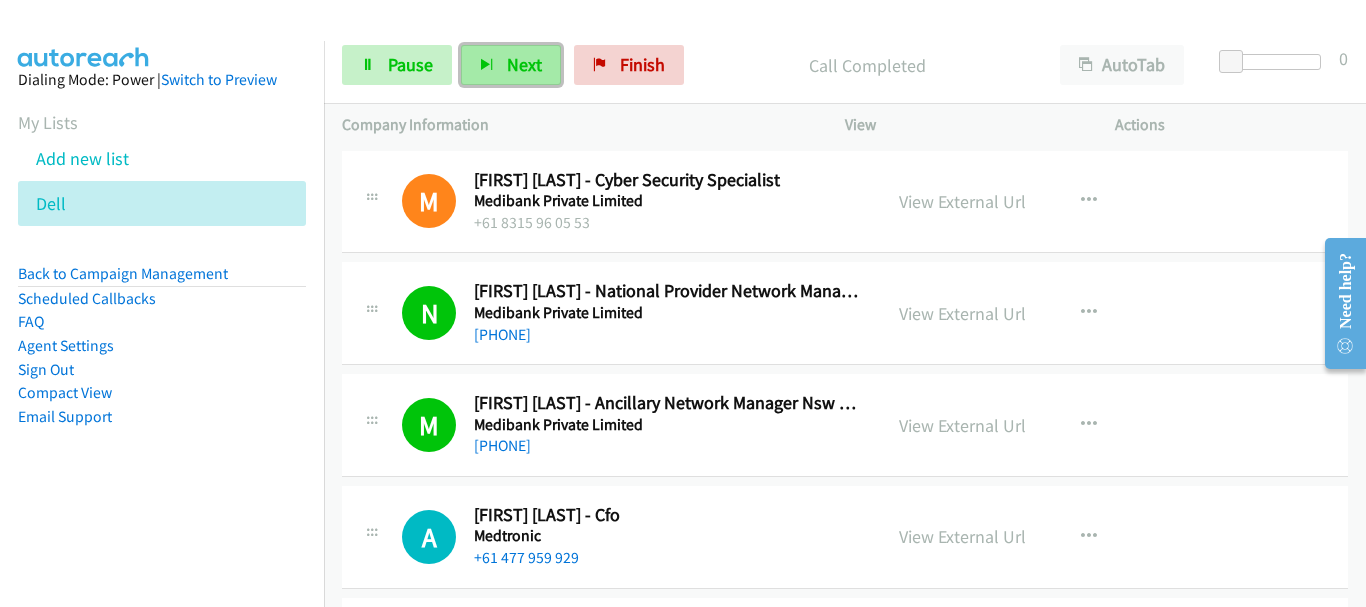 click on "Next" at bounding box center (524, 64) 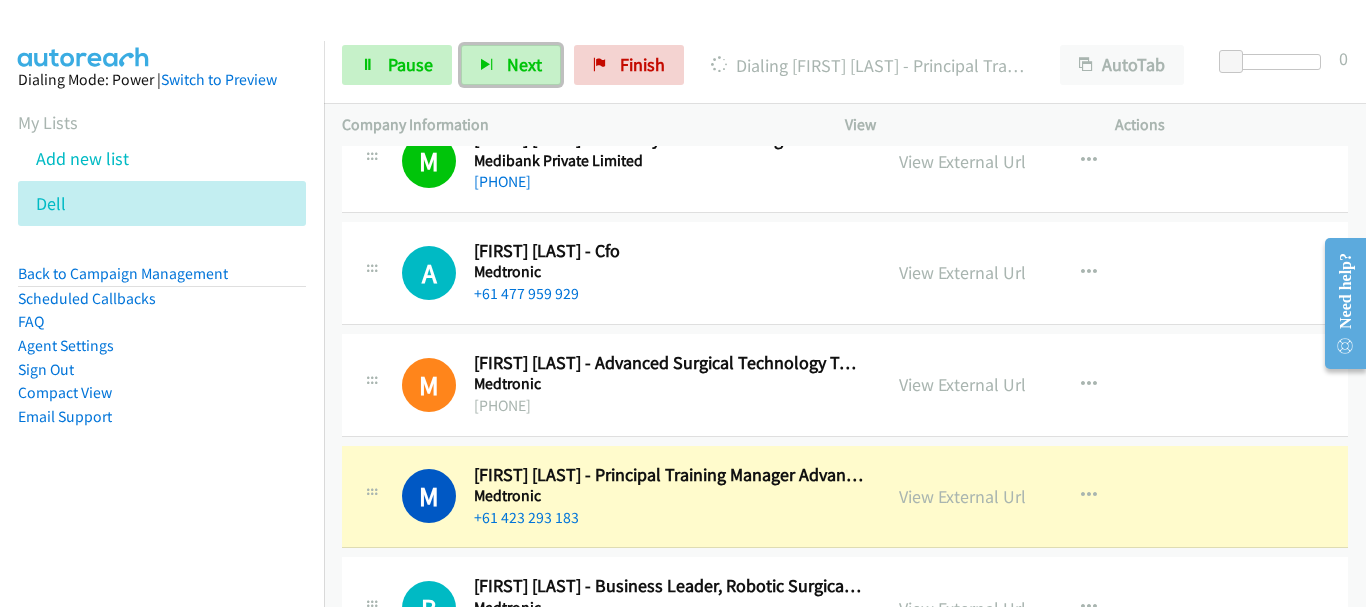 scroll, scrollTop: 400, scrollLeft: 0, axis: vertical 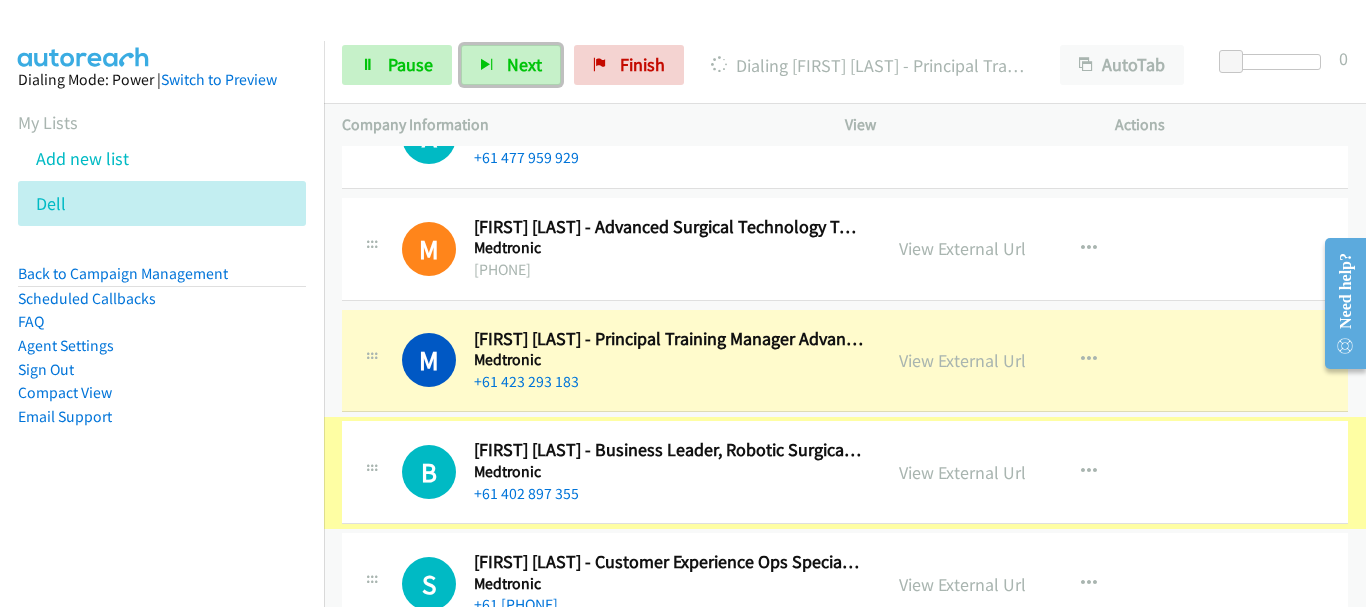 drag, startPoint x: 795, startPoint y: 407, endPoint x: 1198, endPoint y: 74, distance: 522.7791 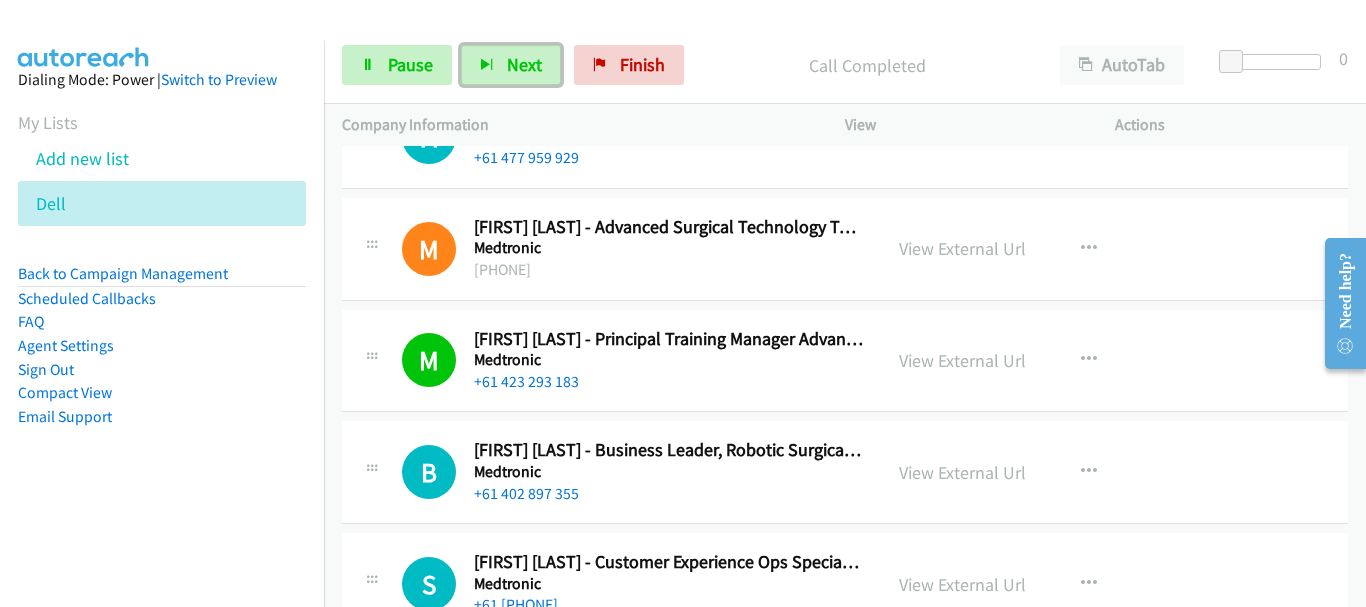 click on "Medtronic" at bounding box center (668, 472) 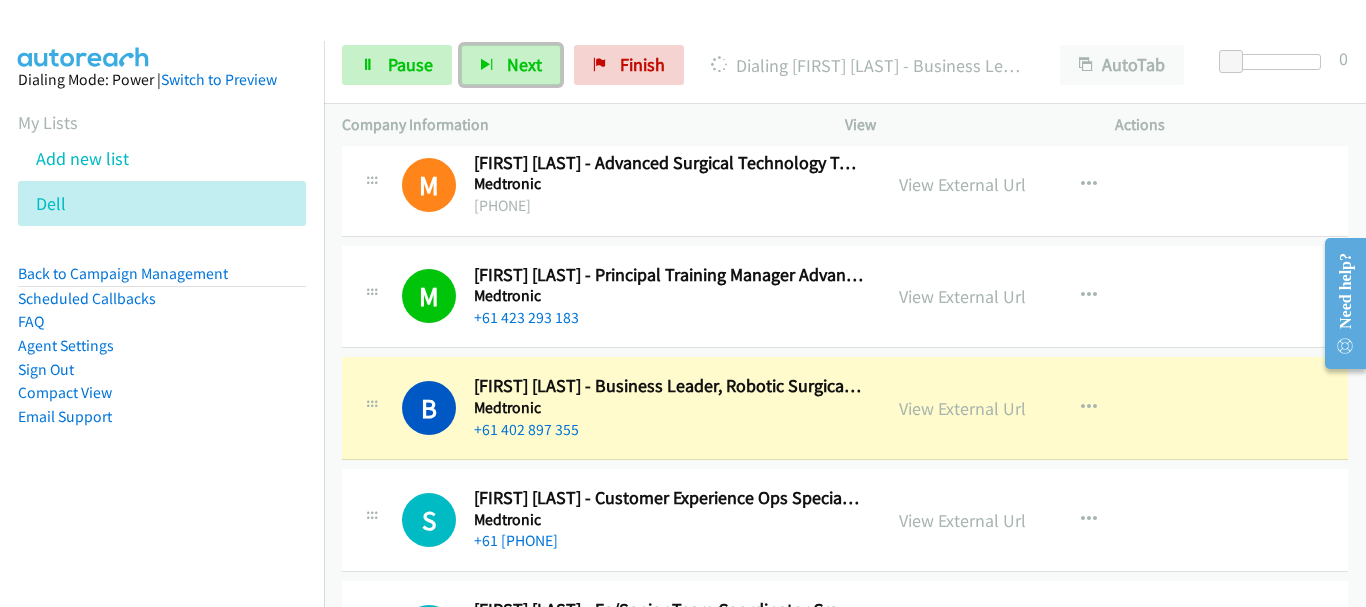 scroll, scrollTop: 500, scrollLeft: 0, axis: vertical 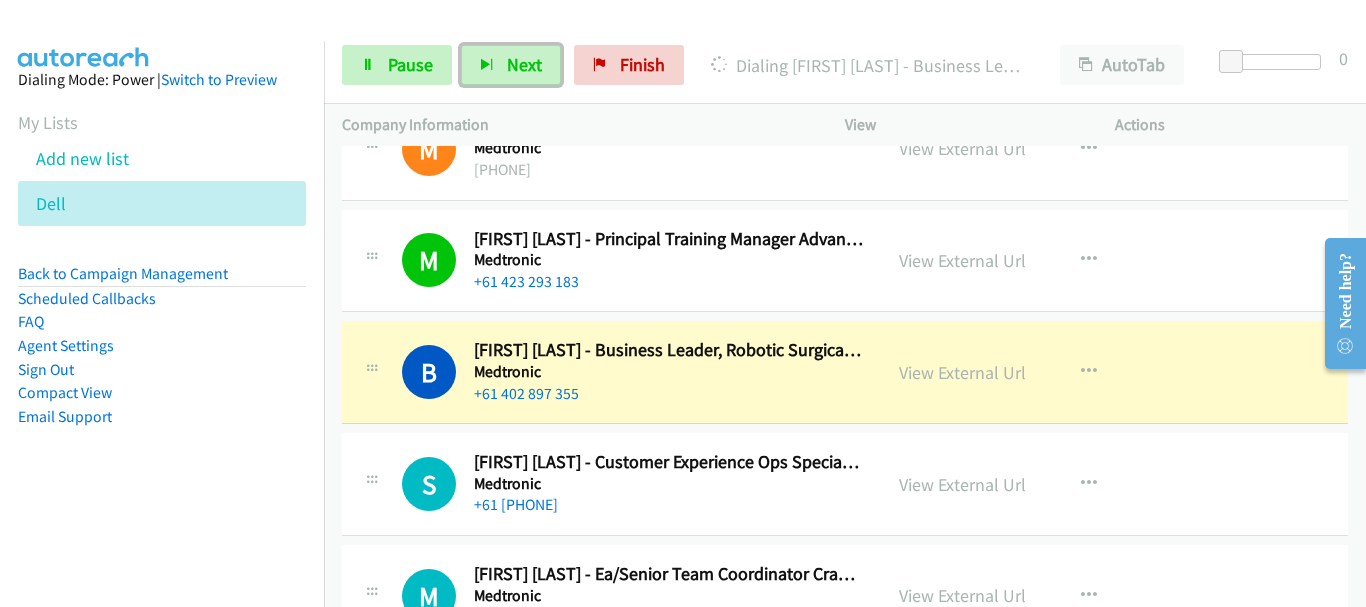 click on "Medtronic" at bounding box center (668, 484) 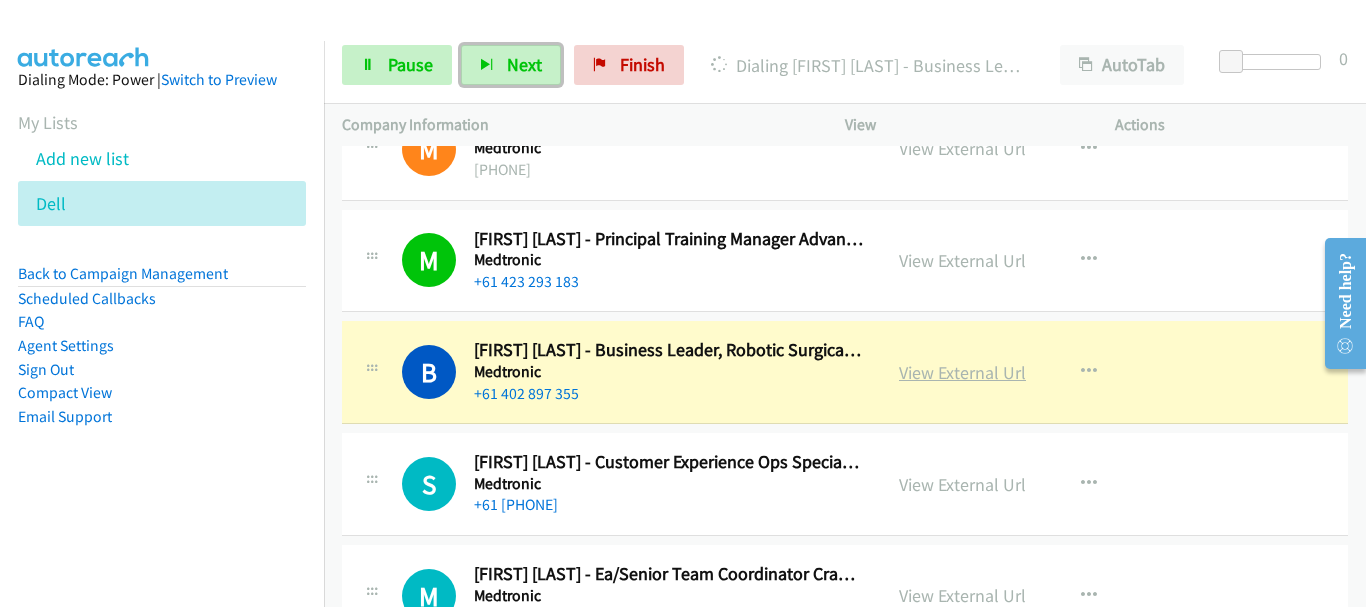 click on "View External Url" at bounding box center [962, 372] 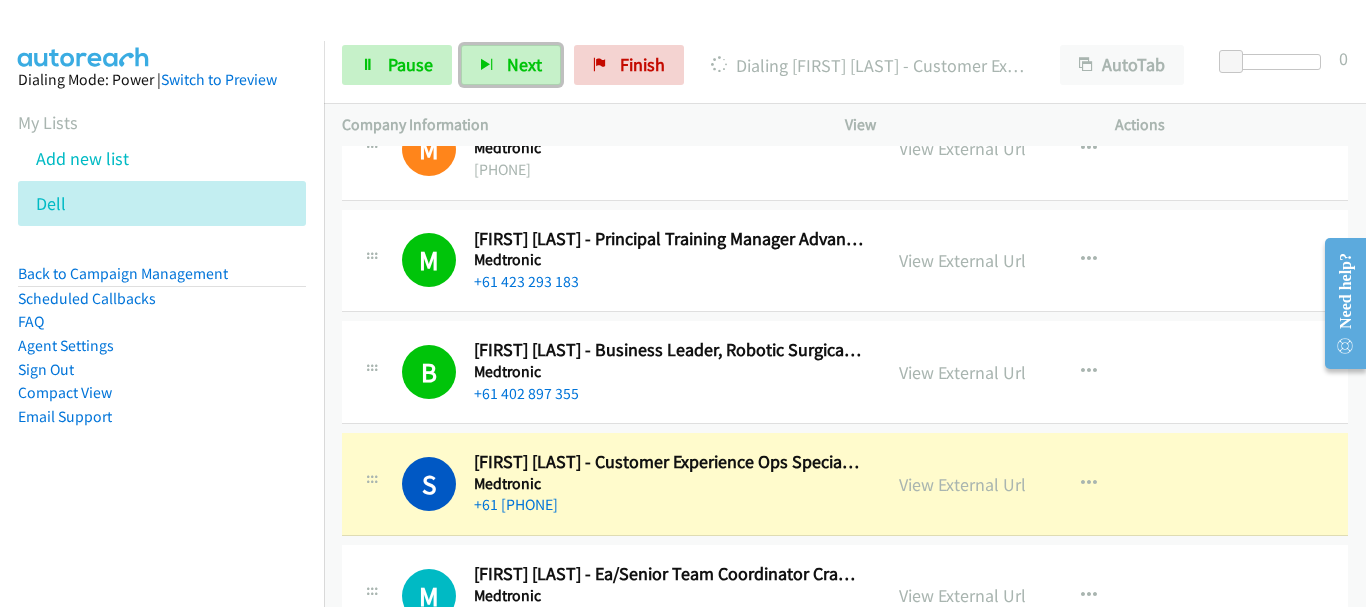 click on "B
Callback Scheduled
[FIRST] [LAST] - Business Leader, Robotic Surgical Technologies, Australia/New Zealand
Medtronic
Australia/Sydney
[PHONE]
View External Url
View External Url
Schedule/Manage Callback
Start Calls Here
Remove from list
Add to do not call list
Reset Call Status" at bounding box center [845, 372] 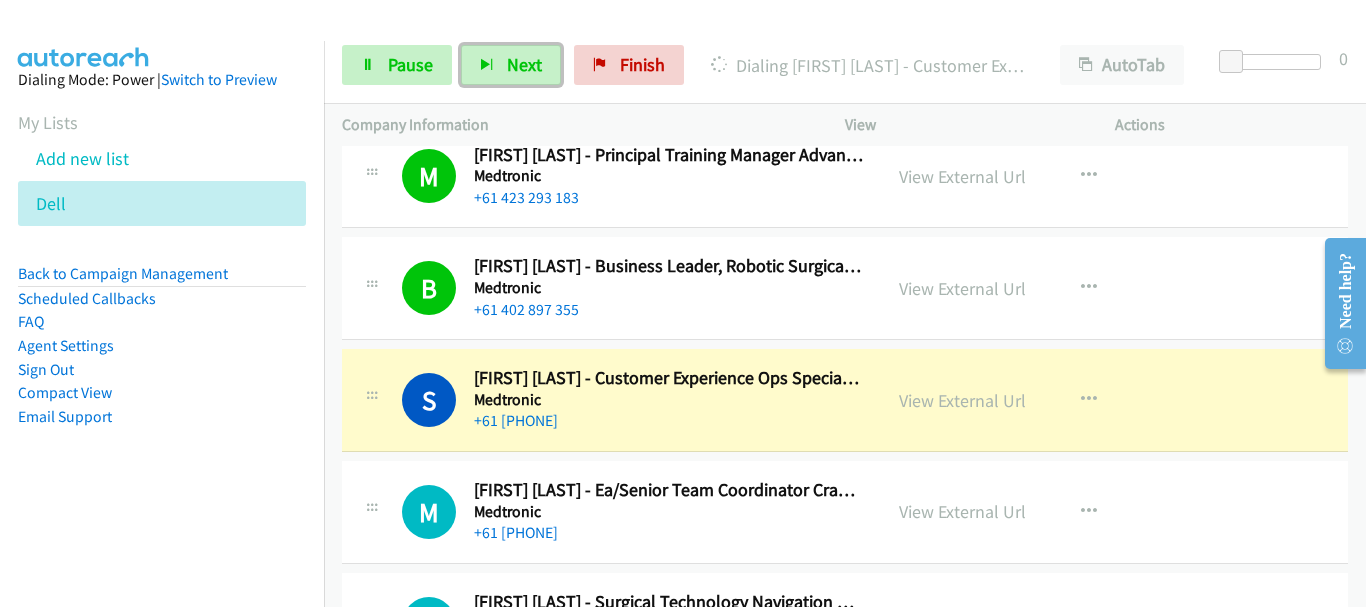 scroll, scrollTop: 700, scrollLeft: 0, axis: vertical 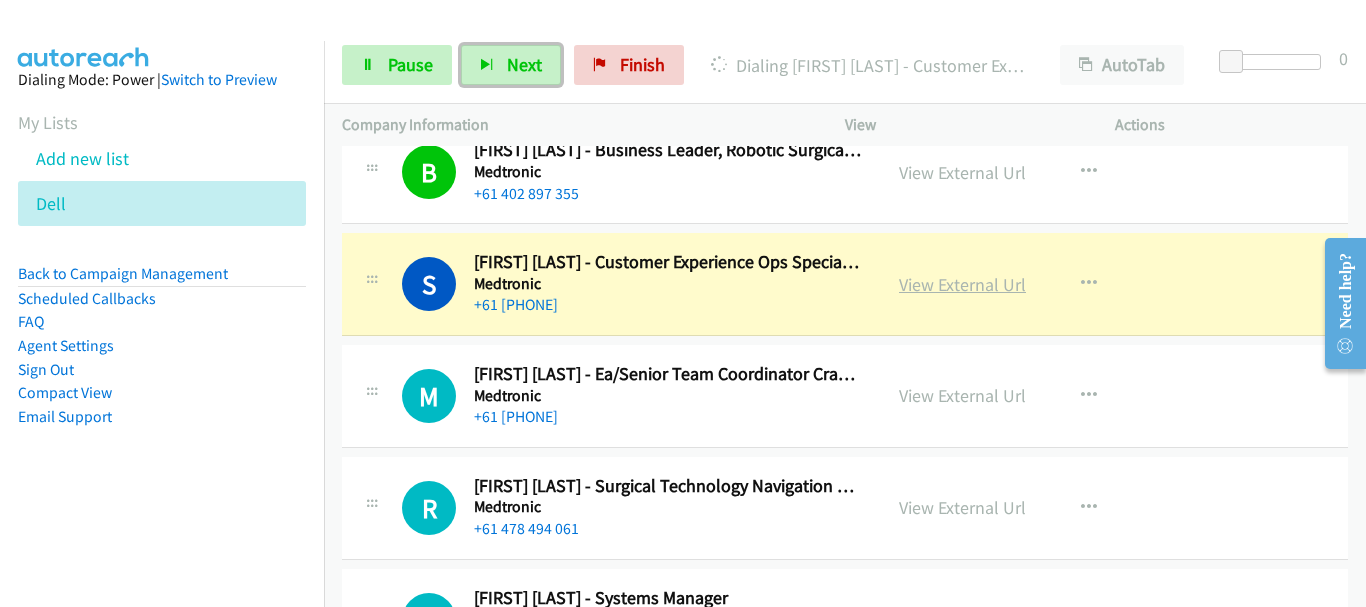 click on "View External Url" at bounding box center (962, 284) 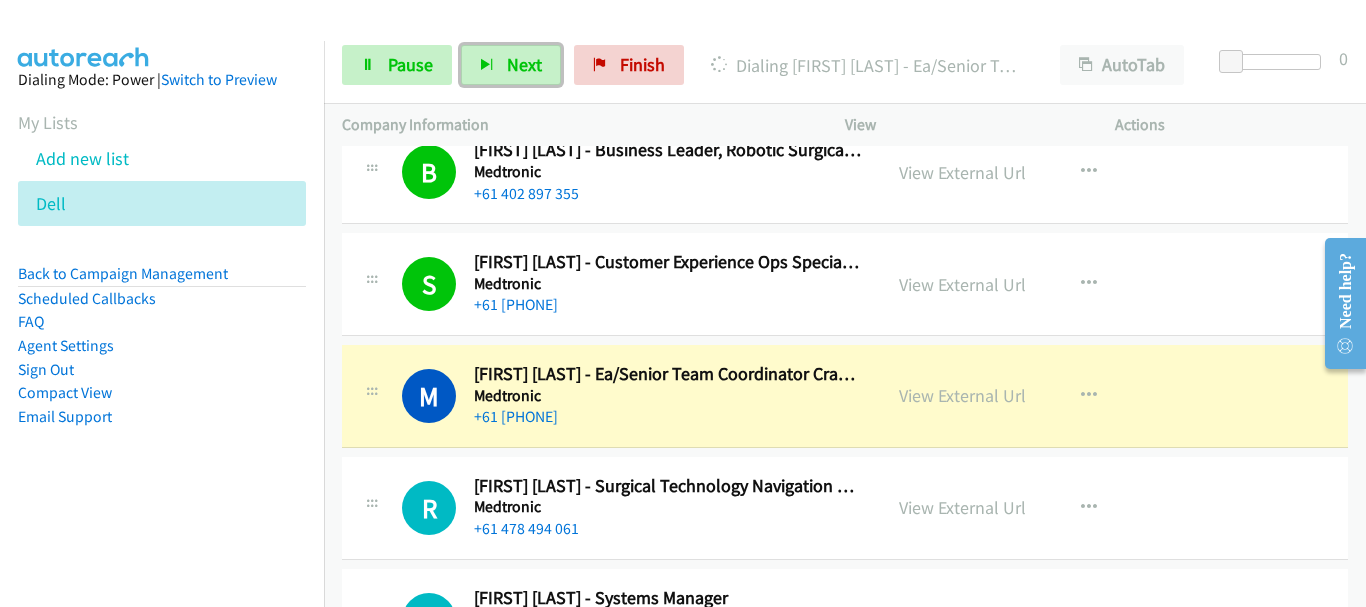 click on "+61 [PHONE]" at bounding box center [668, 417] 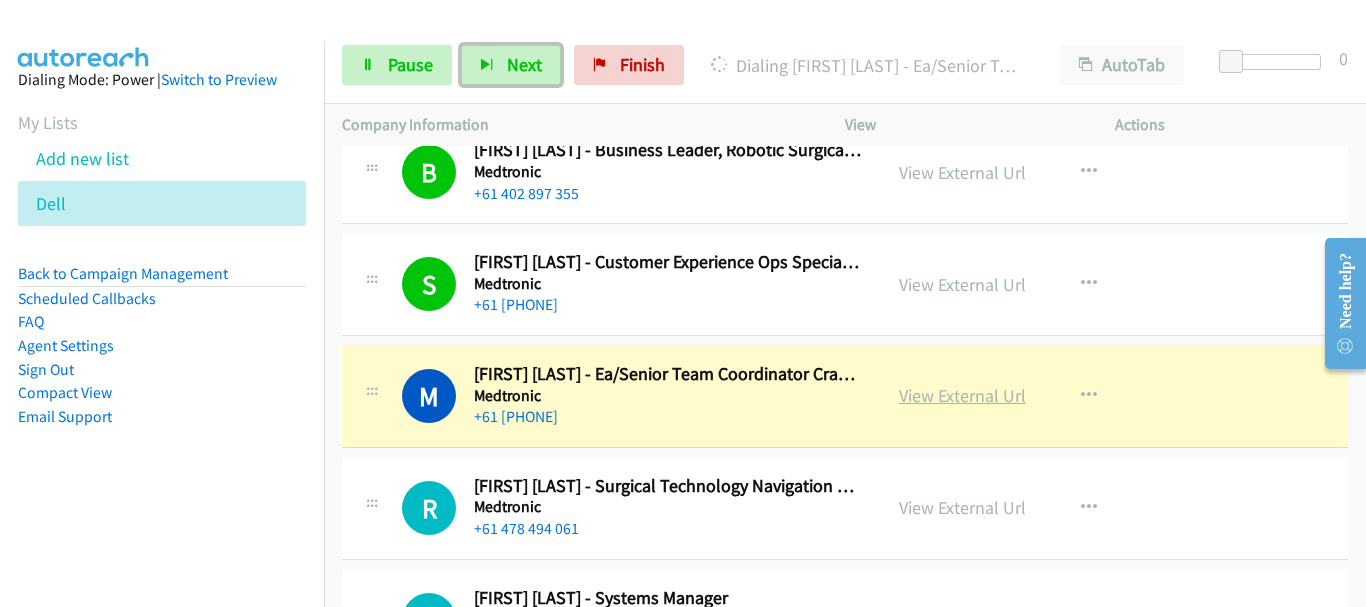 click on "View External Url" at bounding box center [962, 395] 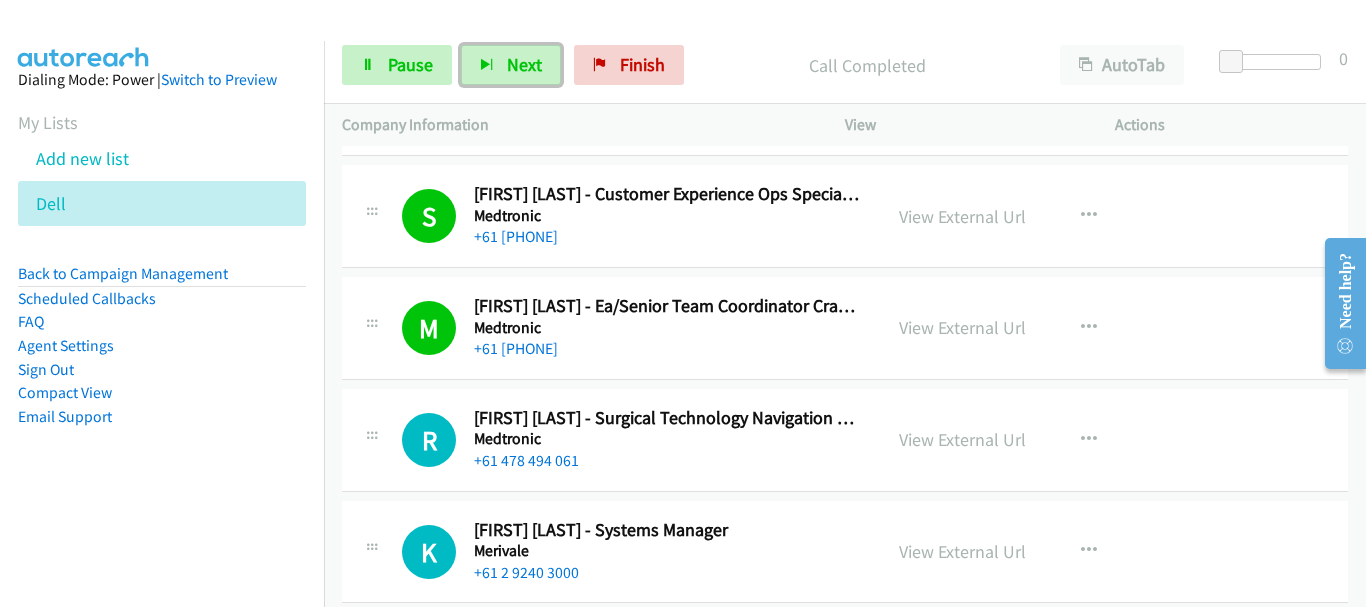 scroll, scrollTop: 800, scrollLeft: 0, axis: vertical 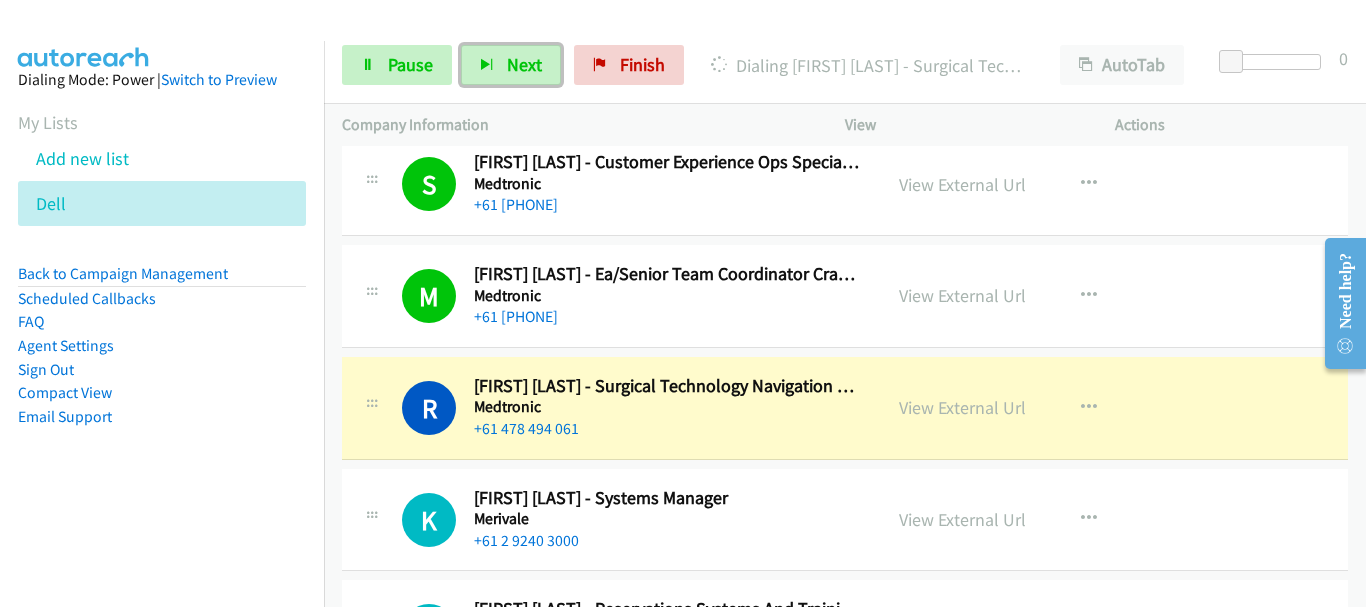 click on "K
Callback Scheduled
[FIRST] [LAST] - Systems Manager
Merivale
Australia/Sydney
[PHONE]
View External Url
View External Url
Schedule/Manage Callback
Start Calls Here
Remove from list
Add to do not call list
Reset Call Status" at bounding box center [845, 520] 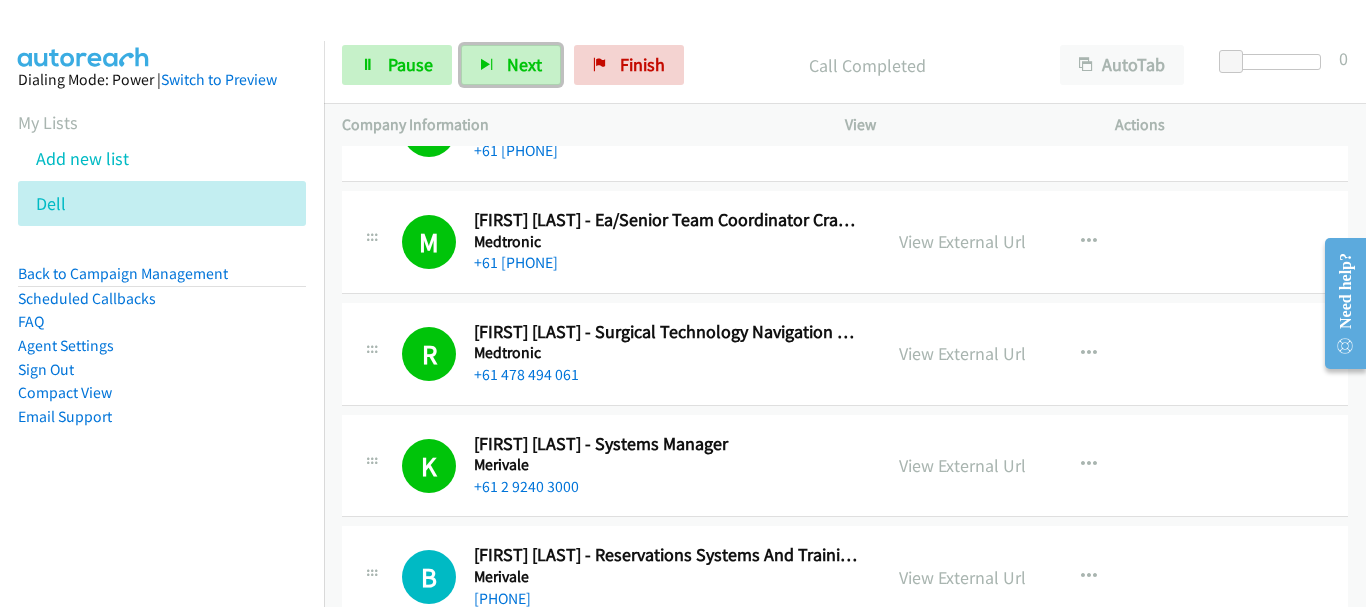 scroll, scrollTop: 900, scrollLeft: 0, axis: vertical 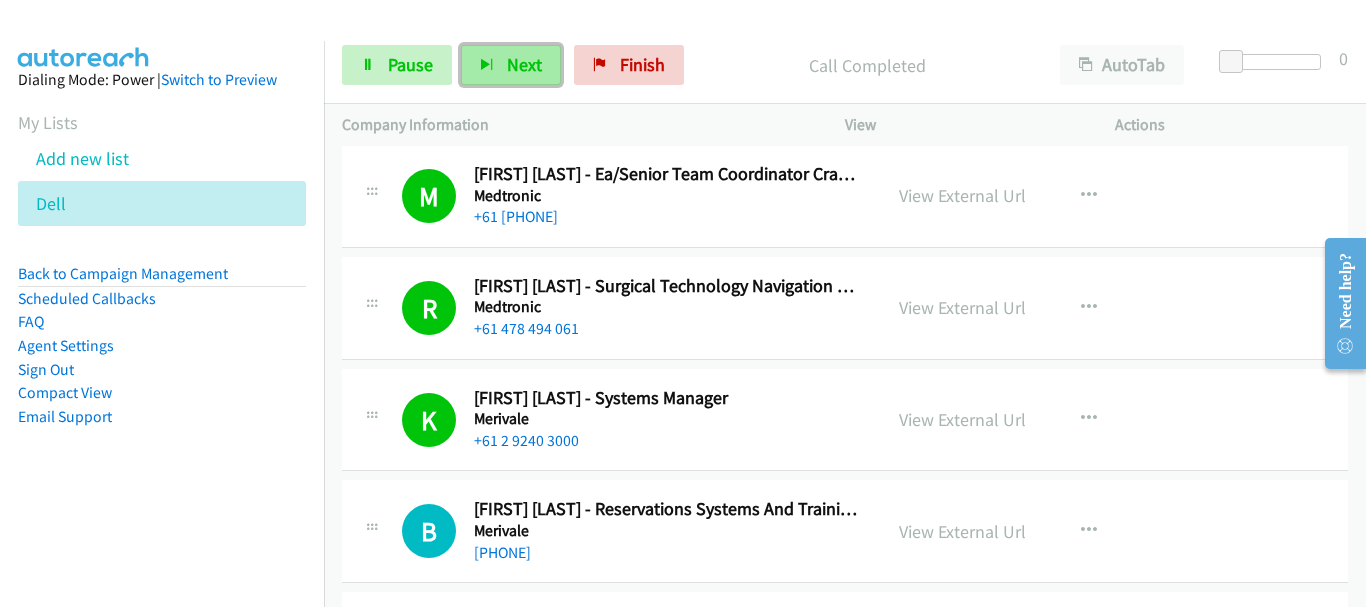 click on "Next" at bounding box center [511, 65] 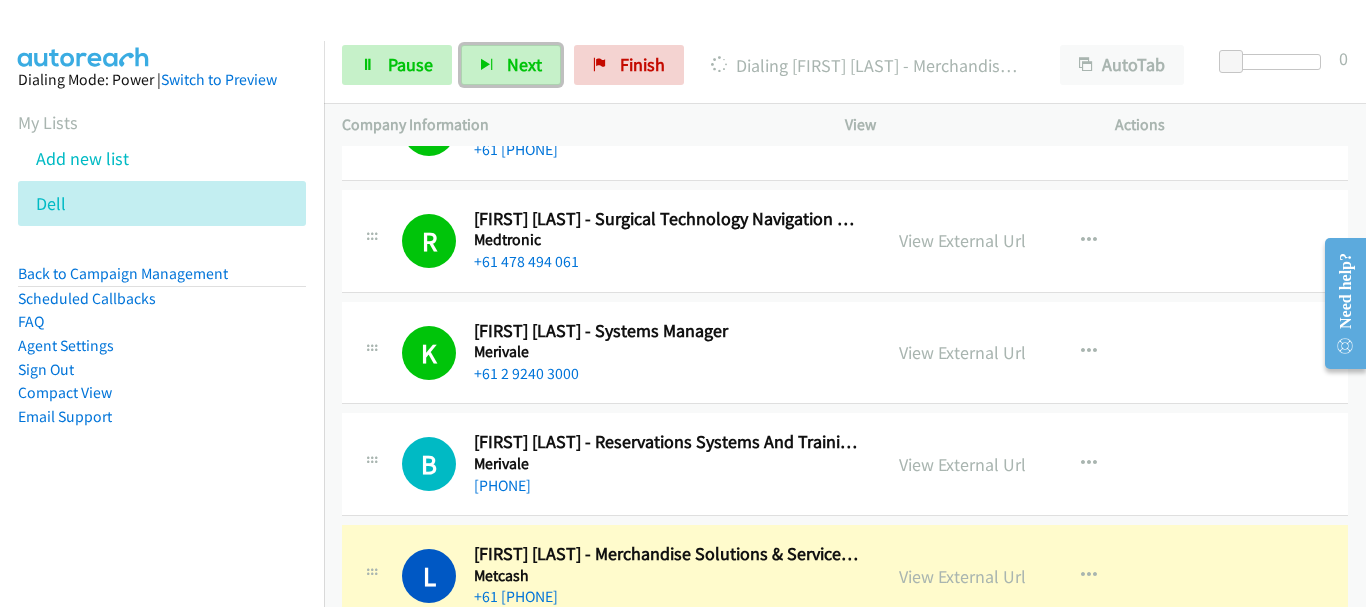 scroll, scrollTop: 1100, scrollLeft: 0, axis: vertical 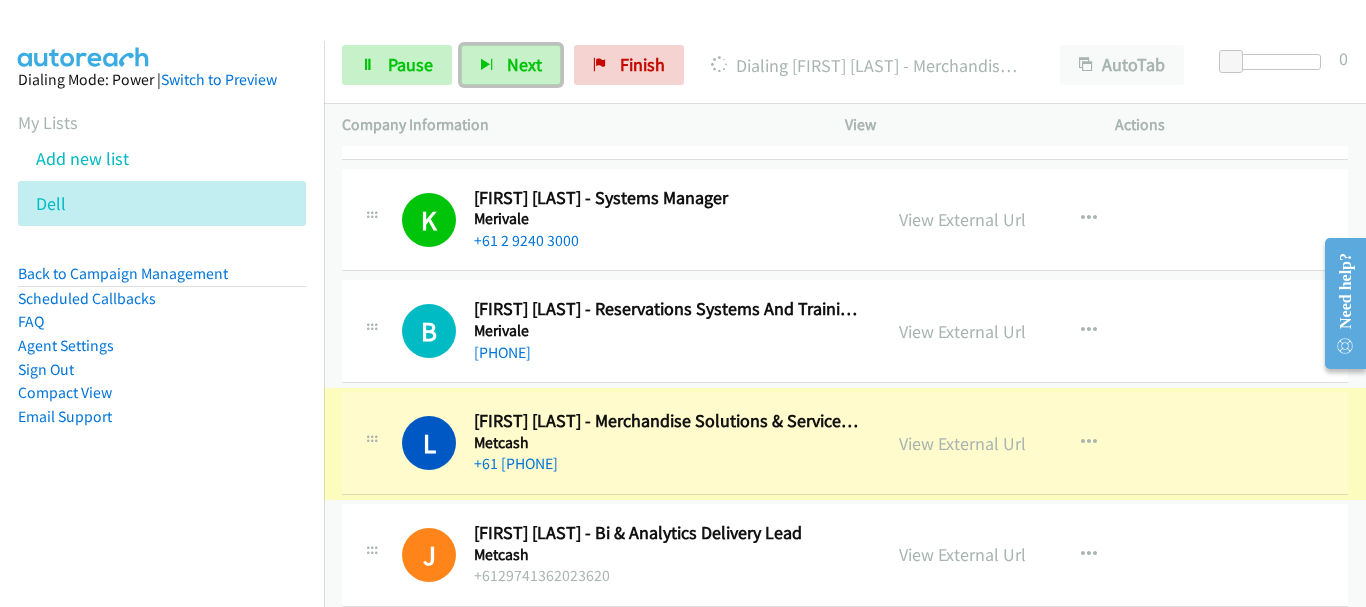 click on "+61 [PHONE]" at bounding box center [668, 464] 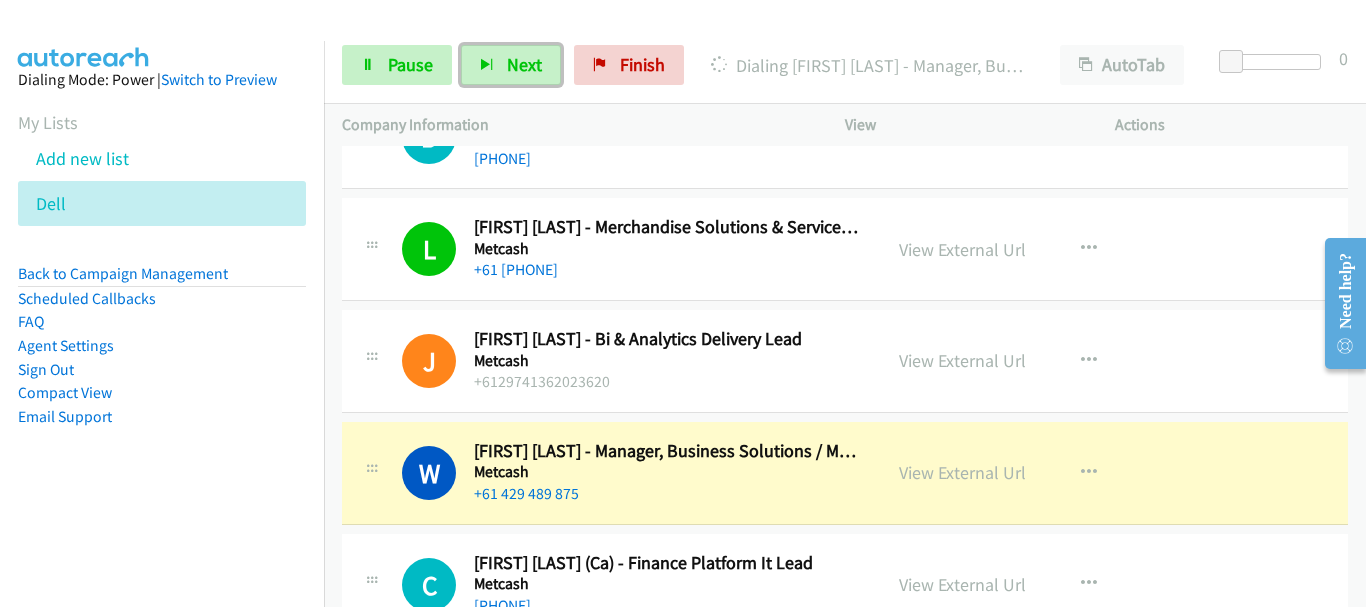 scroll, scrollTop: 1300, scrollLeft: 0, axis: vertical 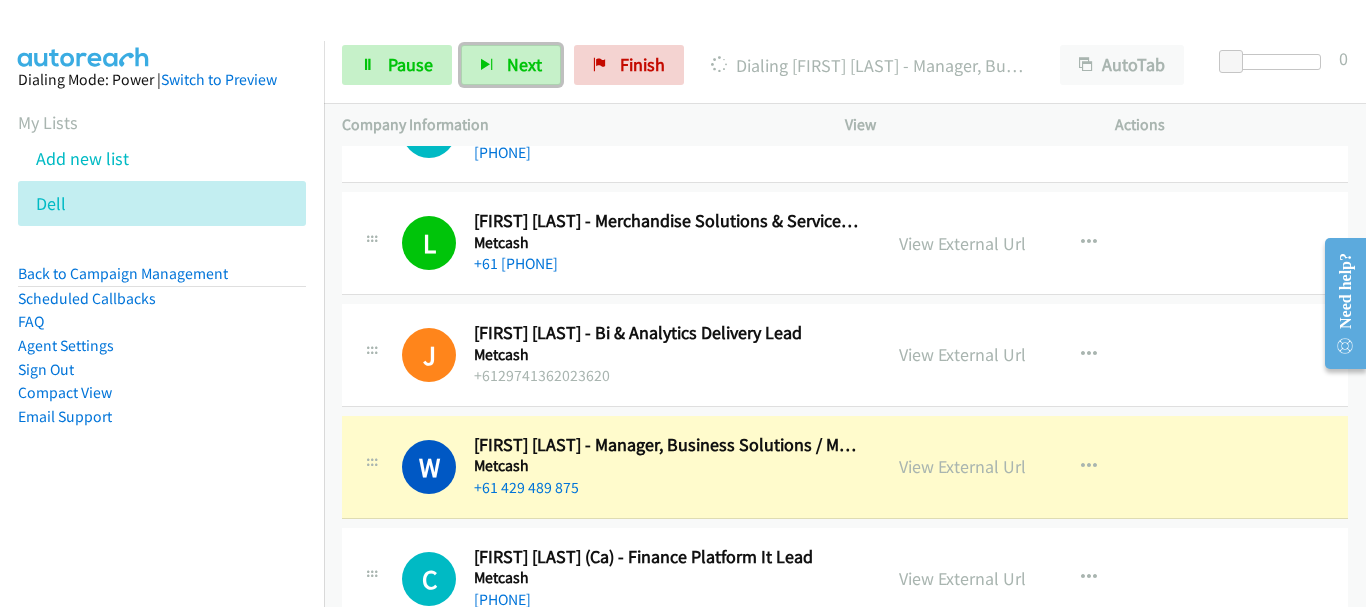 click on "Metcash" at bounding box center [668, 466] 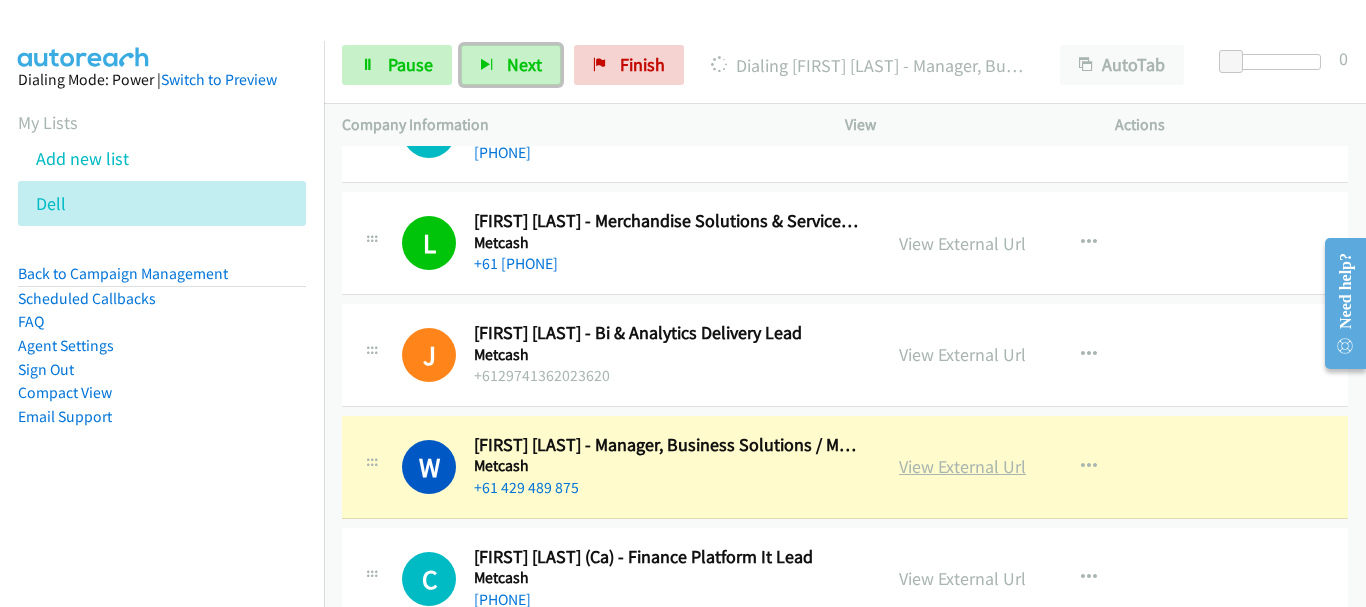 click on "View External Url" at bounding box center (962, 466) 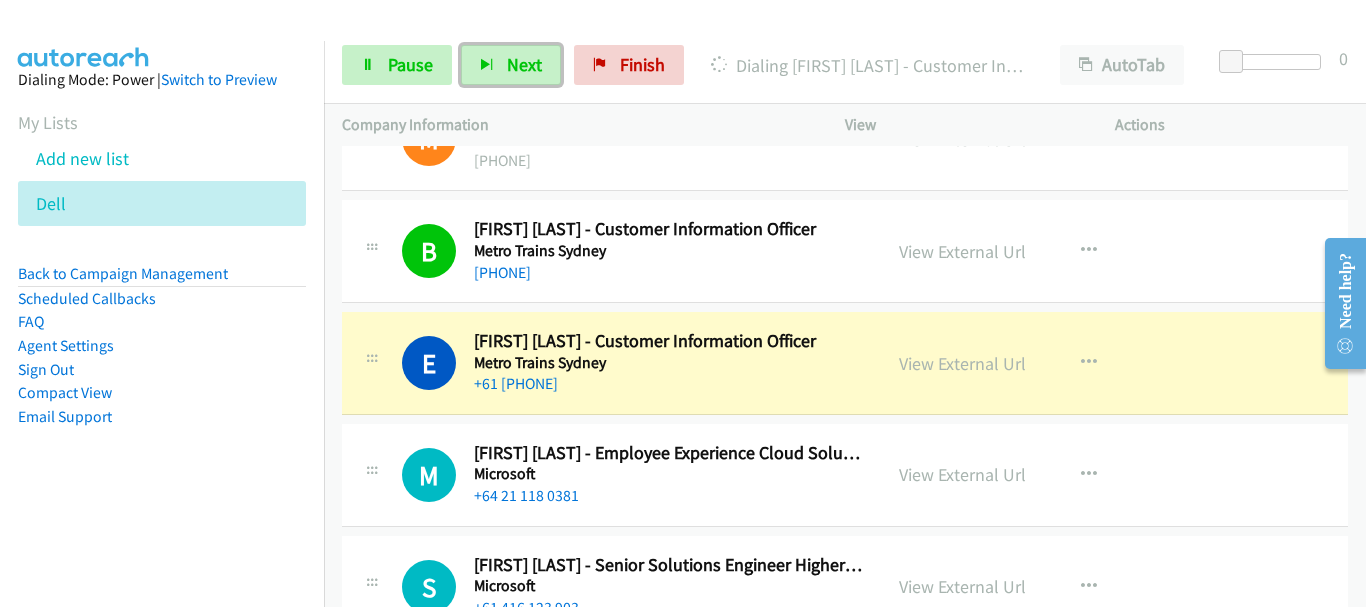 scroll, scrollTop: 1900, scrollLeft: 0, axis: vertical 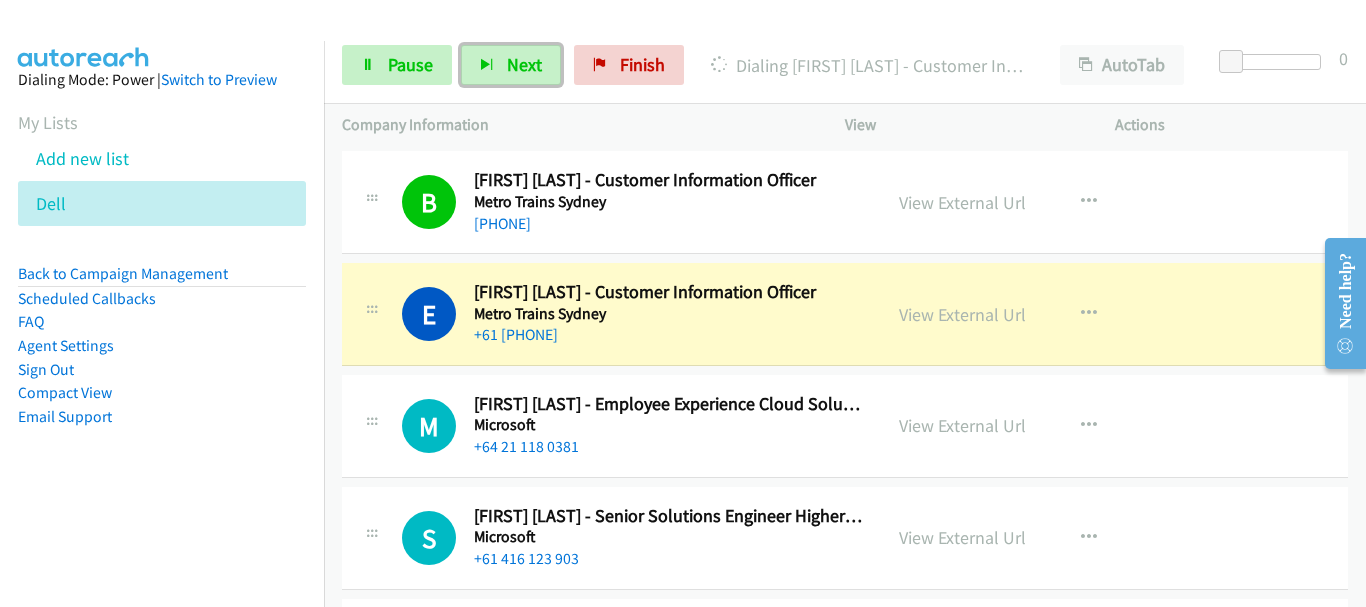 click on "+61 [PHONE]" at bounding box center (668, 335) 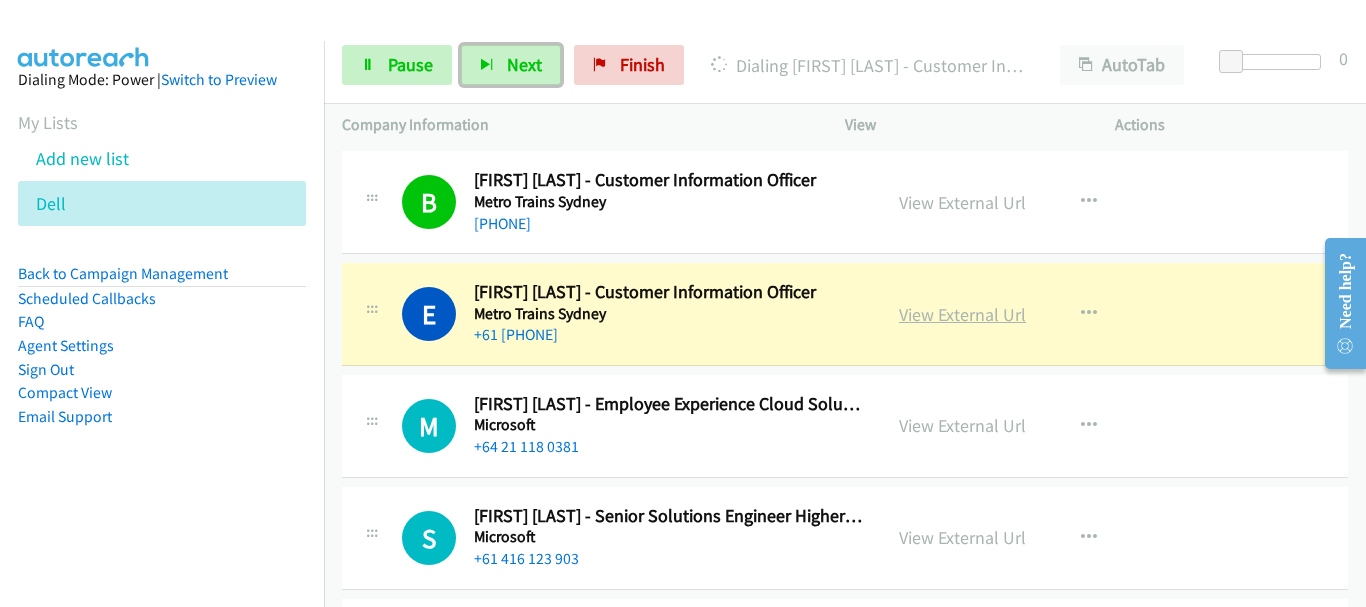 click on "View External Url" at bounding box center (962, 314) 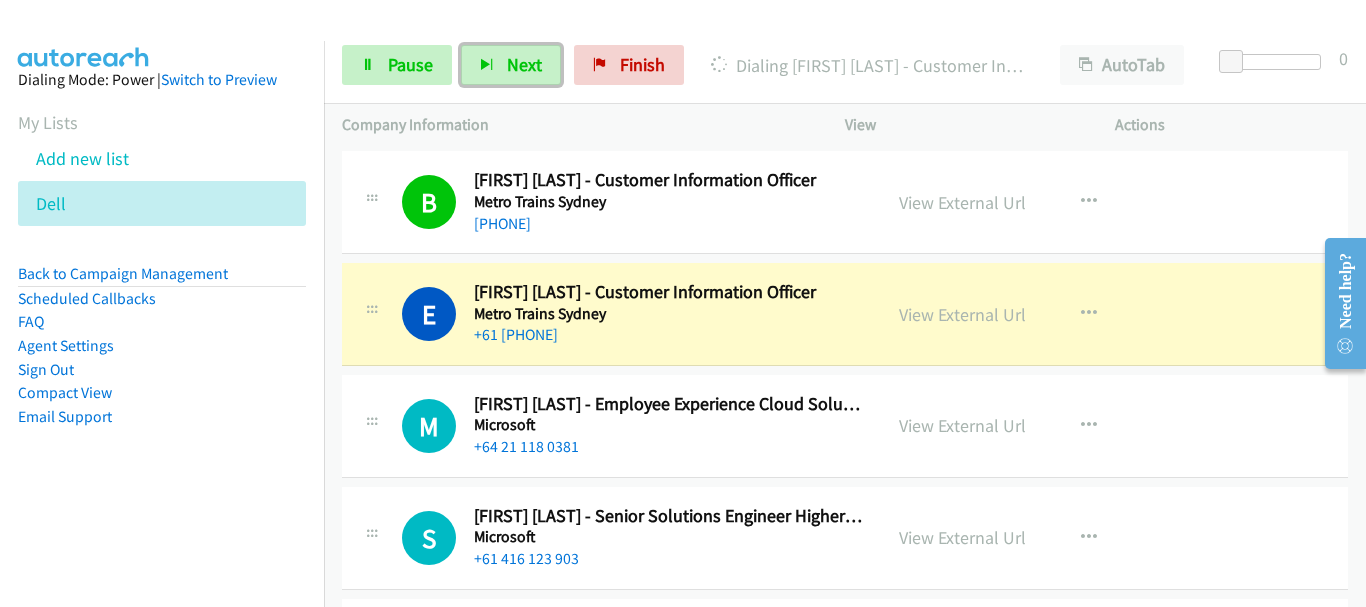 scroll, scrollTop: 2000, scrollLeft: 0, axis: vertical 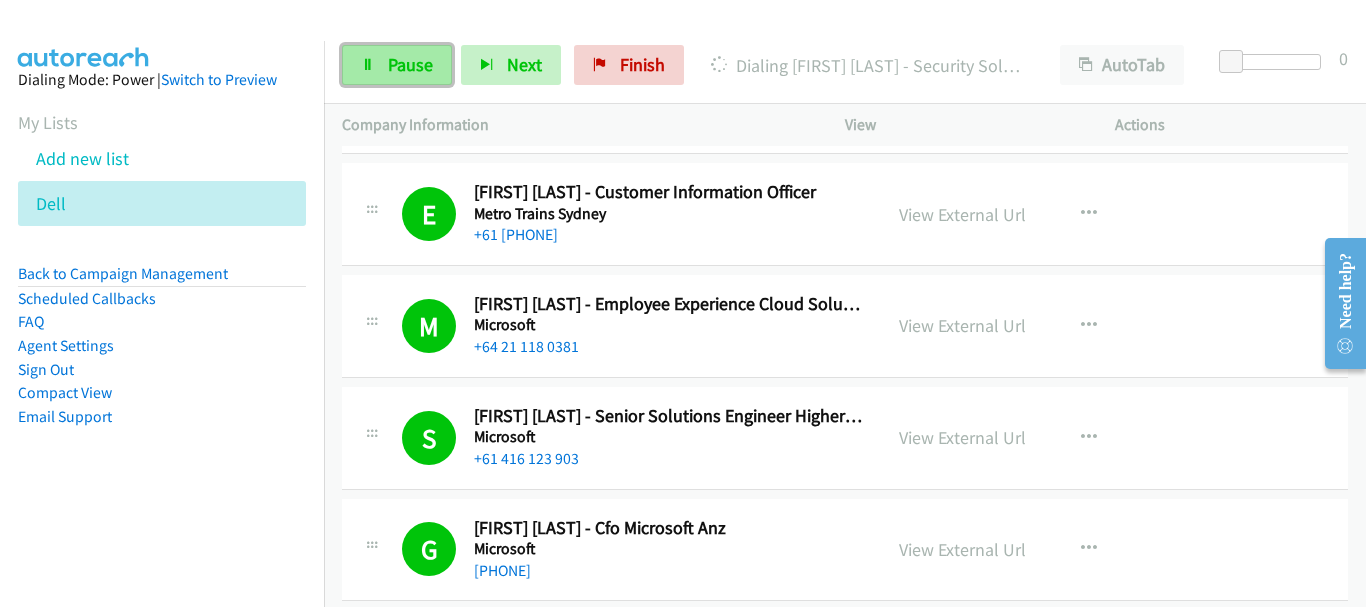 click on "Pause" at bounding box center (397, 65) 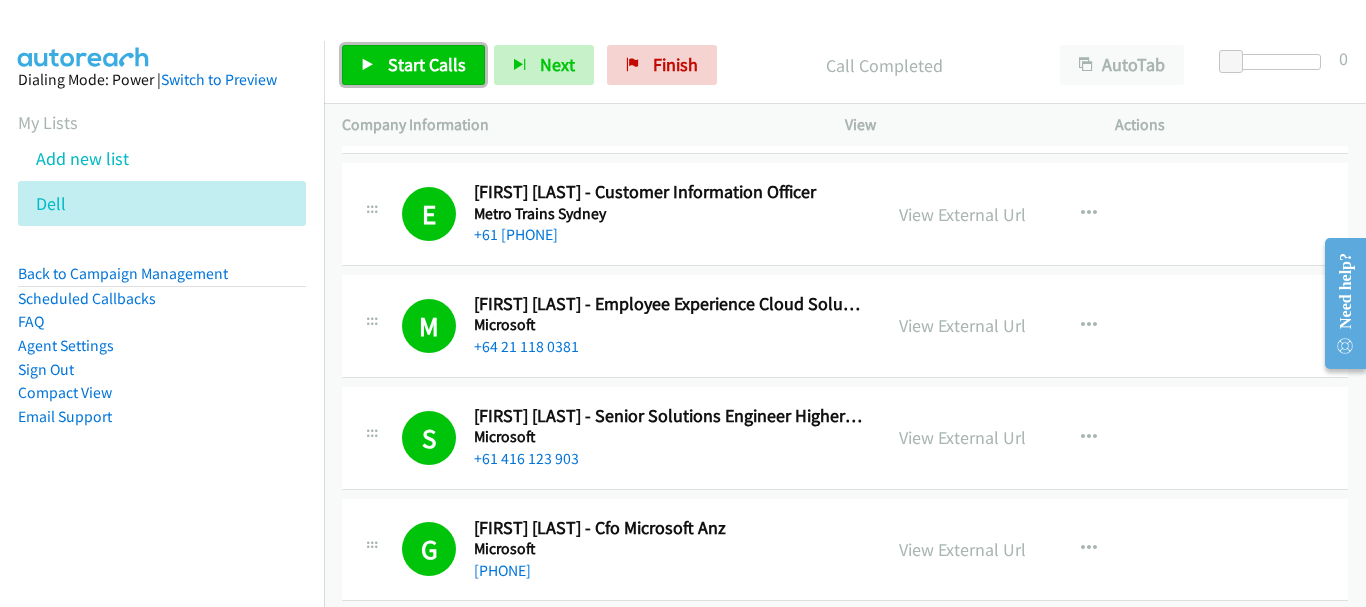 click on "Start Calls" at bounding box center (427, 64) 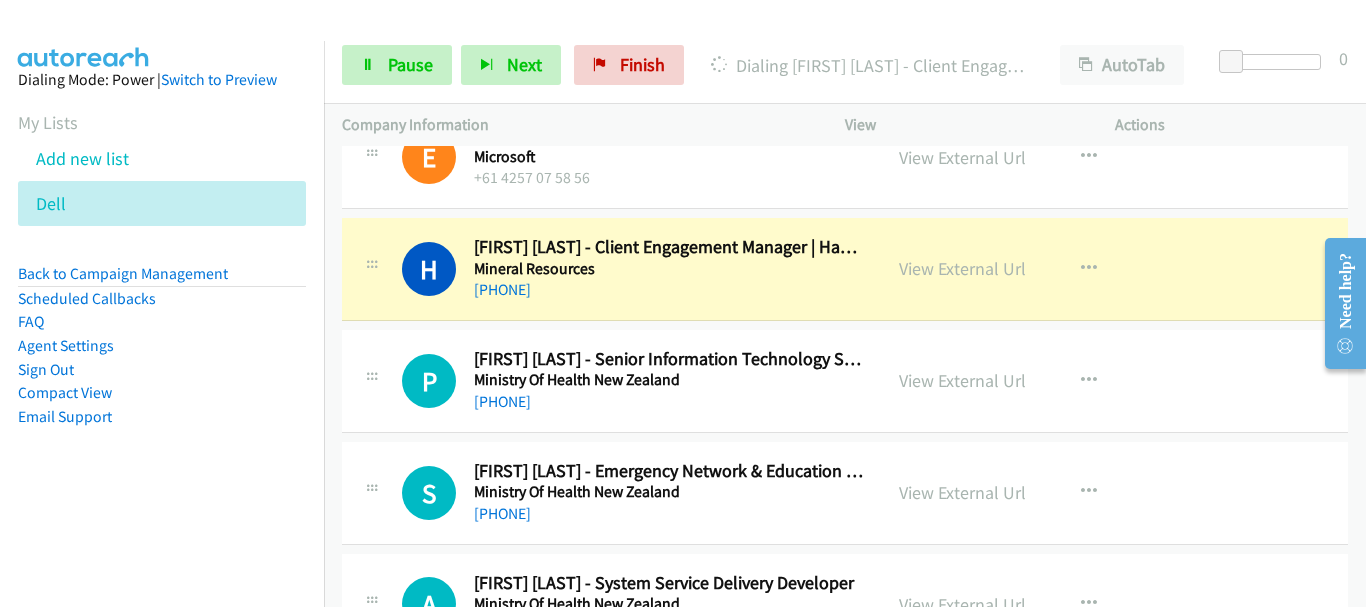 scroll, scrollTop: 3200, scrollLeft: 0, axis: vertical 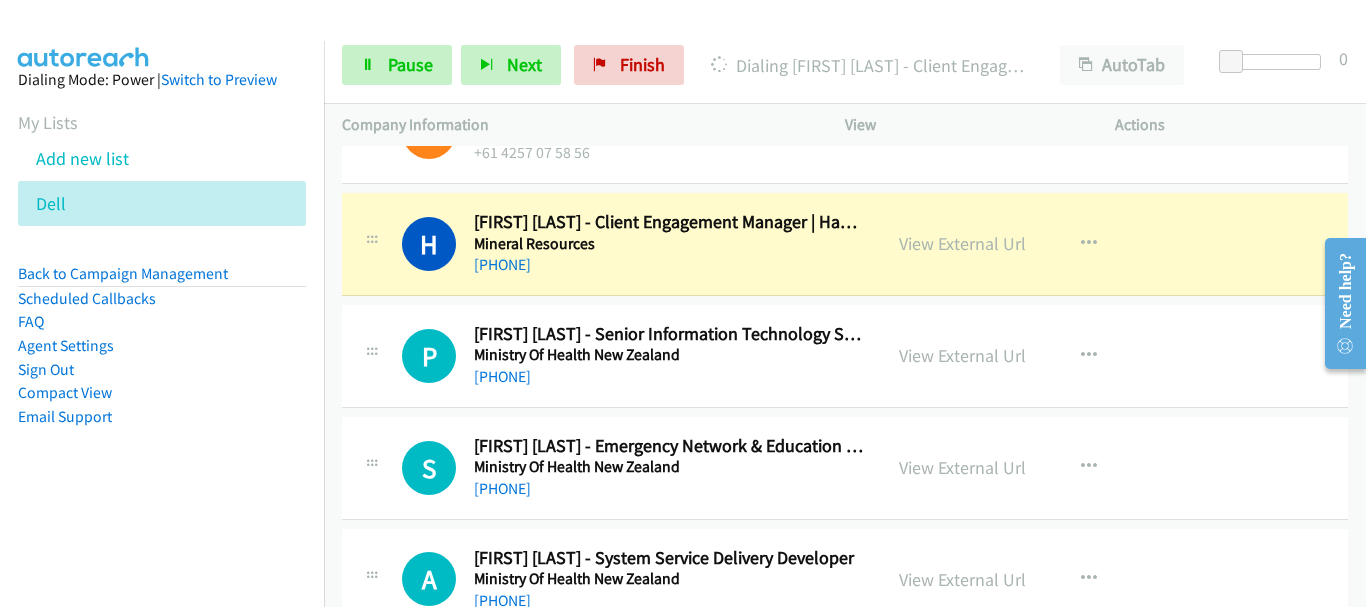 drag, startPoint x: 742, startPoint y: 362, endPoint x: 711, endPoint y: 336, distance: 40.459858 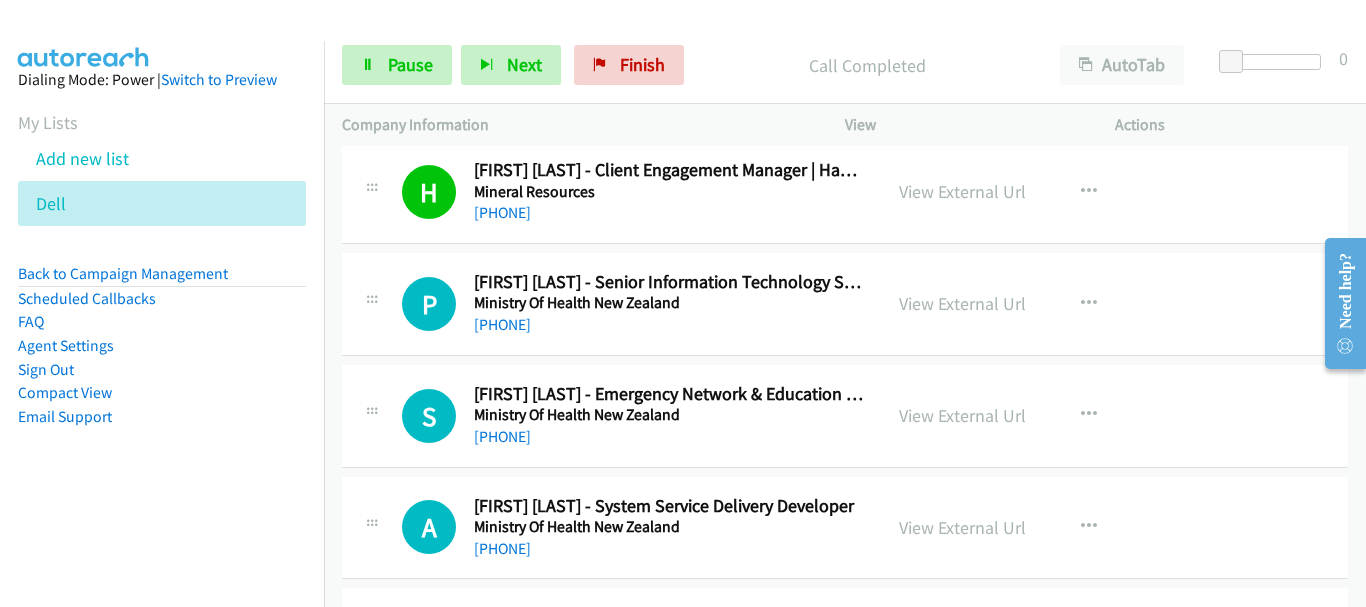 scroll, scrollTop: 3300, scrollLeft: 0, axis: vertical 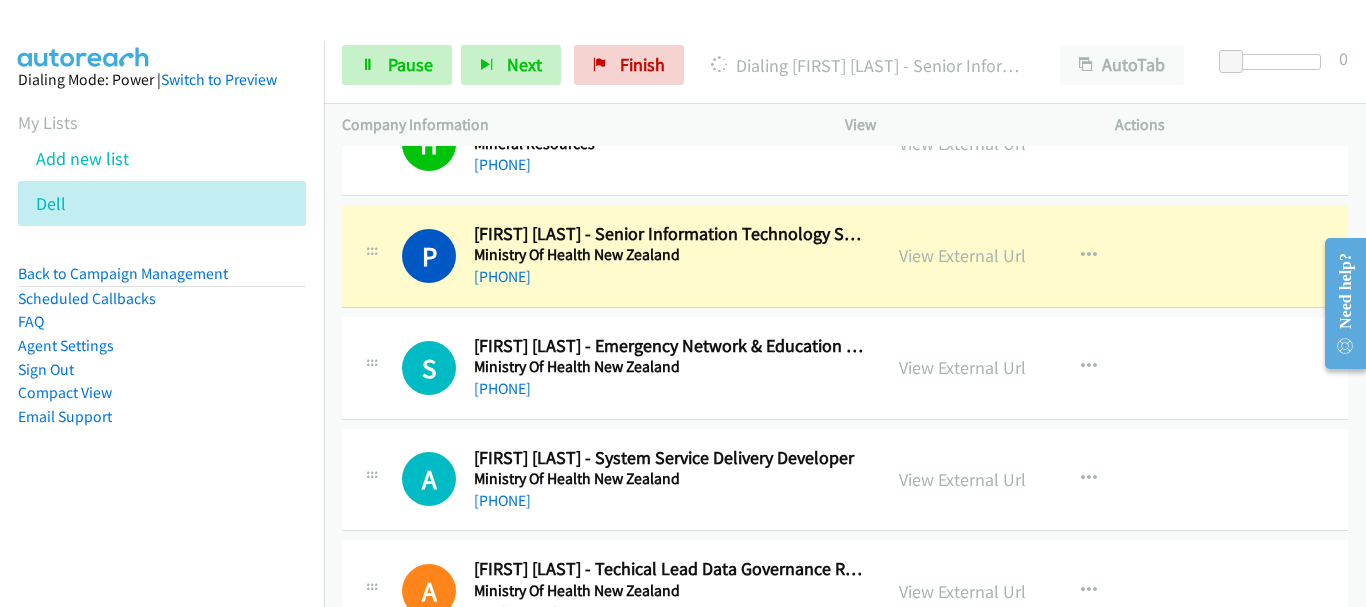 click on "Ministry Of Health New Zealand" at bounding box center [668, 367] 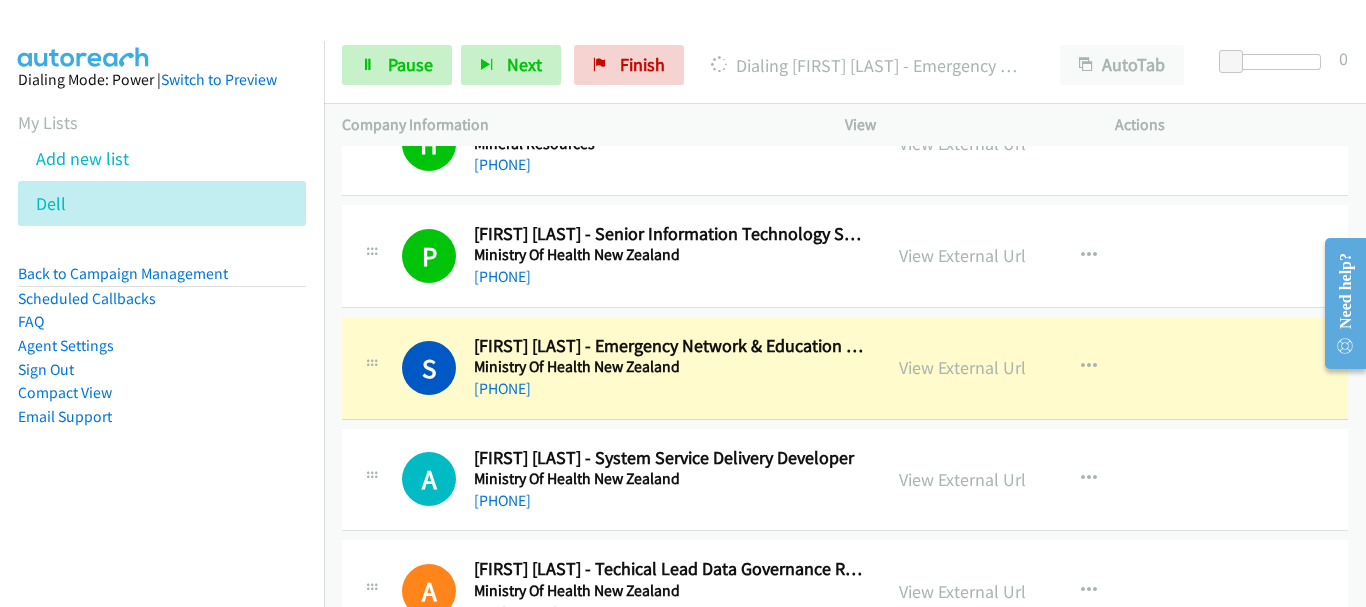click on "A
Callback Scheduled
[FIRST] [LAST] - System Service Delivery Developer
Ministry Of Health New Zealand
[COUNTRY]/[CITY]
+61 [PHONE]
View External Url
View External Url
Schedule/Manage Callback
Start Calls Here
Remove from list
Add to do not call list
Reset Call Status" at bounding box center [845, 480] 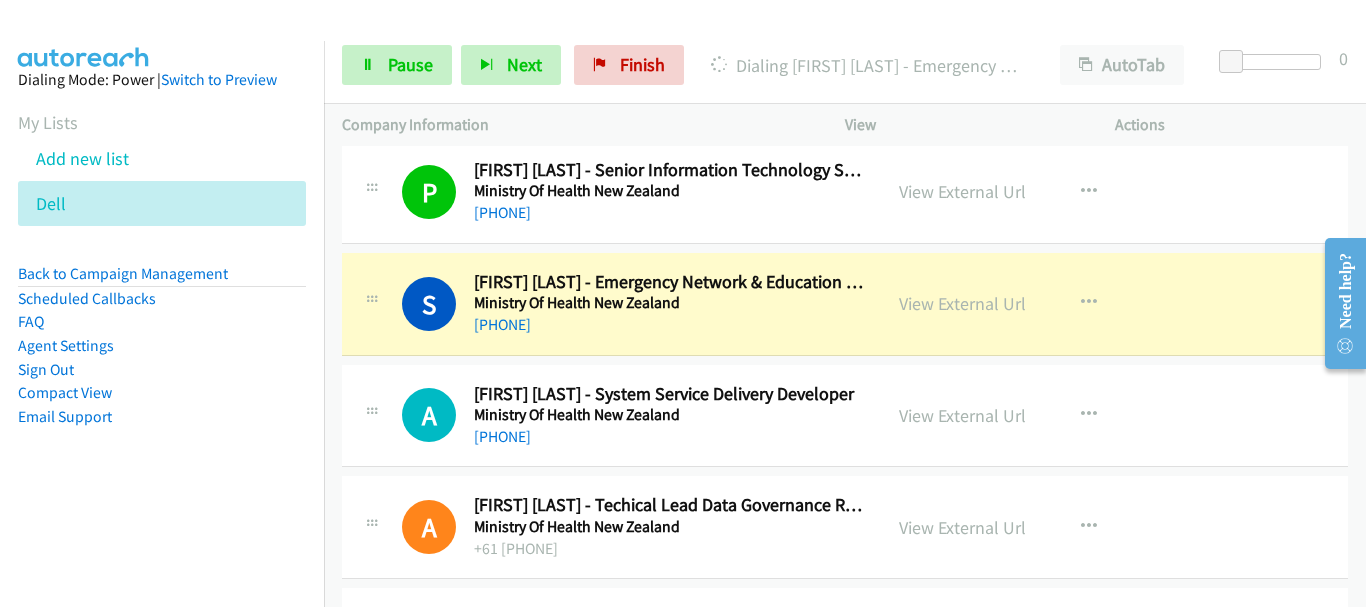 scroll, scrollTop: 3400, scrollLeft: 0, axis: vertical 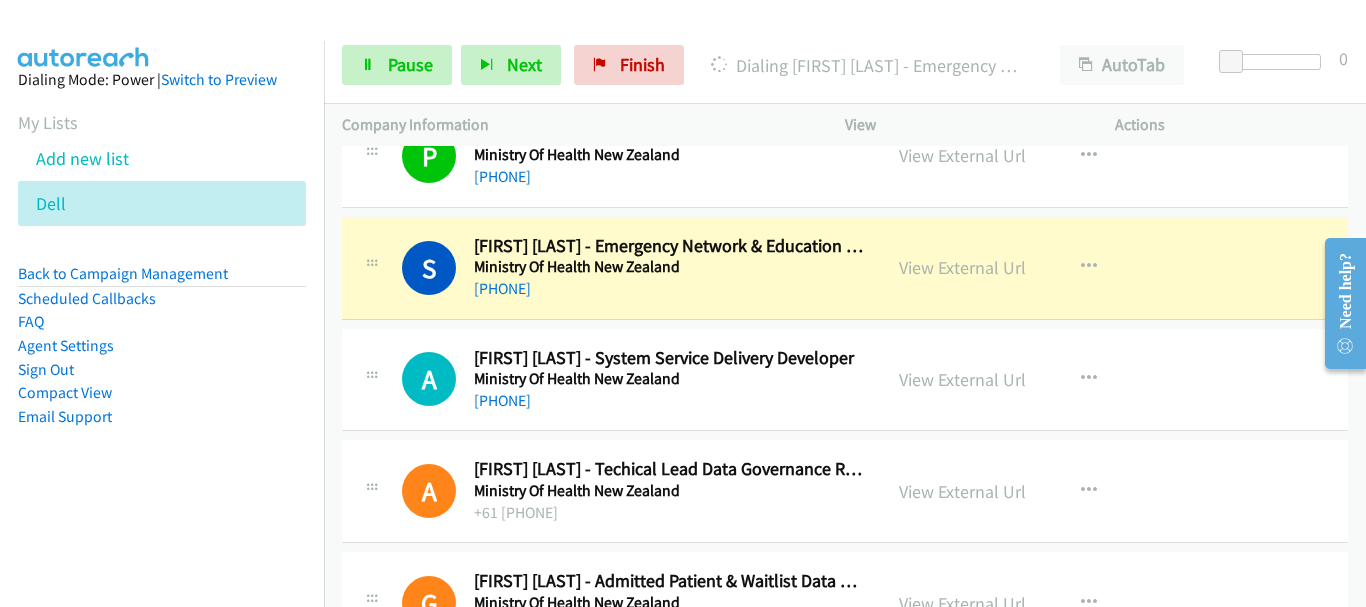 click on "A
Callback Scheduled
[FIRST] [LAST] - System Service Delivery Developer
Ministry Of Health New Zealand
[COUNTRY]/[CITY]
+61 [PHONE]
View External Url
View External Url
Schedule/Manage Callback
Start Calls Here
Remove from list
Add to do not call list
Reset Call Status" at bounding box center [845, 380] 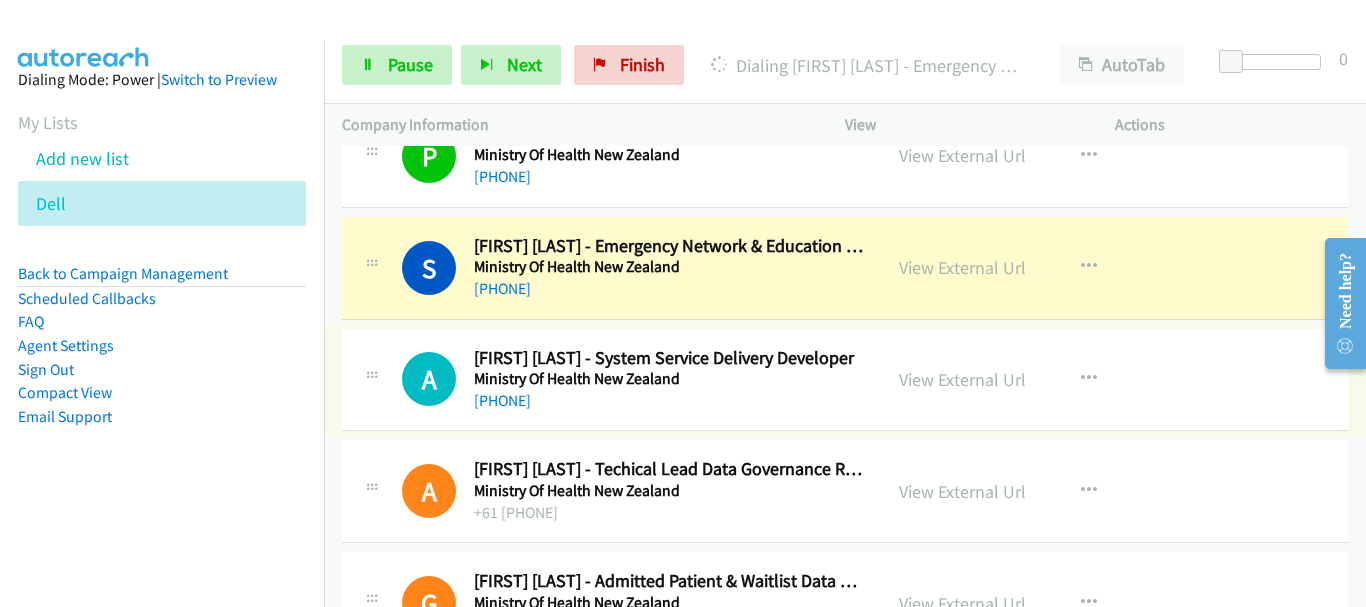 click on "Ministry Of Health New Zealand" at bounding box center [668, 267] 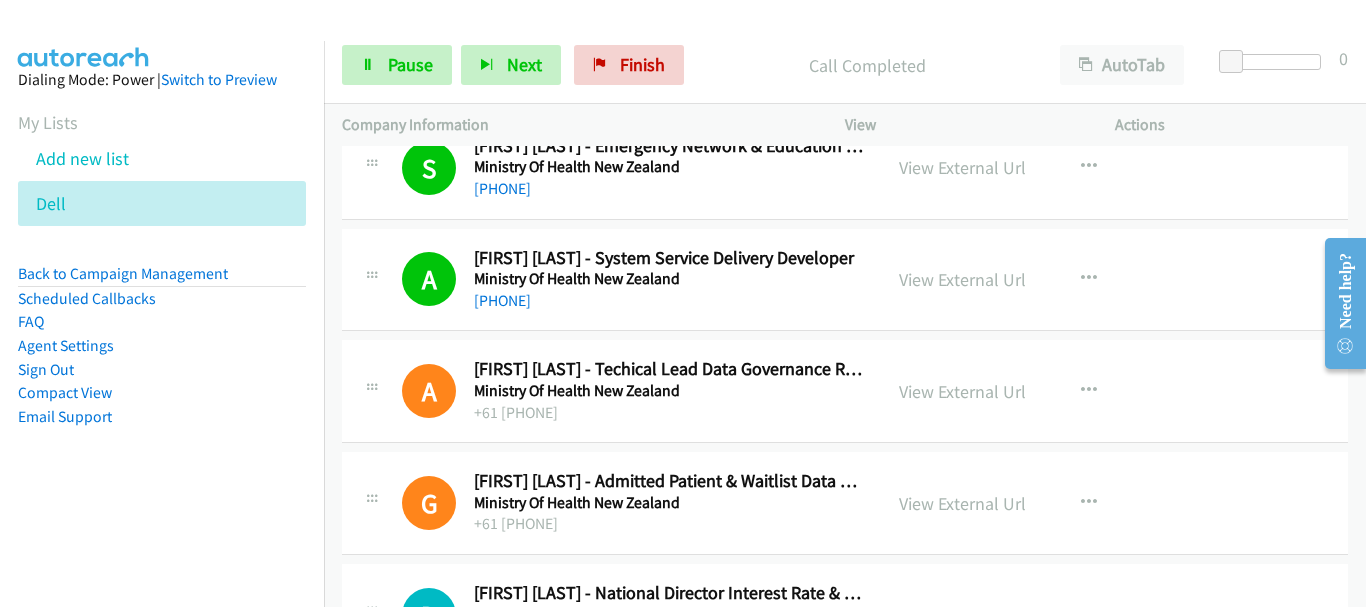 scroll, scrollTop: 3600, scrollLeft: 0, axis: vertical 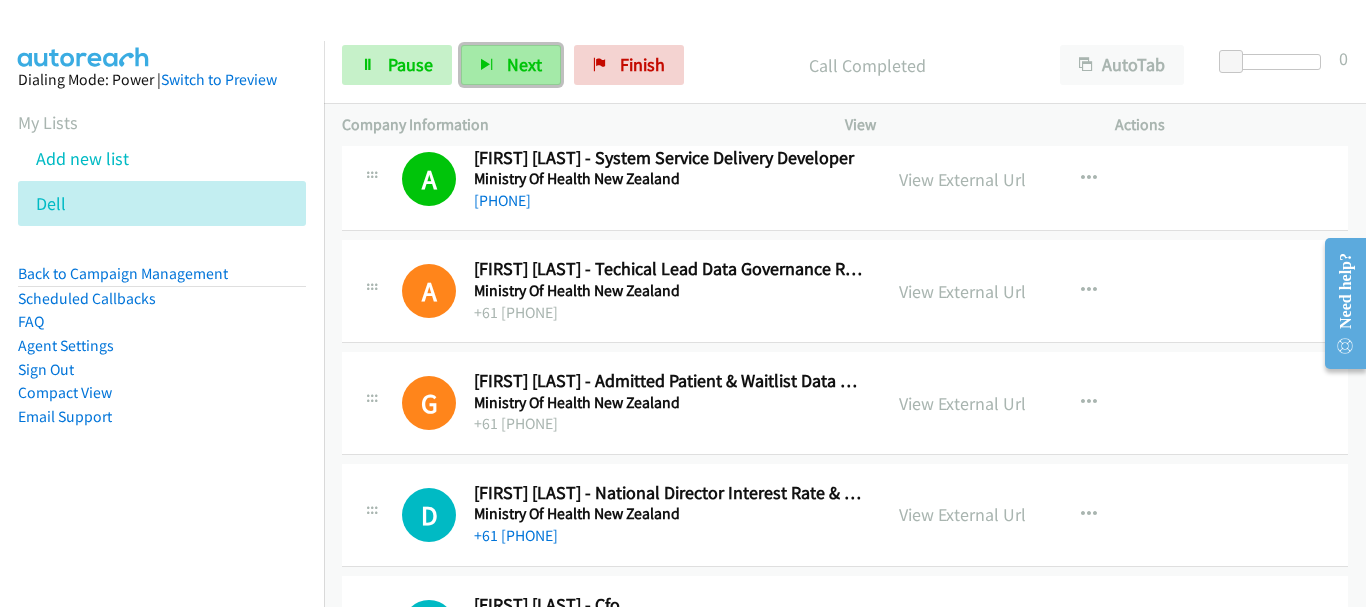 click on "Next" at bounding box center [511, 65] 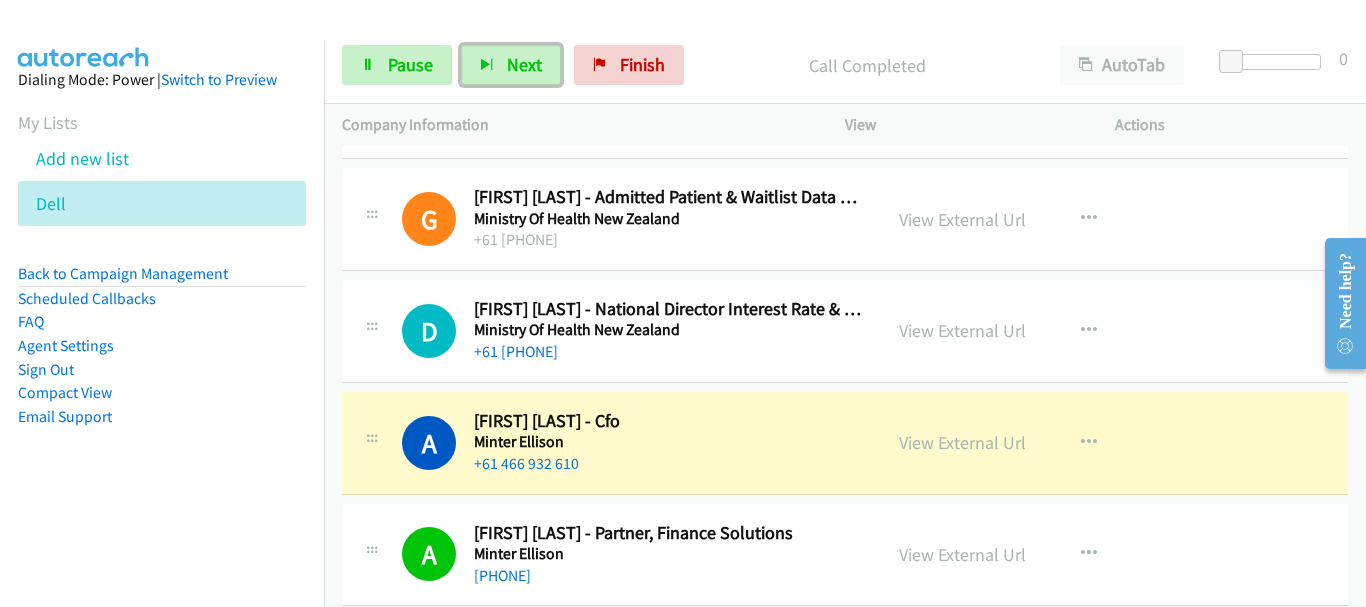 scroll, scrollTop: 3900, scrollLeft: 0, axis: vertical 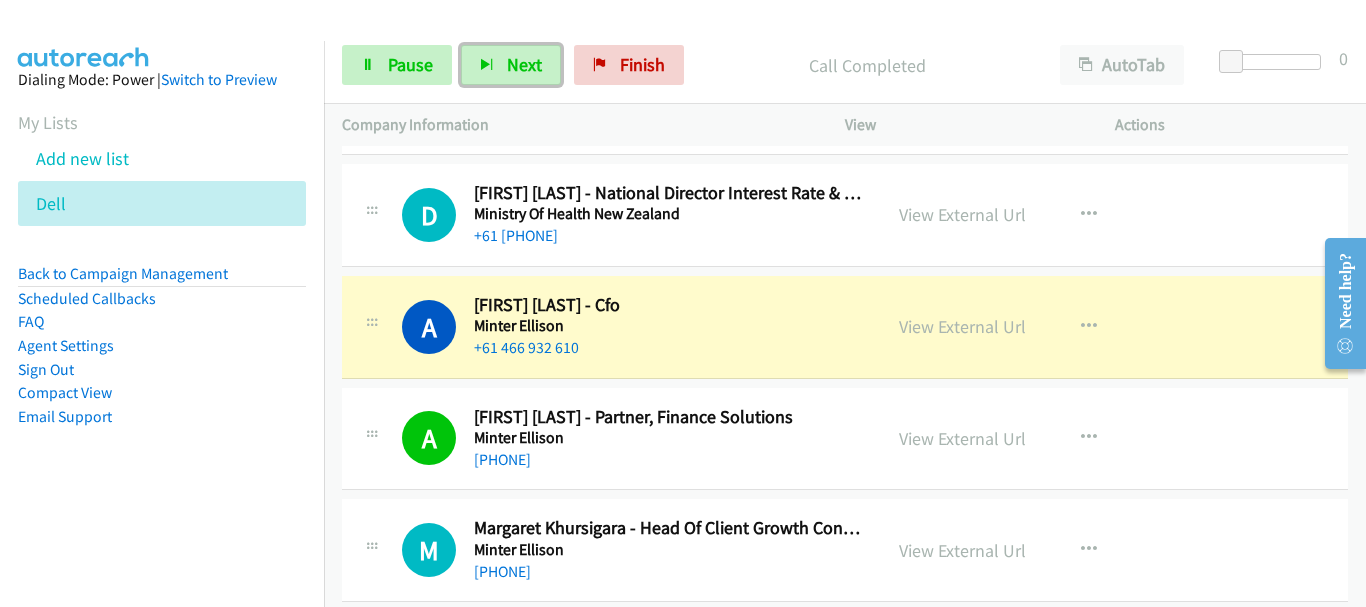 click on "[PHONE]" at bounding box center [668, 460] 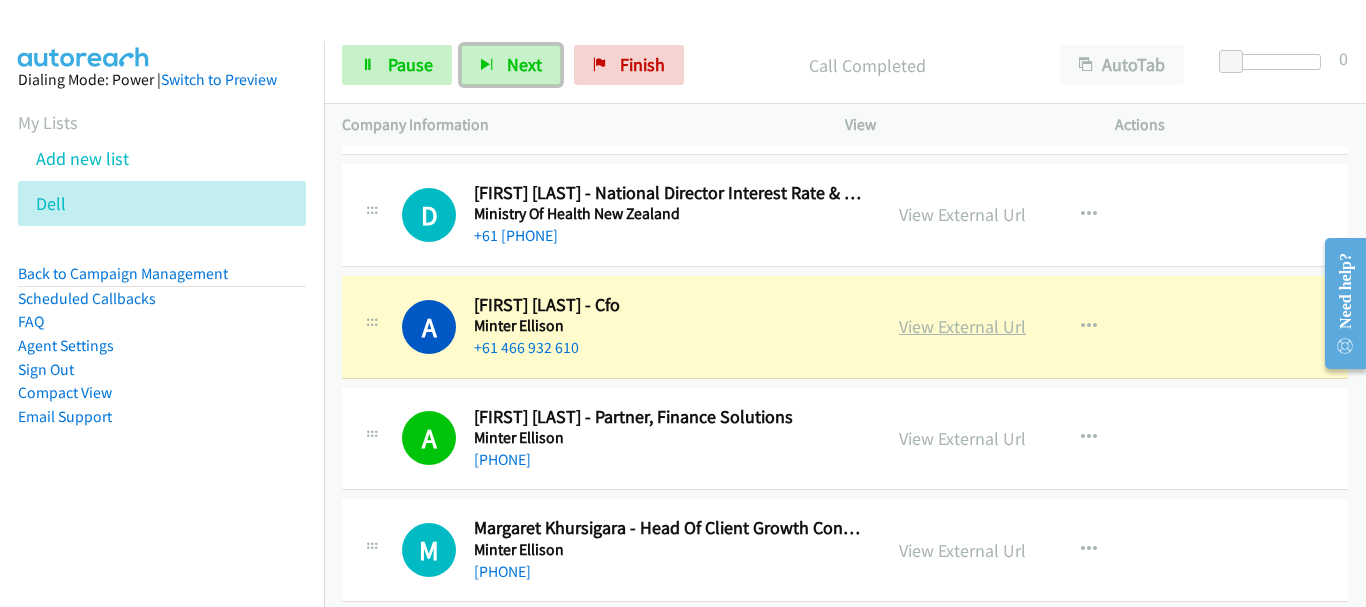 click on "View External Url" at bounding box center (962, 326) 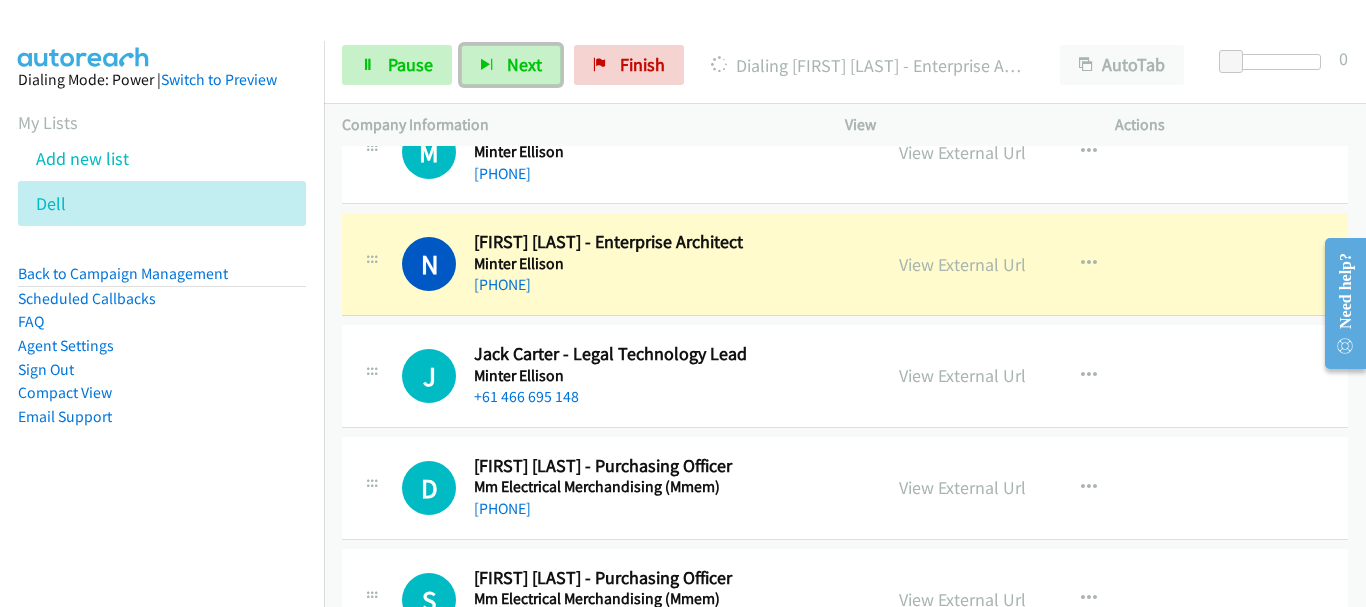 scroll, scrollTop: 4300, scrollLeft: 0, axis: vertical 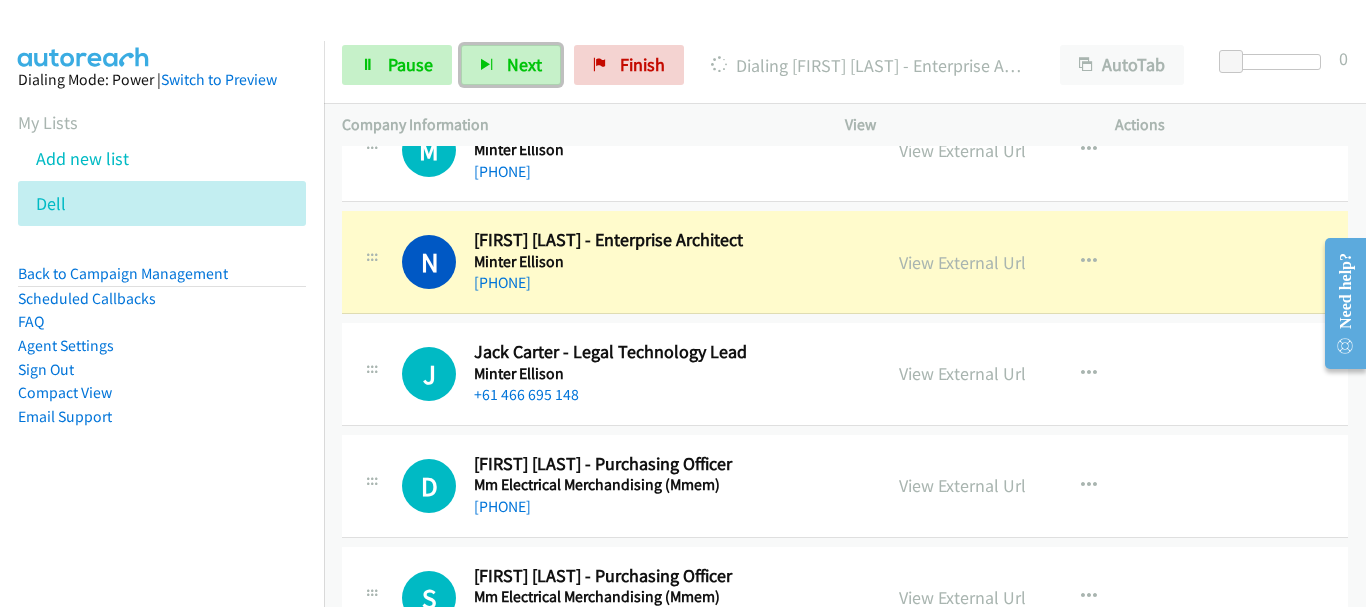 click on "+61 466 695 148" at bounding box center [668, 395] 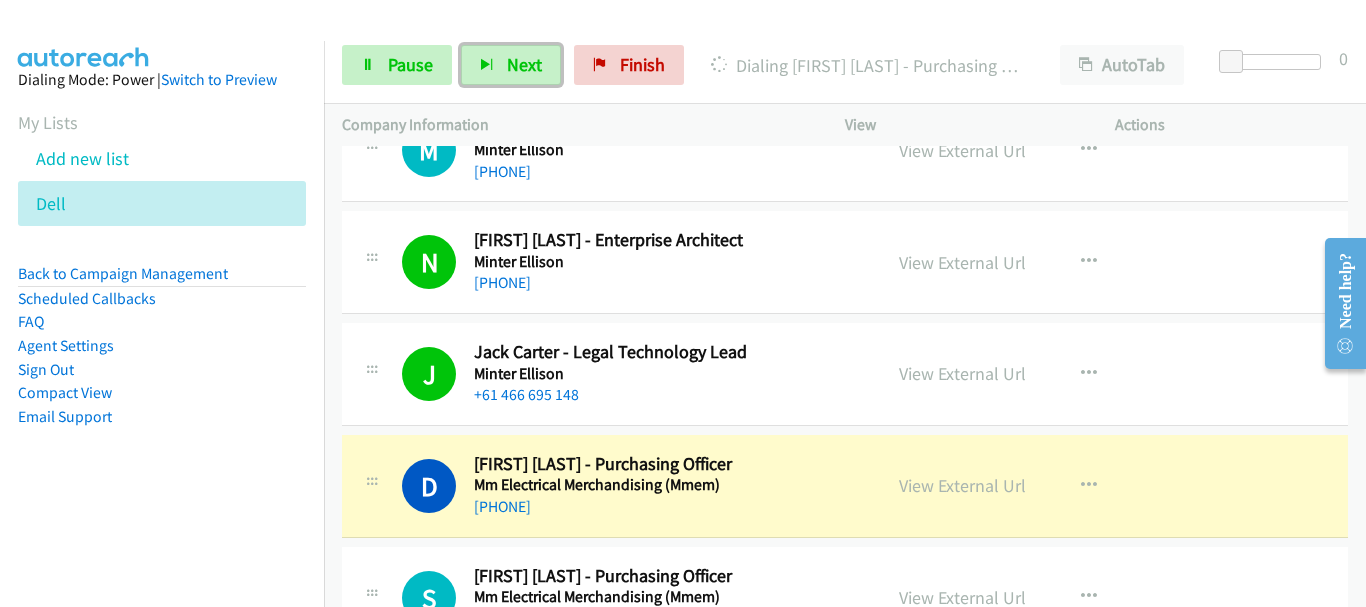 click on "[PHONE]" at bounding box center (668, 507) 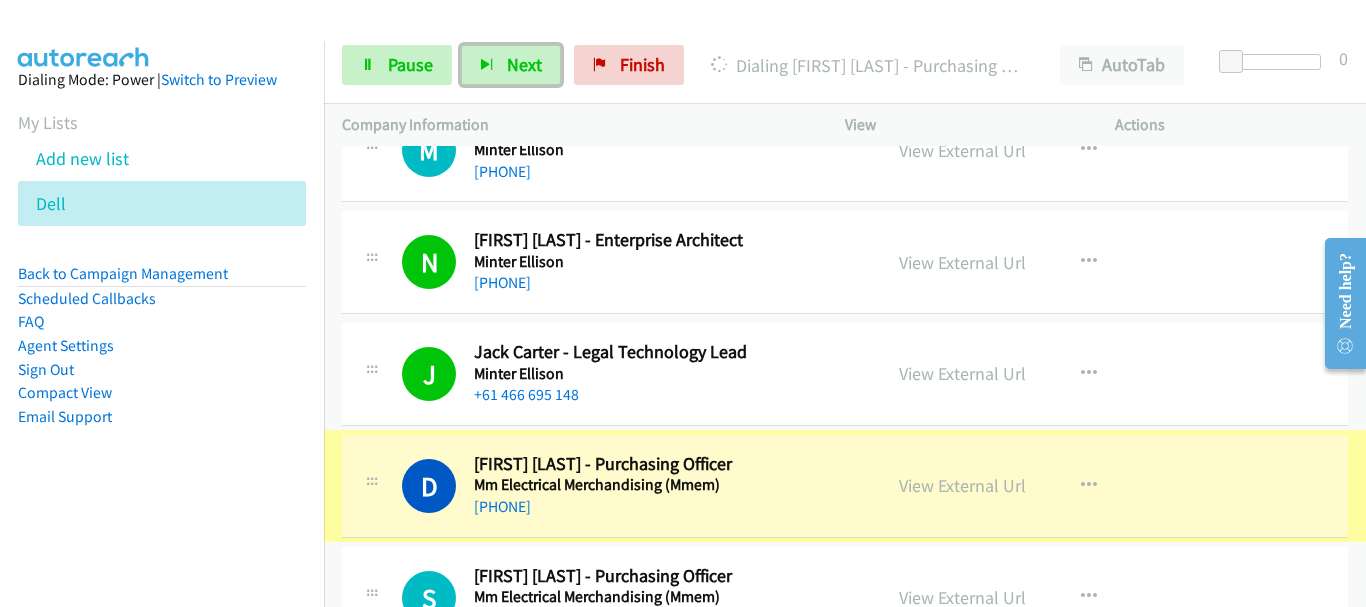 click on "[PHONE]" at bounding box center [668, 507] 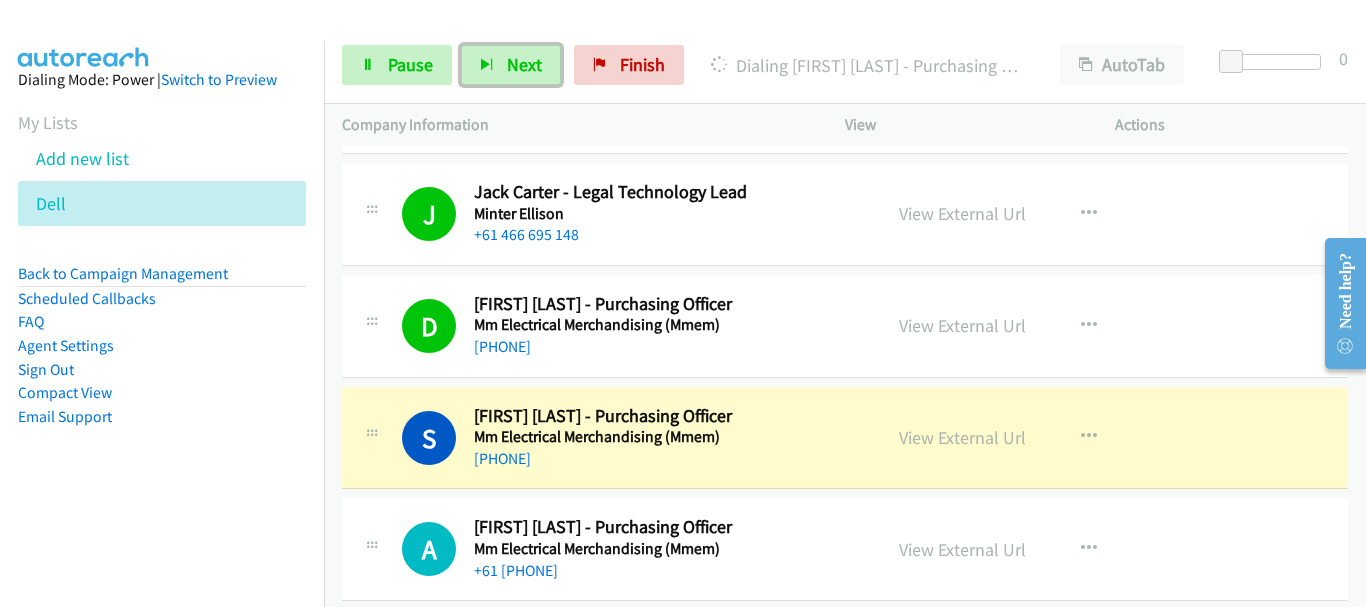 scroll, scrollTop: 4500, scrollLeft: 0, axis: vertical 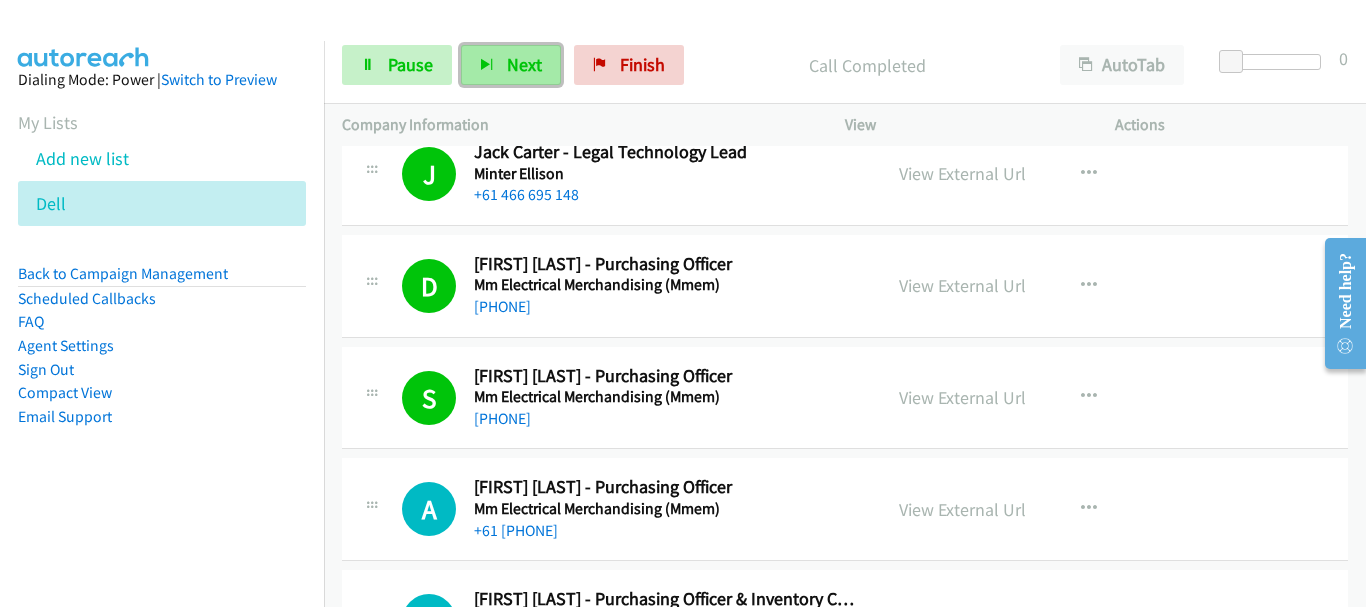 click on "Next" at bounding box center (511, 65) 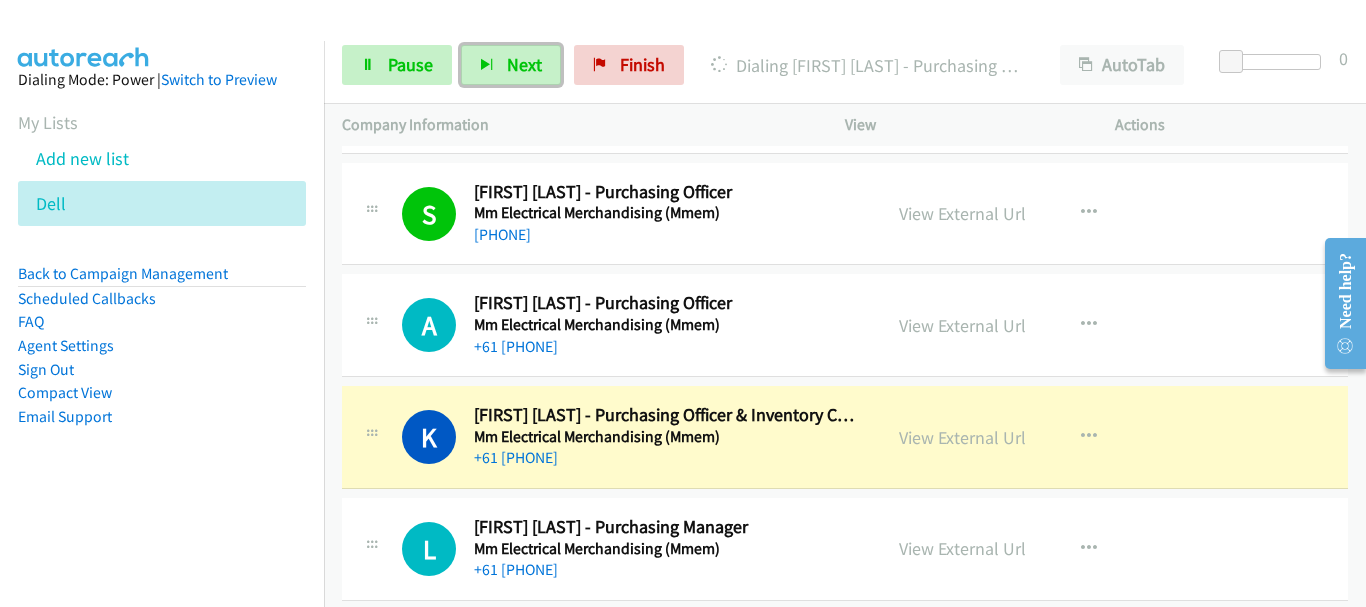 scroll, scrollTop: 4700, scrollLeft: 0, axis: vertical 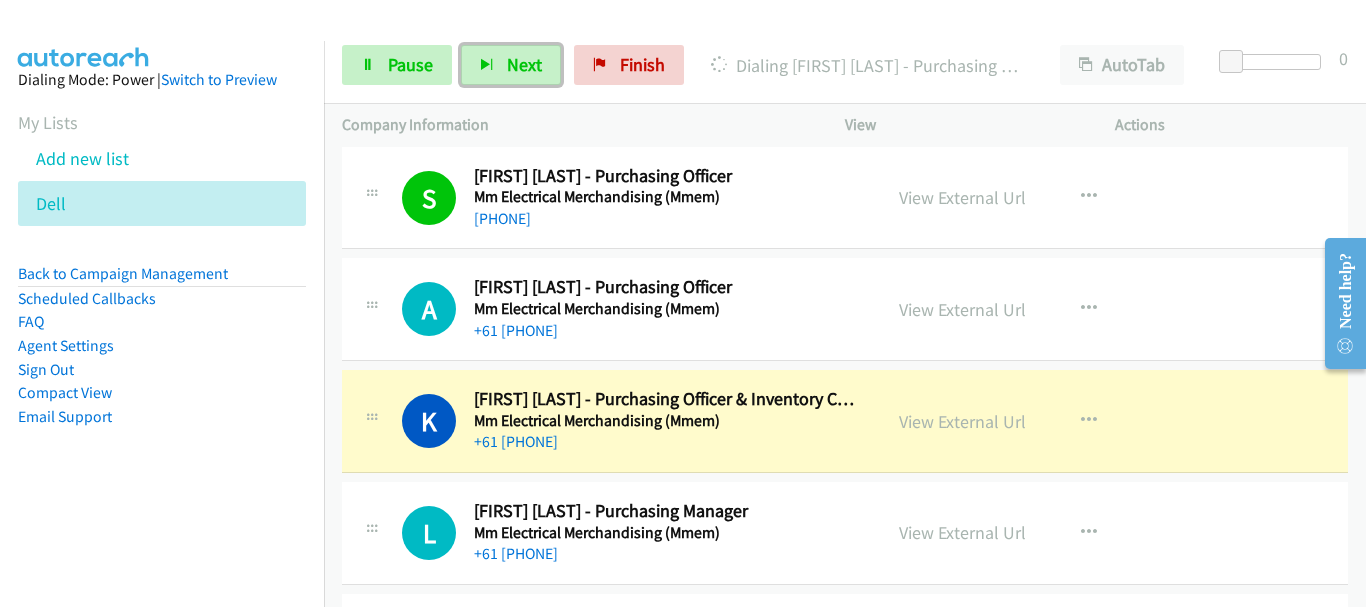 click on "+61 [PHONE]" at bounding box center [668, 442] 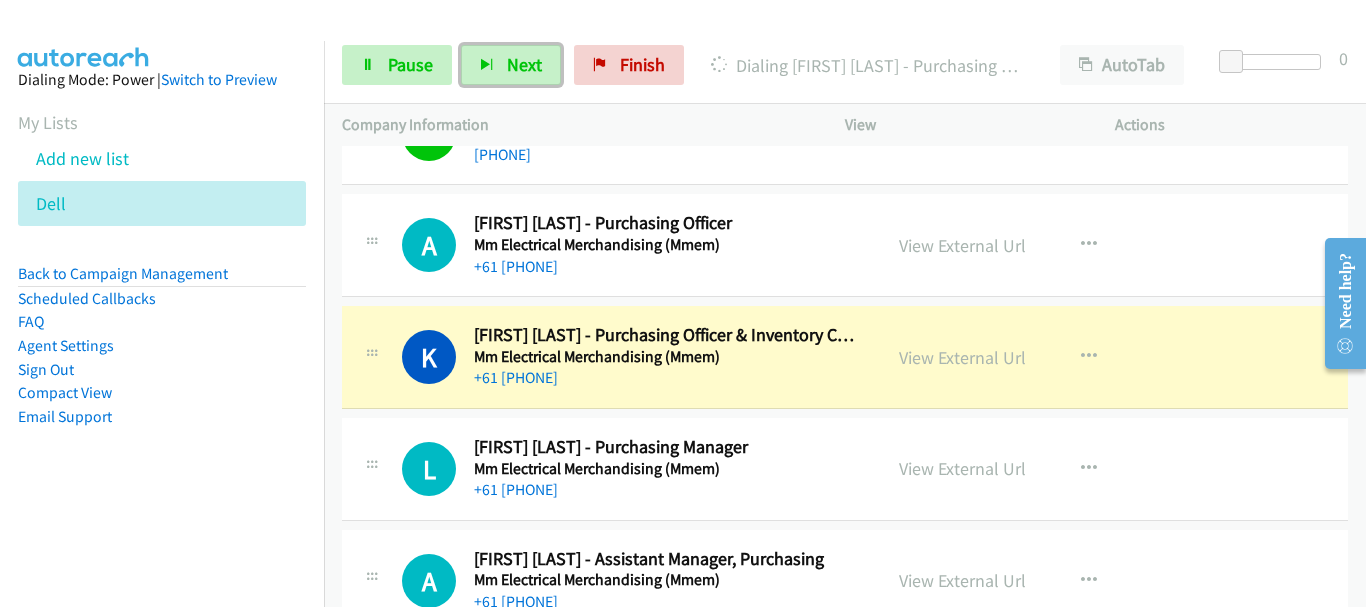 scroll, scrollTop: 4800, scrollLeft: 0, axis: vertical 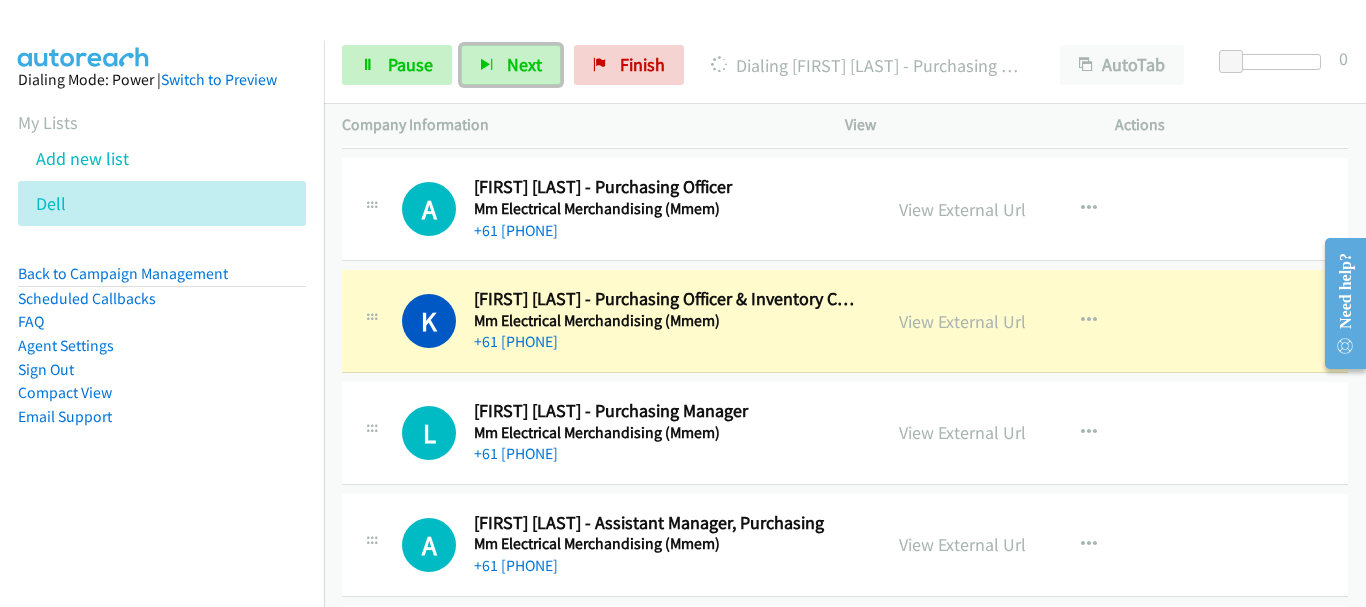 click on "L
Callback Scheduled
[FIRST] [LAST] - Purchasing Manager
Mm Electrical Merchandising (Mmem)
[COUNTRY]/[CITY]
+61 [PHONE]
View External Url
View External Url
Schedule/Manage Callback
Start Calls Here
Remove from list
Add to do not call list
Reset Call Status" at bounding box center (845, 433) 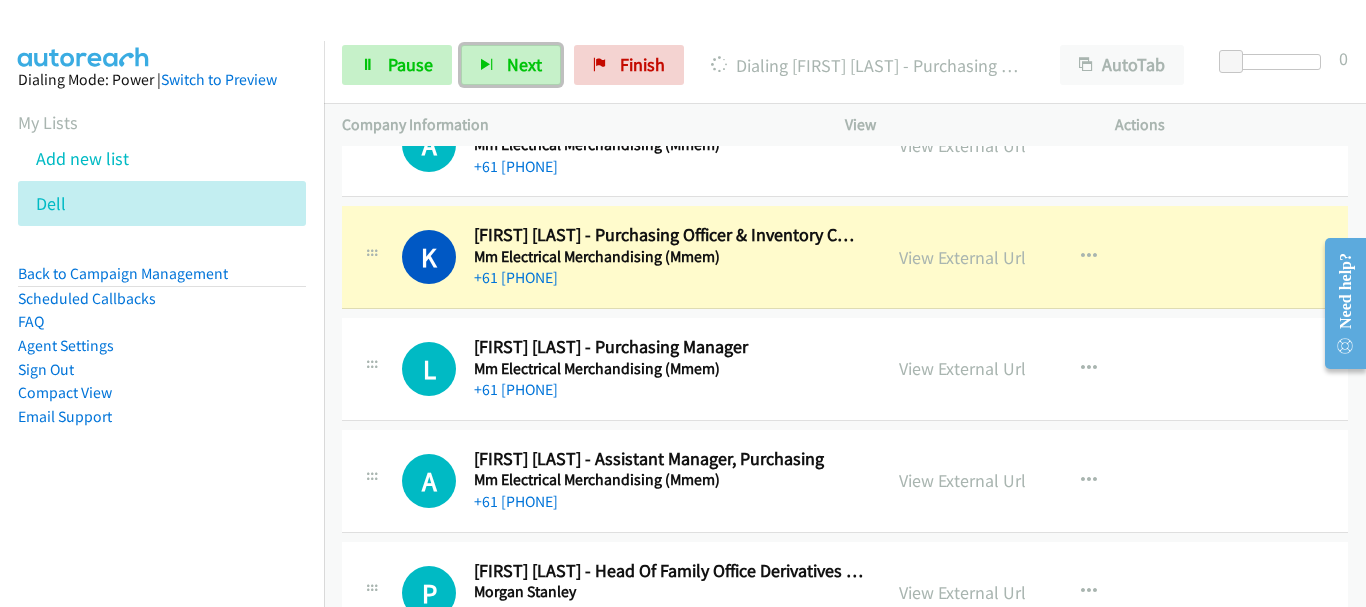 scroll, scrollTop: 4900, scrollLeft: 0, axis: vertical 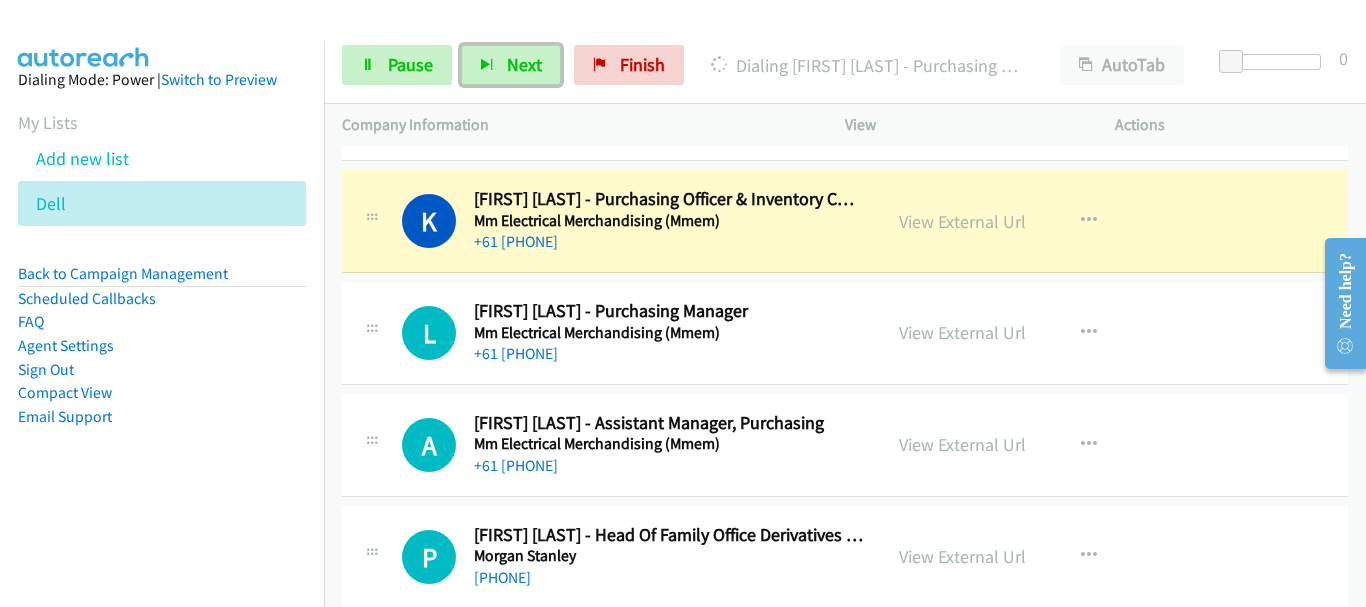 click on "K
Callback Scheduled
[FIRST] [LAST] - Purchasing Officer & Inventory Controller
Mm Electrical Merchandising (Mmem)
[COUNTRY]/[CITY]
+61 [PHONE]
View External Url
View External Url
Schedule/Manage Callback
Start Calls Here
Remove from list
Add to do not call list
Reset Call Status" at bounding box center (845, 221) 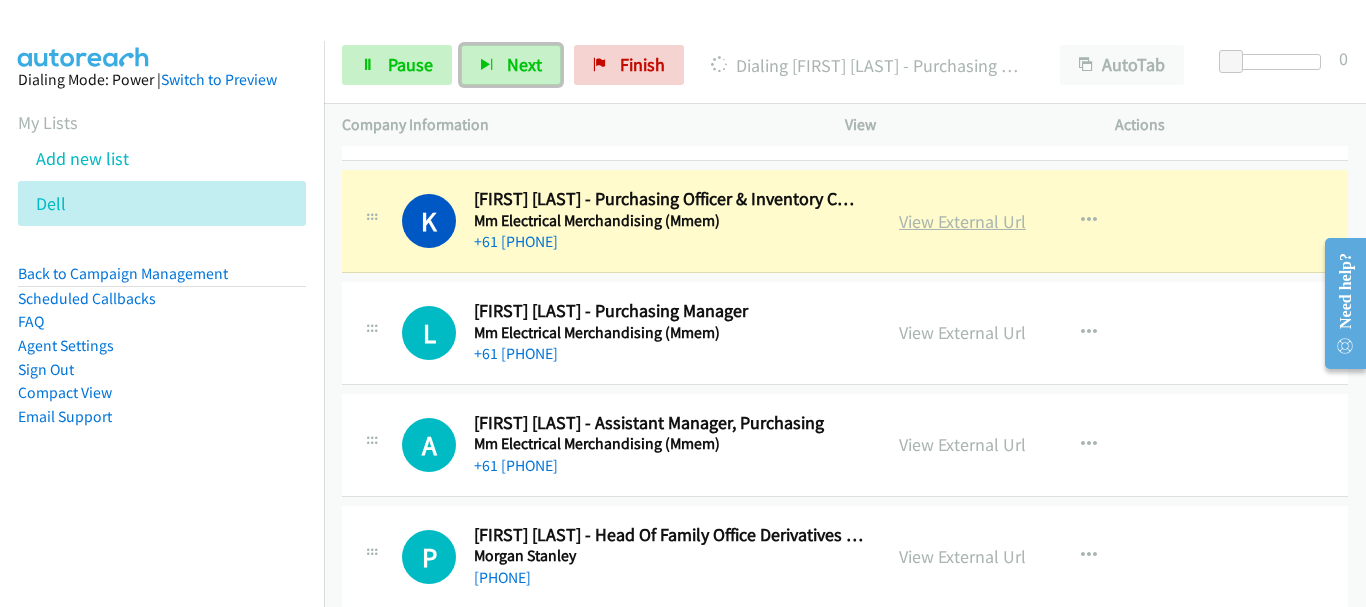 click on "View External Url" at bounding box center [962, 221] 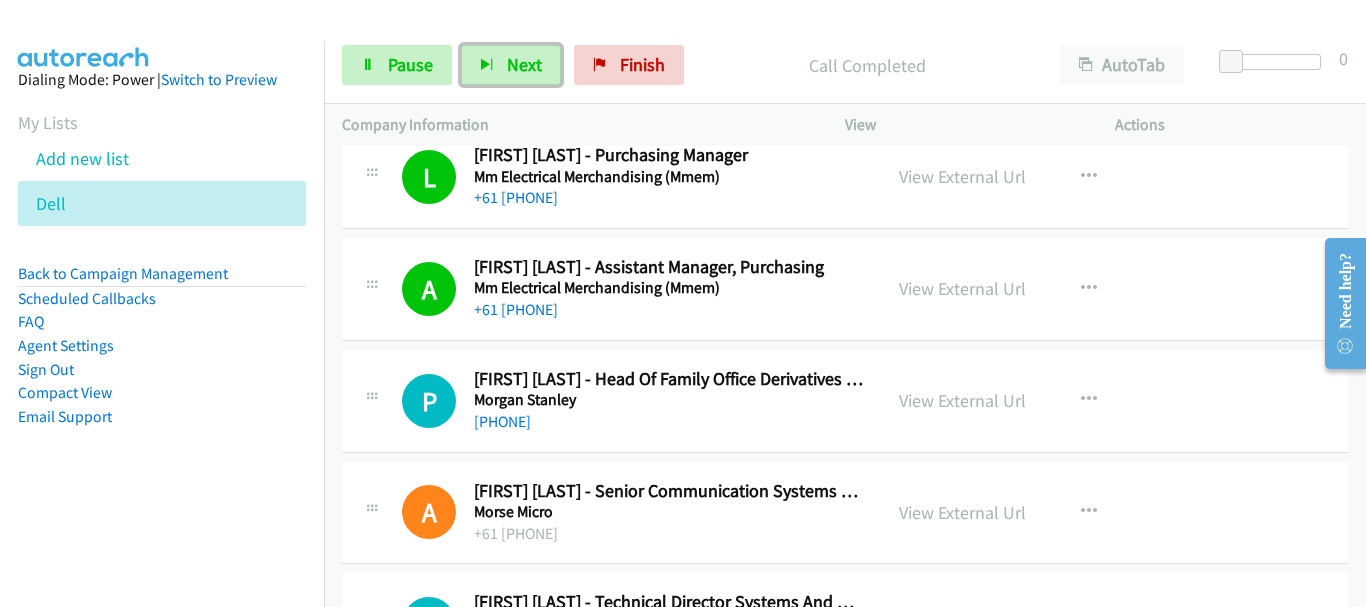 scroll, scrollTop: 5100, scrollLeft: 0, axis: vertical 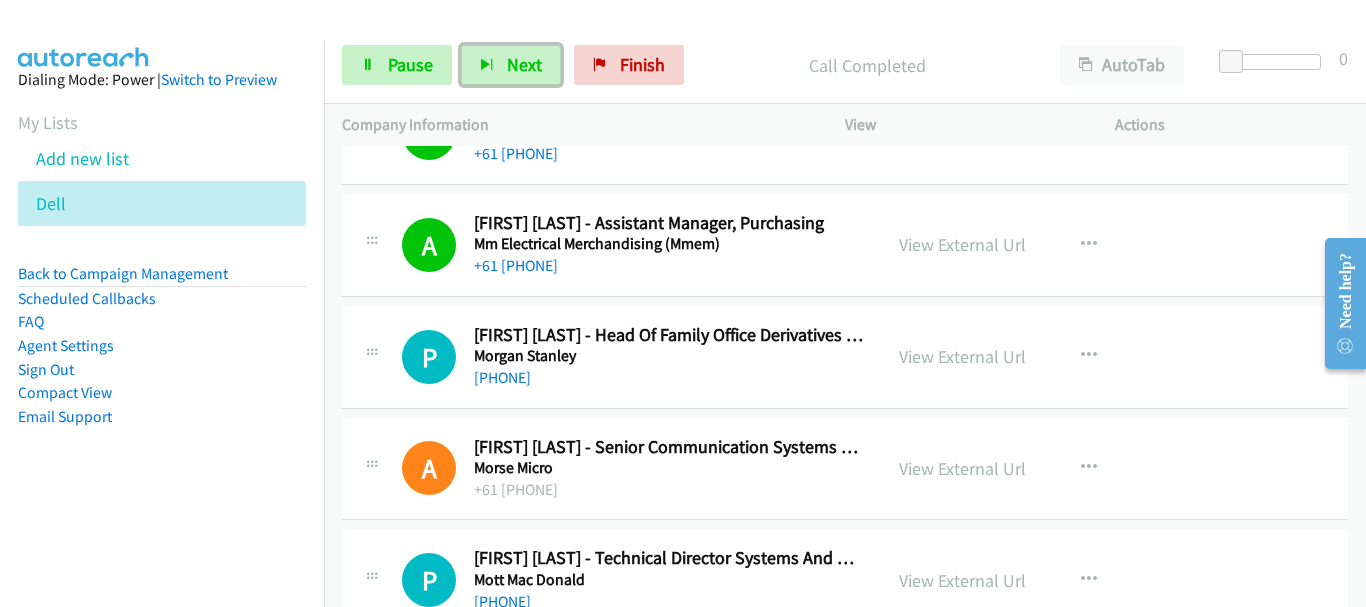 click on "P
Callback Scheduled
[FIRST] [LAST] - Head Of Family Office Derivatives & Solutions
Morgan Stanley
Australia/Sydney
[PHONE]
View External Url
View External Url
Schedule/Manage Callback
Start Calls Here
Remove from list
Add to do not call list
Reset Call Status" at bounding box center (845, 357) 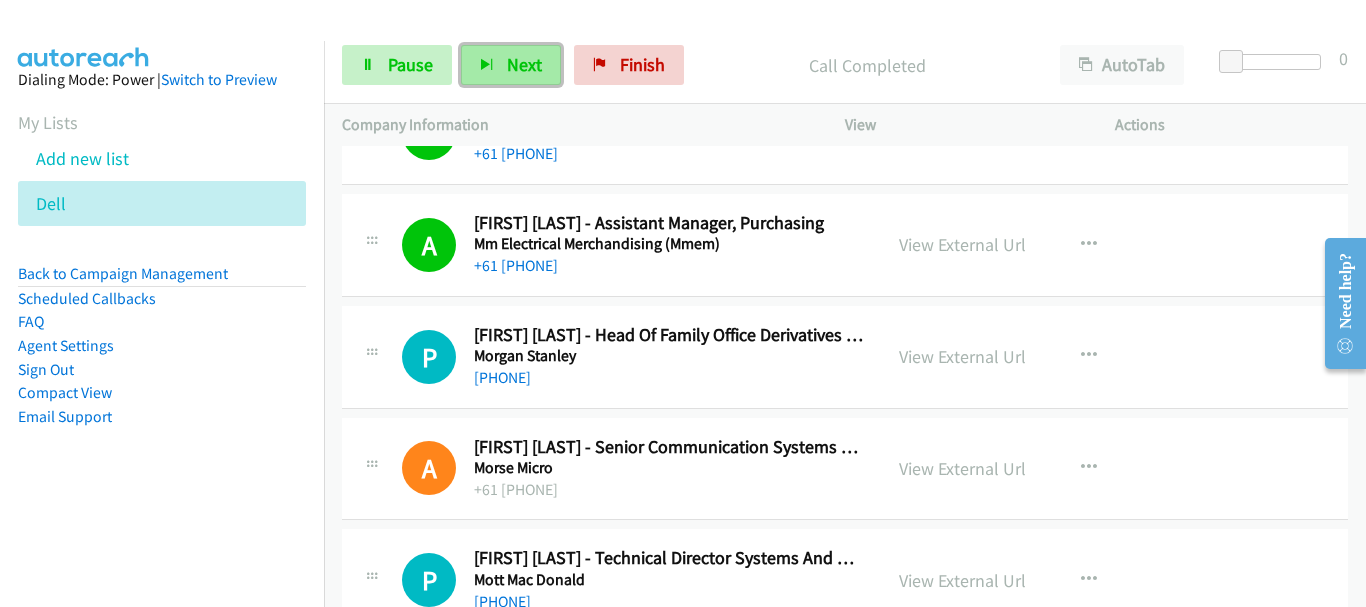 click on "Next" at bounding box center (511, 65) 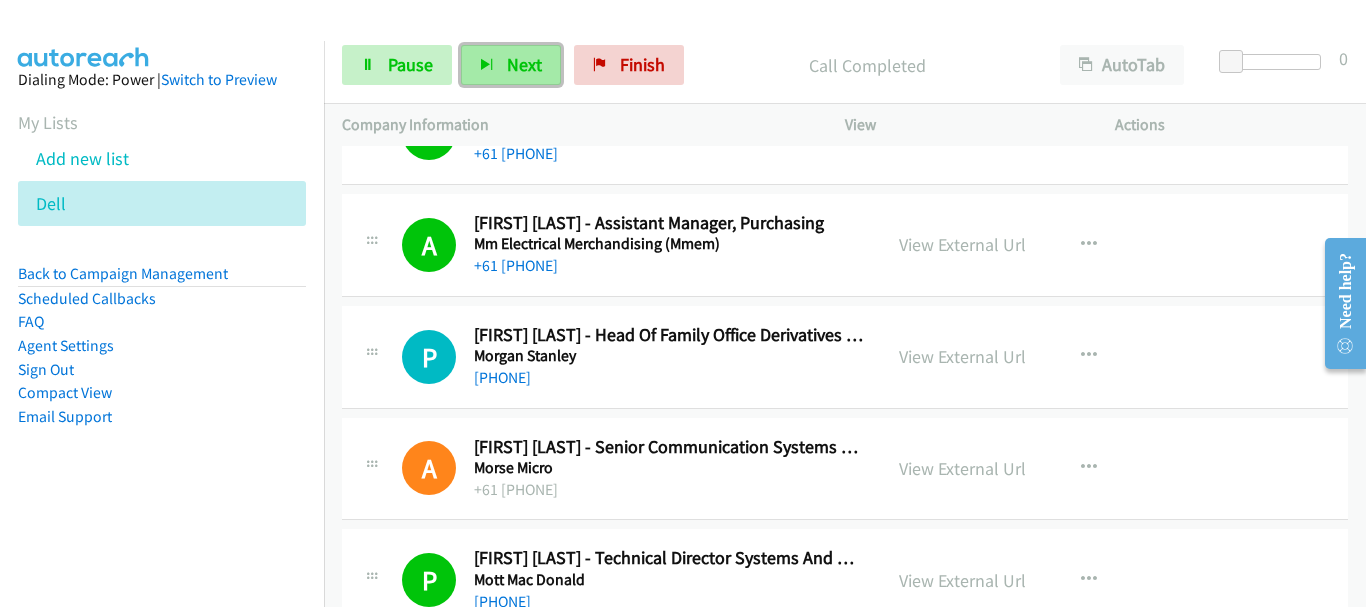 click on "Next" at bounding box center (524, 64) 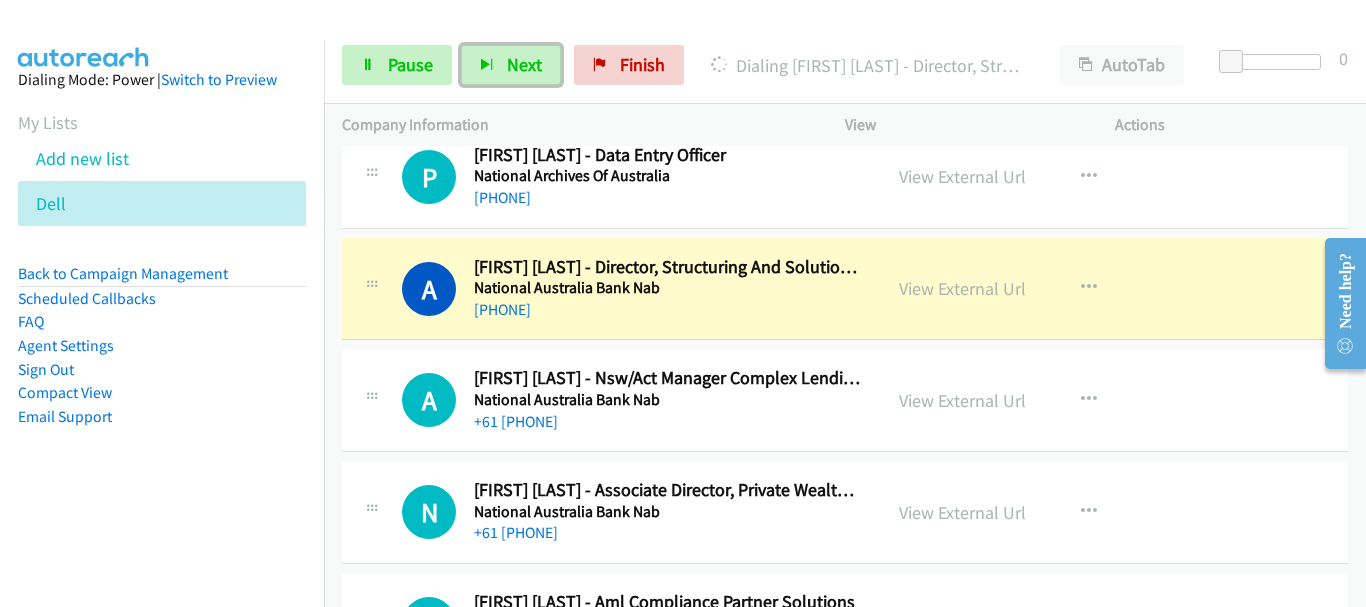 scroll, scrollTop: 6400, scrollLeft: 0, axis: vertical 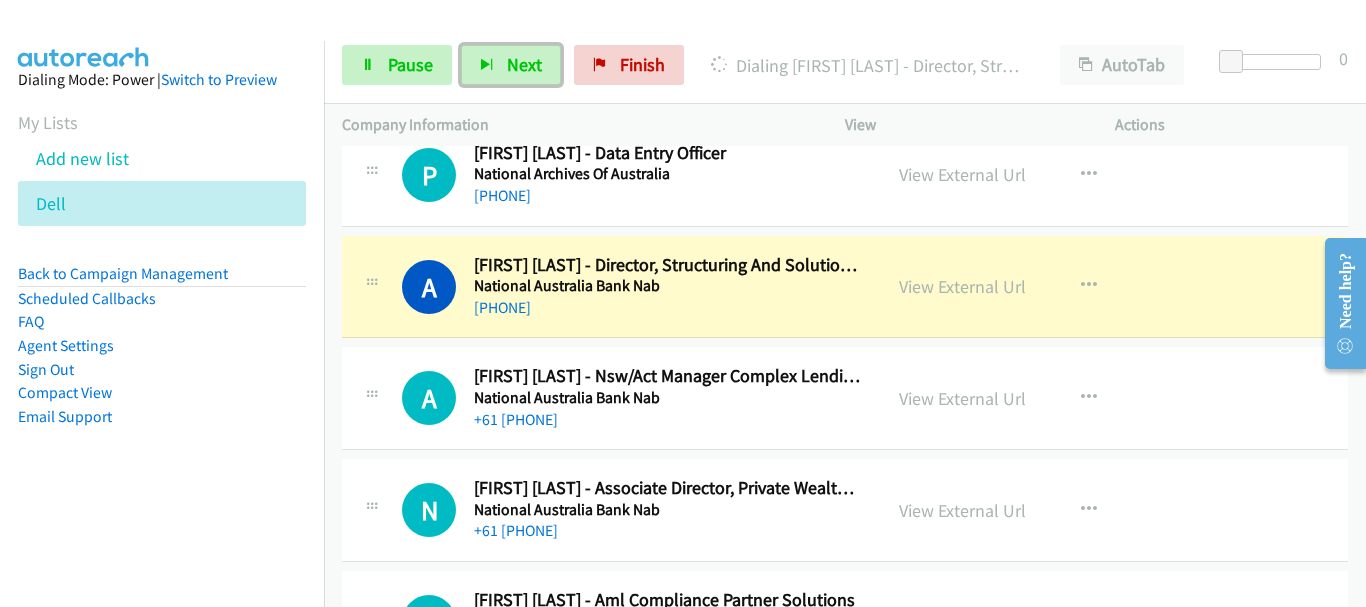 click on "A
Callback Scheduled
Anna Gibson - Nsw/Act Manager   Complex Lending Solutions
National Australia Bank   Nab
Australia/Sydney
+61 437 273 038
View External Url
View External Url
Schedule/Manage Callback
Start Calls Here
Remove from list
Add to do not call list
Reset Call Status" at bounding box center (845, 398) 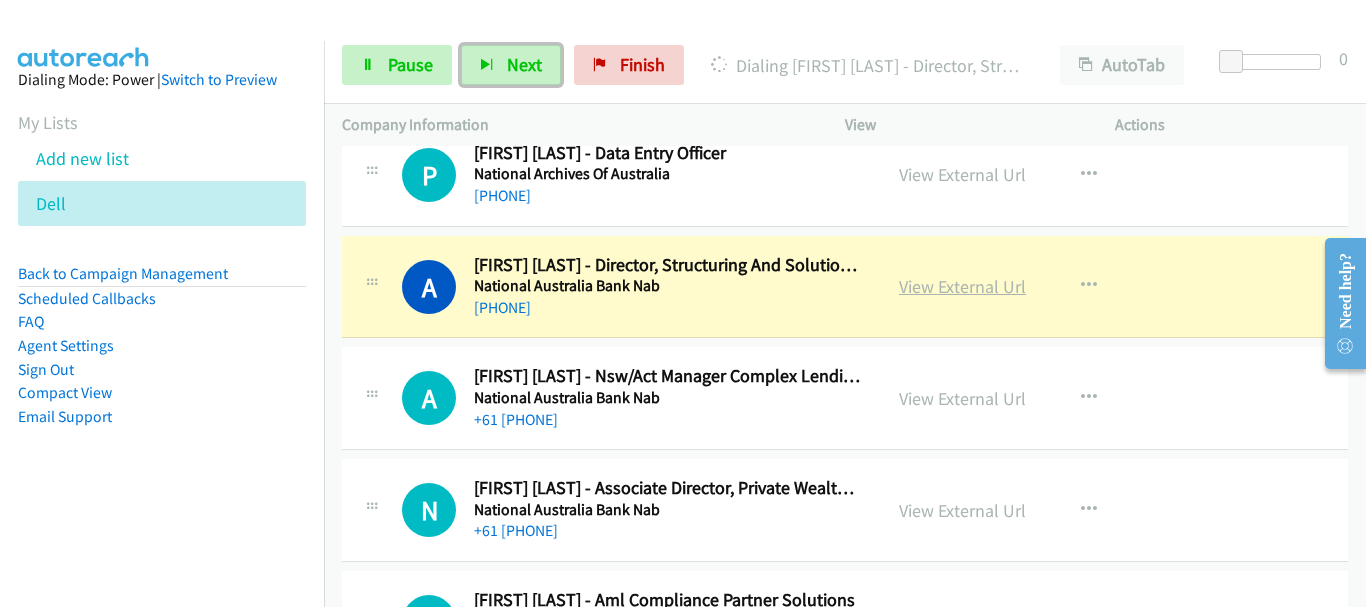 click on "View External Url" at bounding box center [962, 286] 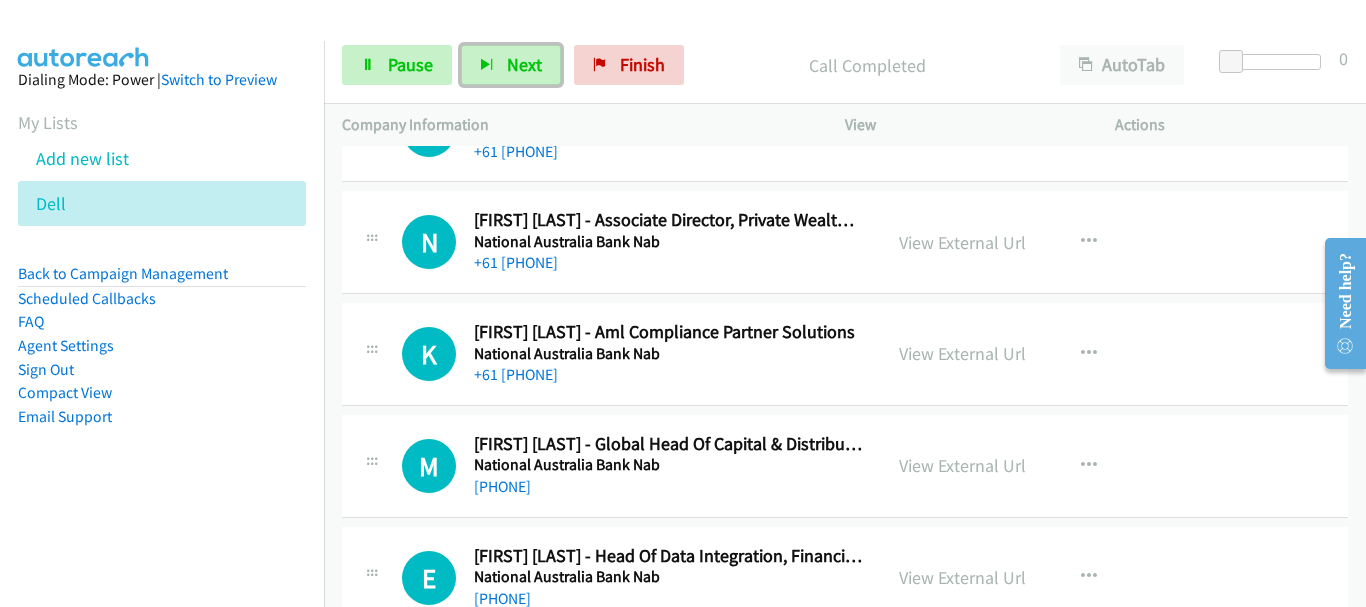 scroll, scrollTop: 6700, scrollLeft: 0, axis: vertical 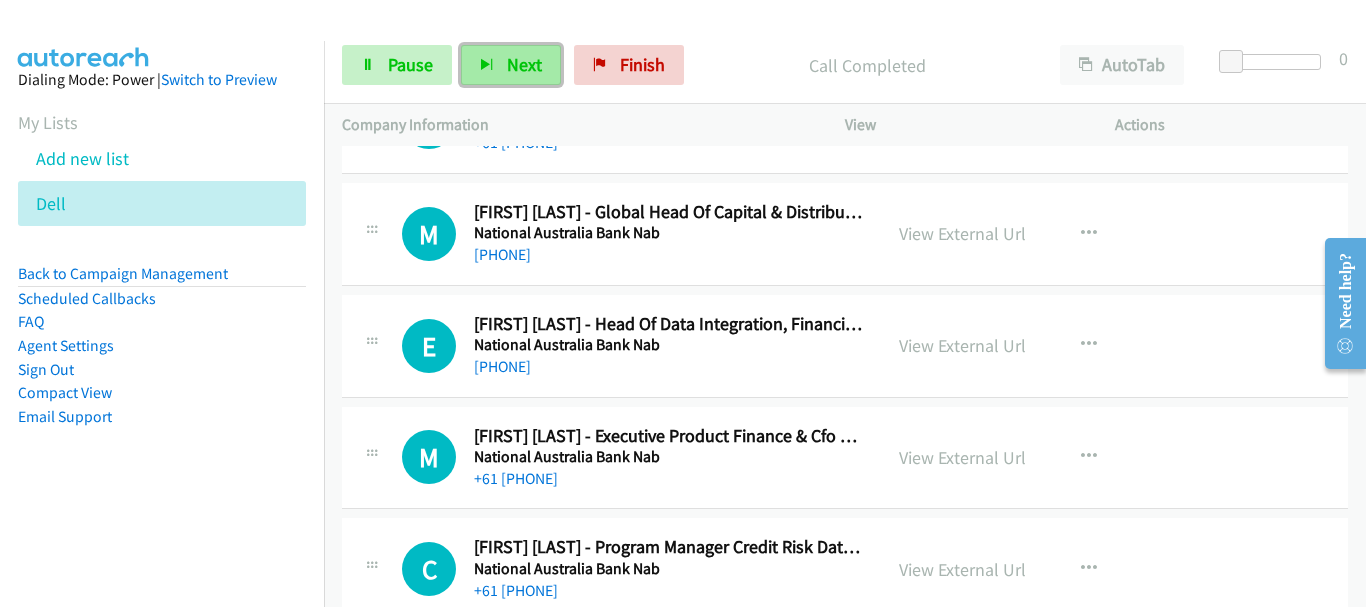 click at bounding box center (487, 66) 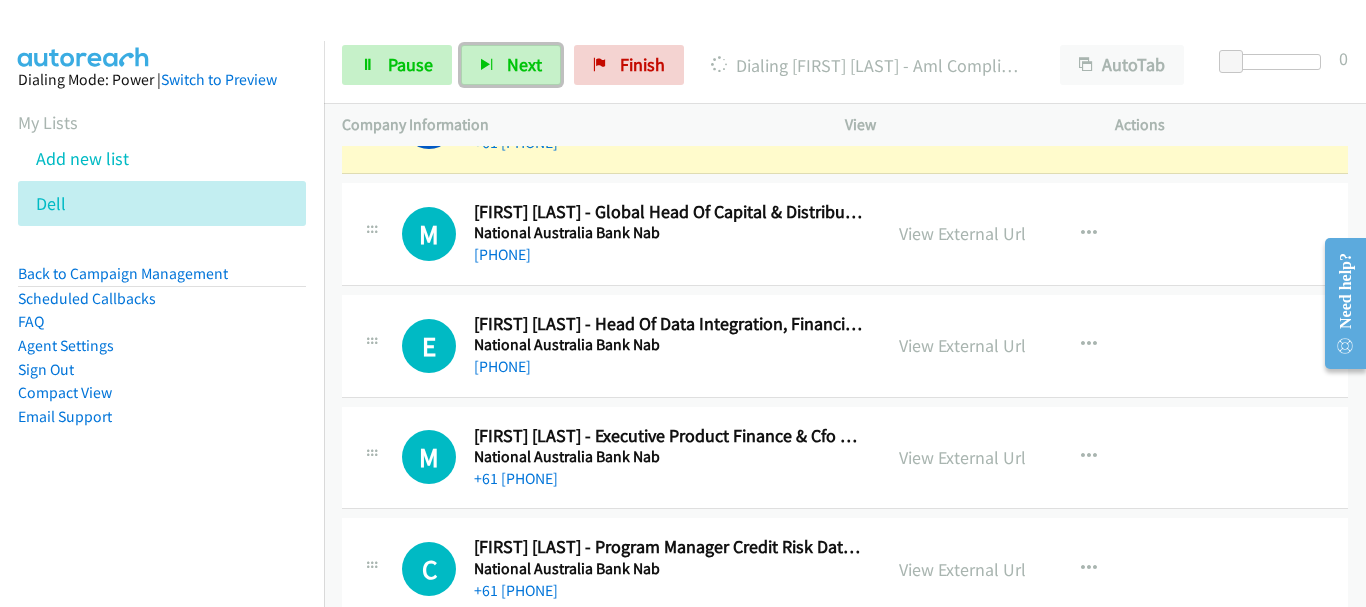 scroll, scrollTop: 6800, scrollLeft: 0, axis: vertical 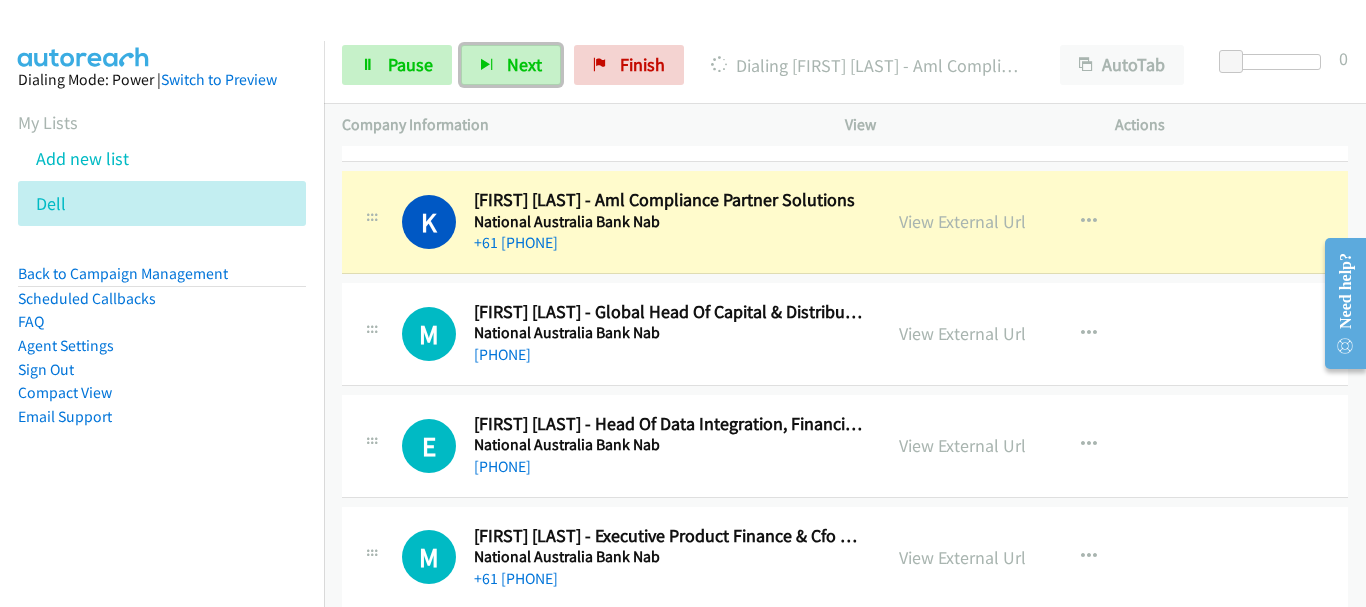 click on "M
Callback Scheduled
Max Germanos - Global Head Of Capital & Distribution Solutions
National Australia Bank   Nab
Australia/Sydney
+61 414 303 036
View External Url
View External Url
Schedule/Manage Callback
Start Calls Here
Remove from list
Add to do not call list
Reset Call Status" at bounding box center (845, 334) 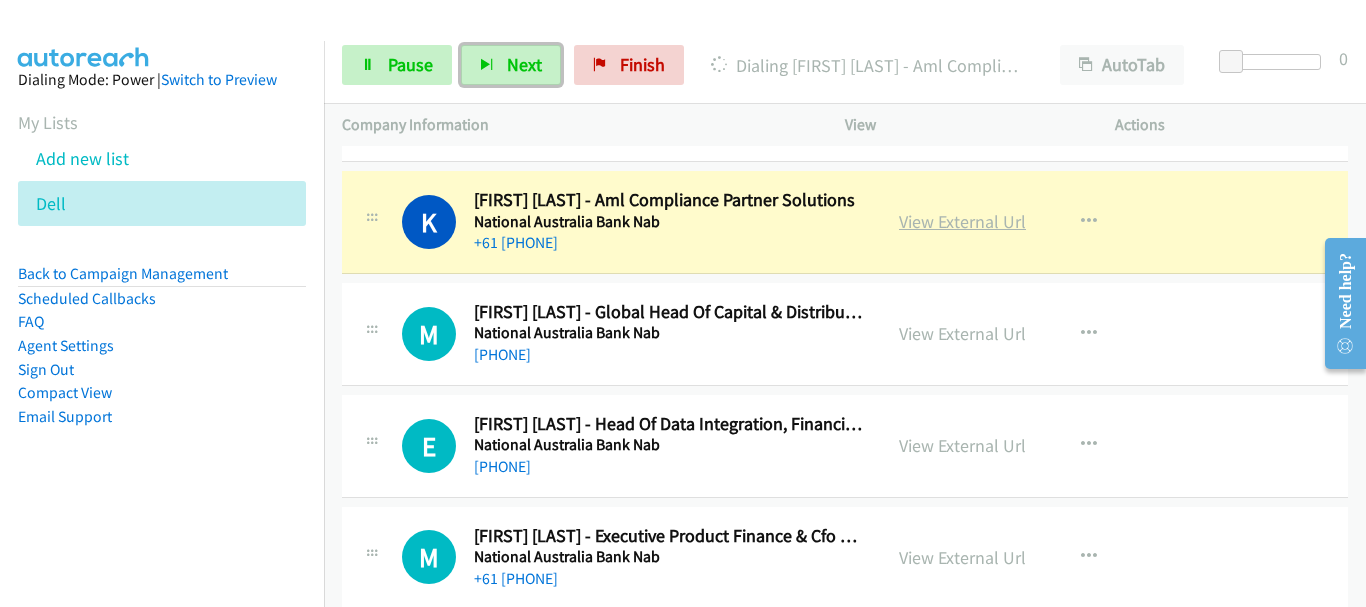 click on "View External Url" at bounding box center (962, 221) 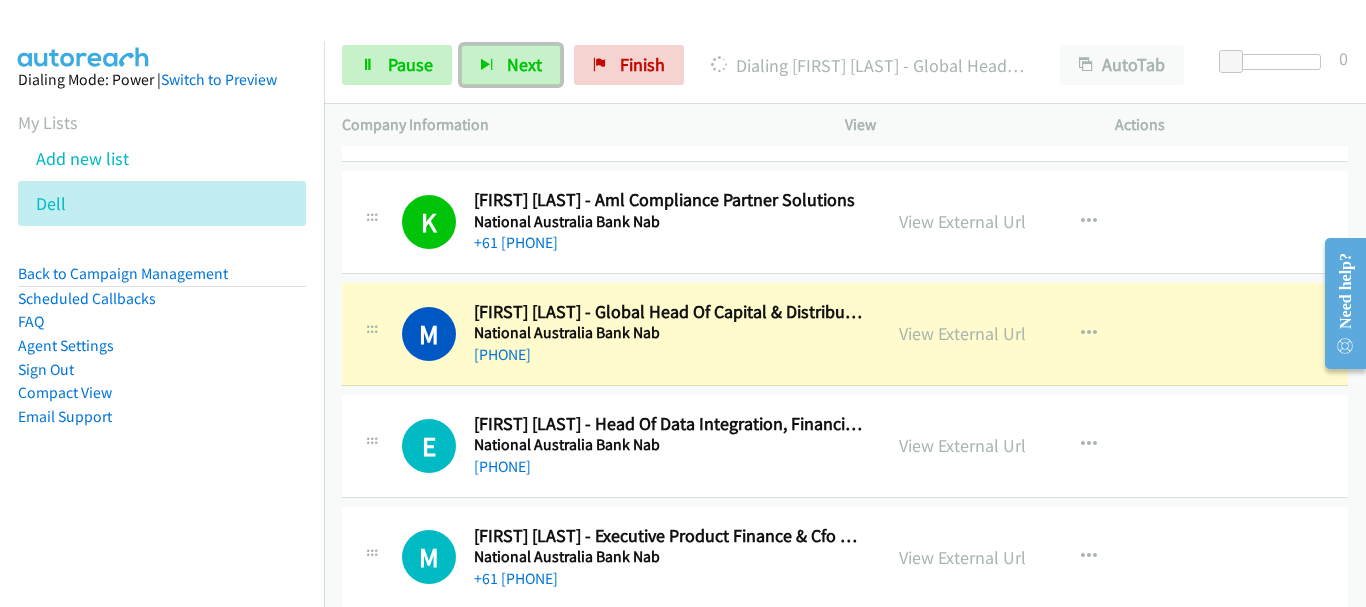 click on "National Australia Bank   Nab" at bounding box center [668, 333] 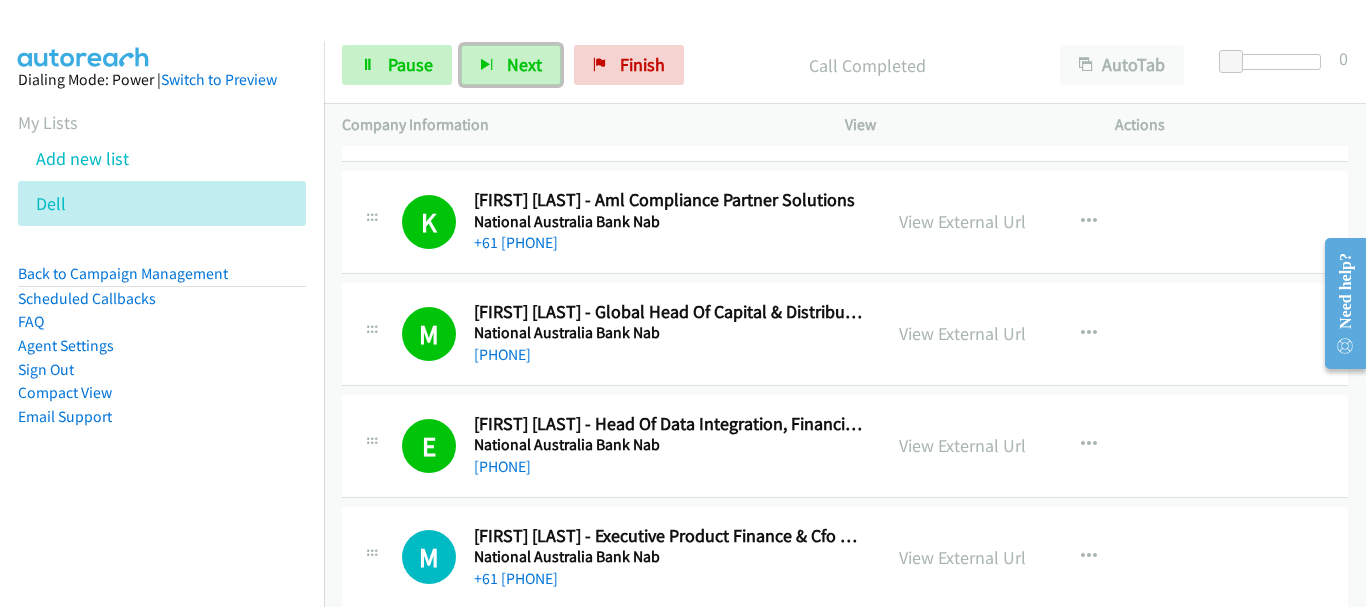 click on "E
Callback Scheduled
Elizabeth Lukasz - Head Of Data Integration, Financial Crime Transformation
National Australia Bank   Nab
Australia/Sydney
+61 421 496 405
View External Url
View External Url
Schedule/Manage Callback
Start Calls Here
Remove from list
Add to do not call list
Reset Call Status" at bounding box center (845, 446) 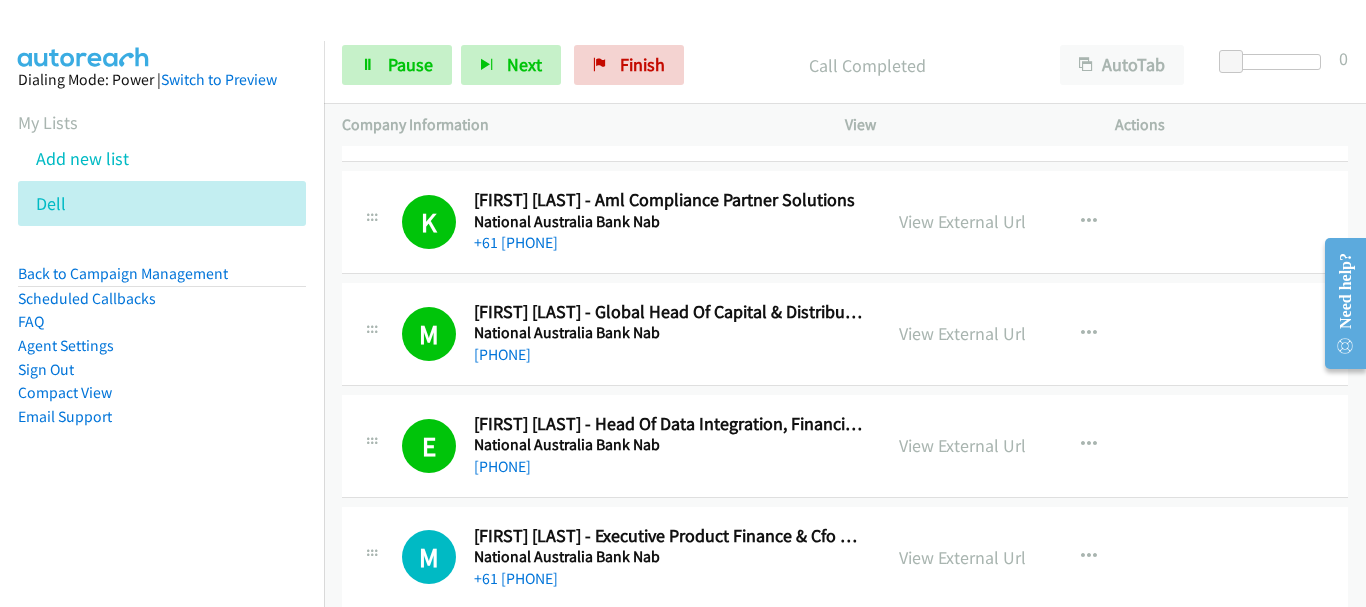 click on "Start Calls
Pause
Next
Finish
Call Completed
AutoTab
AutoTab
0" at bounding box center (845, 65) 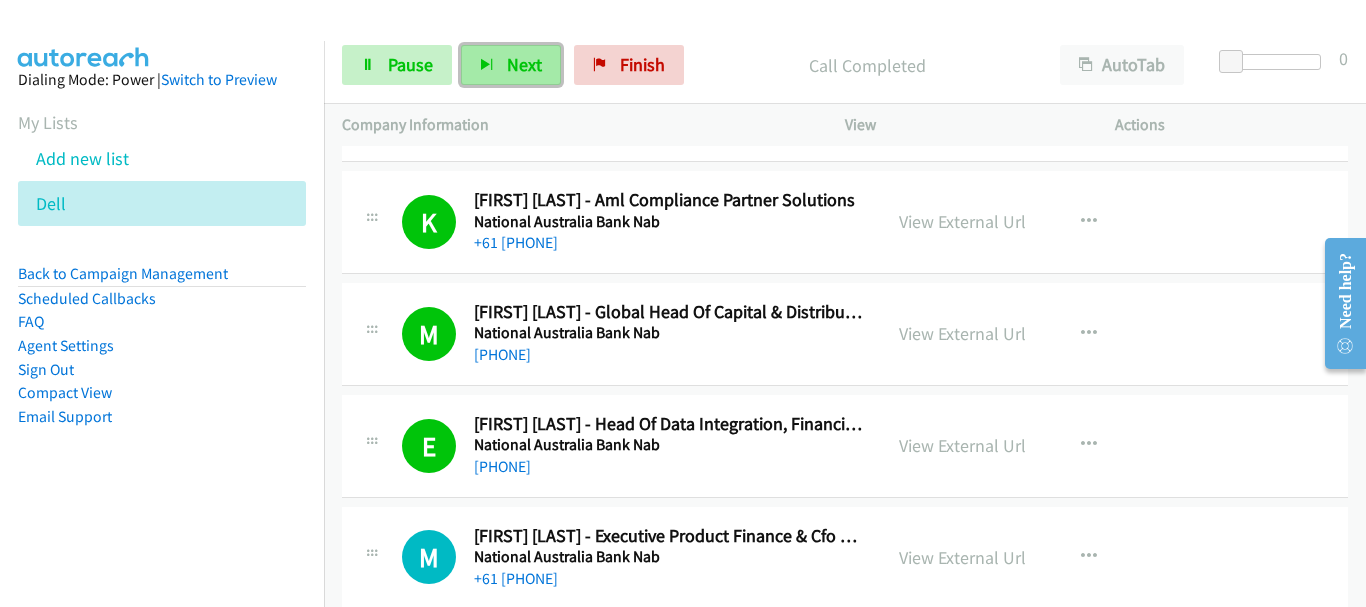 click on "Next" at bounding box center [524, 64] 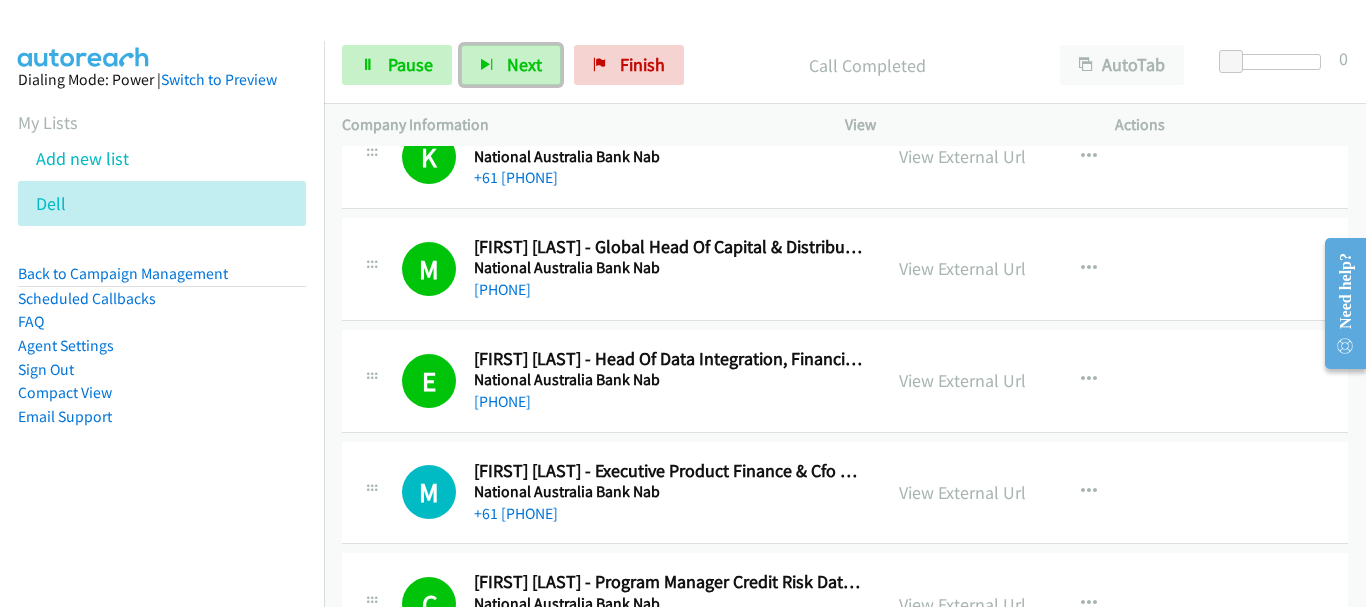 scroll, scrollTop: 6900, scrollLeft: 0, axis: vertical 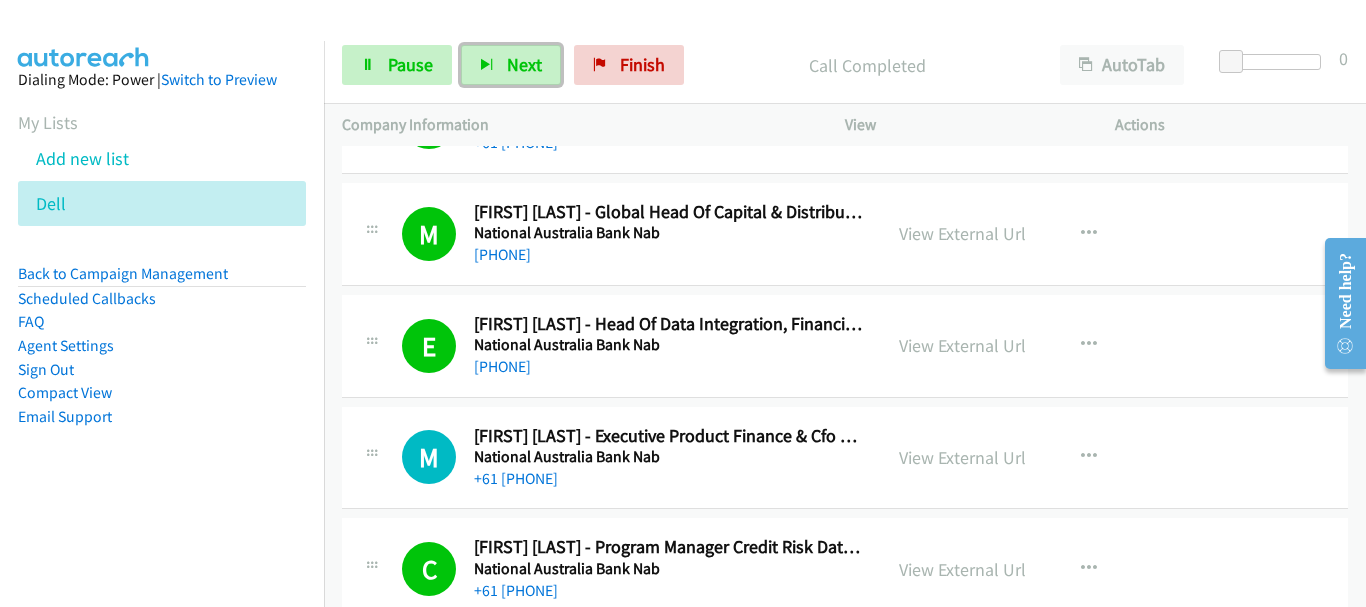 click on "E
Callback Scheduled
Elizabeth Lukasz - Head Of Data Integration, Financial Crime Transformation
National Australia Bank   Nab
Australia/Sydney
+61 421 496 405
View External Url
View External Url
Schedule/Manage Callback
Start Calls Here
Remove from list
Add to do not call list
Reset Call Status" at bounding box center (845, 346) 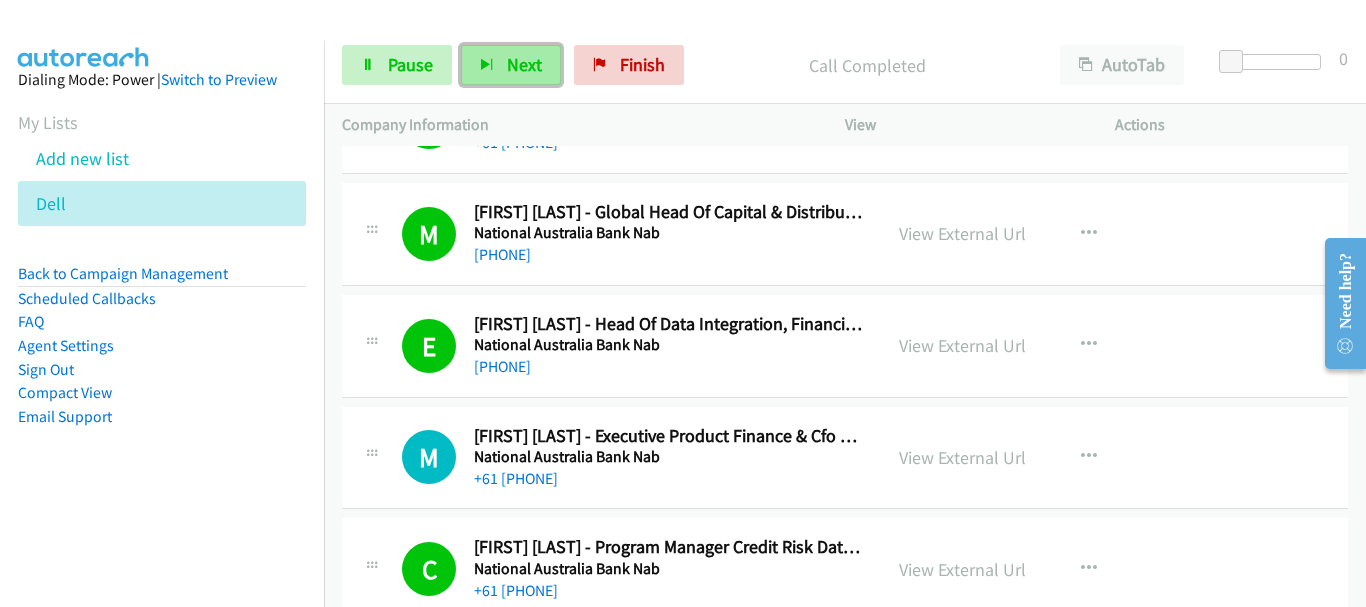 click on "Next" at bounding box center [524, 64] 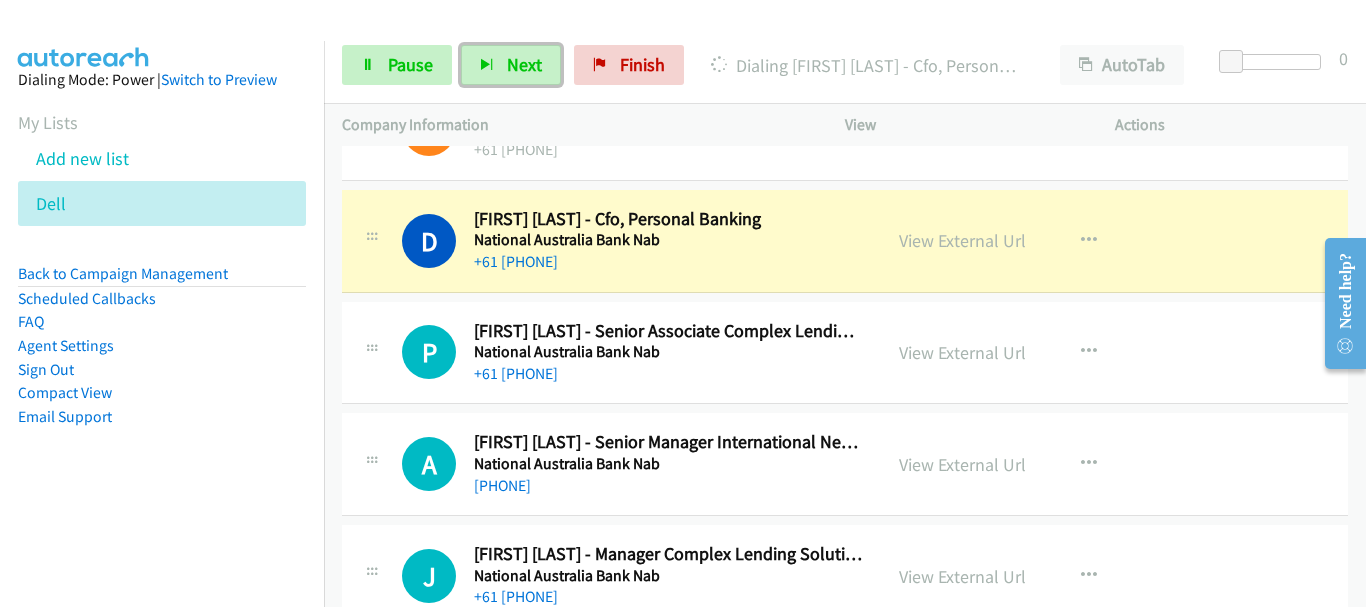 scroll, scrollTop: 7600, scrollLeft: 0, axis: vertical 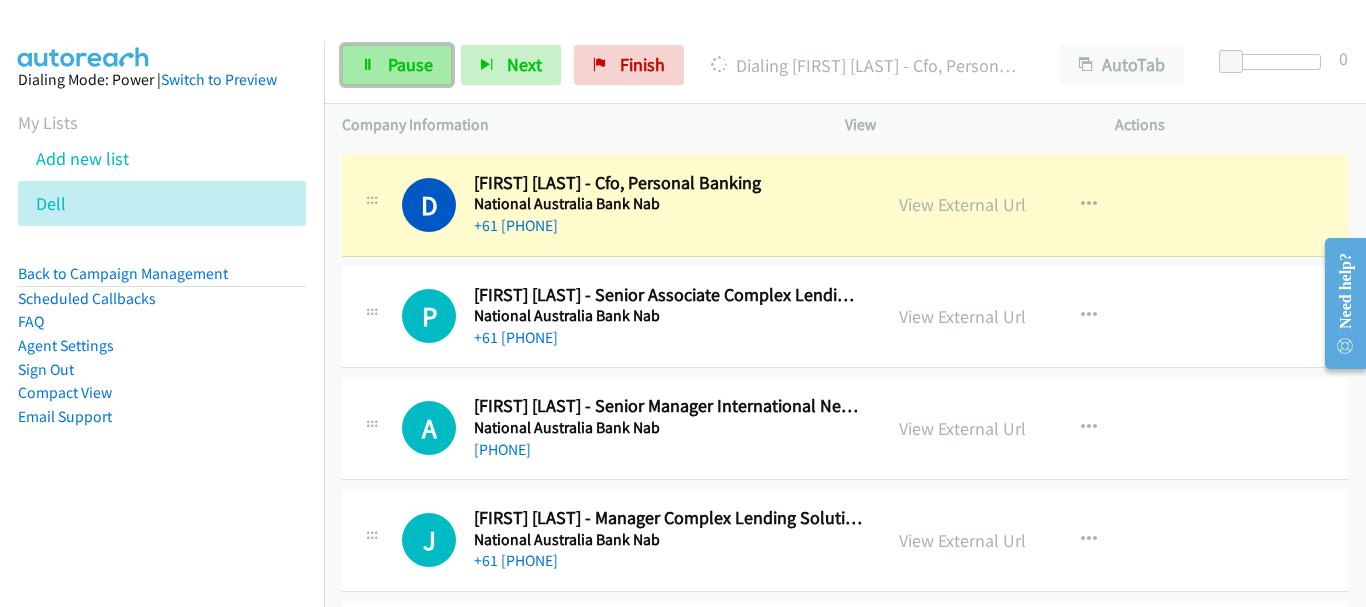 click on "Pause" at bounding box center [410, 64] 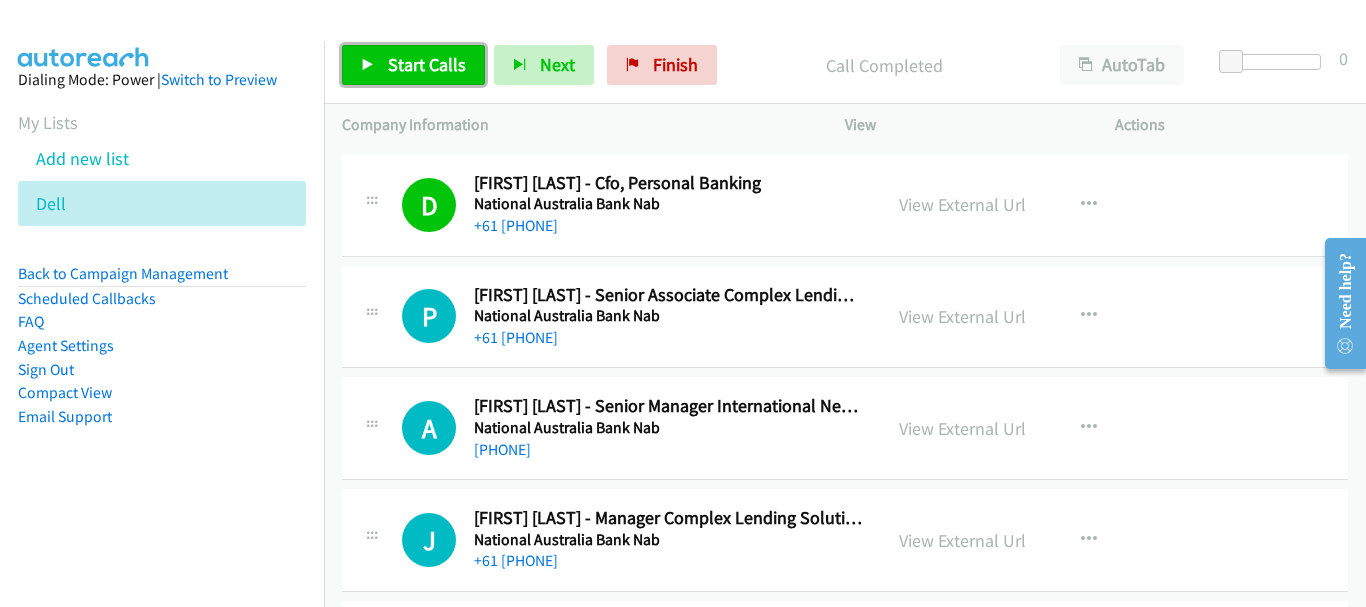 click on "Start Calls" at bounding box center (427, 64) 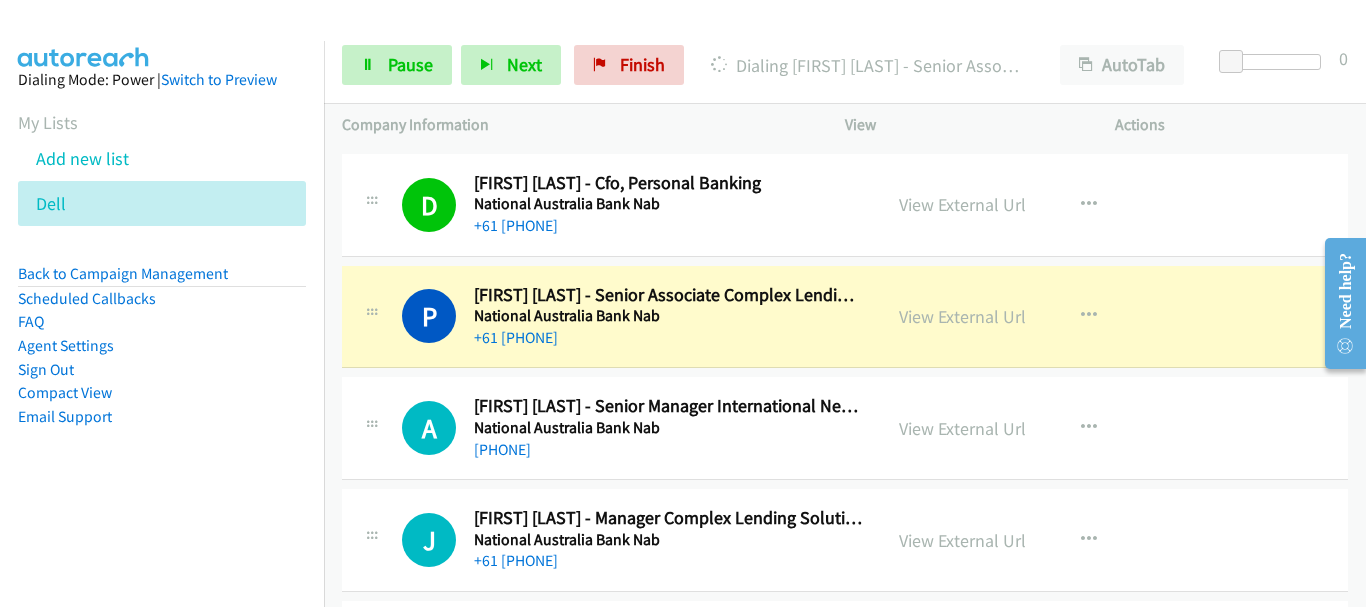 click on "A
Callback Scheduled
Alistair Barnhill - Senior Manager International Network Management
National Australia Bank   Nab
Australia/Sydney
+61 436 851 282
View External Url
View External Url
Schedule/Manage Callback
Start Calls Here
Remove from list
Add to do not call list
Reset Call Status" at bounding box center [845, 428] 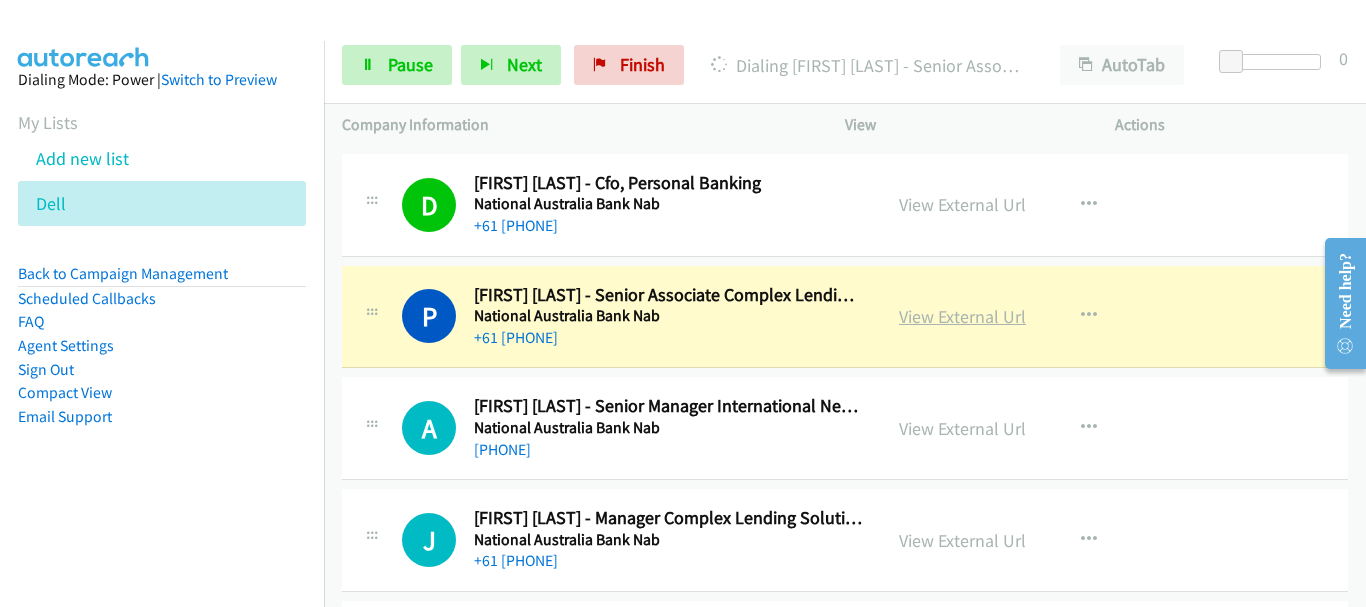 click on "View External Url" at bounding box center (962, 316) 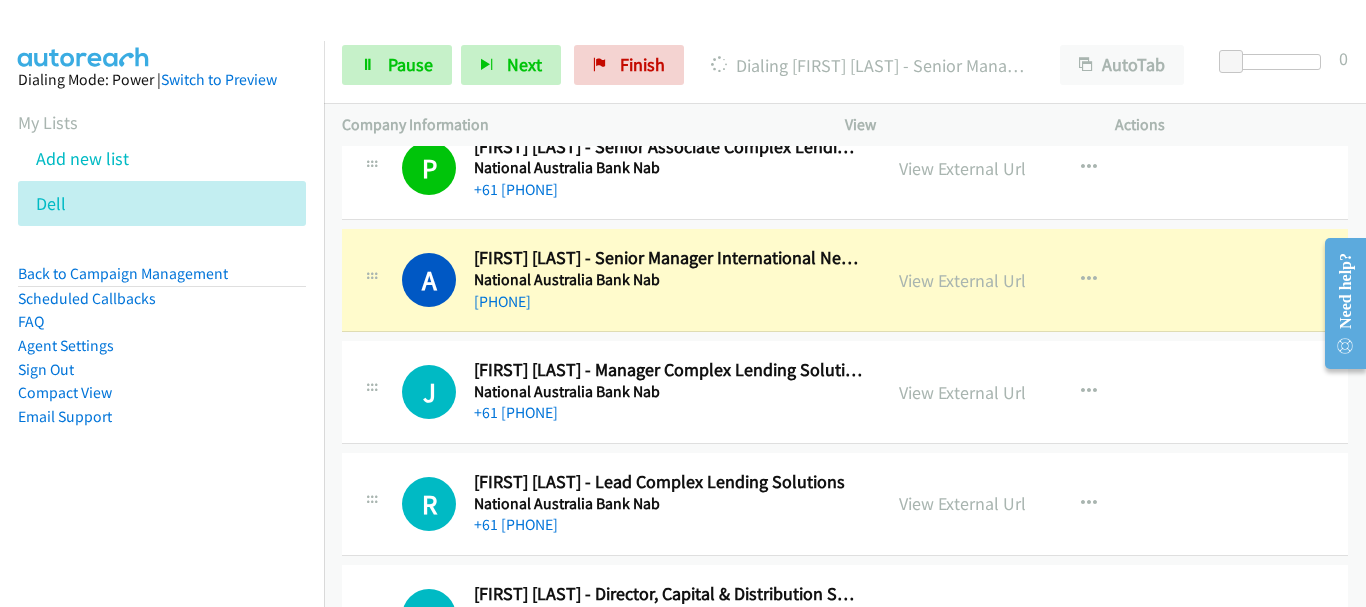 scroll, scrollTop: 7700, scrollLeft: 0, axis: vertical 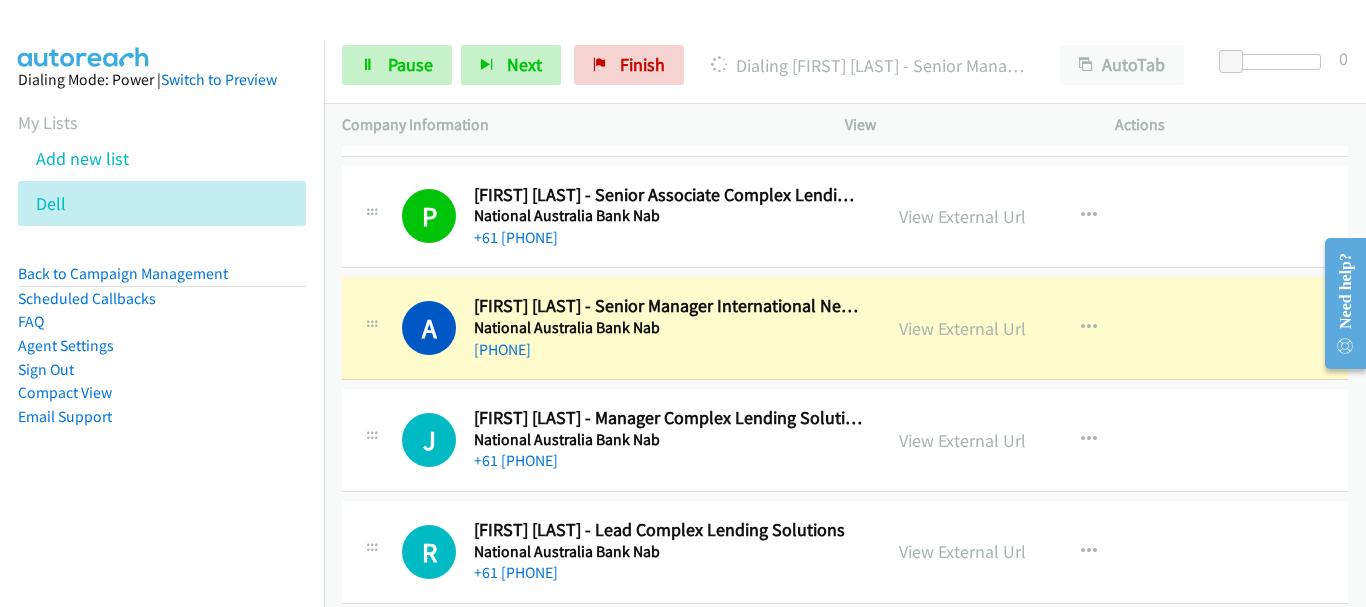 click on "J
Callback Scheduled
Jodie Sanderson - Manager Complex Lending Solutions
National Australia Bank   Nab
Australia/Sydney
+61 410 552 496
View External Url
View External Url
Schedule/Manage Callback
Start Calls Here
Remove from list
Add to do not call list
Reset Call Status" at bounding box center (845, 440) 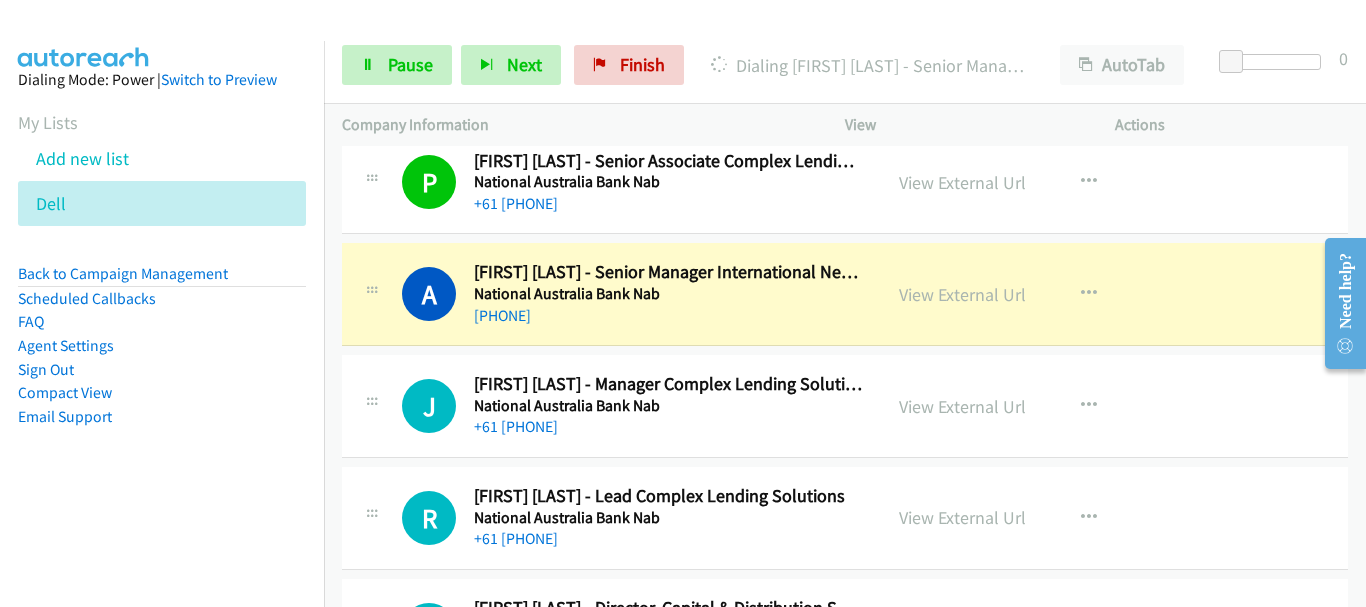 scroll, scrollTop: 7700, scrollLeft: 0, axis: vertical 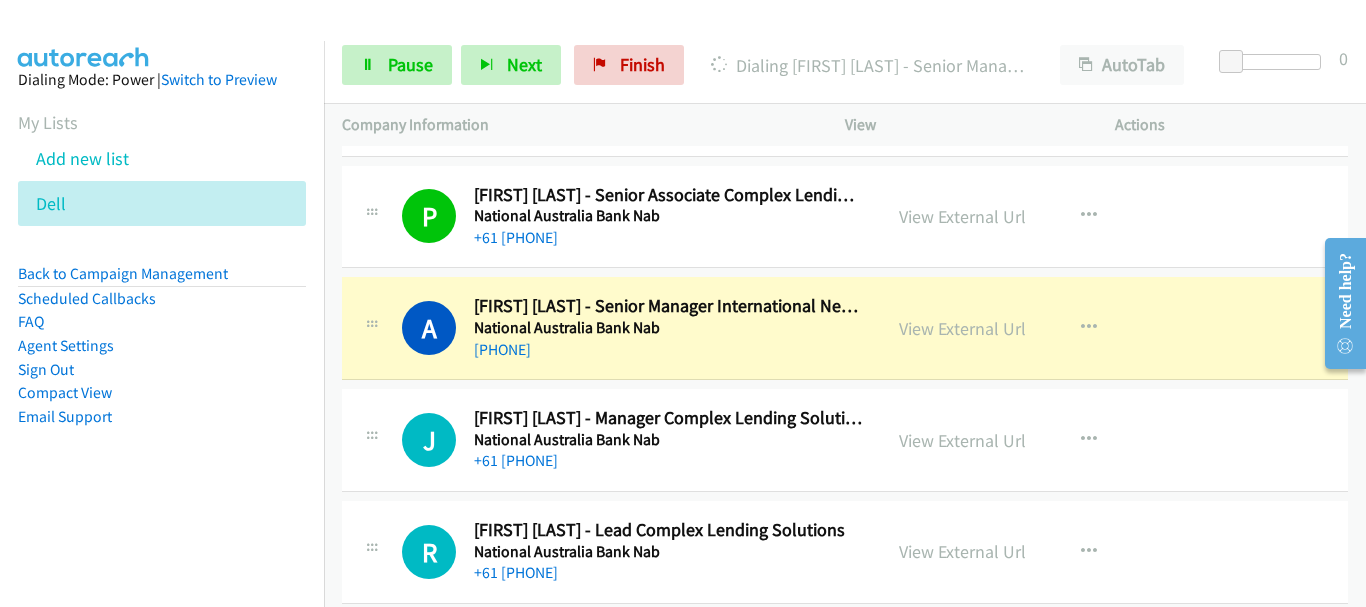 click on "+61 410 552 496" at bounding box center [668, 461] 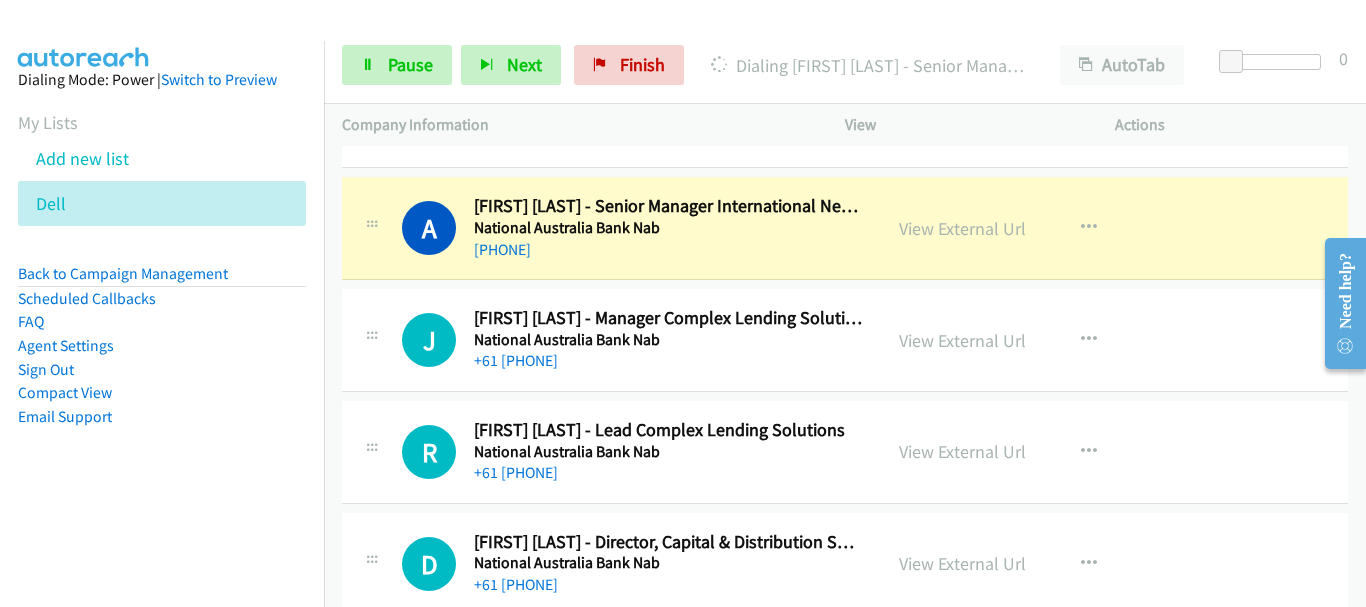 scroll, scrollTop: 7700, scrollLeft: 0, axis: vertical 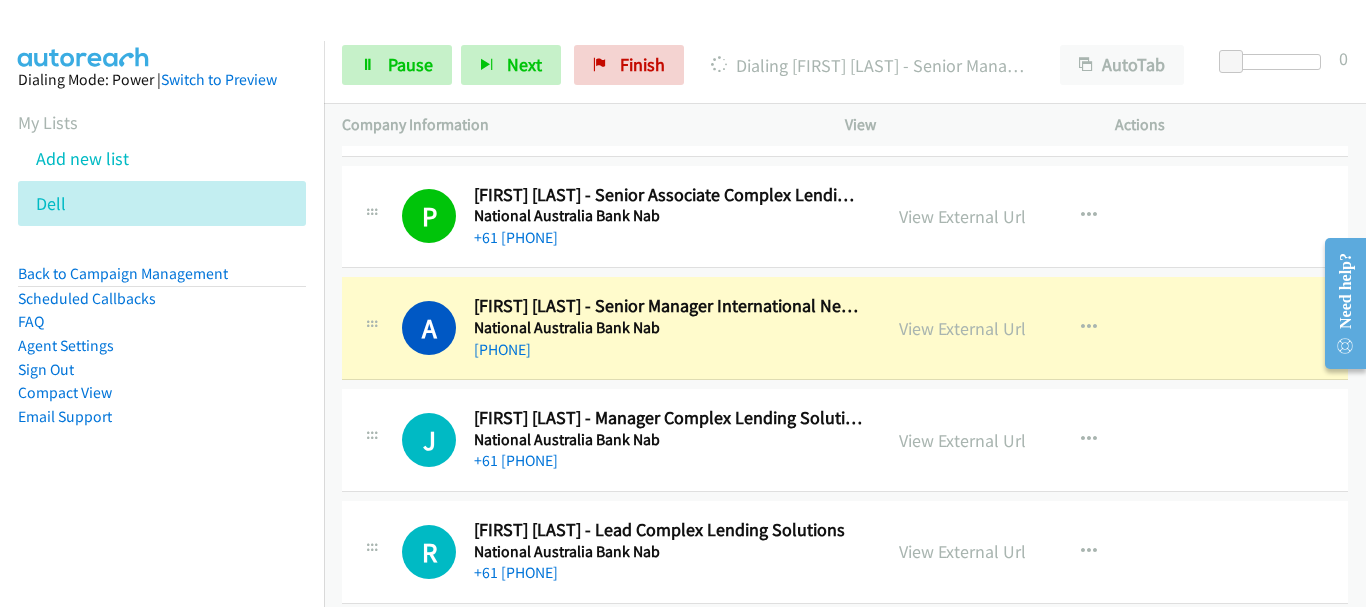 click on "National Australia Bank   Nab" at bounding box center [668, 440] 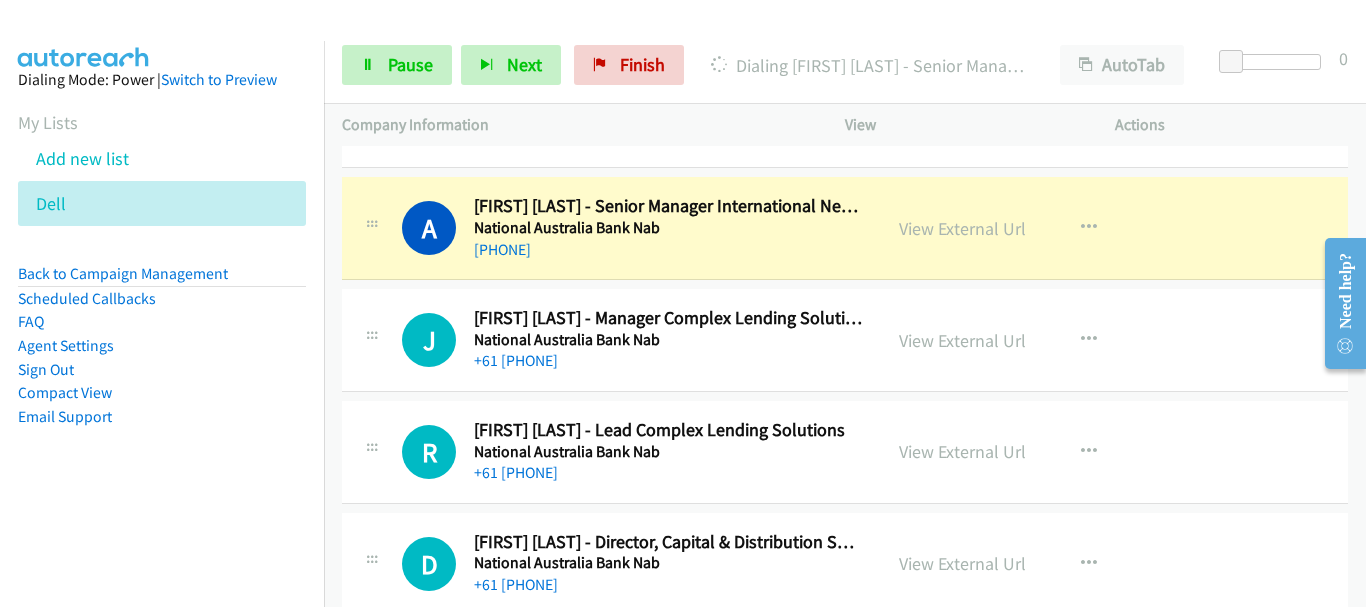 scroll, scrollTop: 7700, scrollLeft: 0, axis: vertical 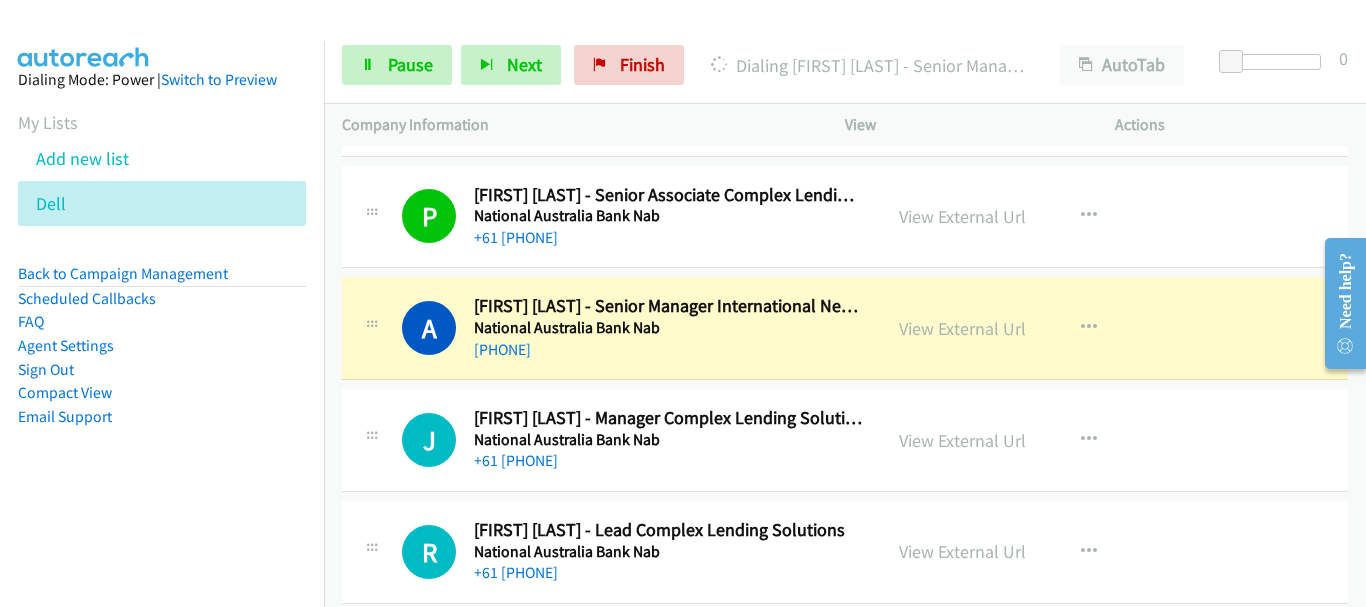 click on "+61 410 552 496" at bounding box center (668, 461) 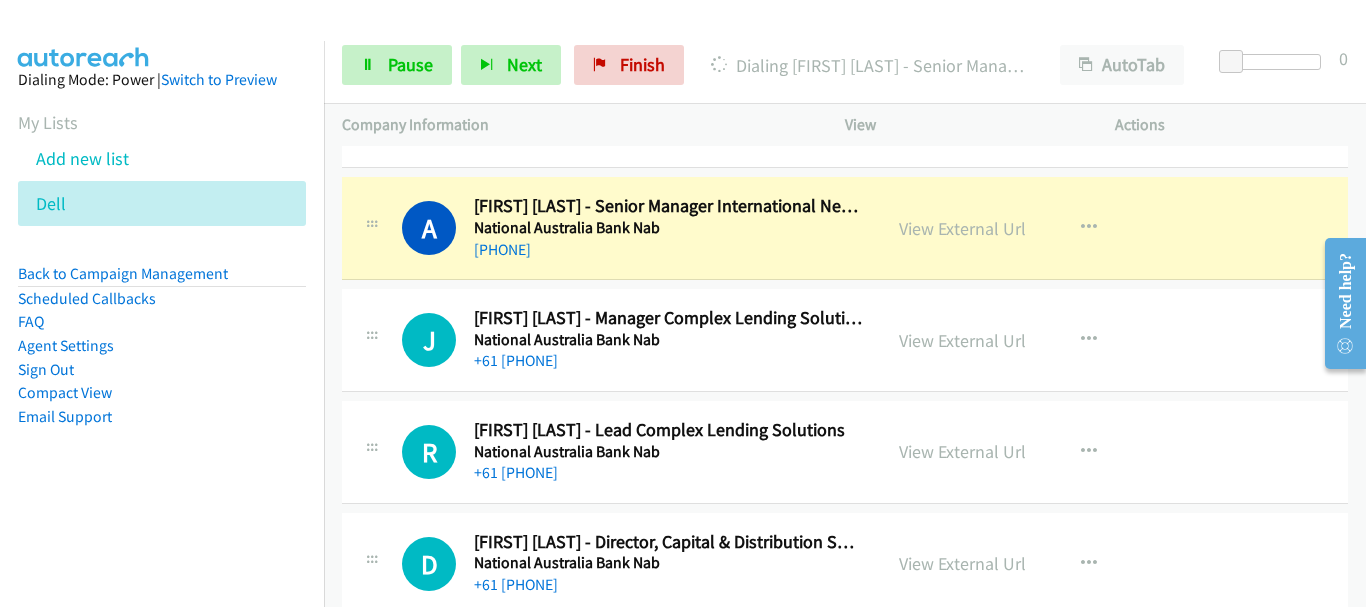 click on "J
Callback Scheduled
Jodie Sanderson - Manager Complex Lending Solutions
National Australia Bank   Nab
Australia/Sydney
+61 410 552 496
View External Url
View External Url
Schedule/Manage Callback
Start Calls Here
Remove from list
Add to do not call list
Reset Call Status" at bounding box center (845, 340) 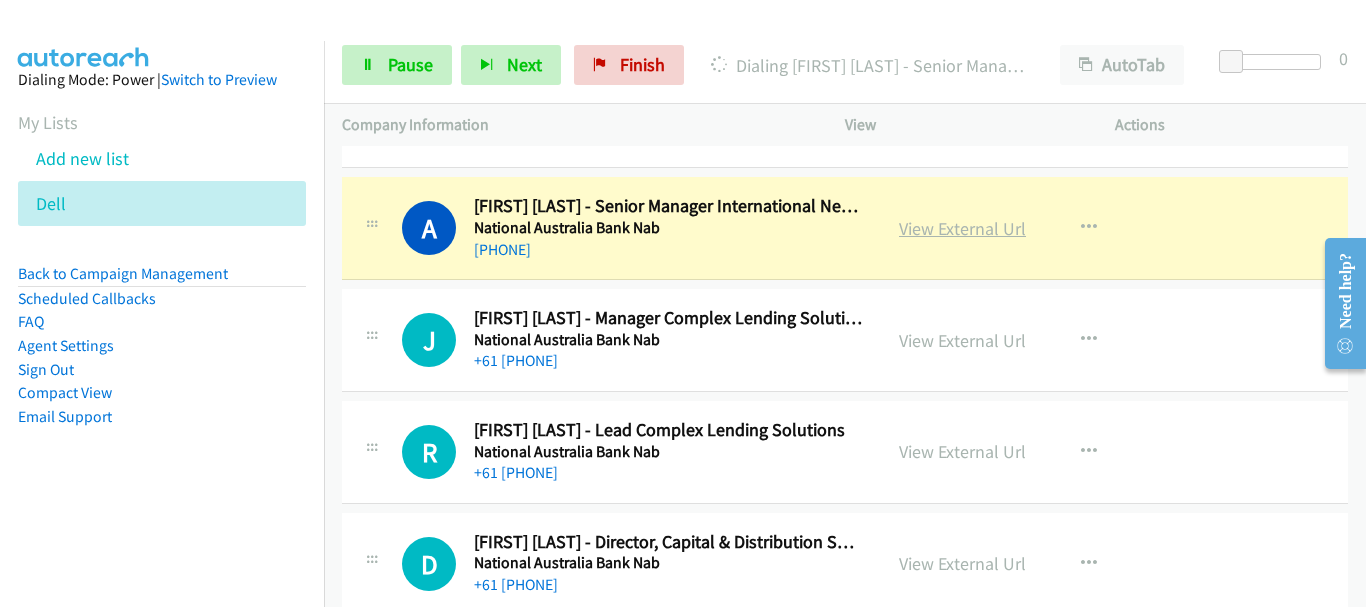 click on "View External Url" at bounding box center [962, 228] 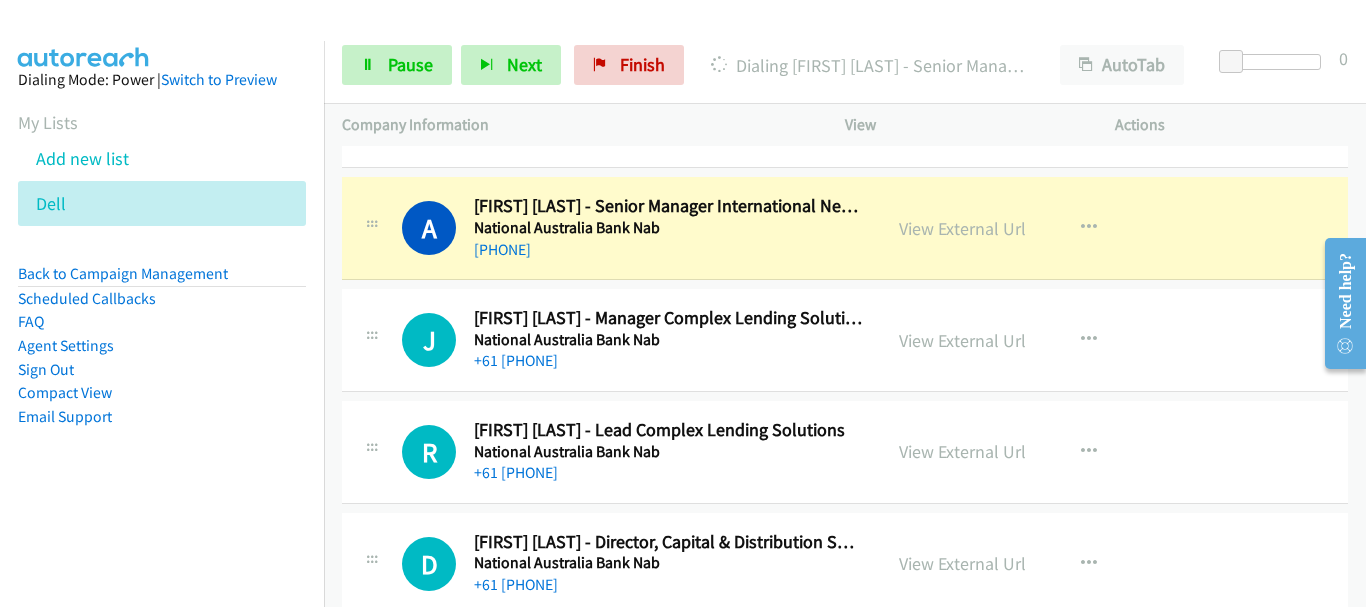 click on "+61 410 552 496" at bounding box center [668, 361] 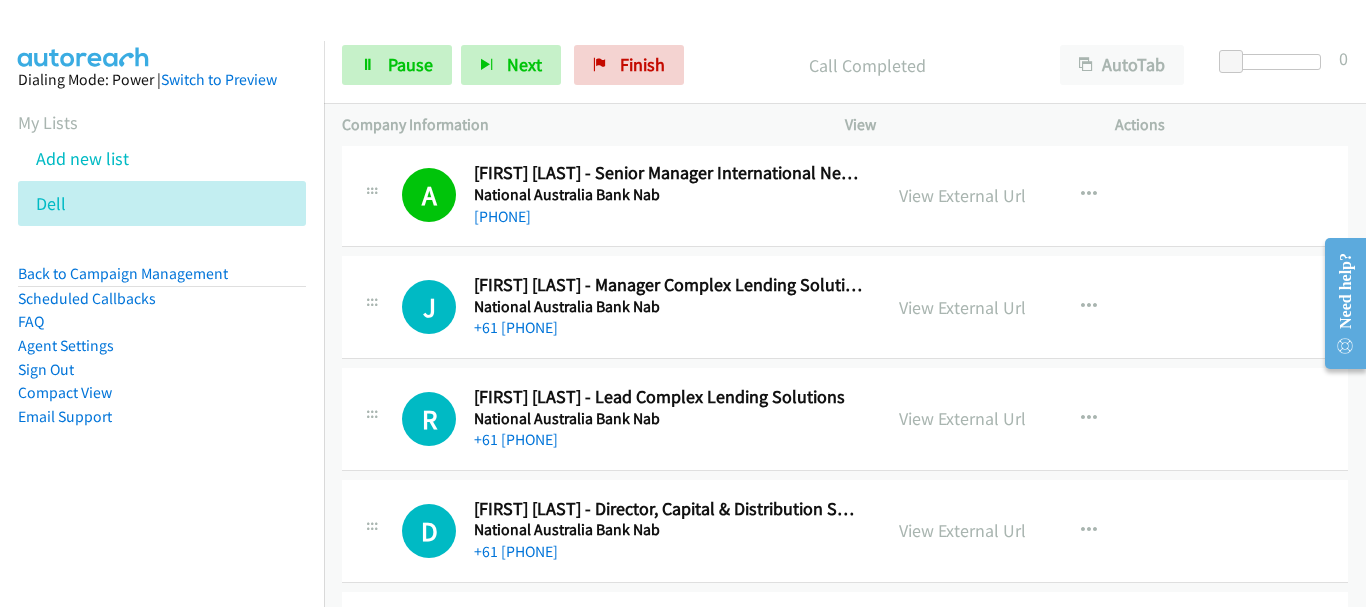 scroll, scrollTop: 7800, scrollLeft: 0, axis: vertical 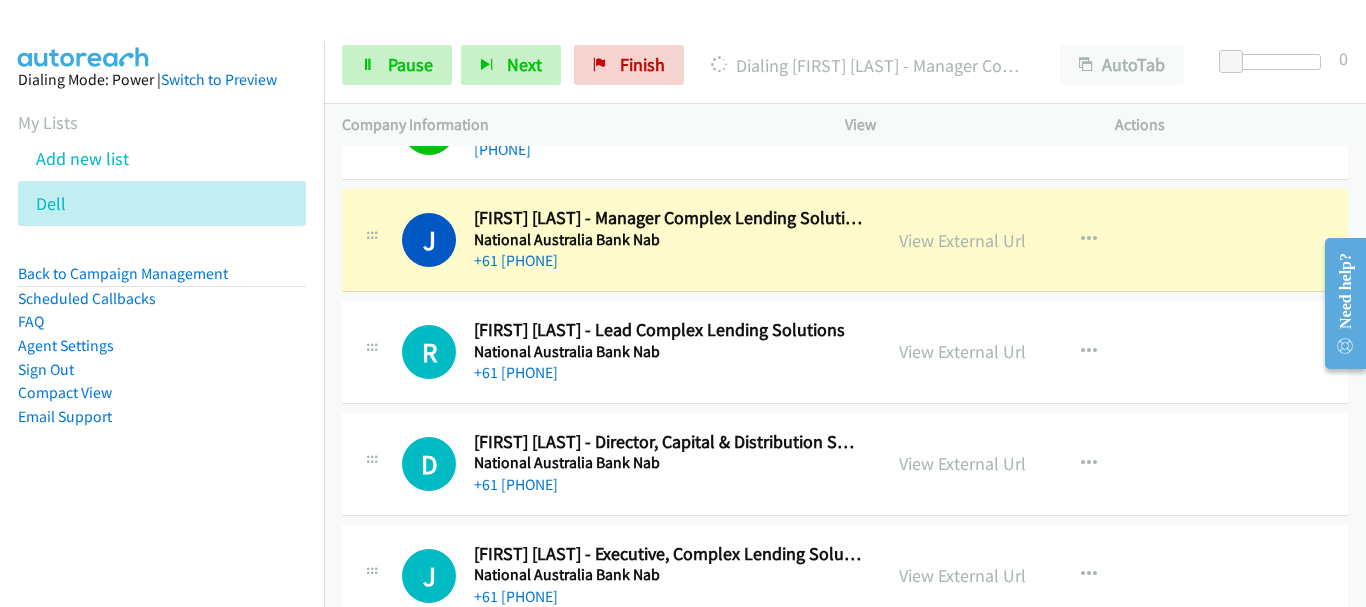 click on "R
Callback Scheduled
Raymond Tran - Lead   Complex Lending Solutions
National Australia Bank   Nab
Australia/Sydney
+61 452 482 005
View External Url
View External Url
Schedule/Manage Callback
Start Calls Here
Remove from list
Add to do not call list
Reset Call Status" at bounding box center [845, 352] 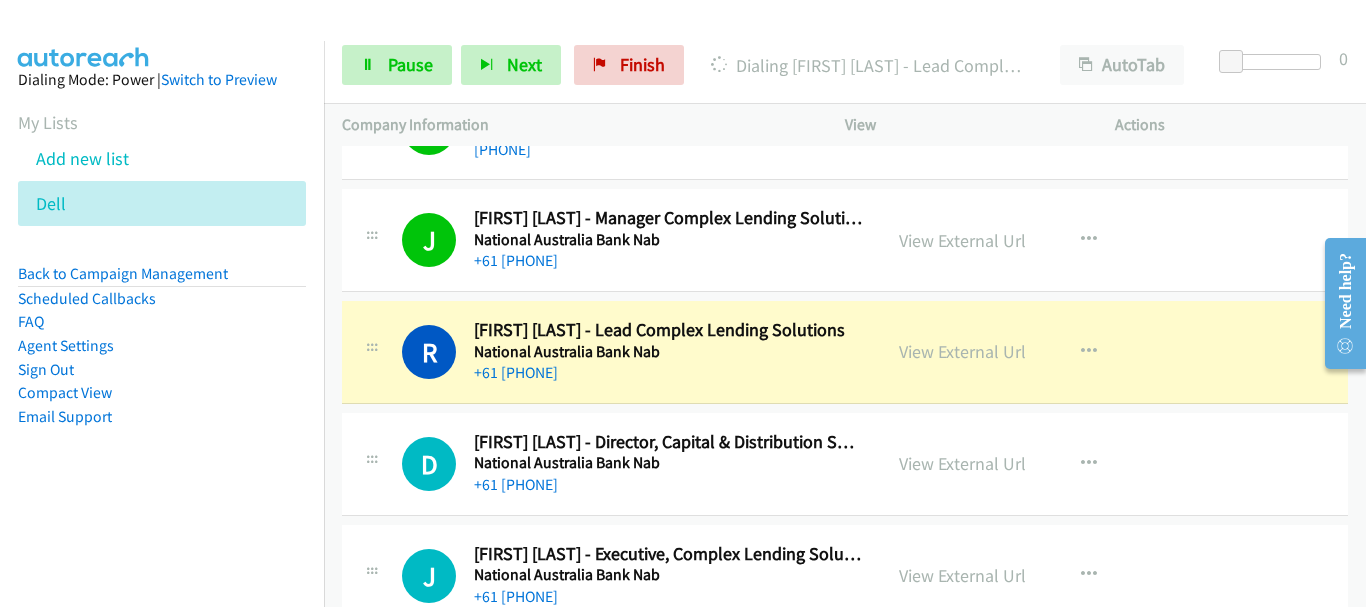 click at bounding box center [1337, 302] 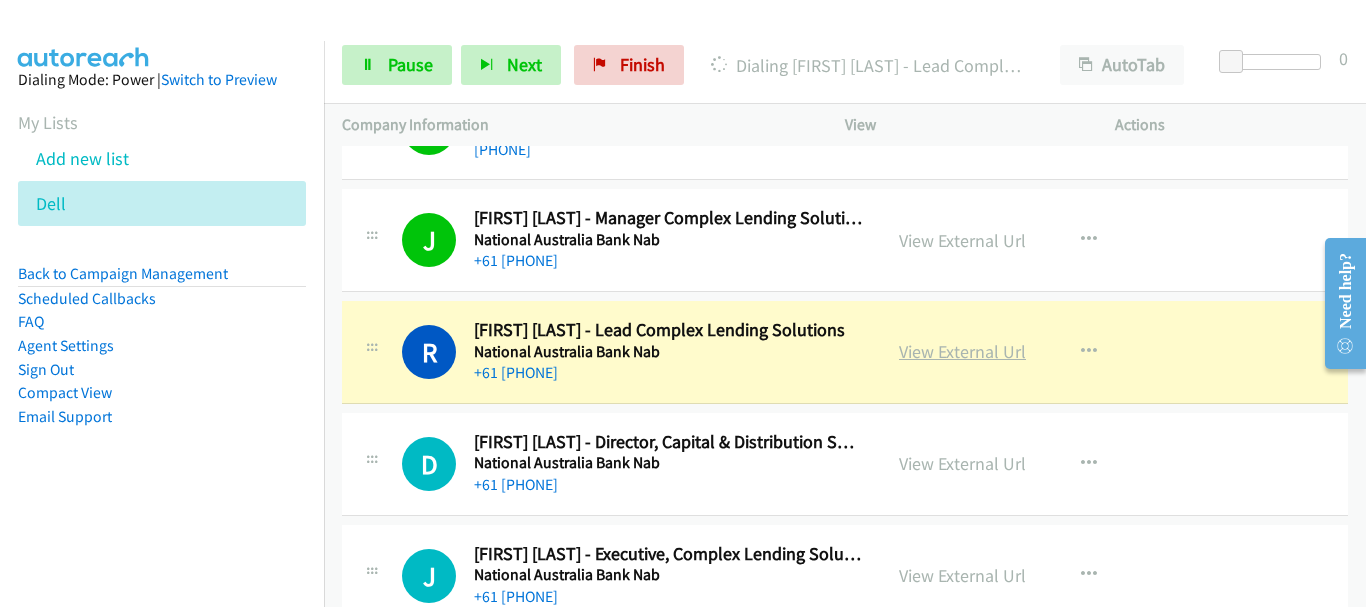 click on "View External Url" at bounding box center (962, 351) 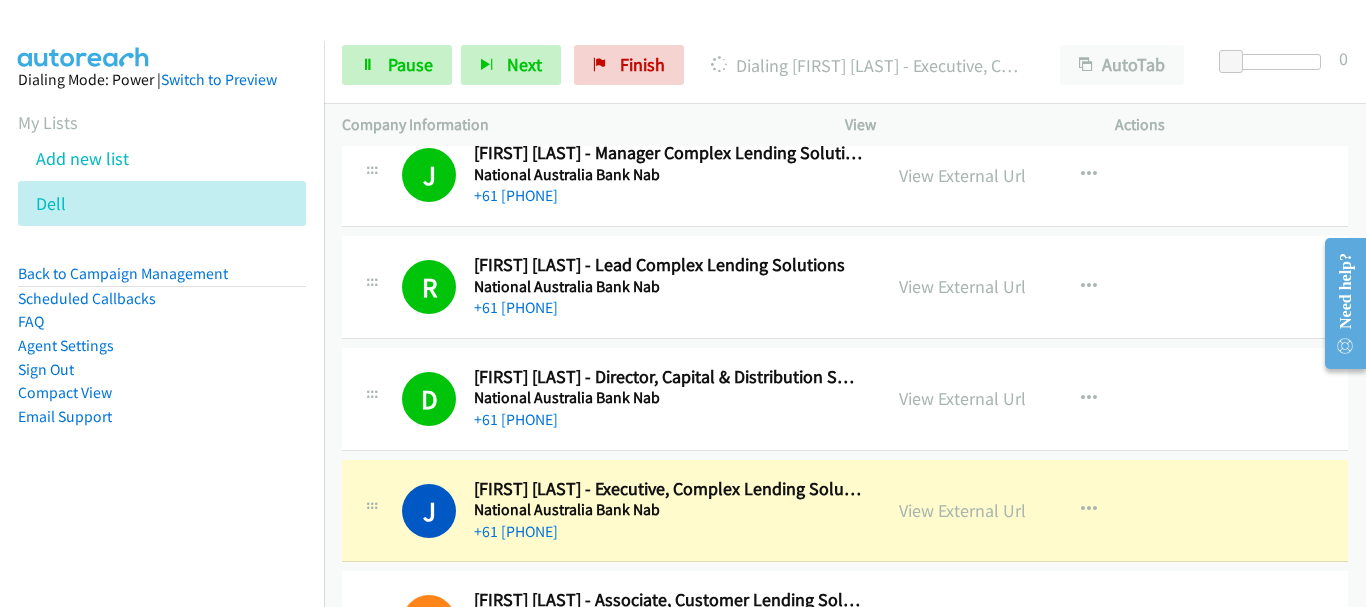 scroll, scrollTop: 8000, scrollLeft: 0, axis: vertical 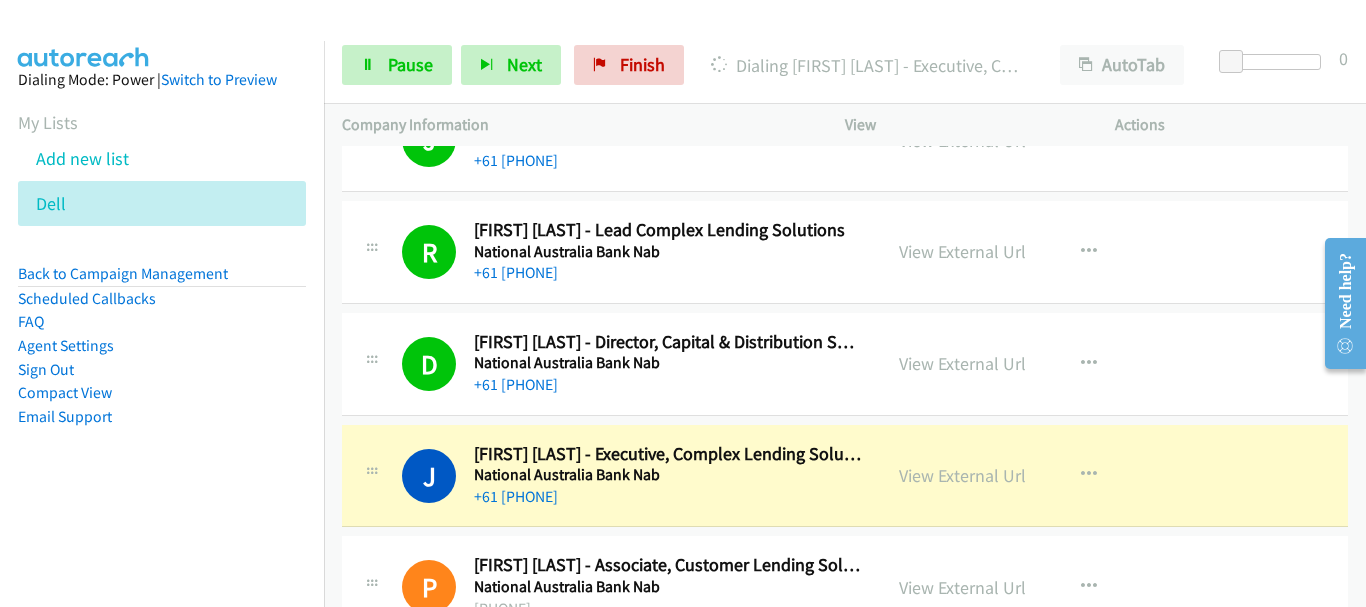 click on "+61 457 532 474" at bounding box center [668, 497] 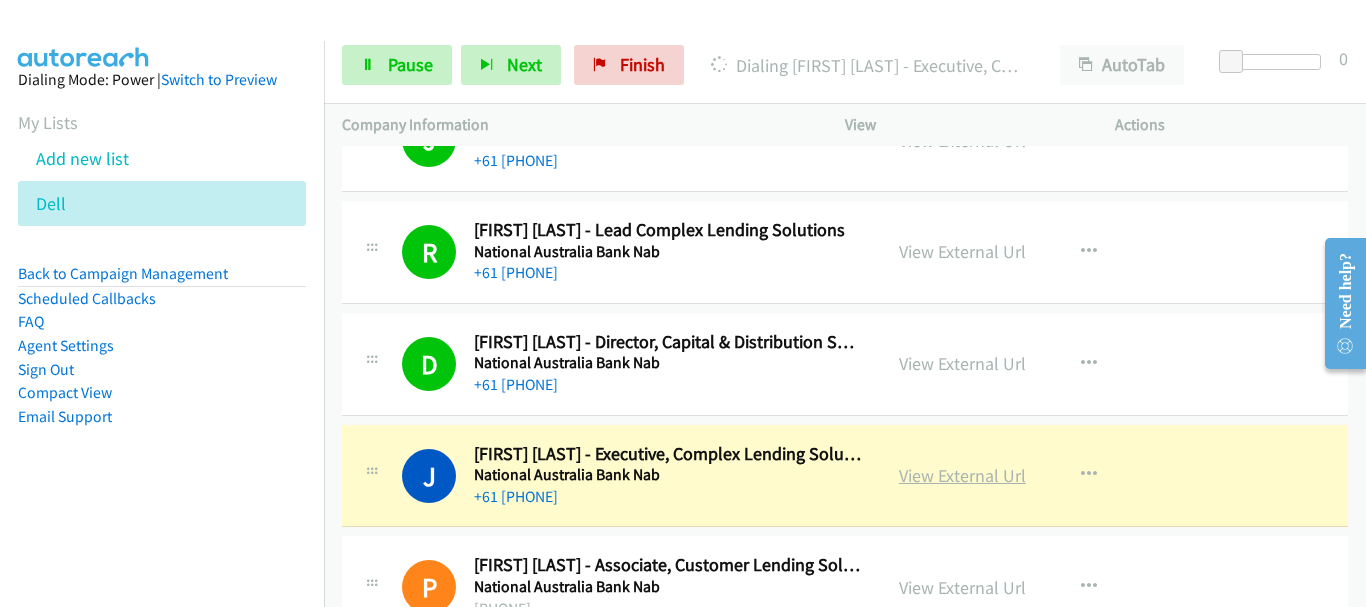 click on "View External Url" at bounding box center [962, 475] 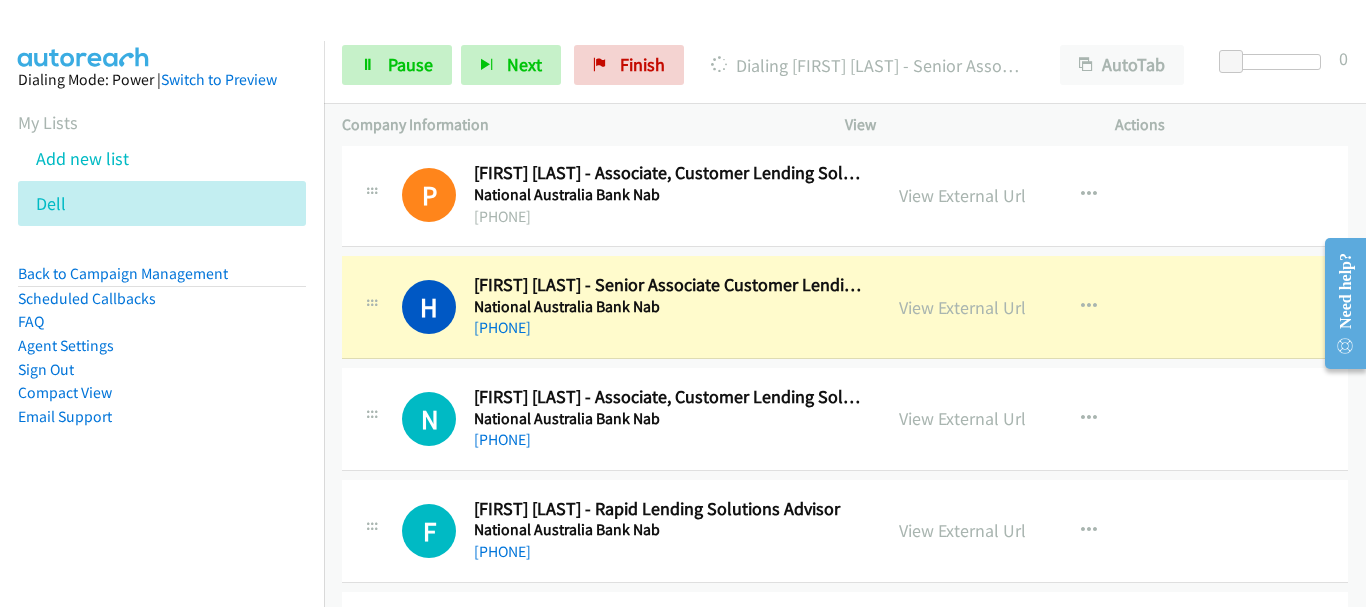scroll, scrollTop: 8400, scrollLeft: 0, axis: vertical 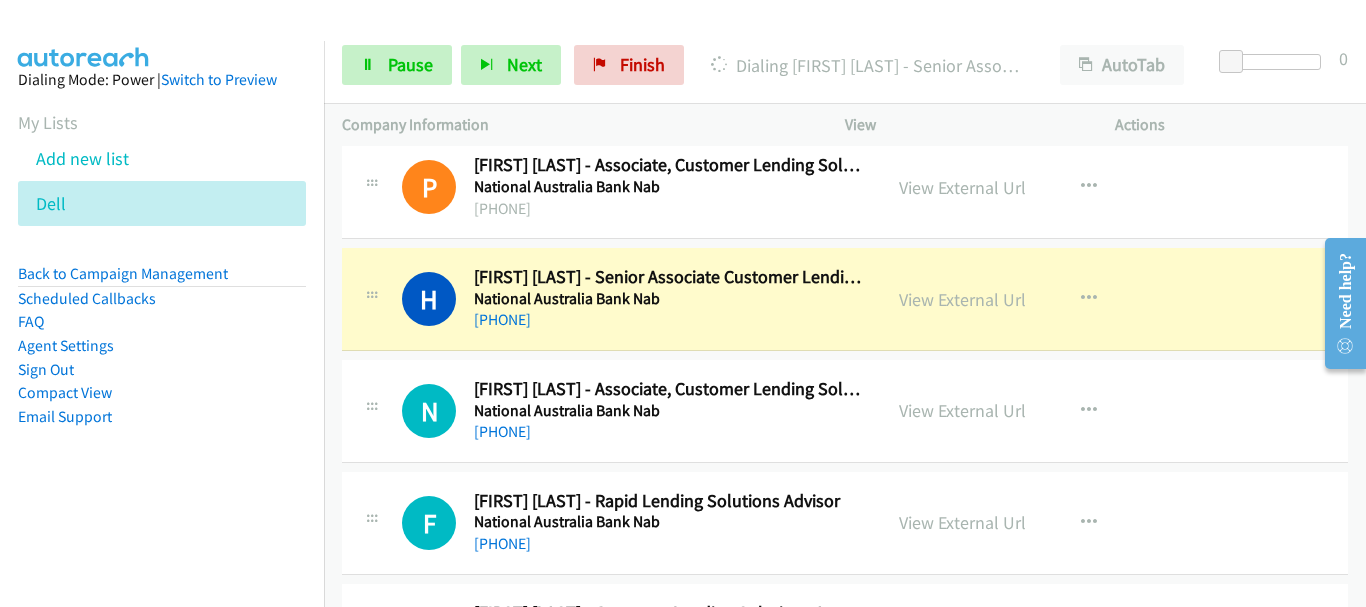 click on "N
Callback Scheduled
Niki Lim - Associate, Customer Lending Solutions, Nab Commercial Broker
National Australia Bank   Nab
Australia/Sydney
+61 2 9054 3207
View External Url
View External Url
Schedule/Manage Callback
Start Calls Here
Remove from list
Add to do not call list
Reset Call Status" at bounding box center [845, 412] 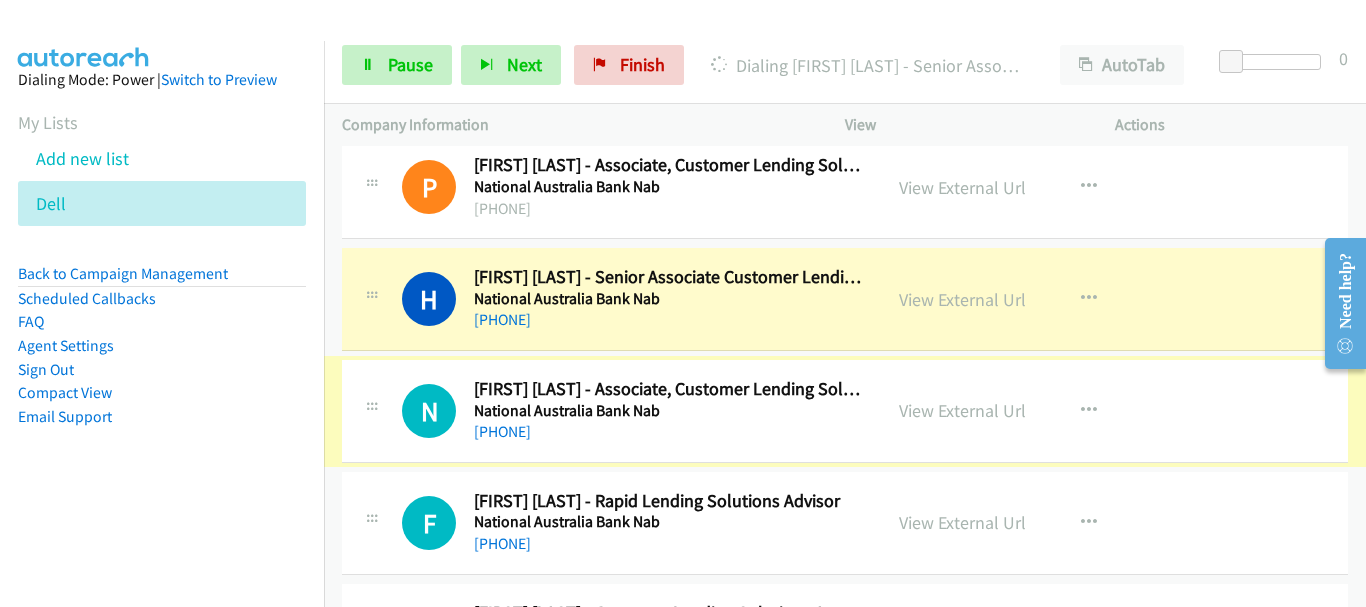 click on "+61 2 9054 3207" at bounding box center (668, 432) 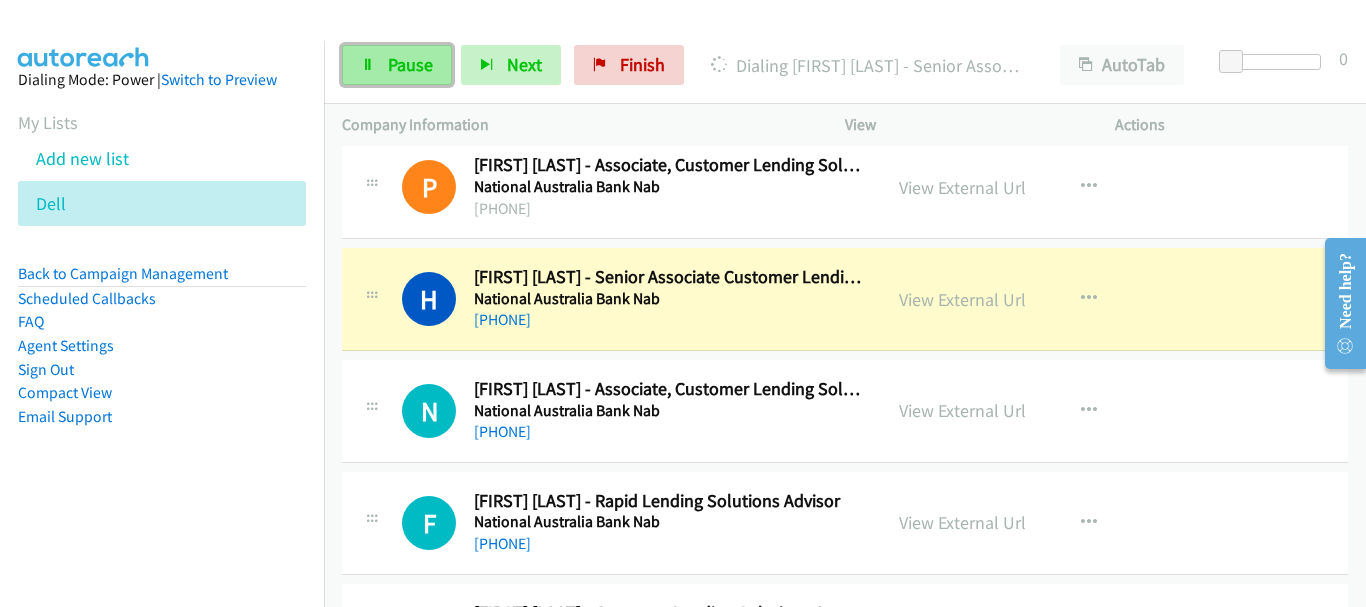 click on "Pause" at bounding box center [397, 65] 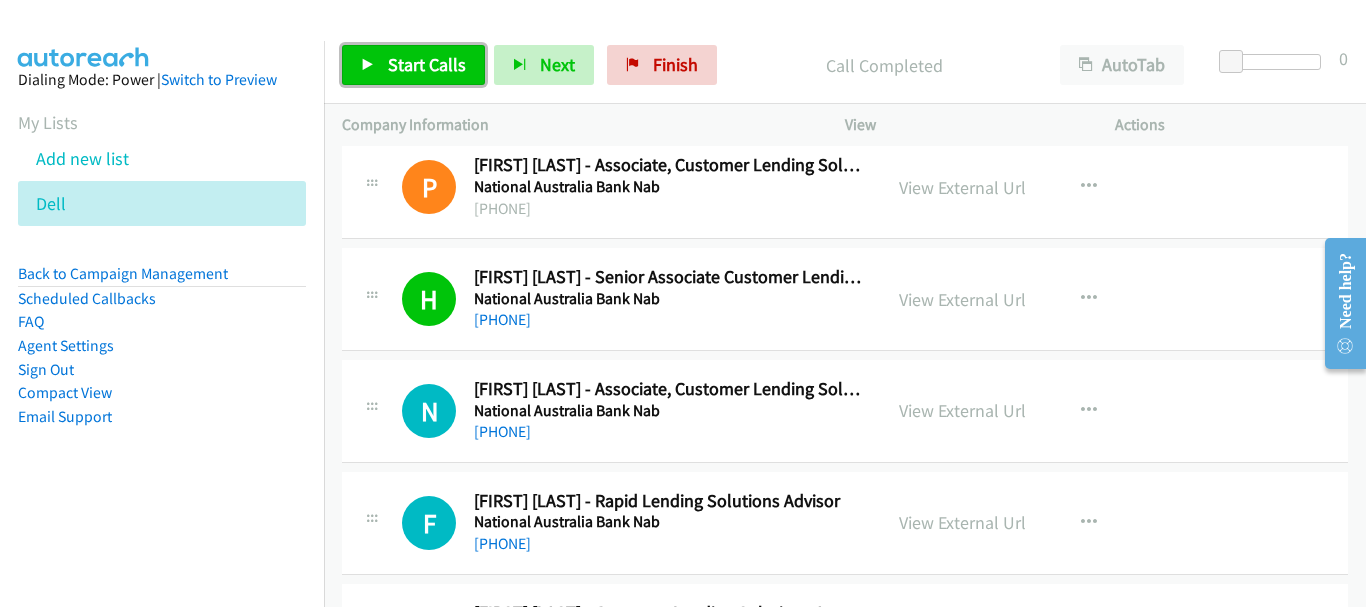 click on "Start Calls" at bounding box center [427, 64] 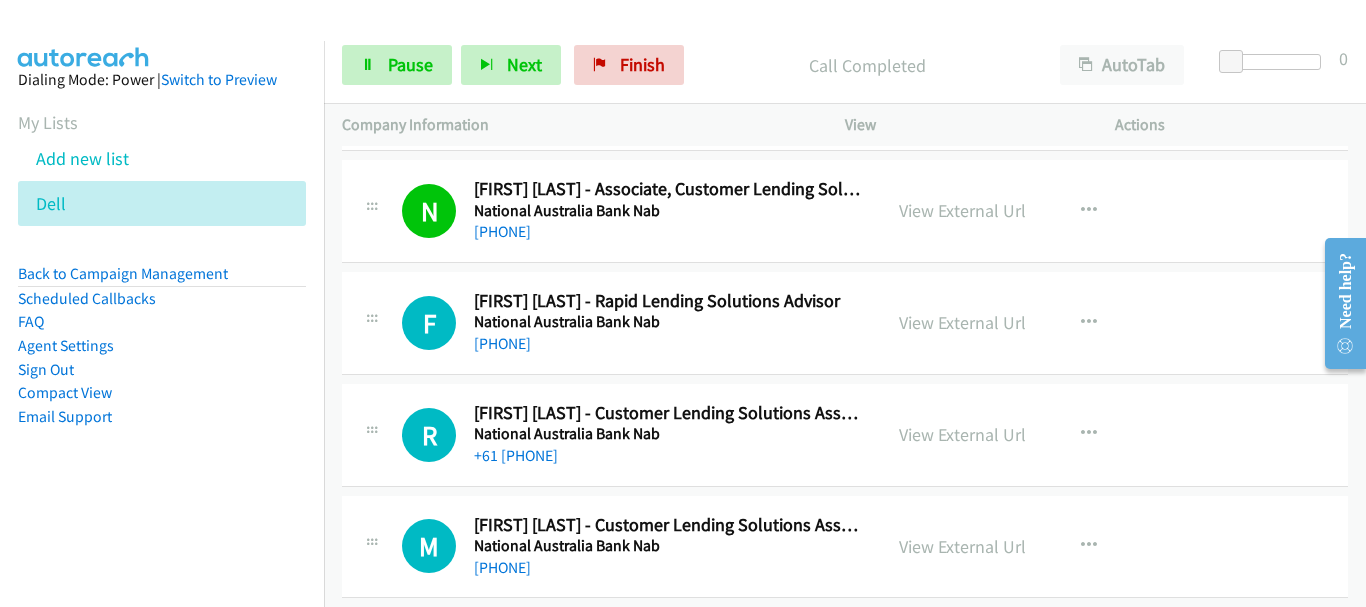 scroll, scrollTop: 8500, scrollLeft: 0, axis: vertical 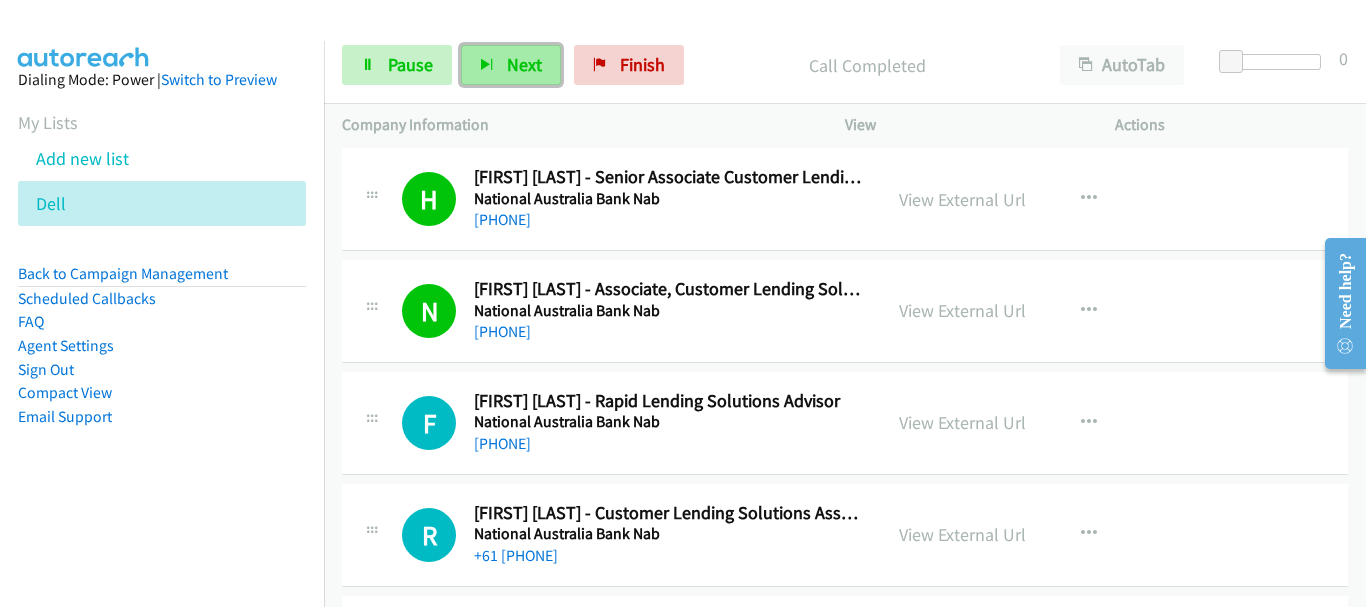 click at bounding box center [487, 66] 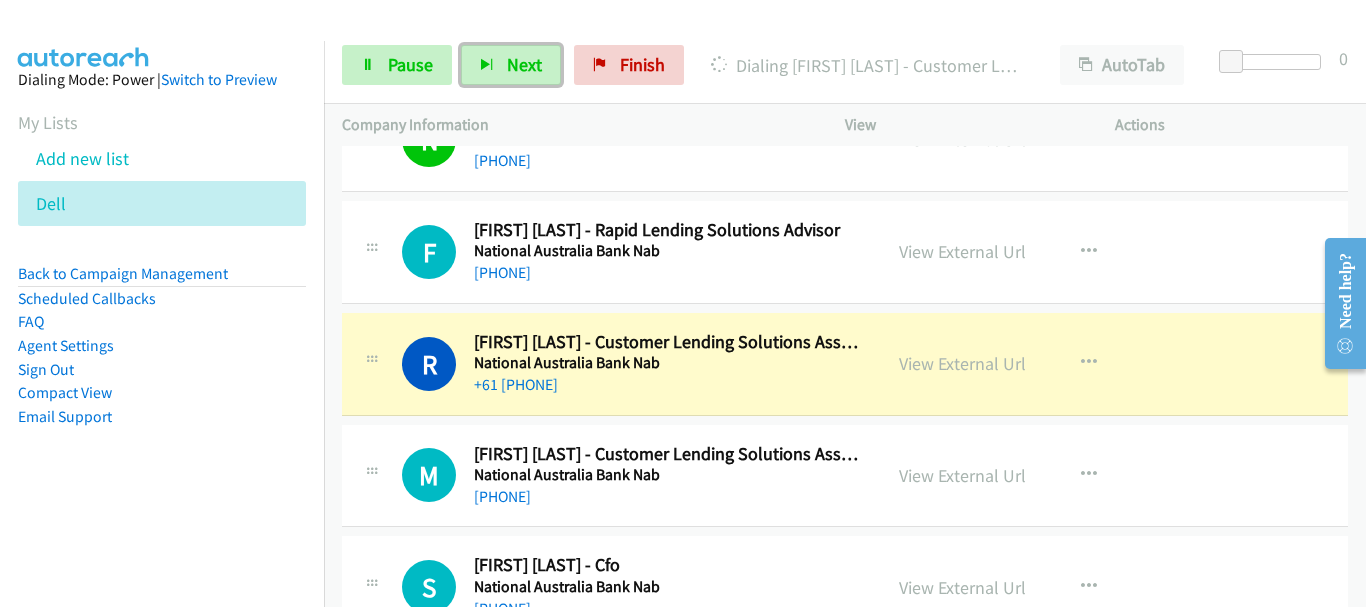 scroll, scrollTop: 8700, scrollLeft: 0, axis: vertical 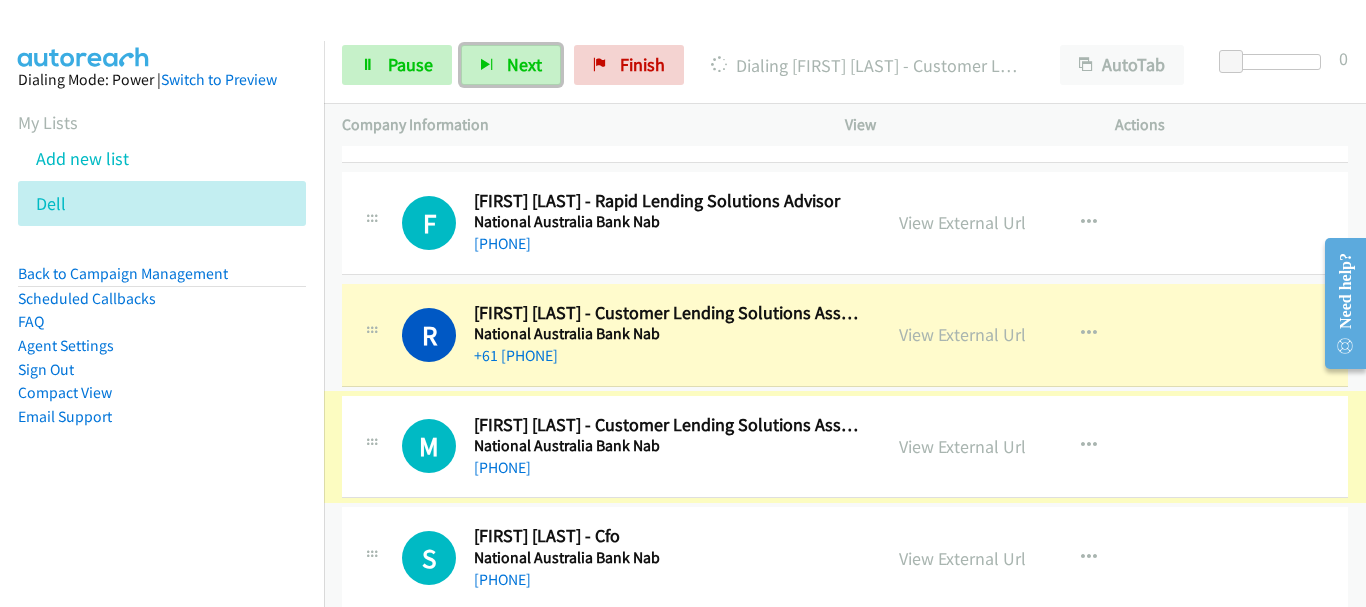 click on "+61 2 8778 1092" at bounding box center (668, 468) 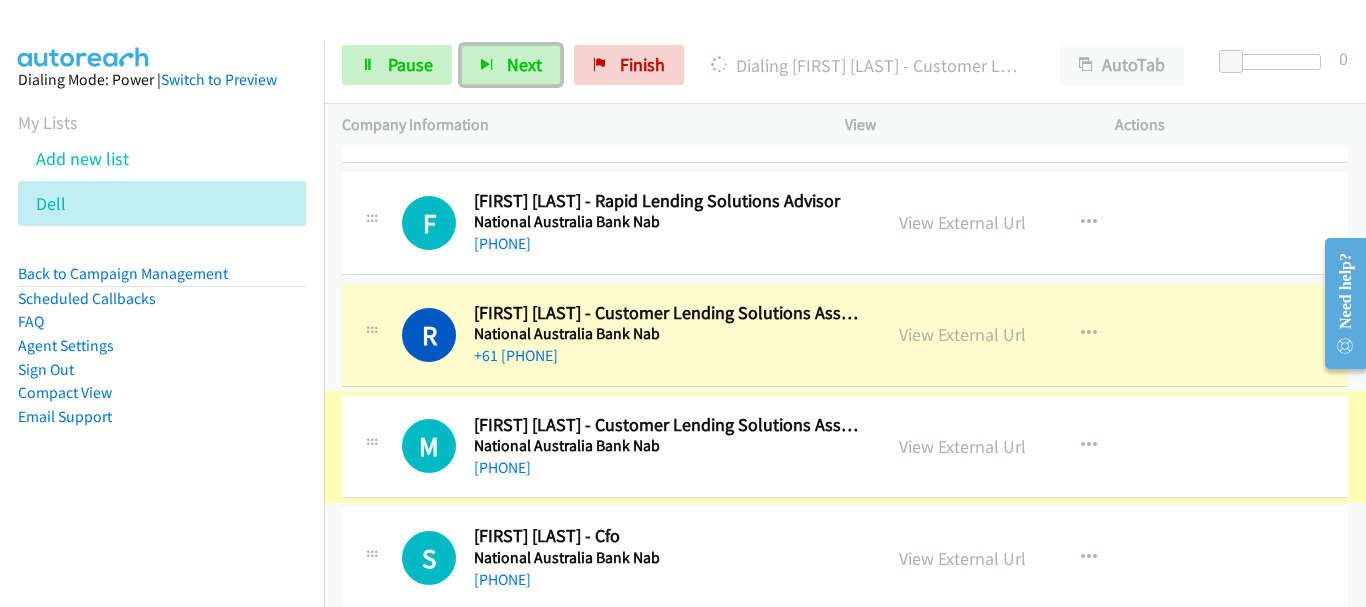 click on "M
Callback Scheduled
Mel Kenneally - Customer Lending Solutions Associate
National Australia Bank   Nab
Australia/Sydney
+61 2 8778 1092
View External Url
View External Url
Schedule/Manage Callback
Start Calls Here
Remove from list
Add to do not call list
Reset Call Status" at bounding box center [845, 447] 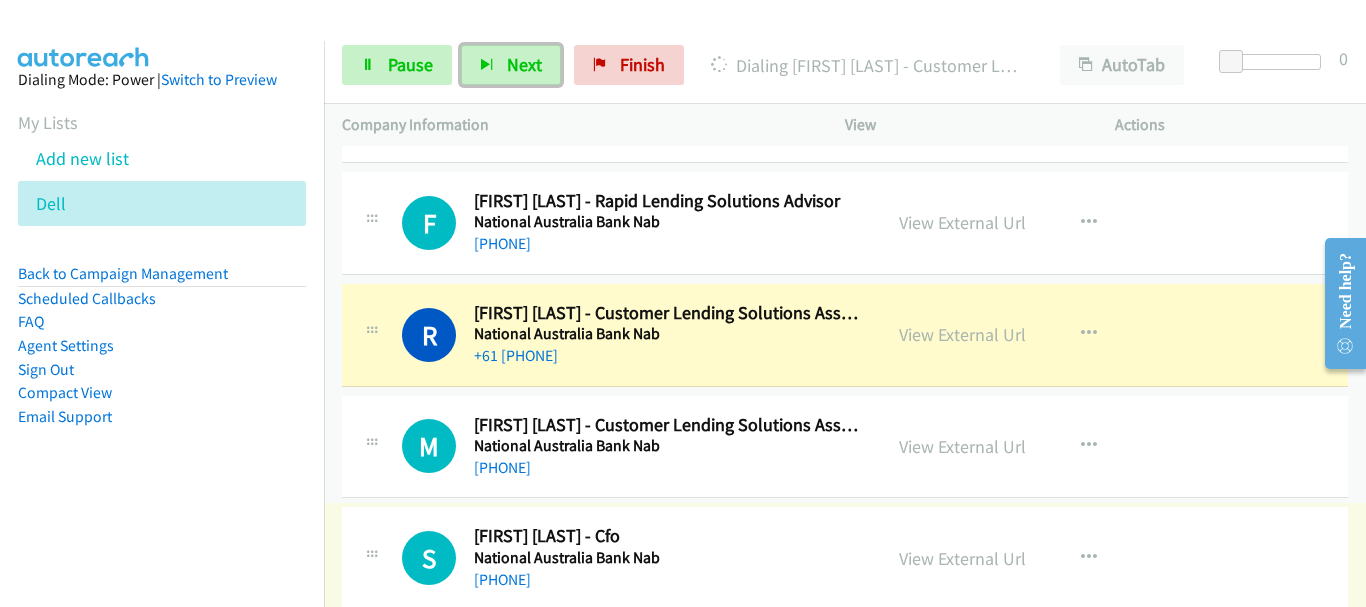 click on "Sarah Brawn - Cfo" at bounding box center [668, 536] 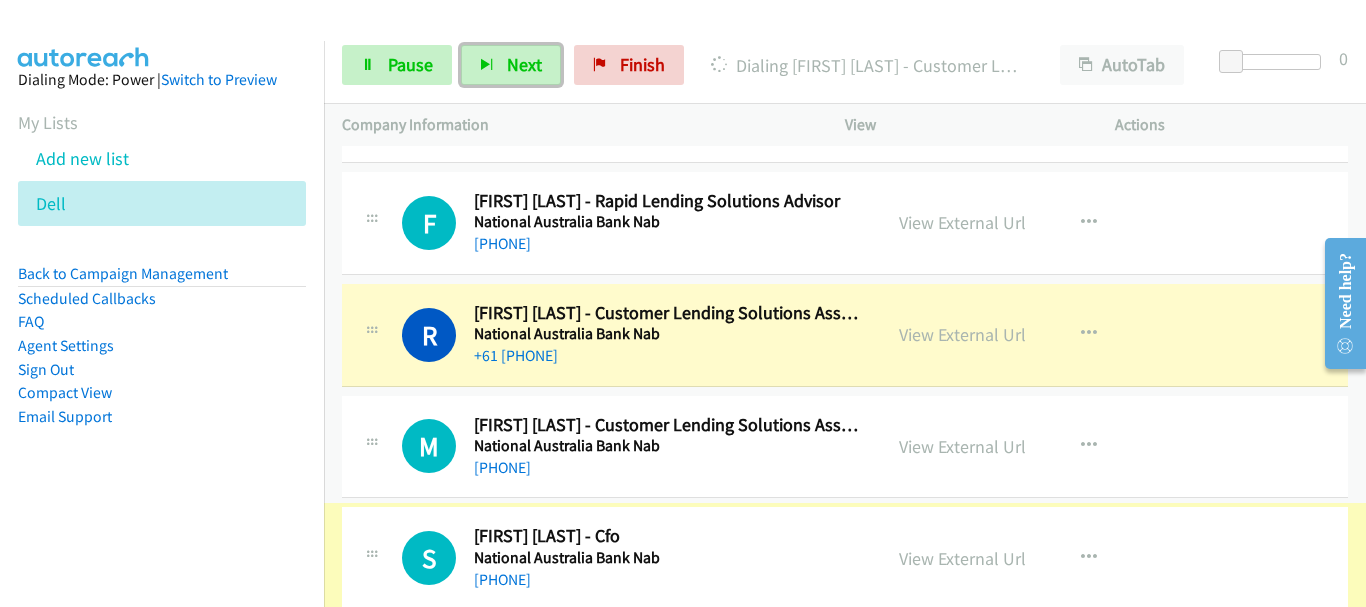 click on "S
Callback Scheduled
Sarah Brawn - Cfo
National Australia Bank   Nab
Australia/Sydney
+61 407 516 325
View External Url
View External Url
Schedule/Manage Callback
Start Calls Here
Remove from list
Add to do not call list
Reset Call Status" at bounding box center (845, 558) 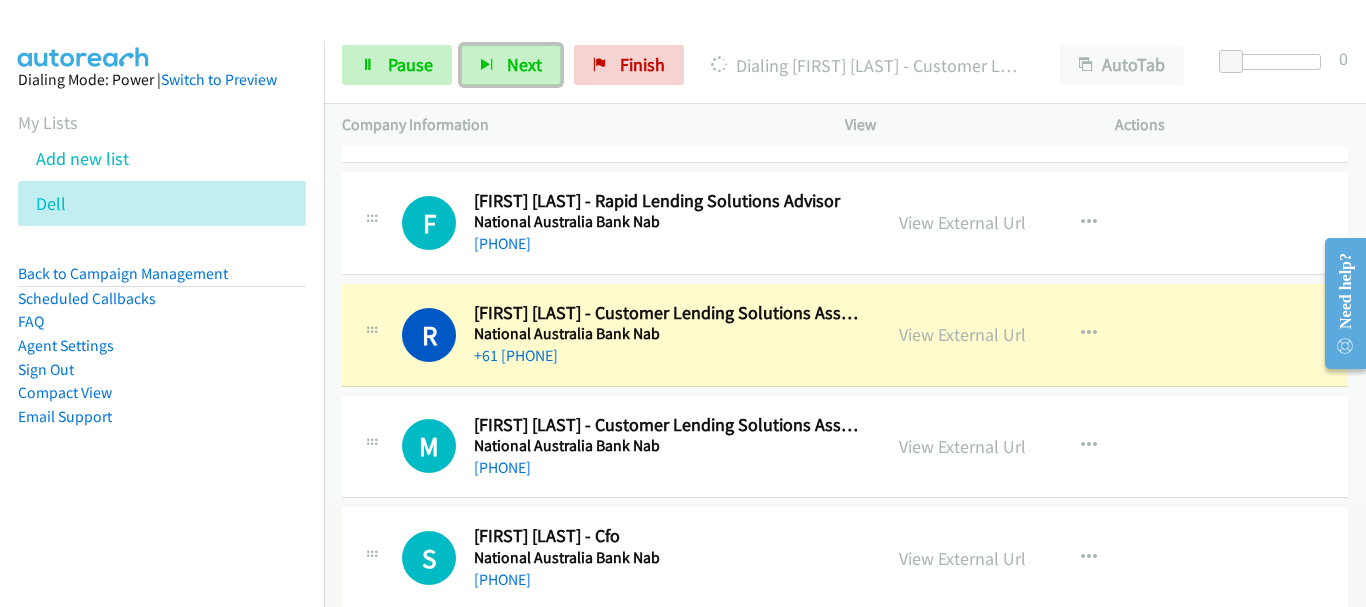click on "M
Callback Scheduled
Mel Kenneally - Customer Lending Solutions Associate
National Australia Bank   Nab
Australia/Sydney
+61 2 8778 1092
View External Url
View External Url
Schedule/Manage Callback
Start Calls Here
Remove from list
Add to do not call list
Reset Call Status" at bounding box center [845, 447] 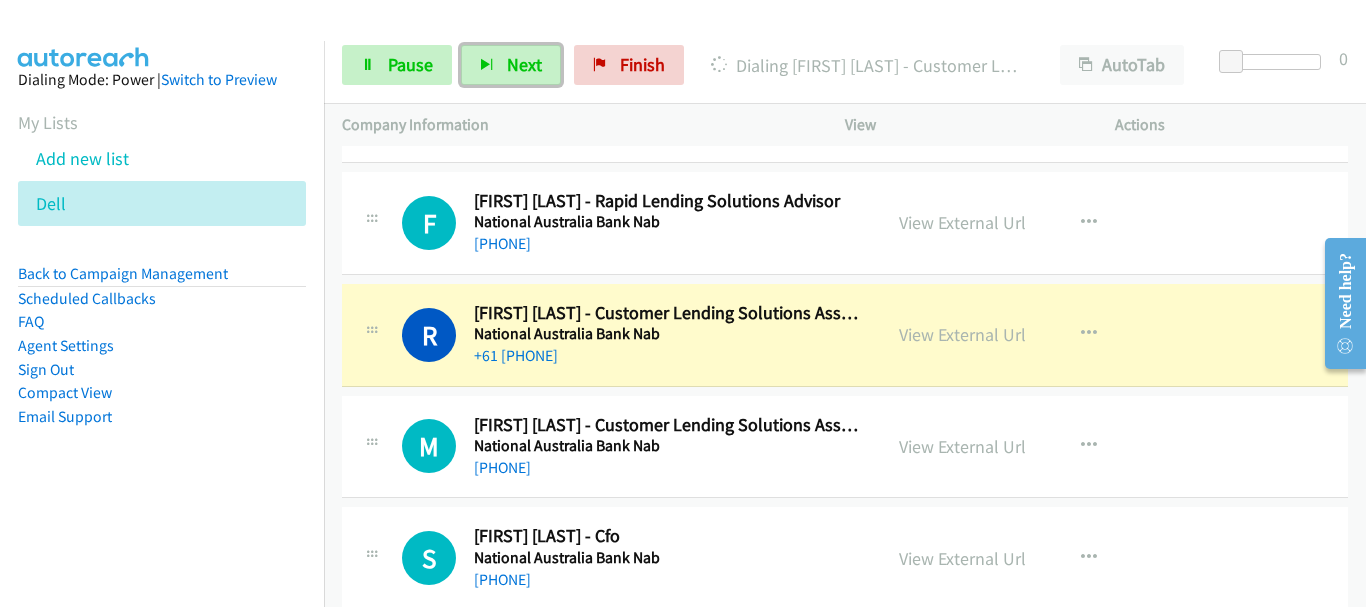 click on "M
Callback Scheduled
Mel Kenneally - Customer Lending Solutions Associate
National Australia Bank   Nab
Australia/Sydney
+61 2 8778 1092
View External Url
View External Url
Schedule/Manage Callback
Start Calls Here
Remove from list
Add to do not call list
Reset Call Status" at bounding box center [845, 447] 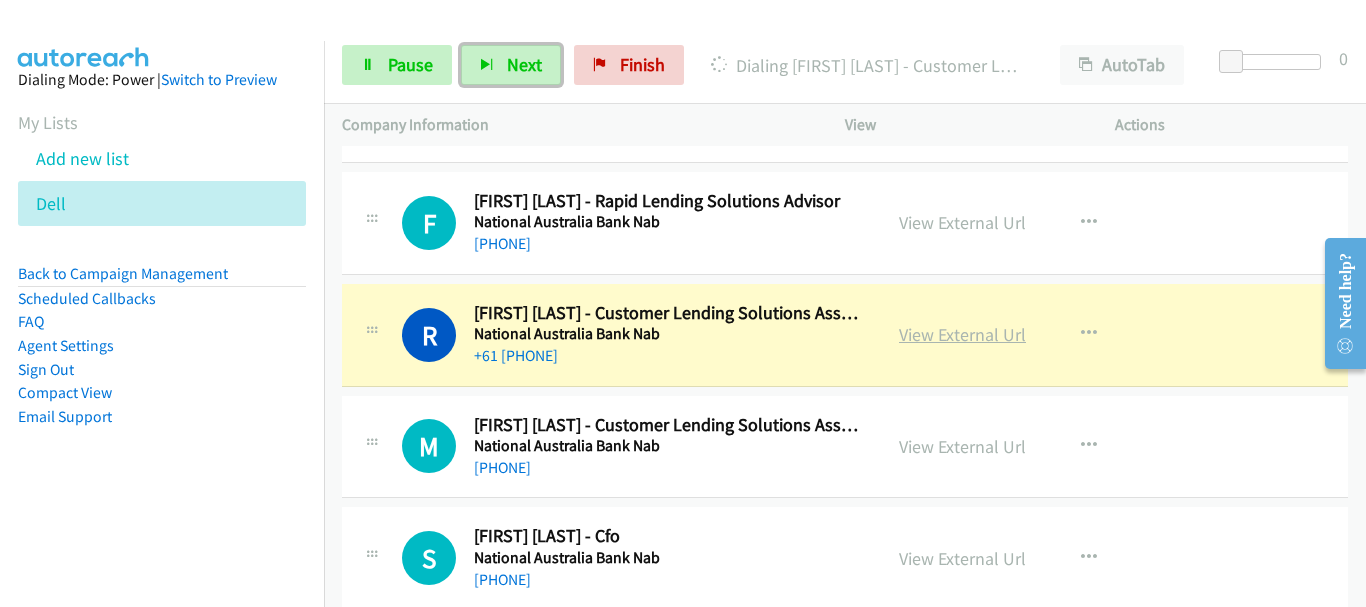 click on "View External Url" at bounding box center [962, 334] 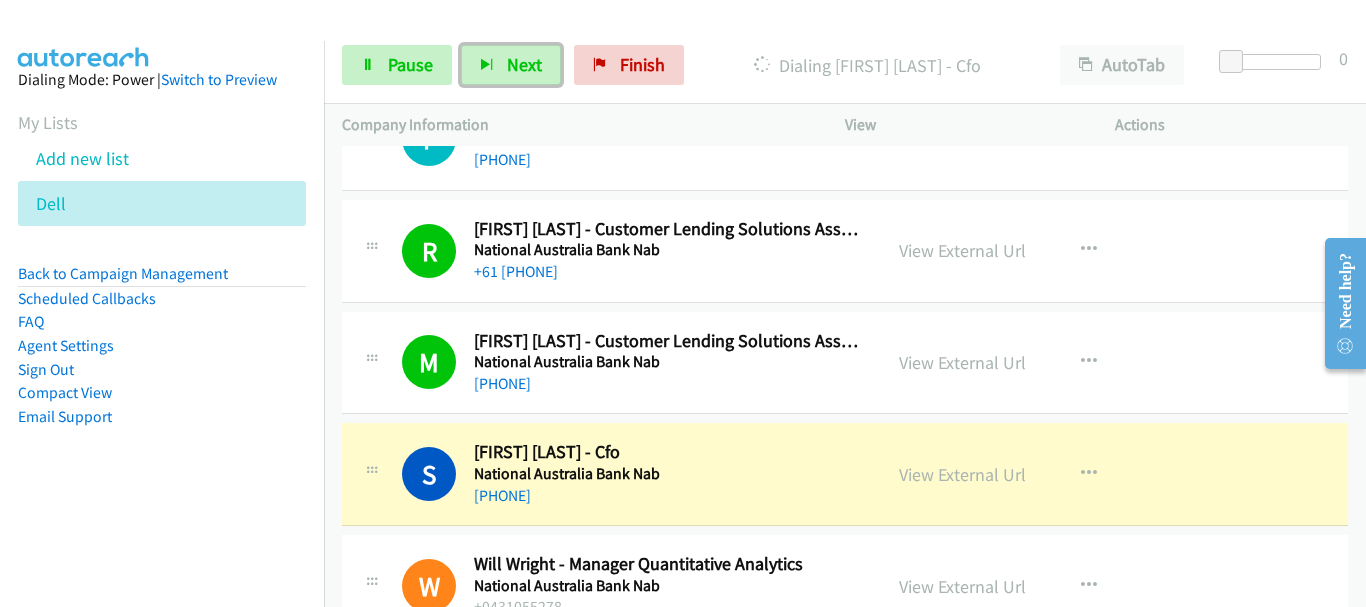 scroll, scrollTop: 8900, scrollLeft: 0, axis: vertical 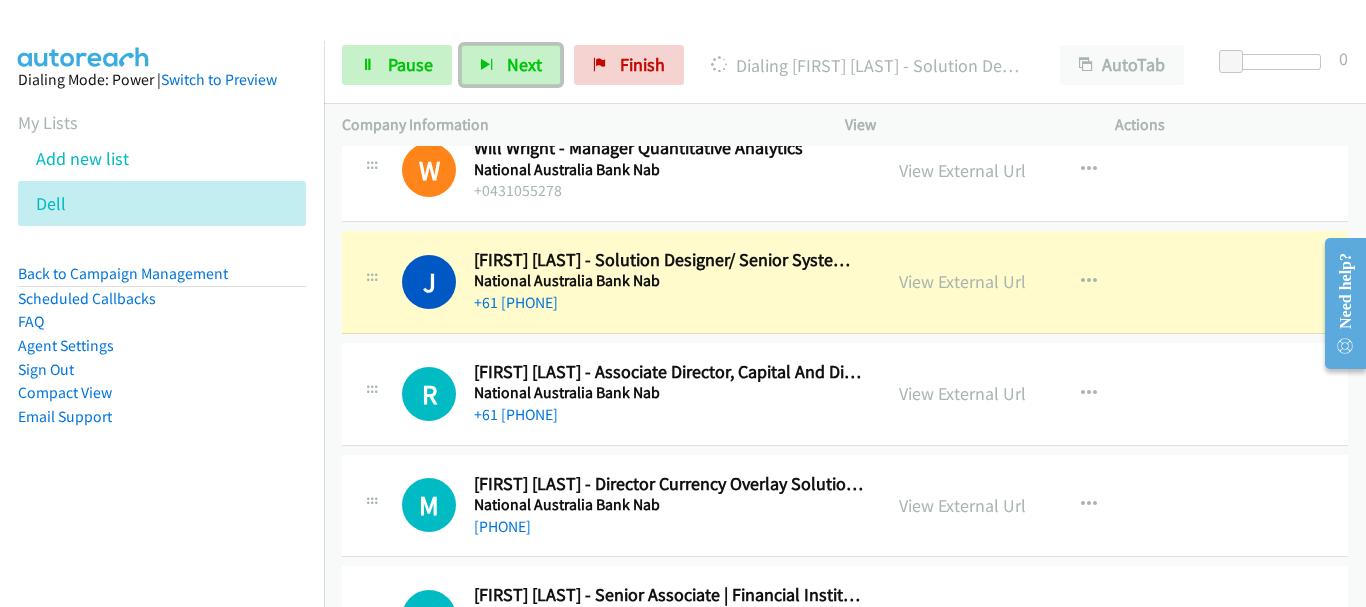 click on "R
Callback Scheduled
Reshpaul Chahal - Associate Director, Capital And Distribution Solutions
National Australia Bank   Nab
Australia/Sydney
+61 415 935 165
View External Url
View External Url
Schedule/Manage Callback
Start Calls Here
Remove from list
Add to do not call list
Reset Call Status" at bounding box center [845, 394] 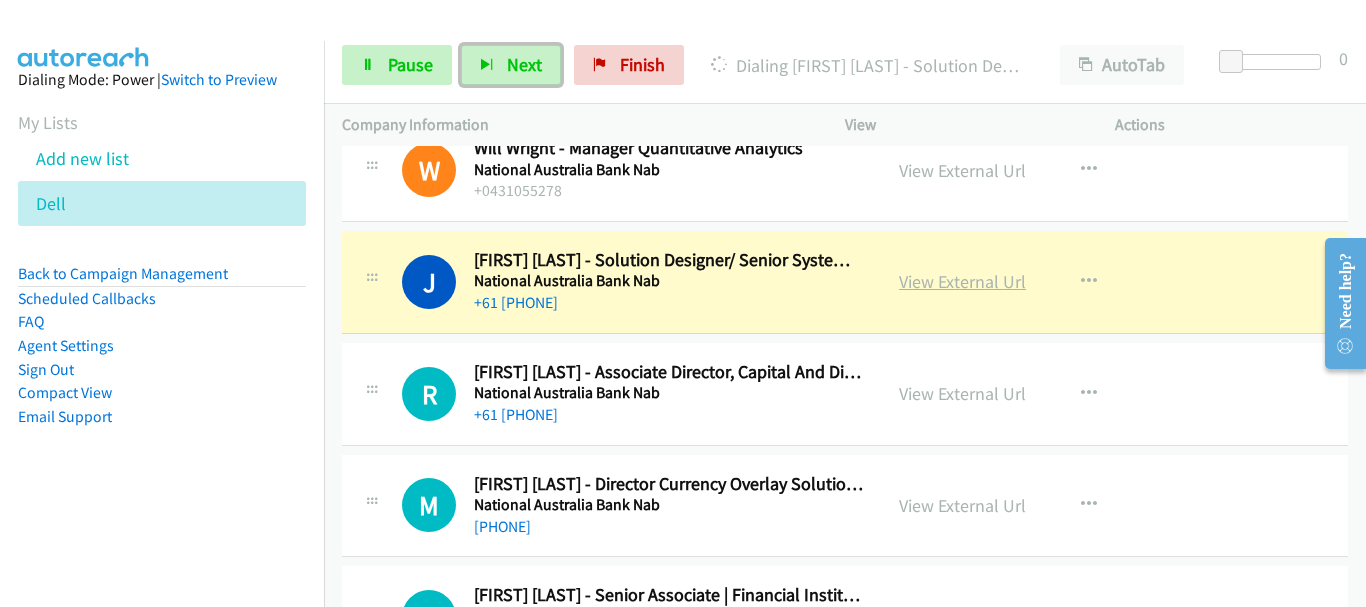 click on "View External Url" at bounding box center [962, 281] 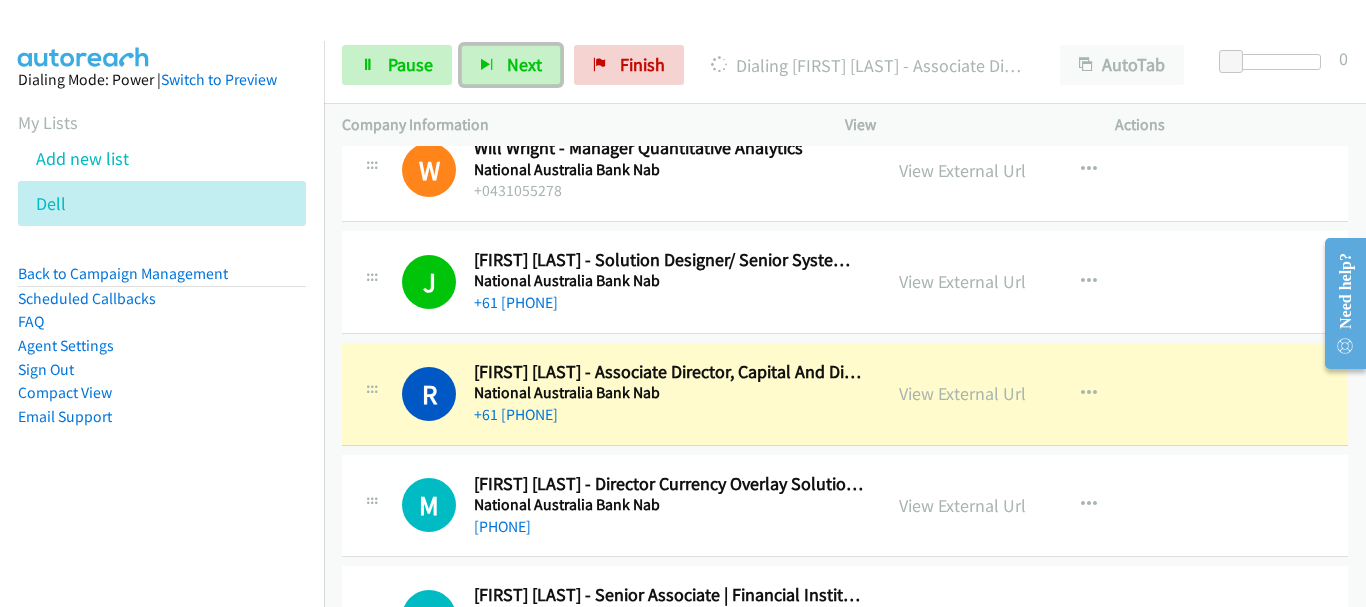 click on "M
Callback Scheduled
Mike Symonds - Director Currency Overlay Solutions
National Australia Bank   Nab
Australia/Sydney
+61 455 105 052
View External Url
View External Url
Schedule/Manage Callback
Start Calls Here
Remove from list
Add to do not call list
Reset Call Status" at bounding box center (845, 506) 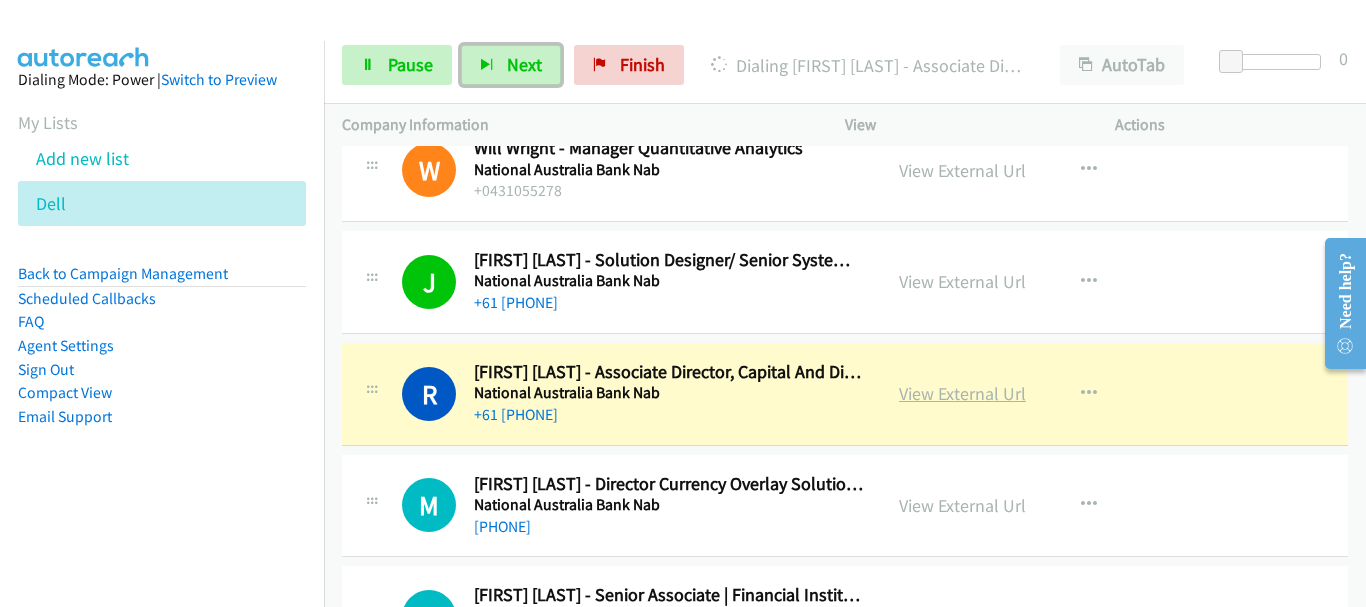 click on "View External Url" at bounding box center [962, 393] 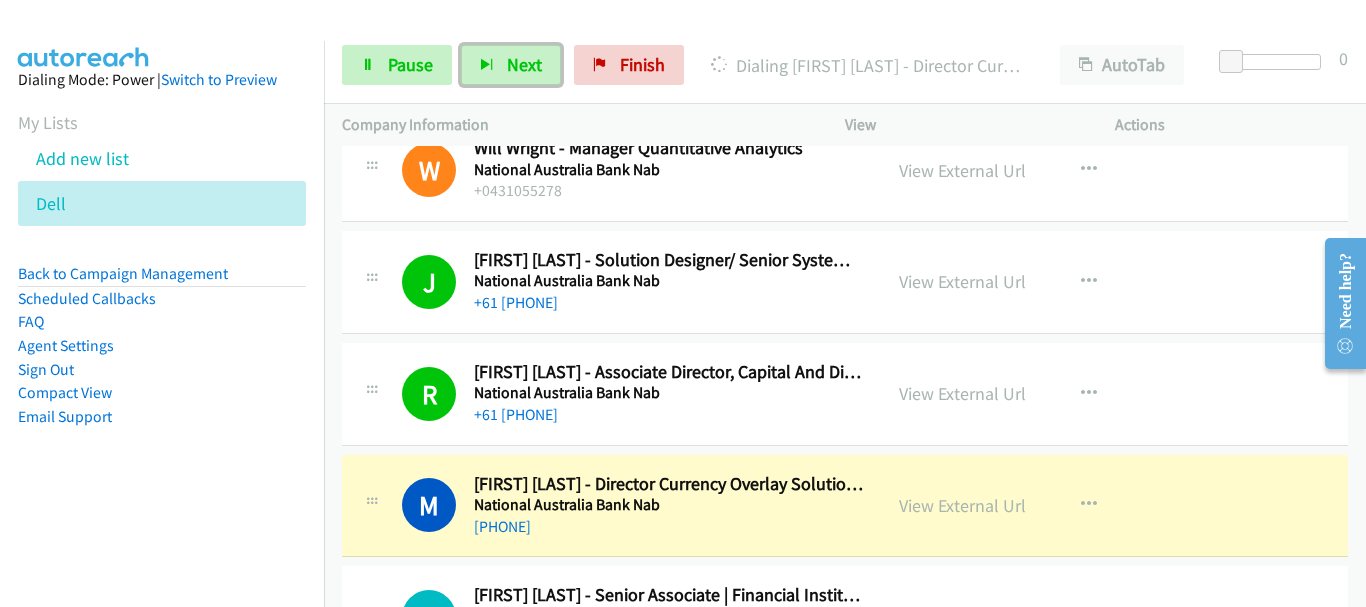 click on "National Australia Bank   Nab" at bounding box center [668, 505] 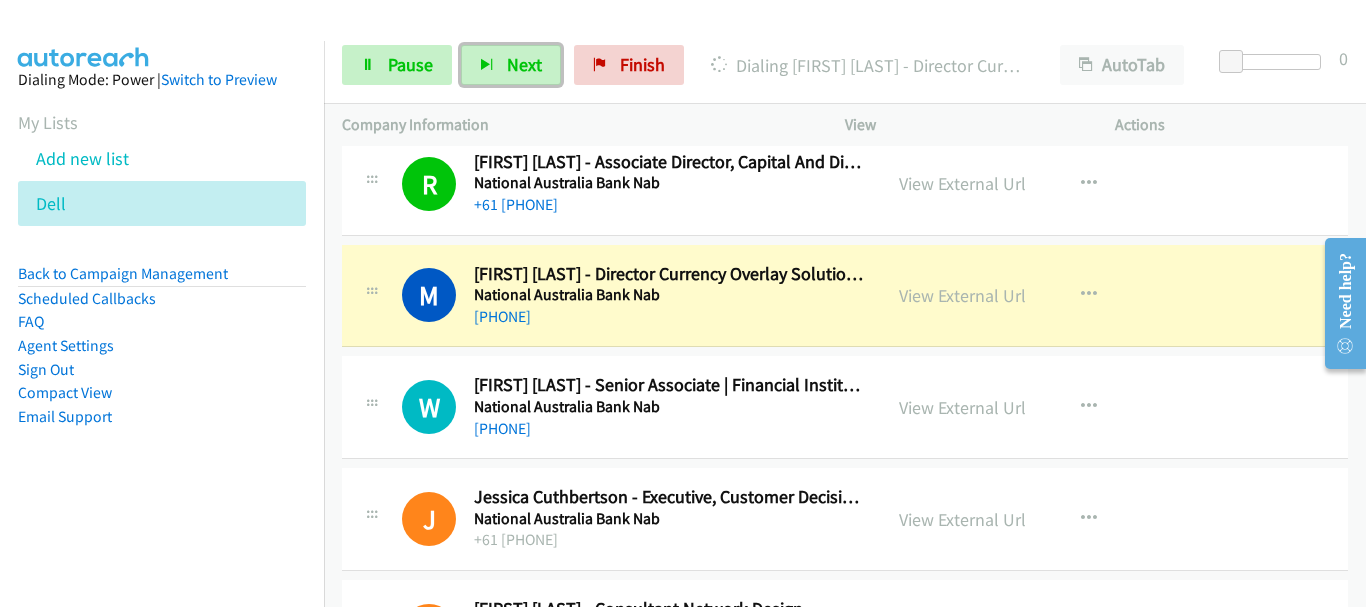 scroll, scrollTop: 9500, scrollLeft: 0, axis: vertical 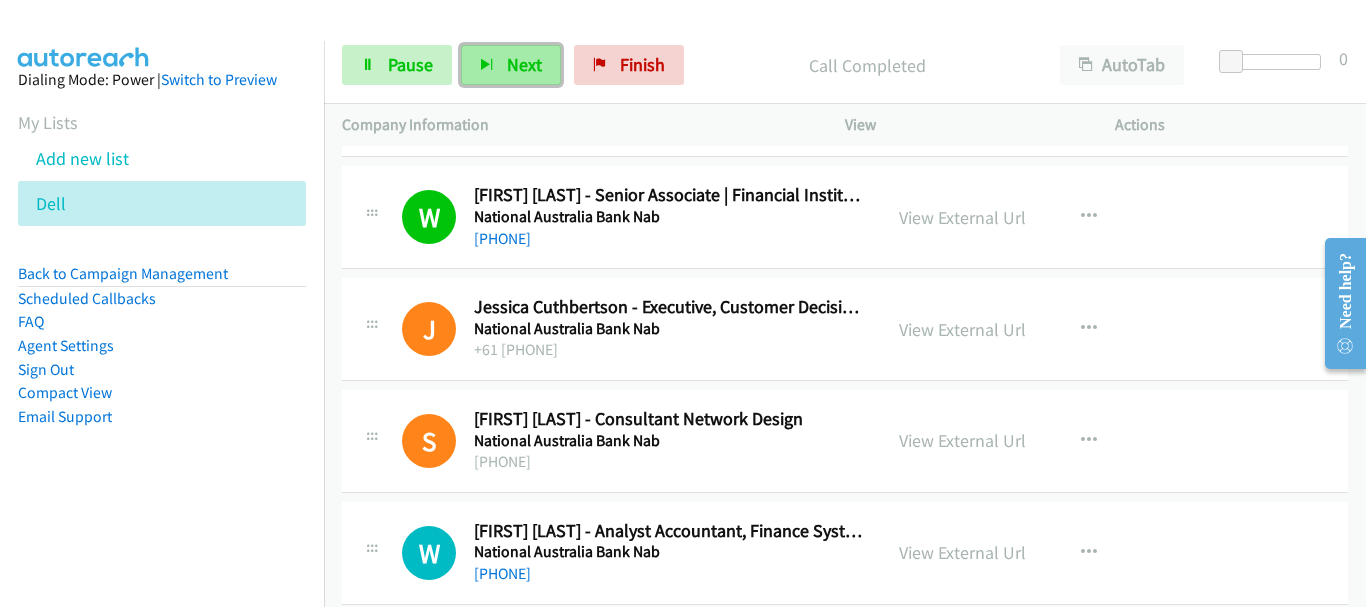 click on "Next" at bounding box center (524, 64) 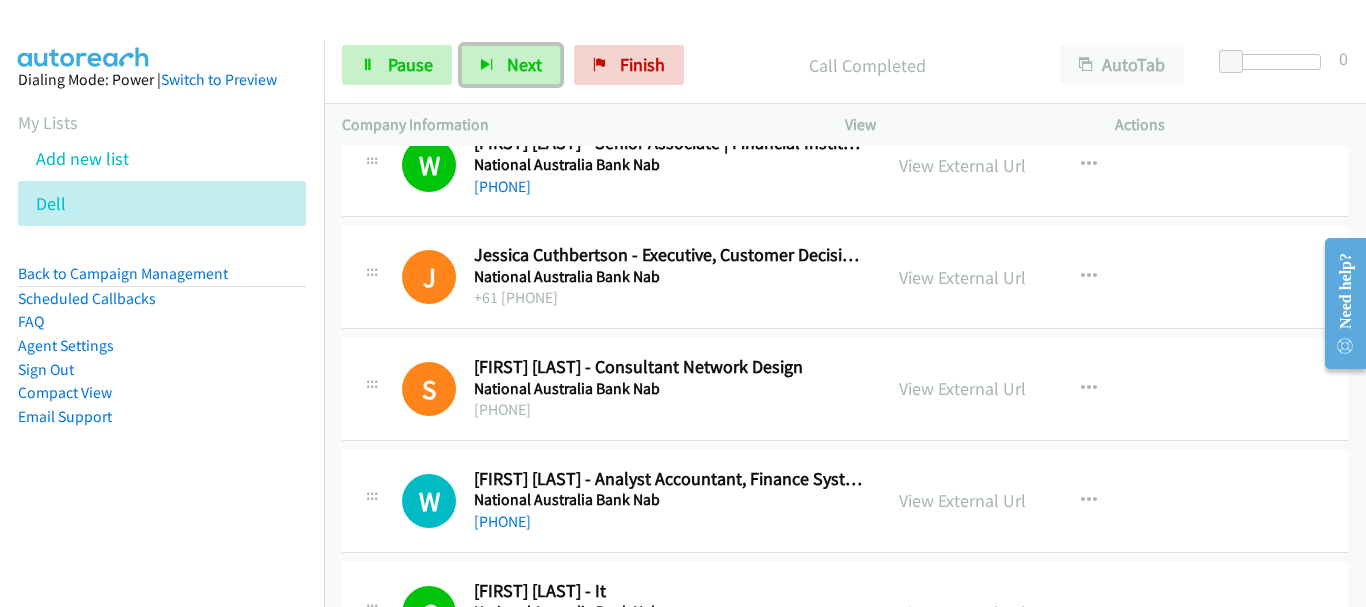 scroll, scrollTop: 9700, scrollLeft: 0, axis: vertical 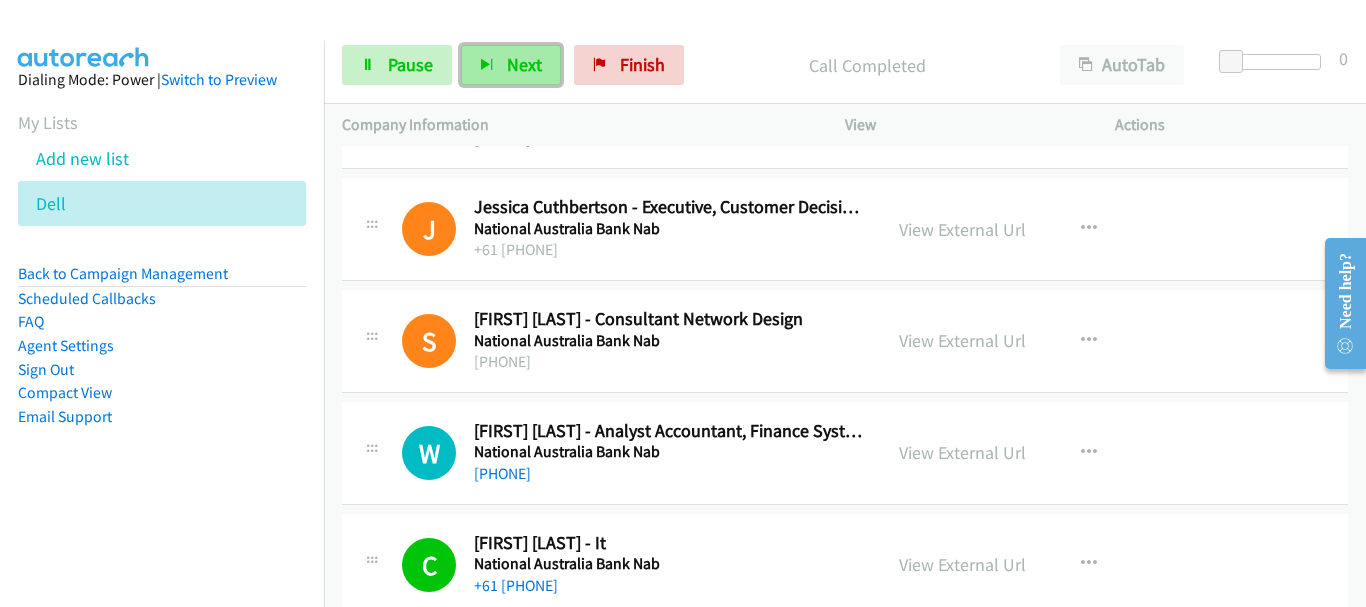 click on "Next" at bounding box center [511, 65] 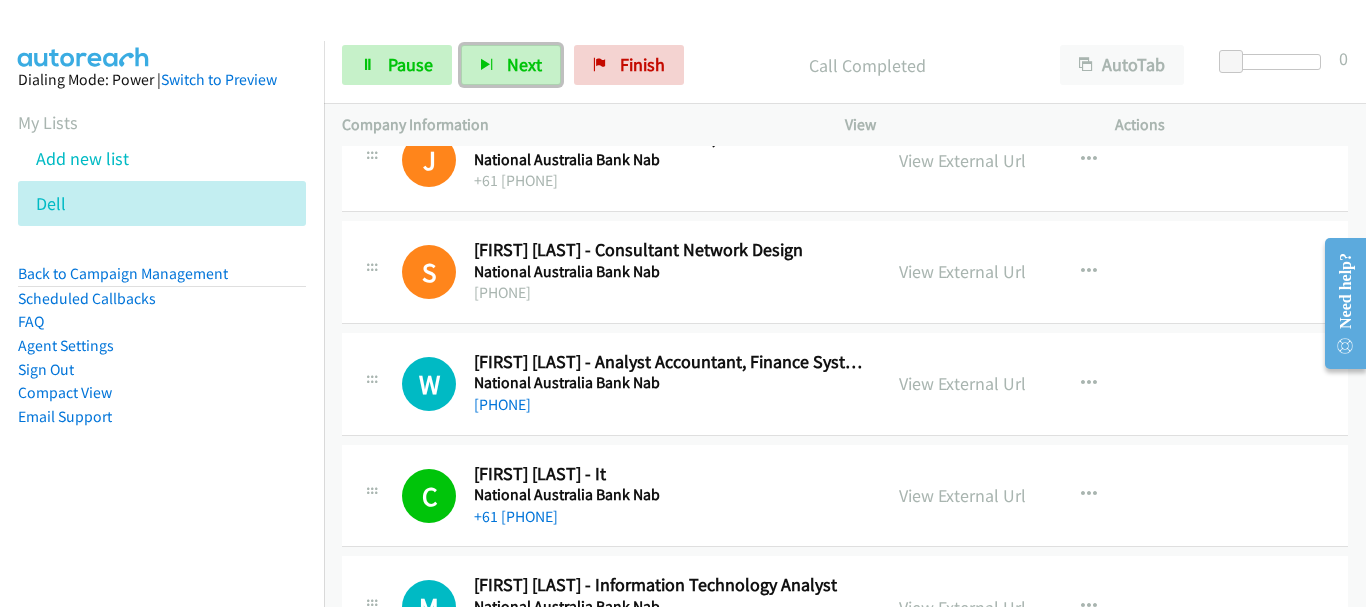scroll, scrollTop: 9800, scrollLeft: 0, axis: vertical 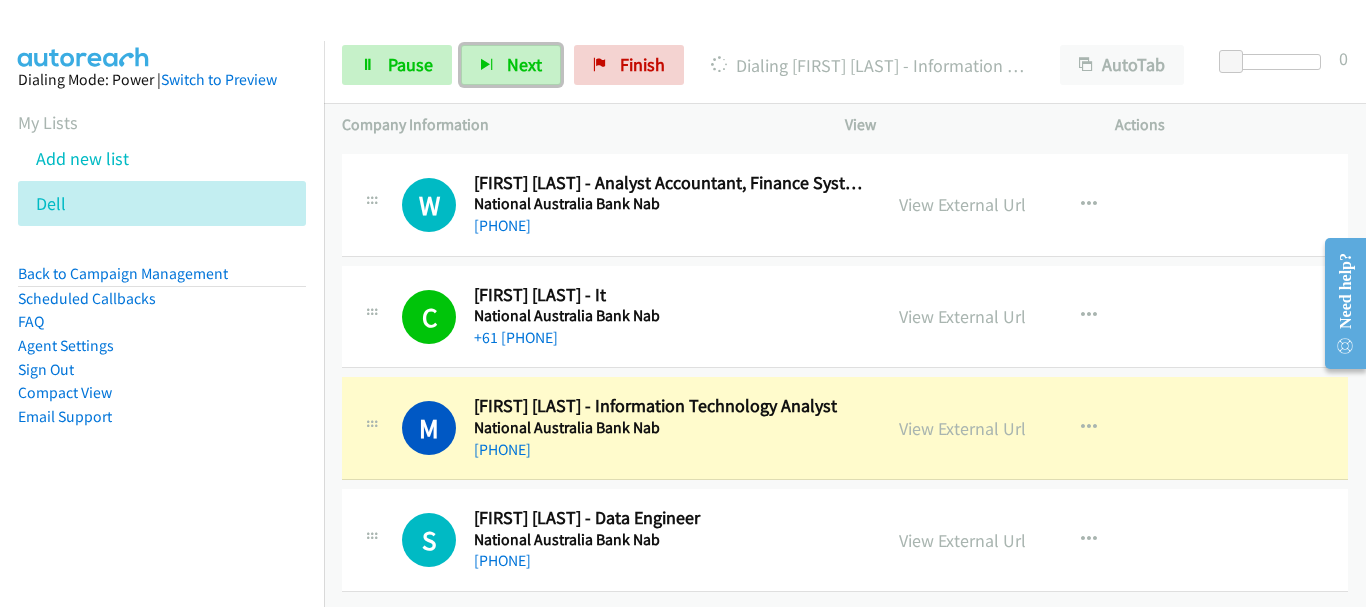 click on "National Australia Bank   Nab" at bounding box center [668, 540] 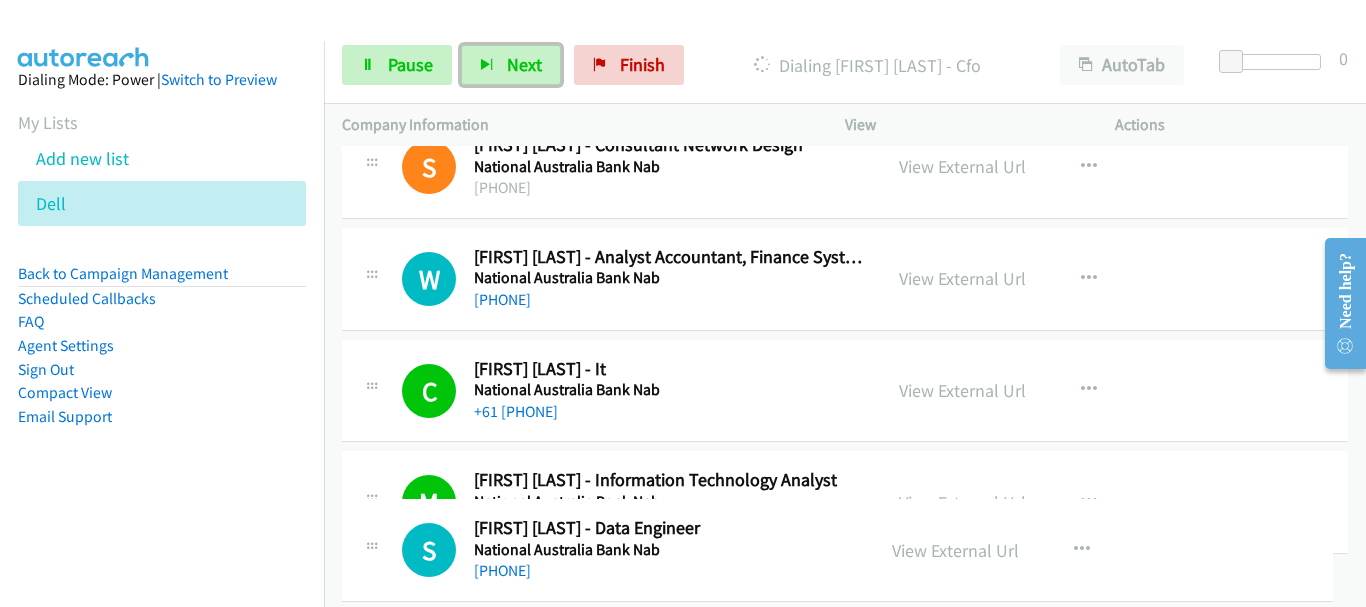 scroll, scrollTop: 9887, scrollLeft: 0, axis: vertical 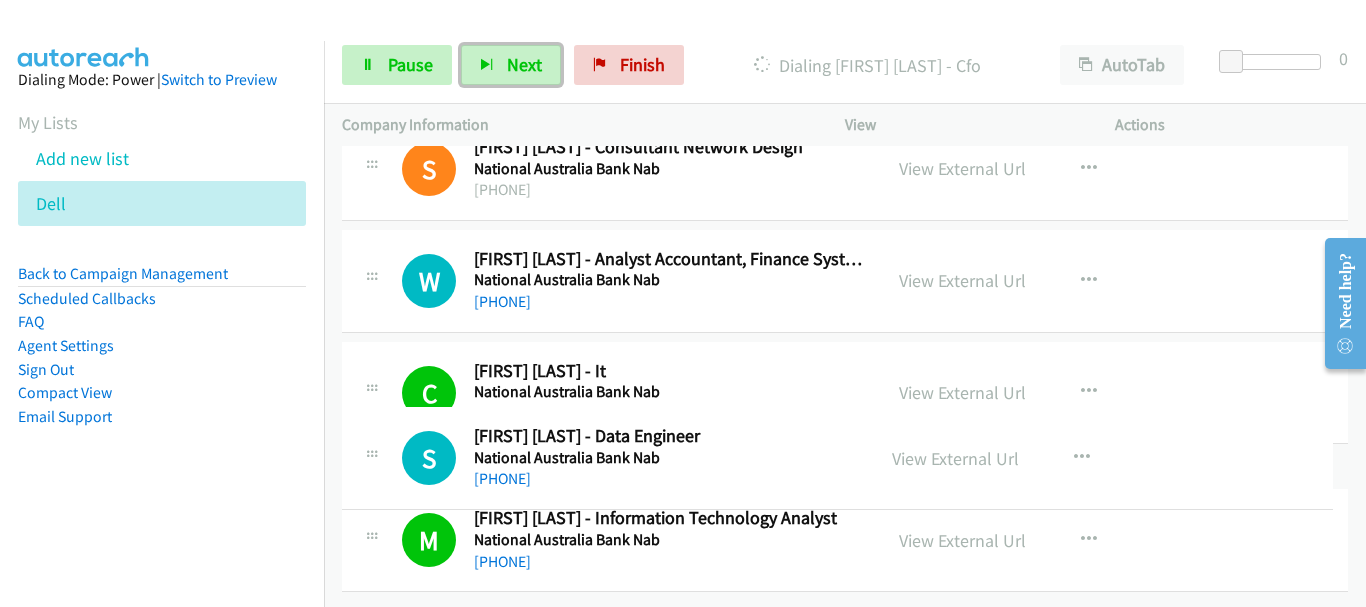 drag, startPoint x: 1349, startPoint y: 570, endPoint x: 1350, endPoint y: 488, distance: 82.006096 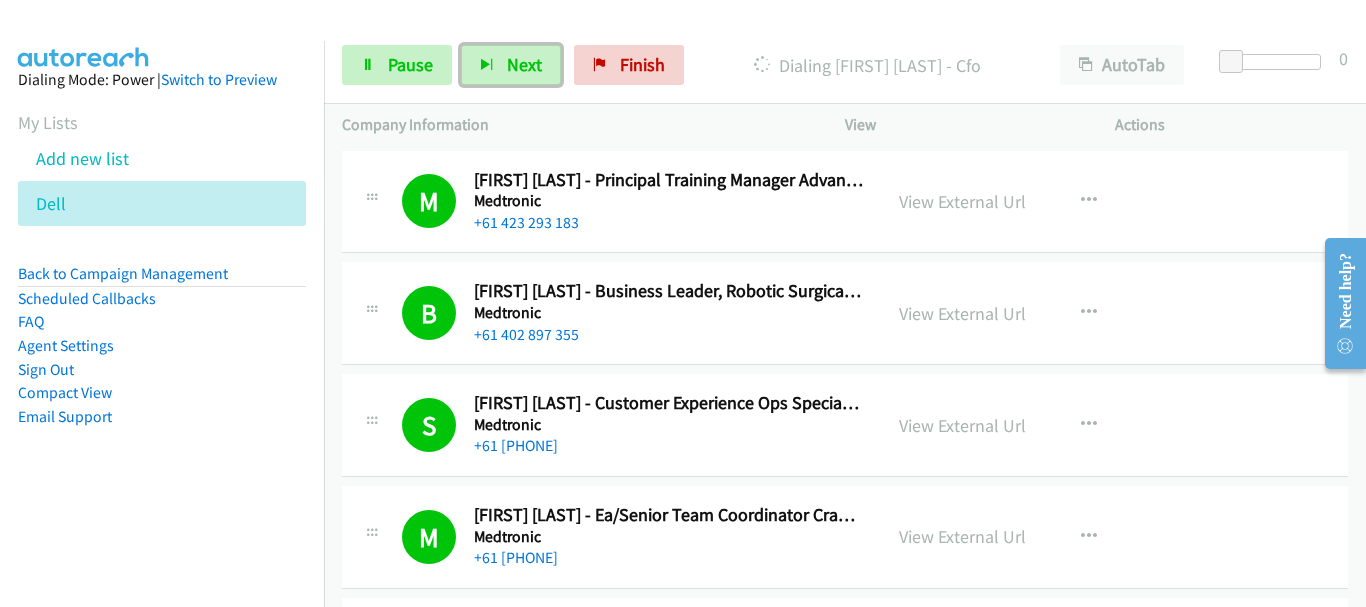 scroll, scrollTop: 0, scrollLeft: 0, axis: both 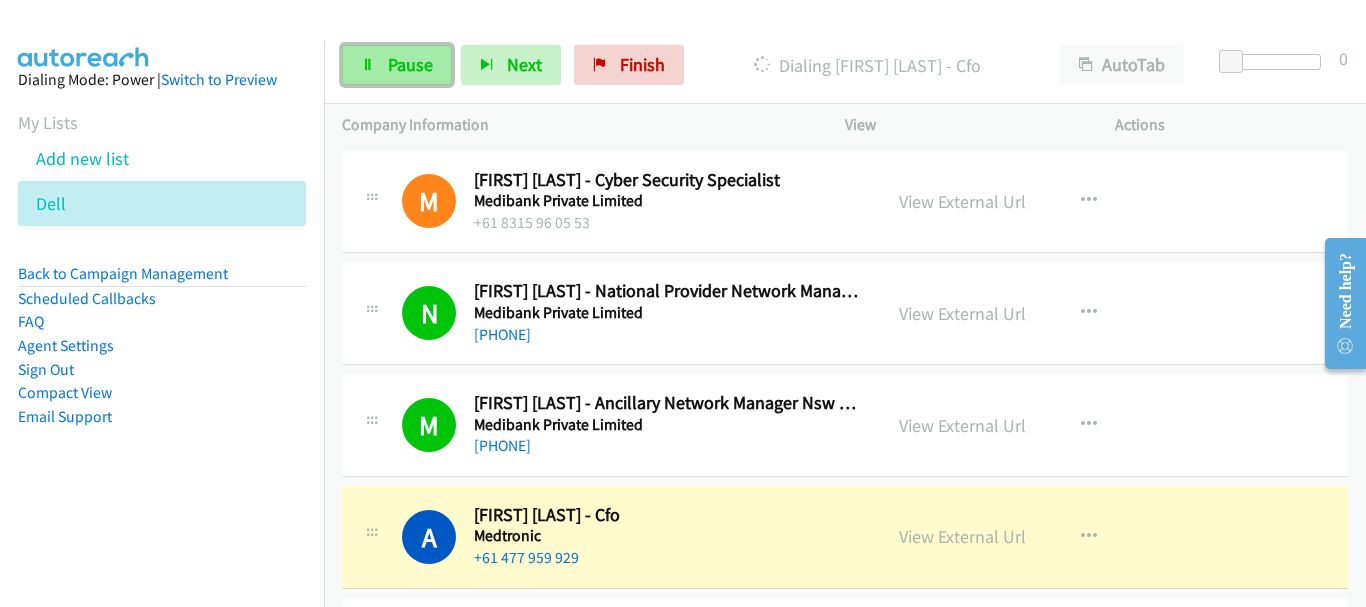 click on "Pause" at bounding box center [410, 64] 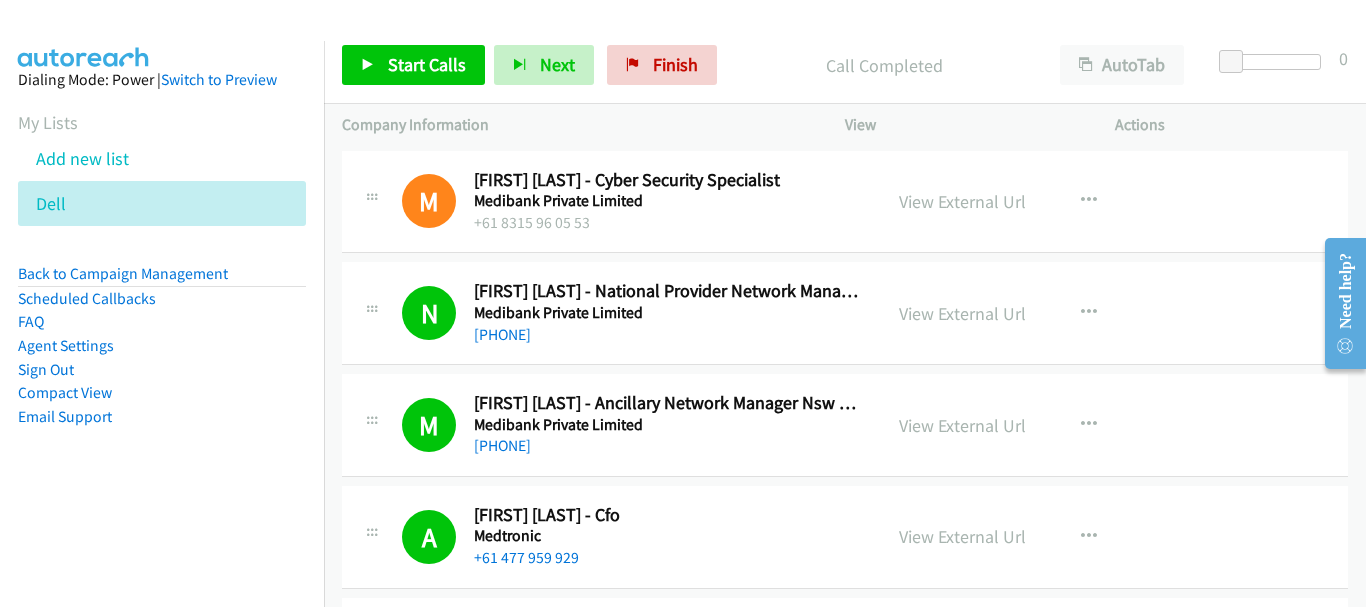 click on "A
Callback Scheduled
Andrew Beath - Cfo
Medtronic
Australia/Sydney
+61 477 959 929
View External Url
View External Url
Schedule/Manage Callback
Start Calls Here
Remove from list
Add to do not call list
Reset Call Status" at bounding box center [845, 537] 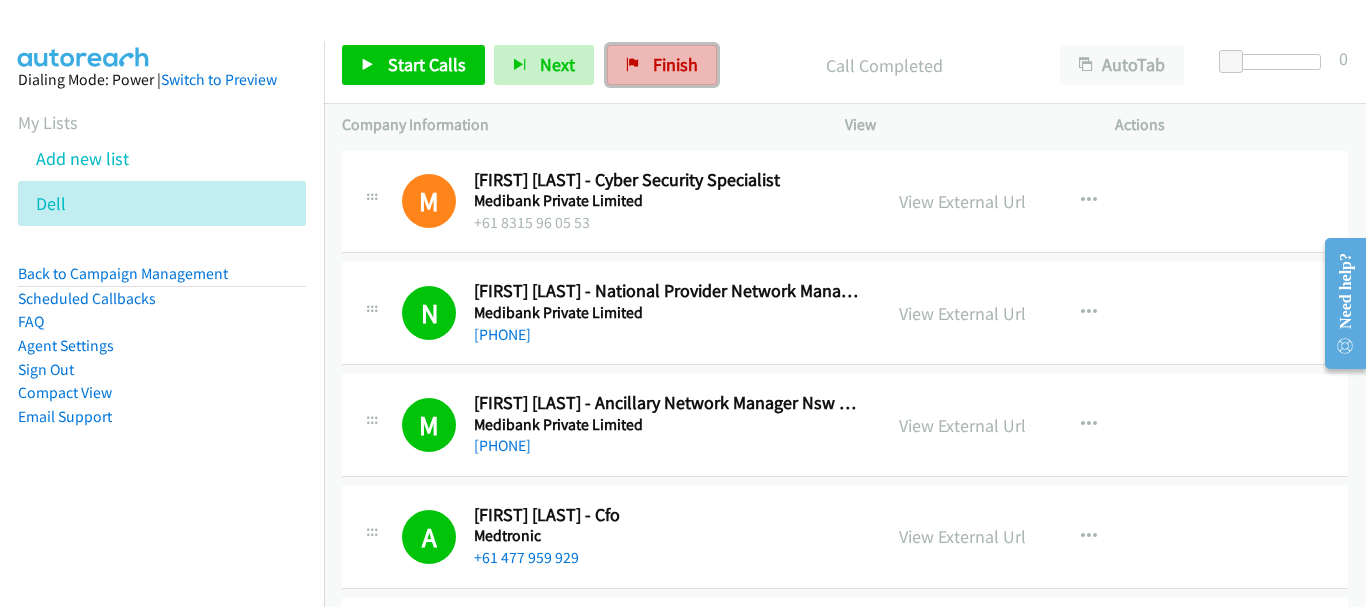 click on "Finish" at bounding box center [675, 64] 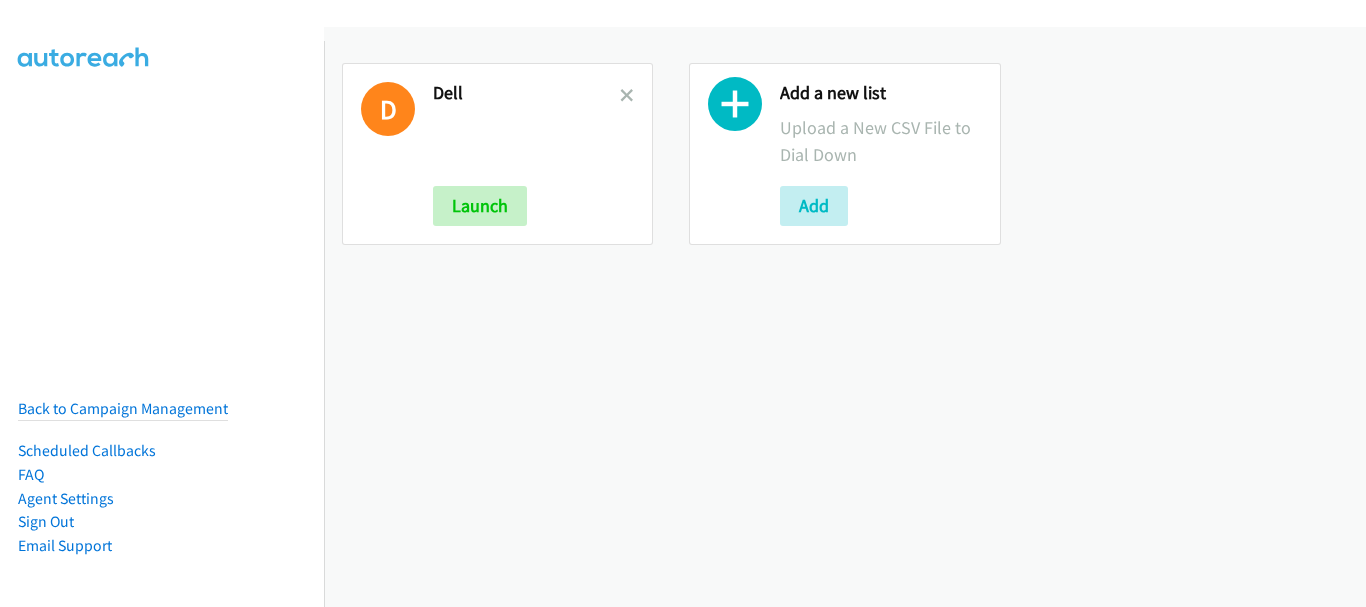 scroll, scrollTop: 0, scrollLeft: 0, axis: both 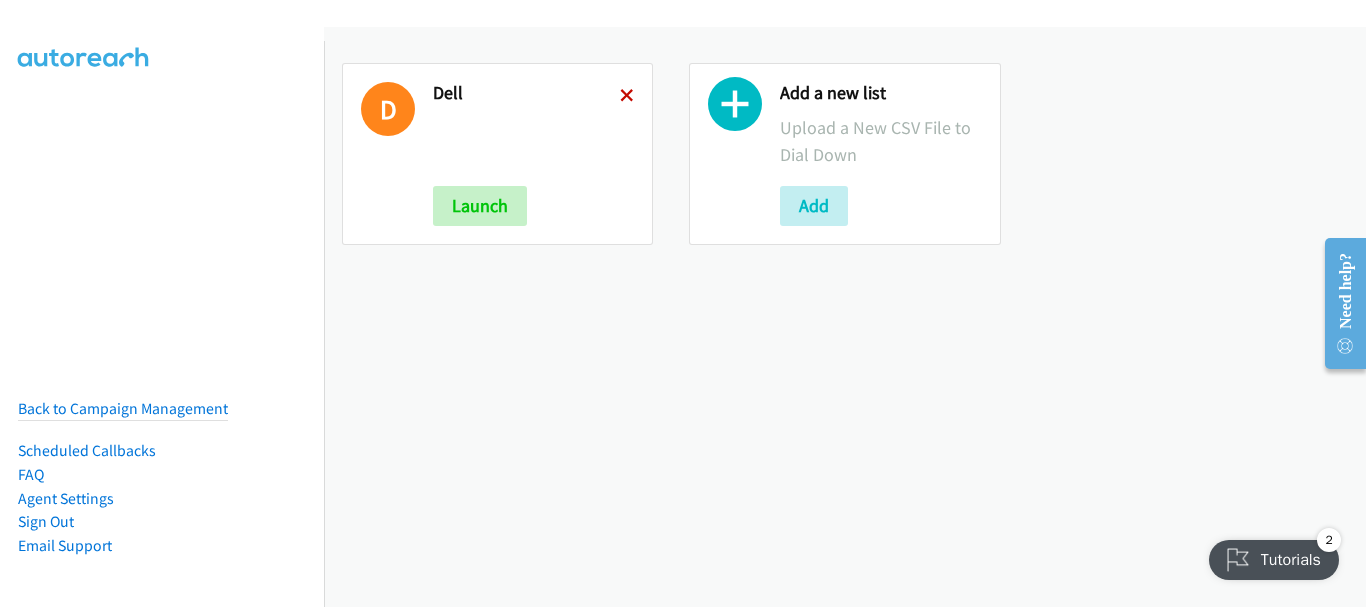 click at bounding box center [627, 97] 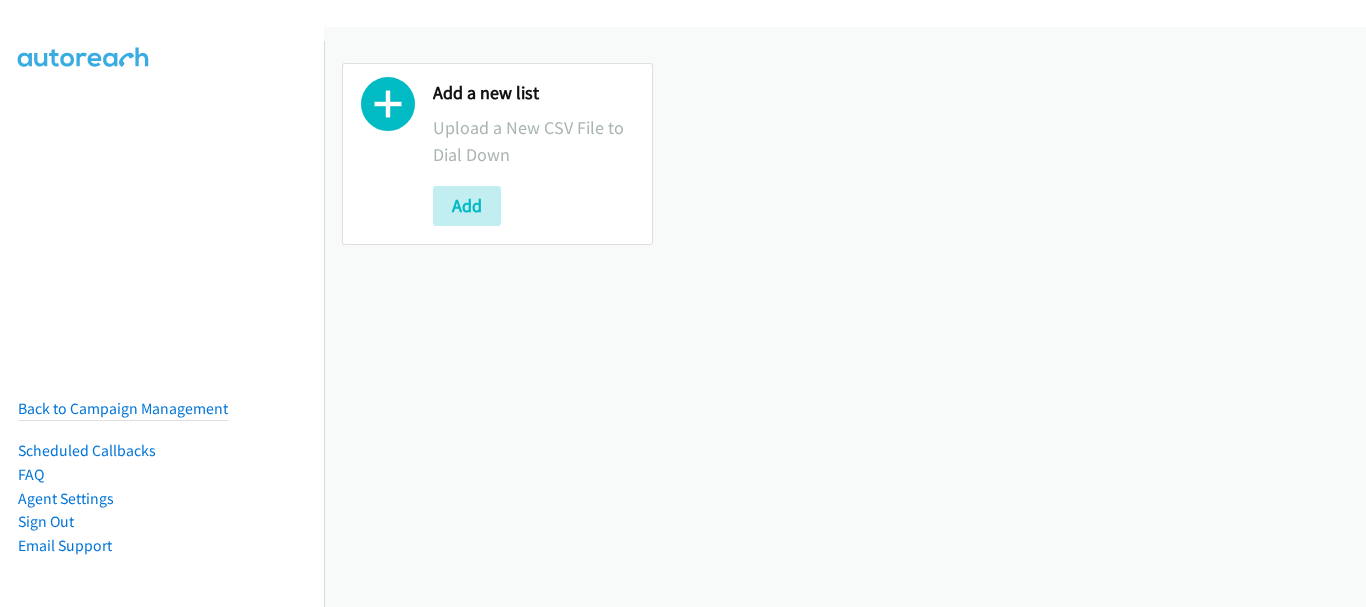 scroll, scrollTop: 0, scrollLeft: 0, axis: both 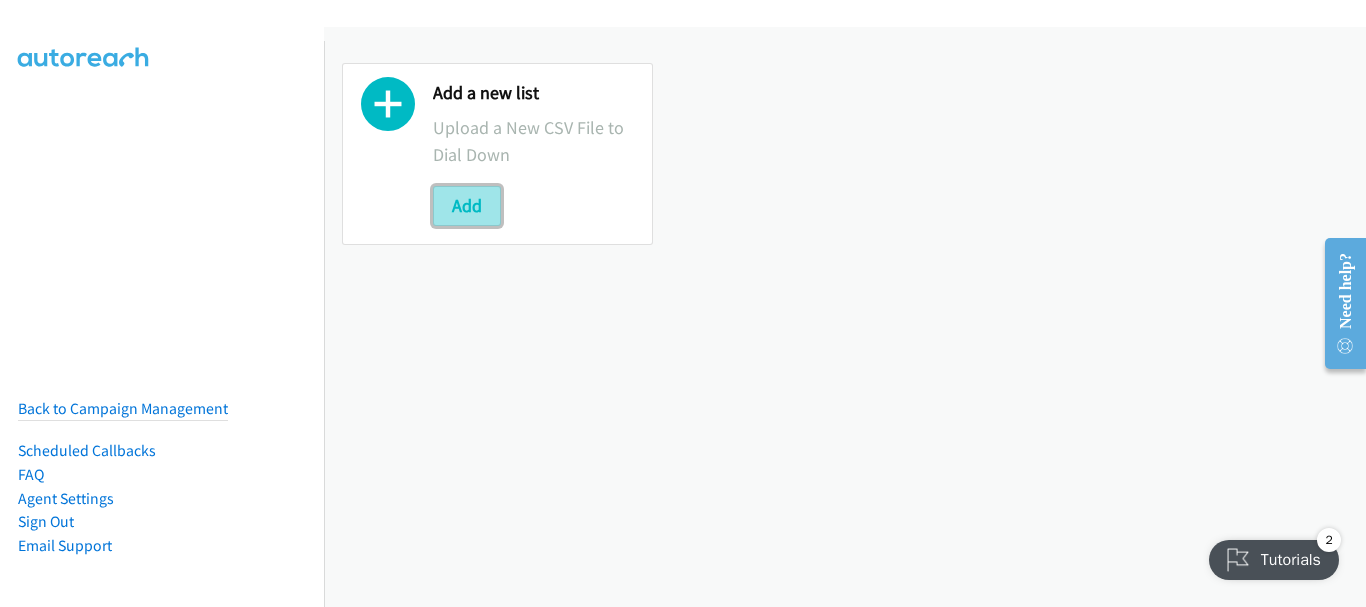 click on "Add" at bounding box center (467, 206) 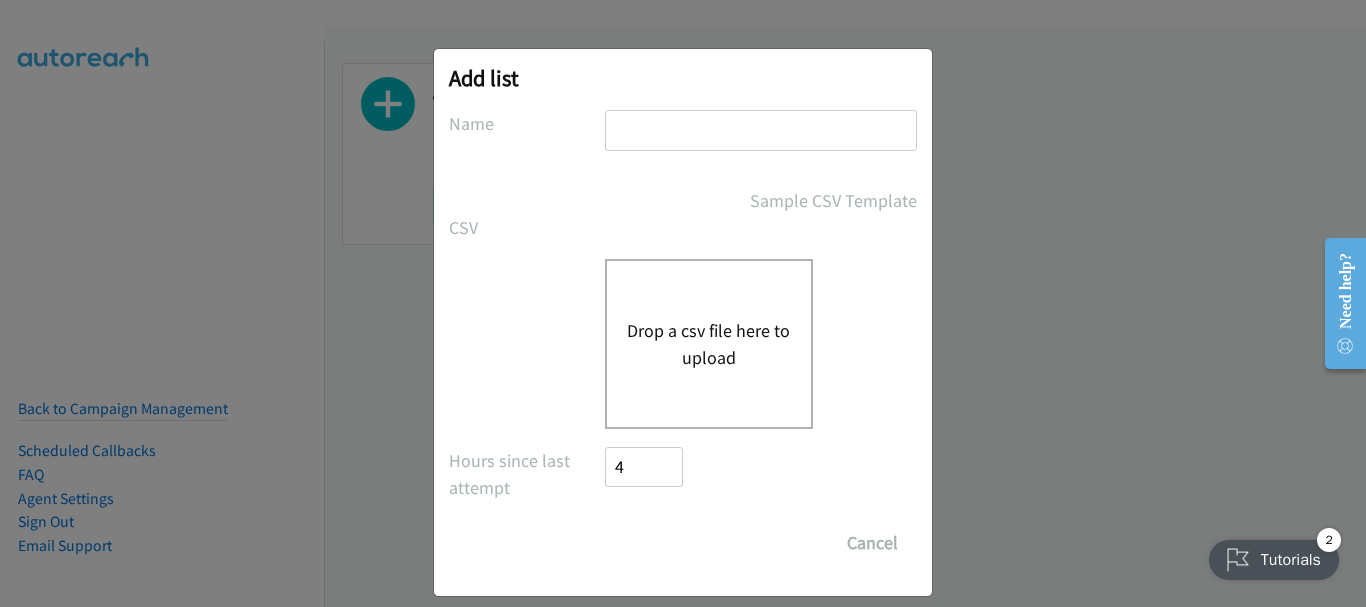 click at bounding box center (761, 130) 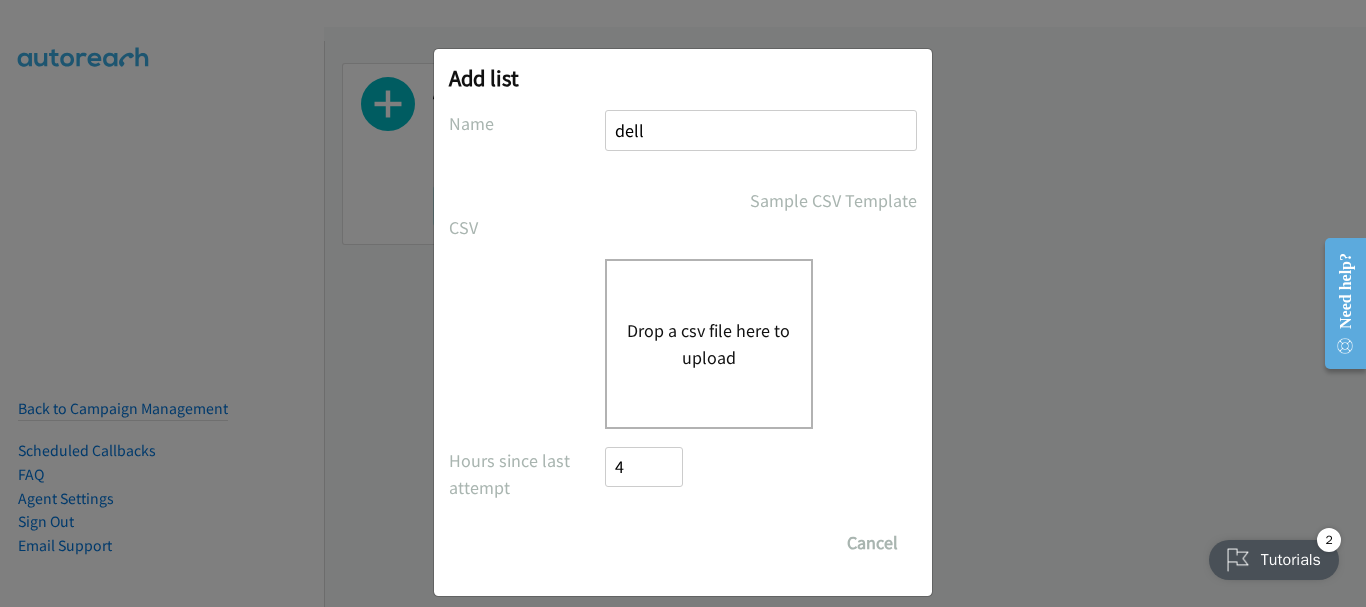click on "Drop a csv file here to upload" at bounding box center (709, 344) 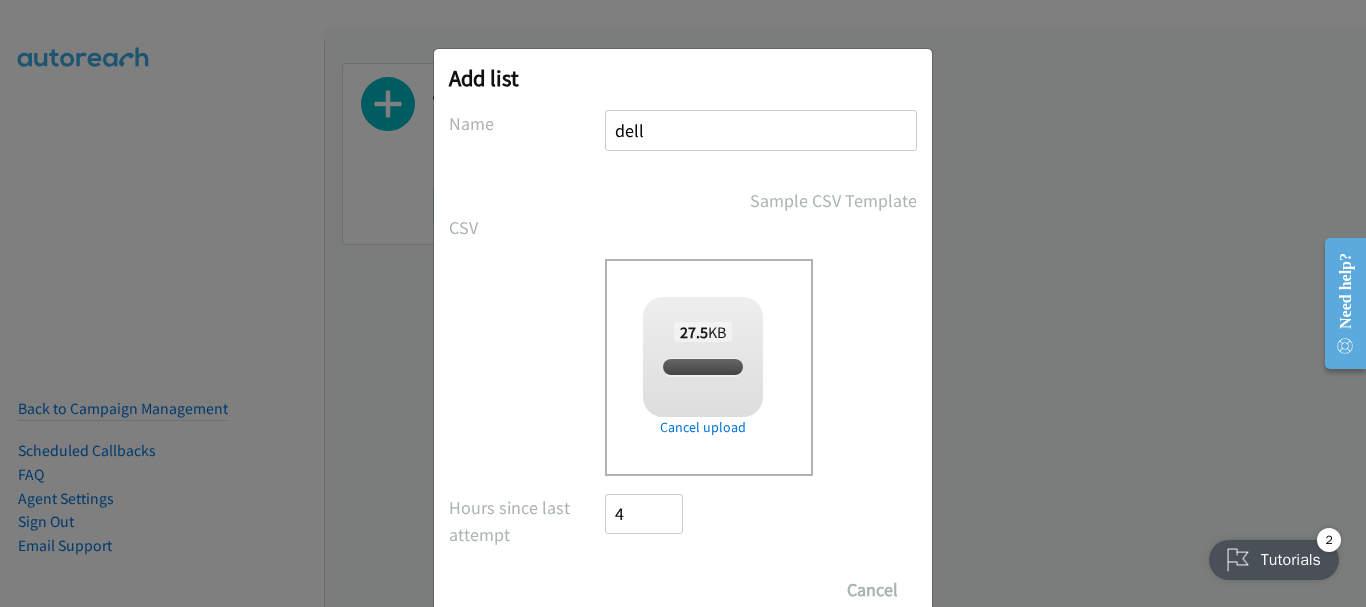 checkbox on "true" 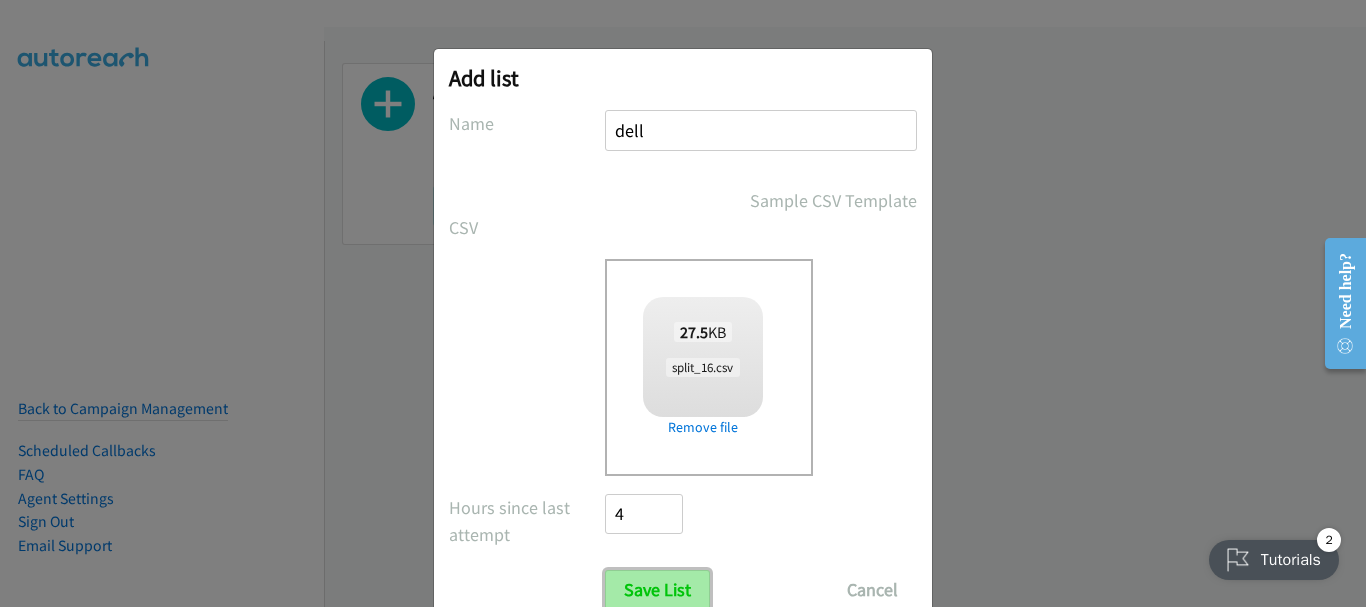 click on "Save List" at bounding box center [657, 590] 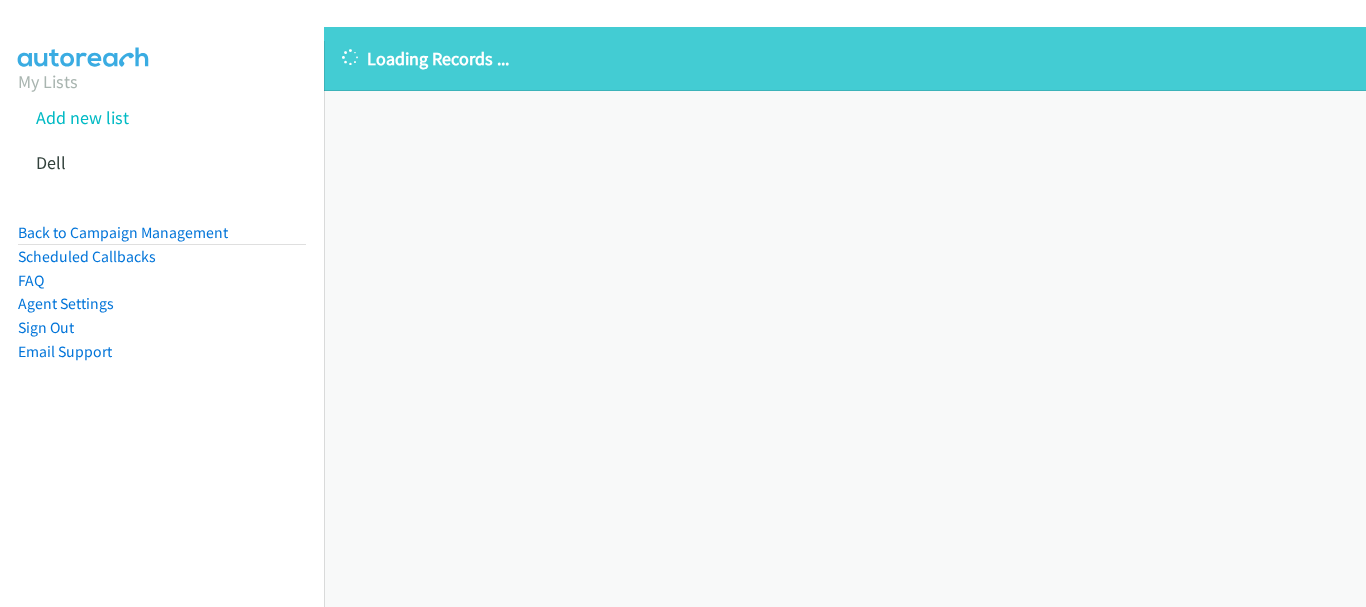 scroll, scrollTop: 0, scrollLeft: 0, axis: both 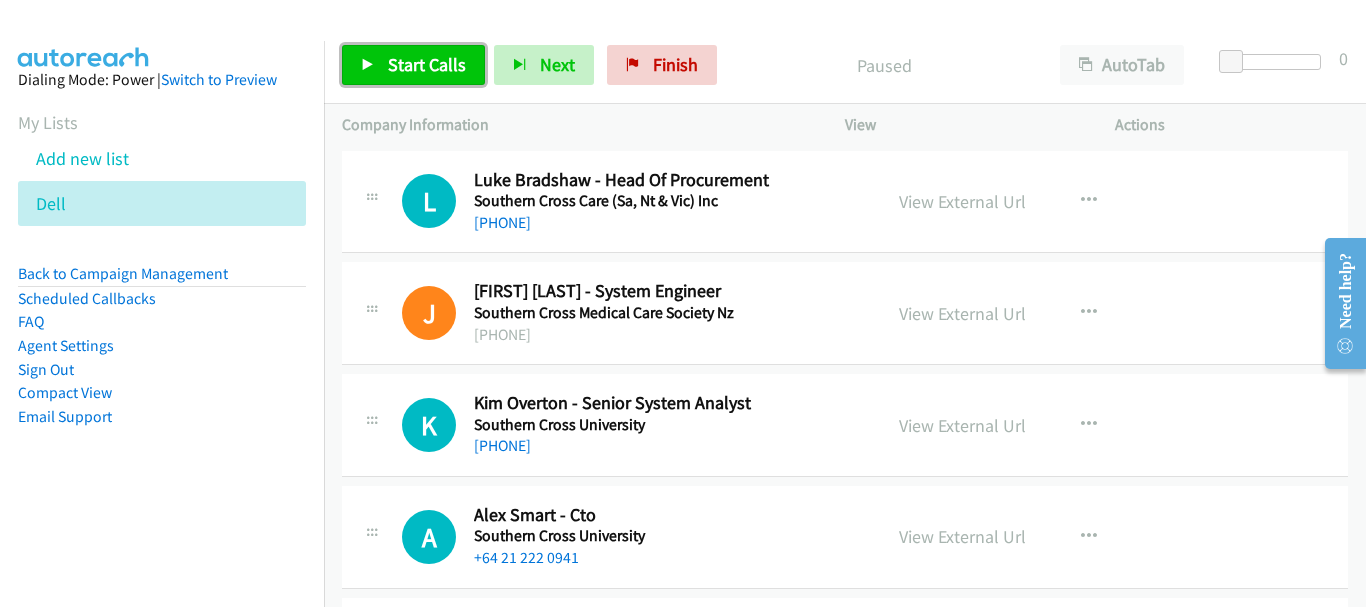 click on "Start Calls" at bounding box center (427, 64) 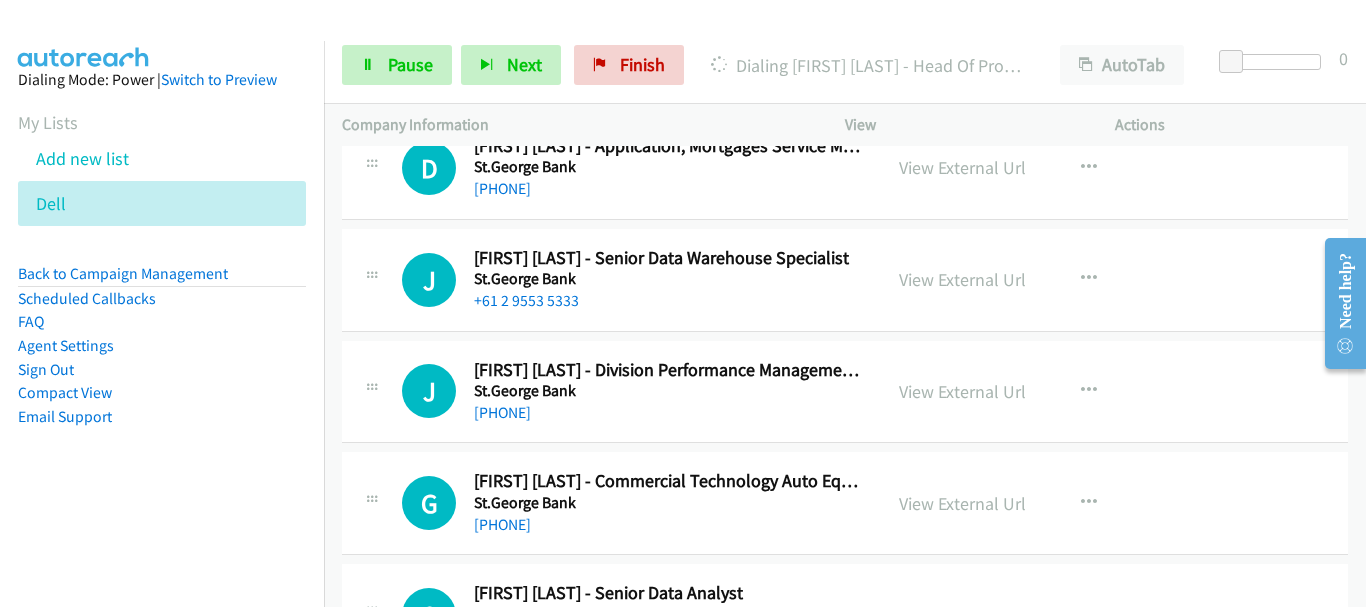 scroll, scrollTop: 1800, scrollLeft: 0, axis: vertical 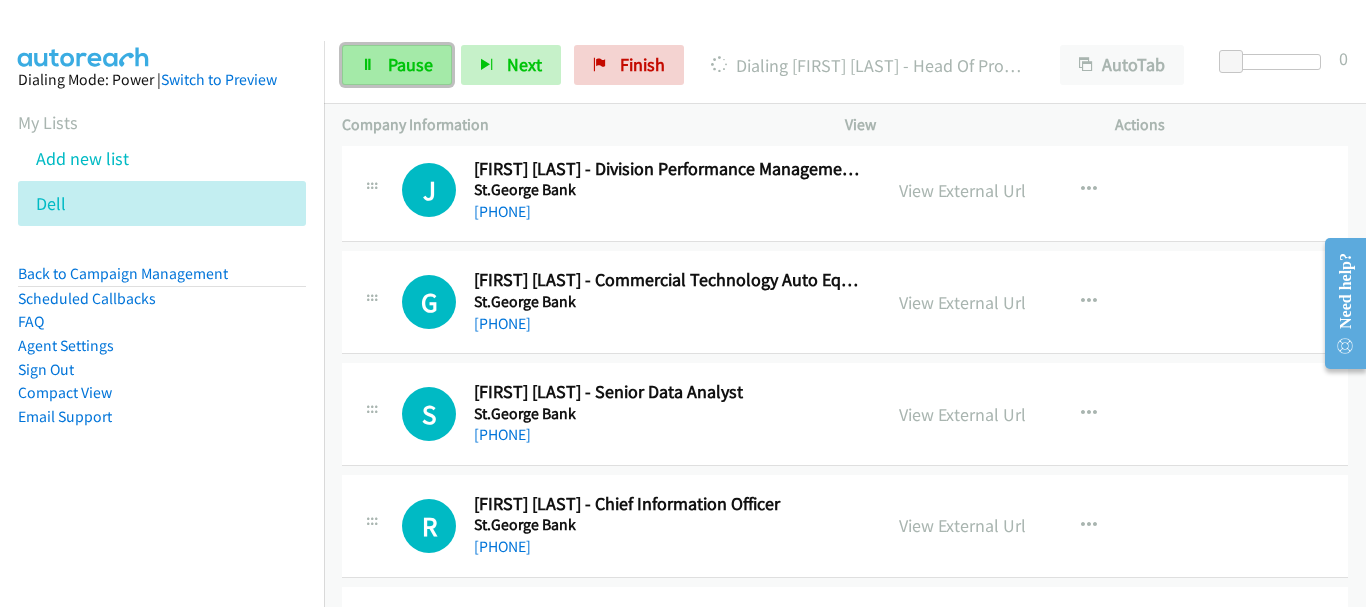 click on "Pause" at bounding box center [397, 65] 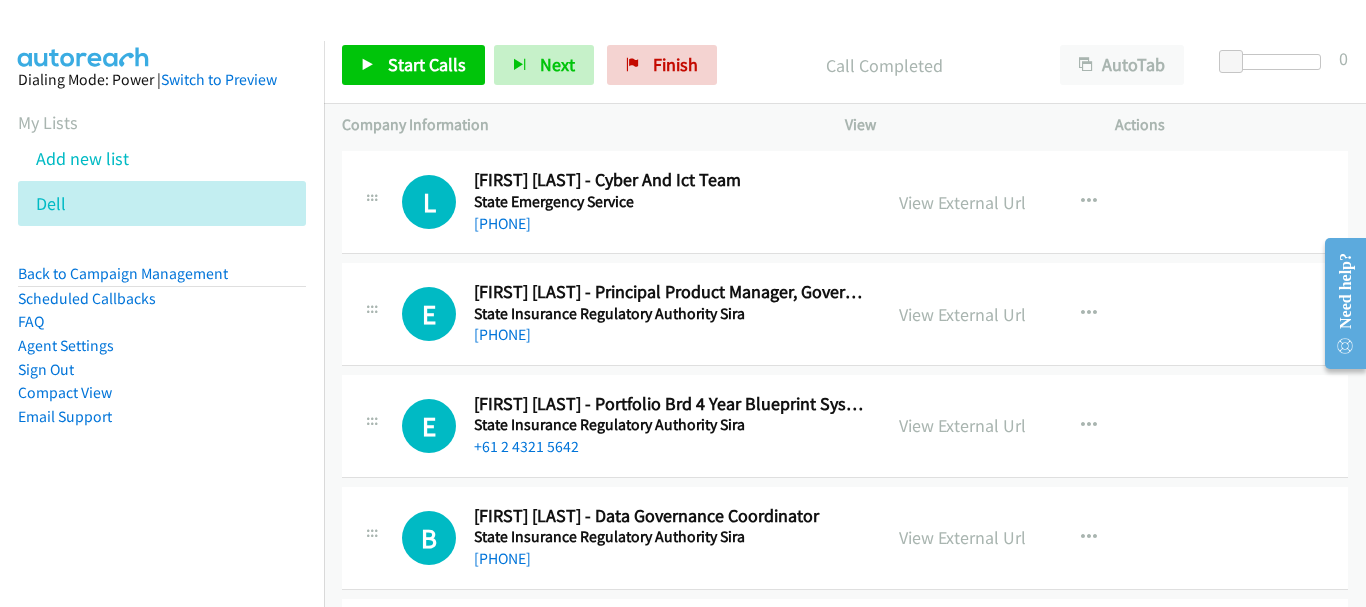 scroll, scrollTop: 3700, scrollLeft: 0, axis: vertical 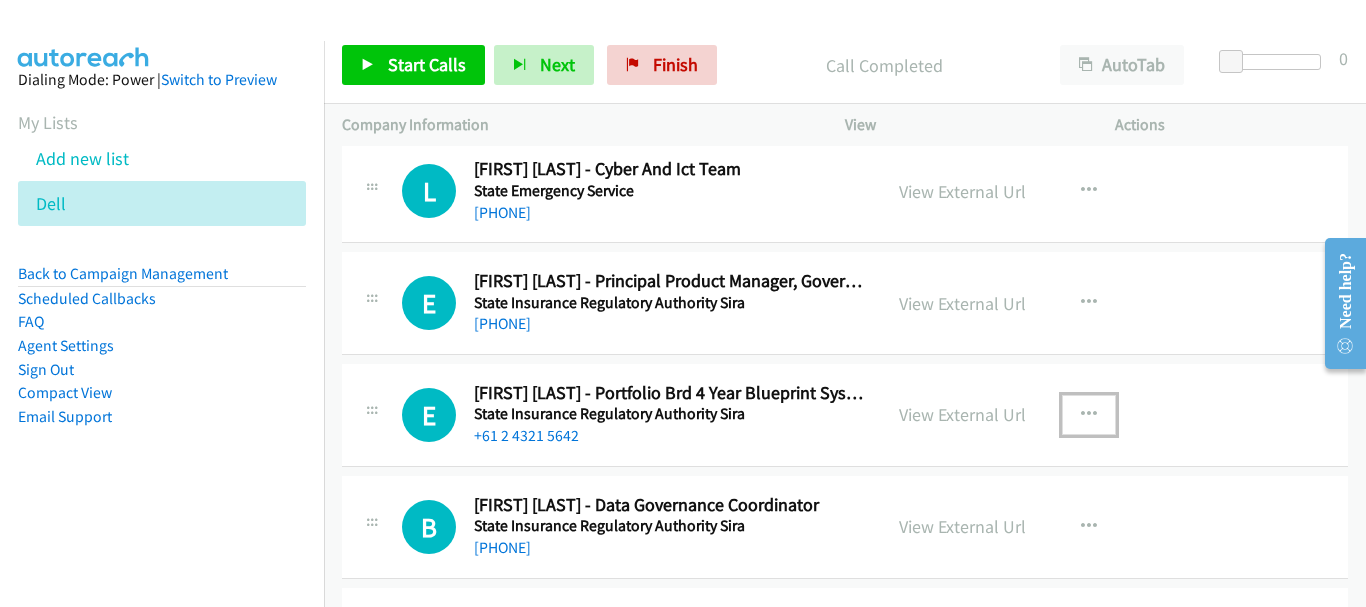 click at bounding box center (1089, 415) 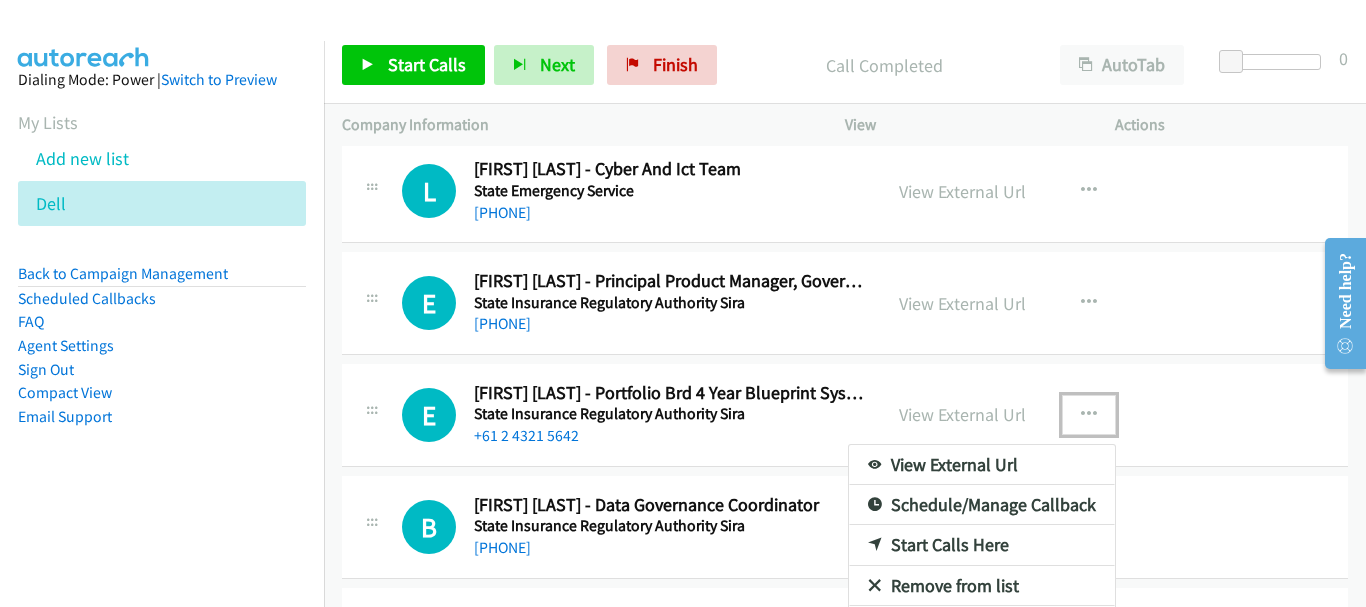 click on "Start Calls Here" at bounding box center [982, 545] 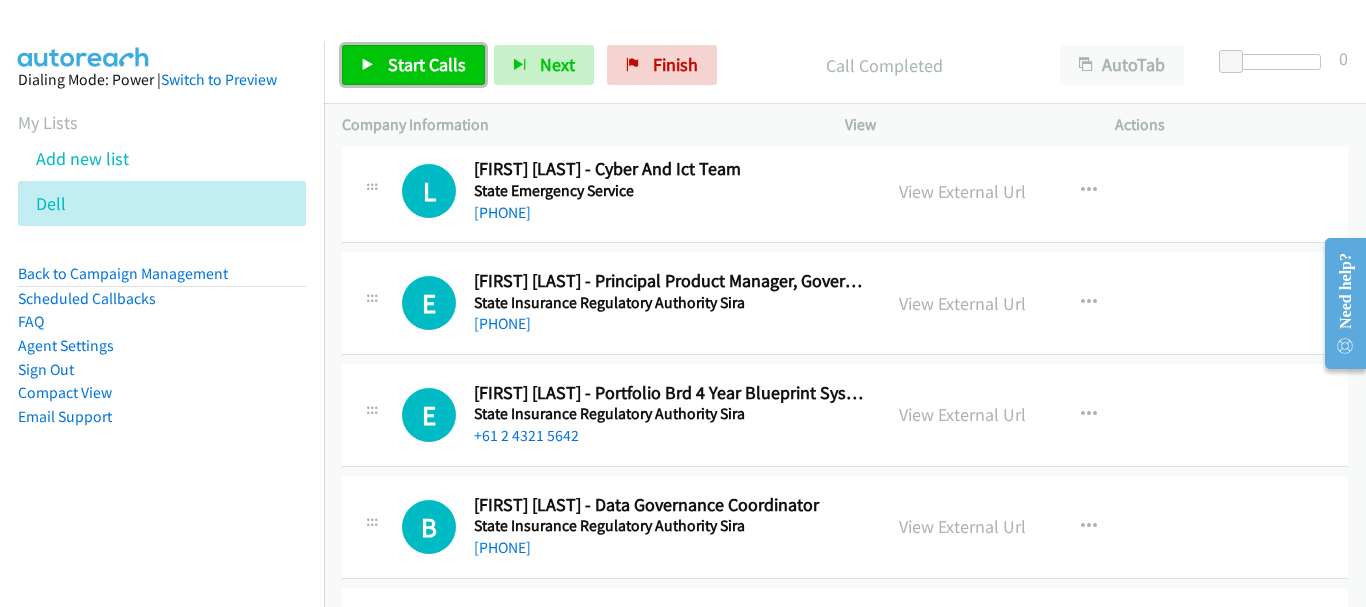 click on "Start Calls" at bounding box center (427, 64) 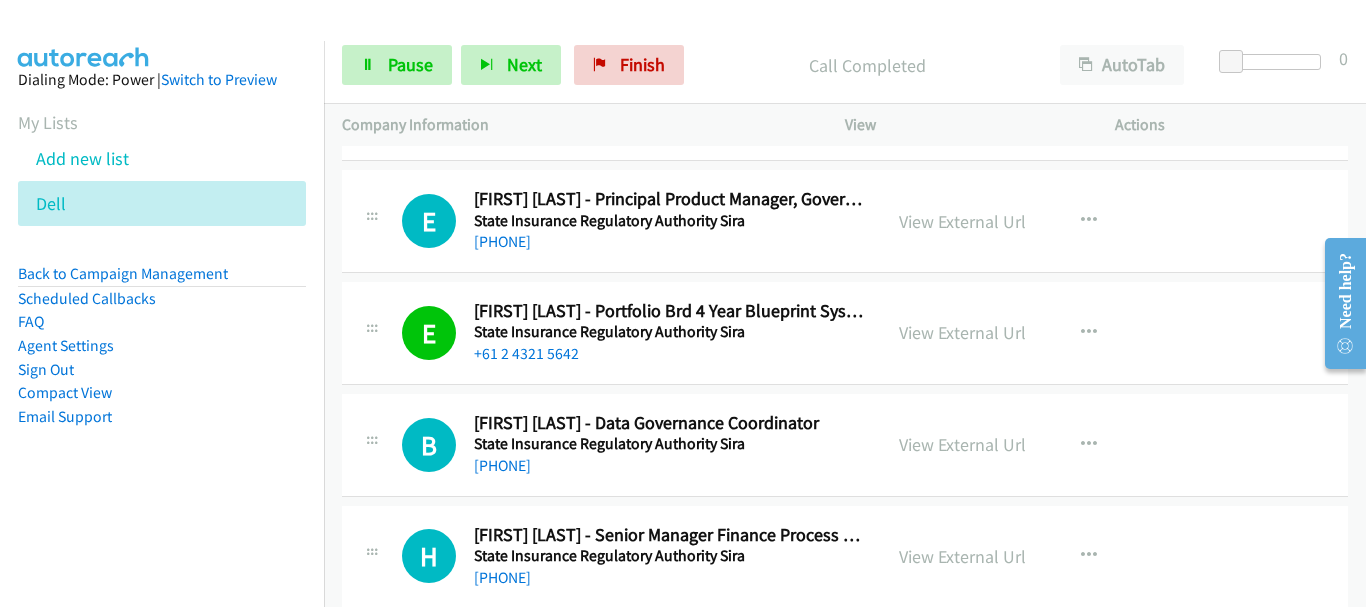 scroll, scrollTop: 3800, scrollLeft: 0, axis: vertical 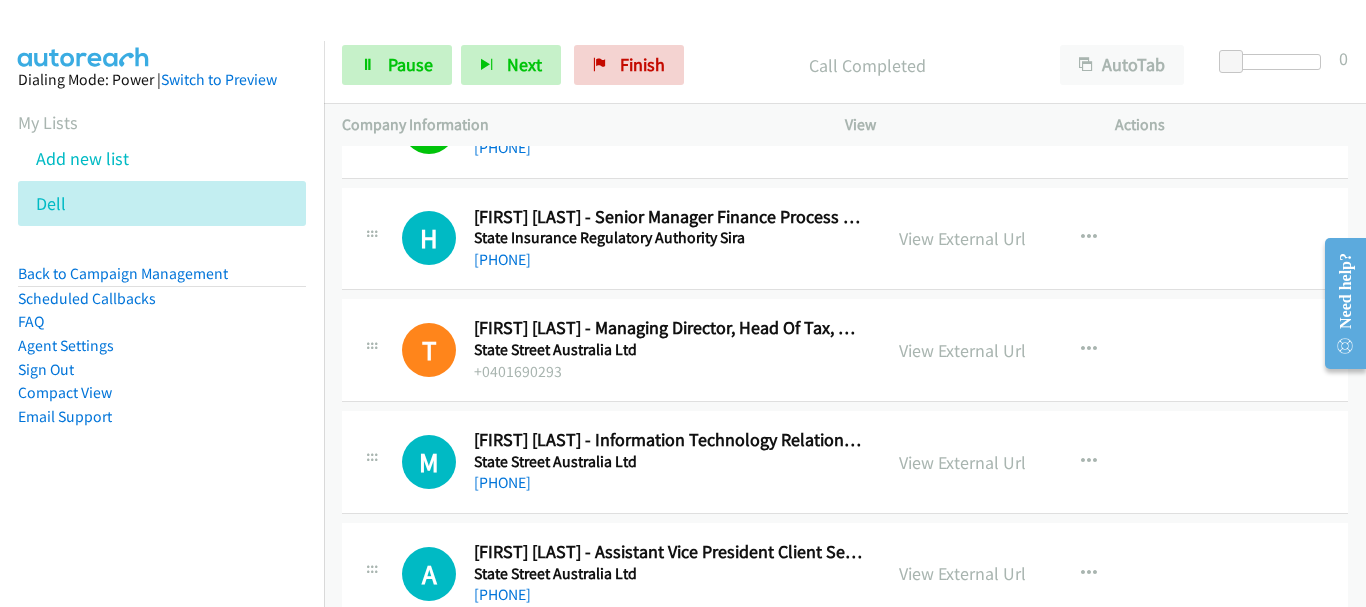 click on "T
Callback Scheduled
Ted Keating - Managing Director, Head Of Tax, Financial And Regulatory Services & Cpo   Apac
State Street Australia Ltd
+0401690293
View External Url
View External Url
Schedule/Manage Callback
Start Calls Here
Remove from list
Add to do not call list
Reset Call Status" at bounding box center [845, 350] 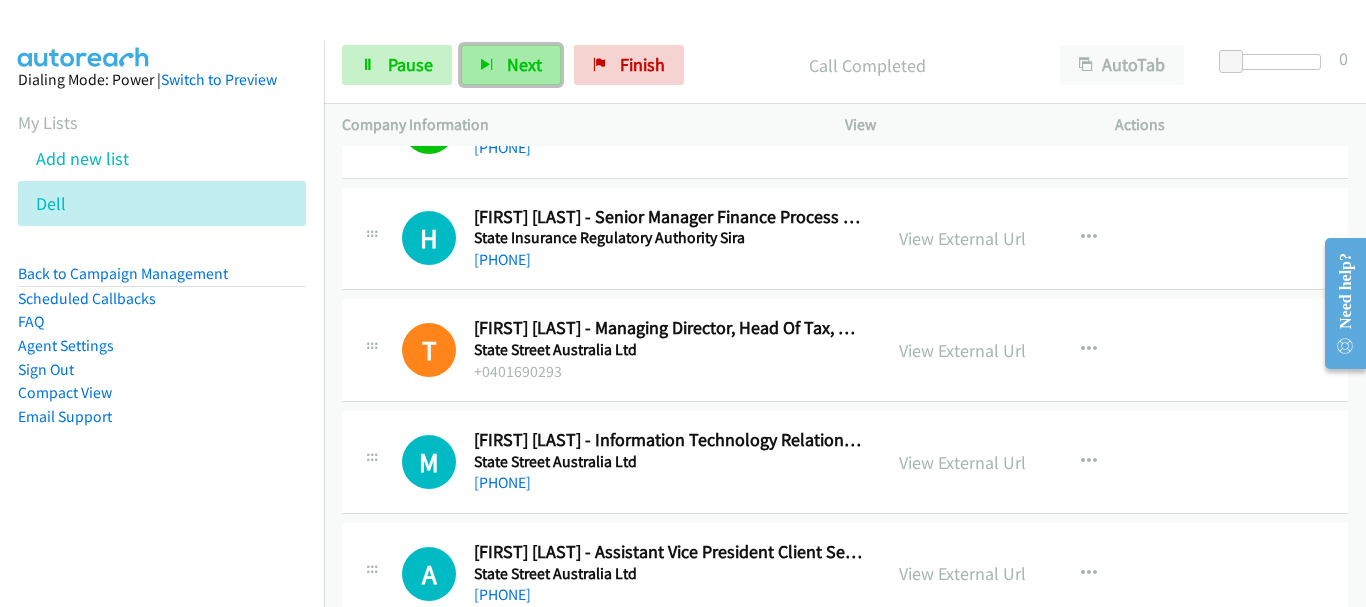 click on "Next" at bounding box center (511, 65) 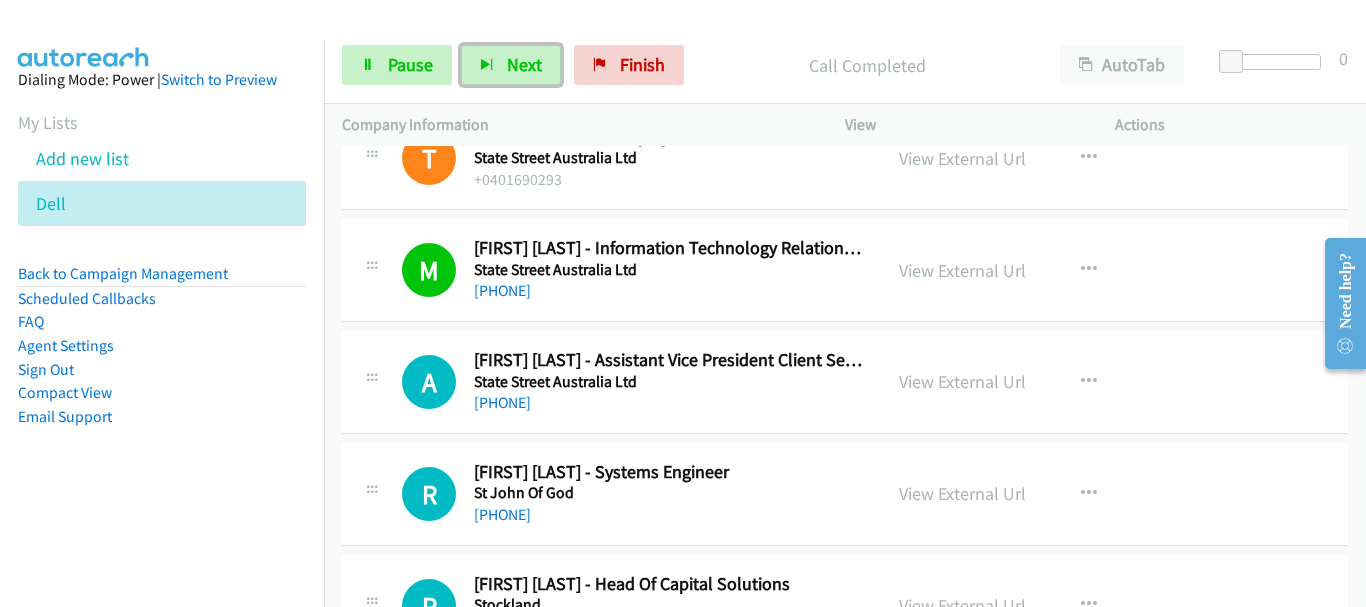 scroll, scrollTop: 4300, scrollLeft: 0, axis: vertical 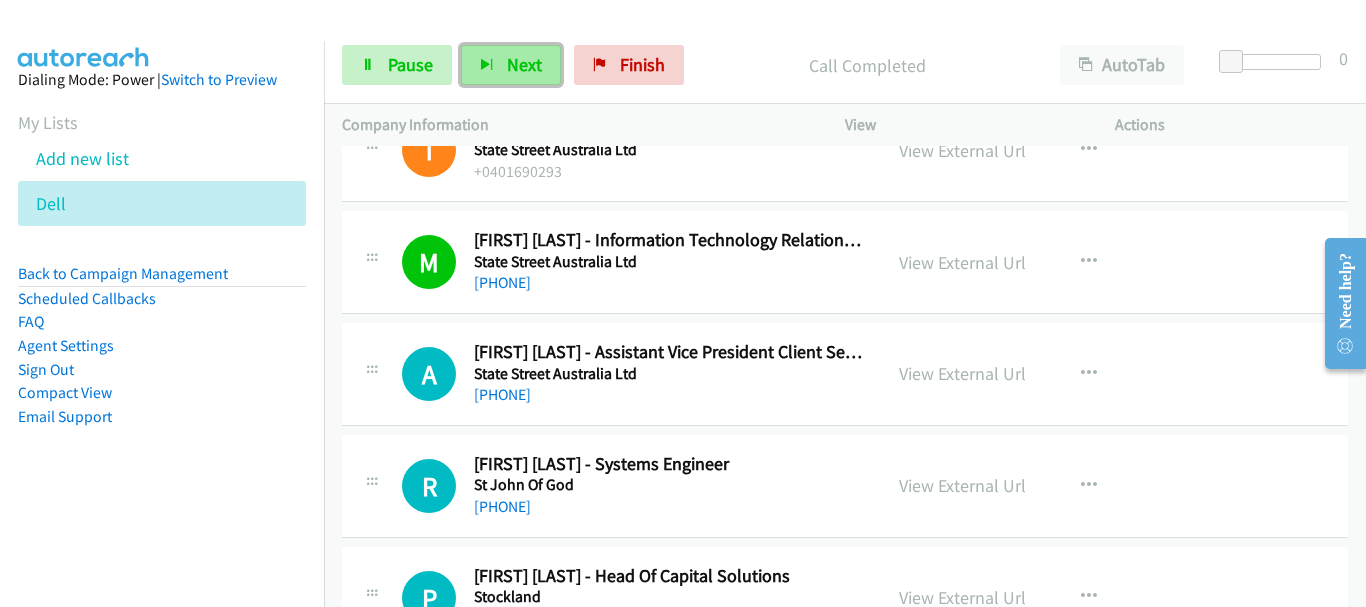 click on "Next" at bounding box center [511, 65] 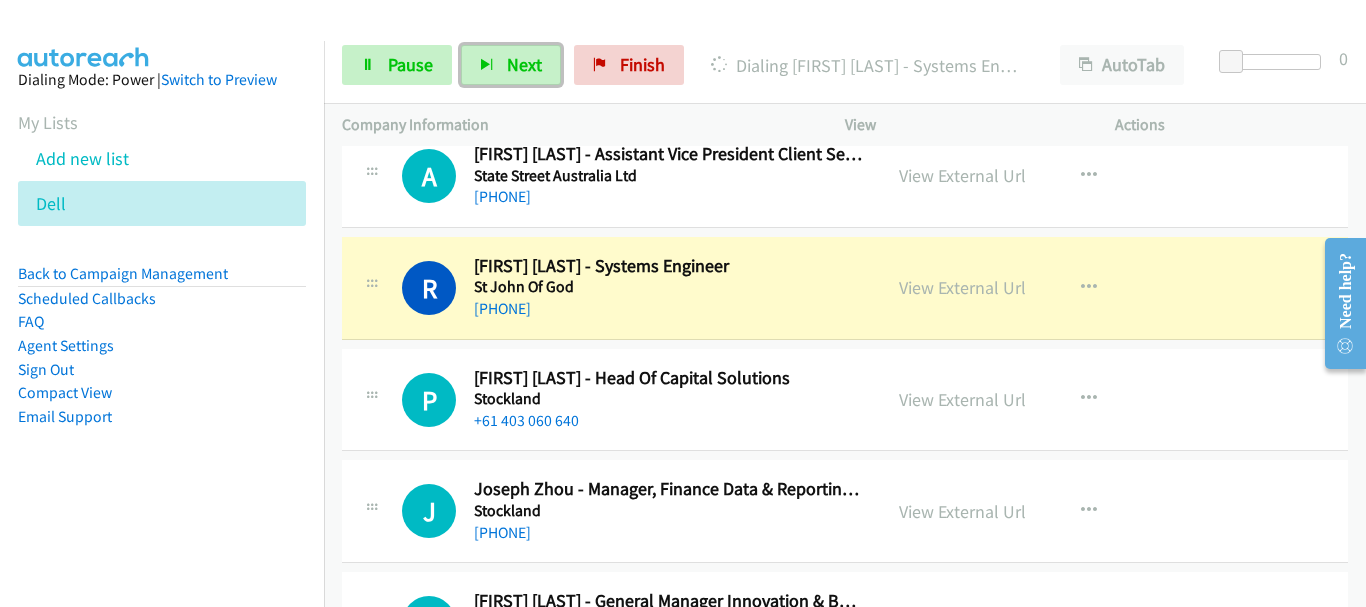 scroll, scrollTop: 4500, scrollLeft: 0, axis: vertical 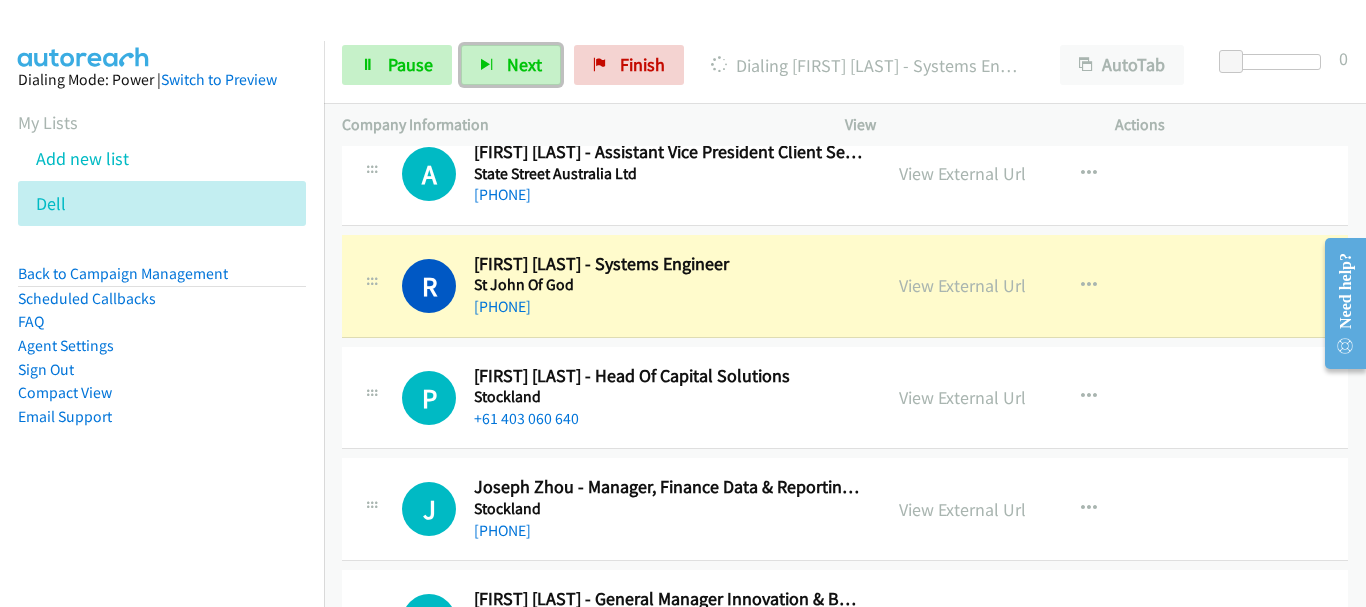click on "R
Callback Scheduled
Rod Schwartzkoff - Systems Engineer
St John Of God
Australia/Sydney
+61 3 5225 1155
View External Url
View External Url
Schedule/Manage Callback
Start Calls Here
Remove from list
Add to do not call list
Reset Call Status" at bounding box center [845, 286] 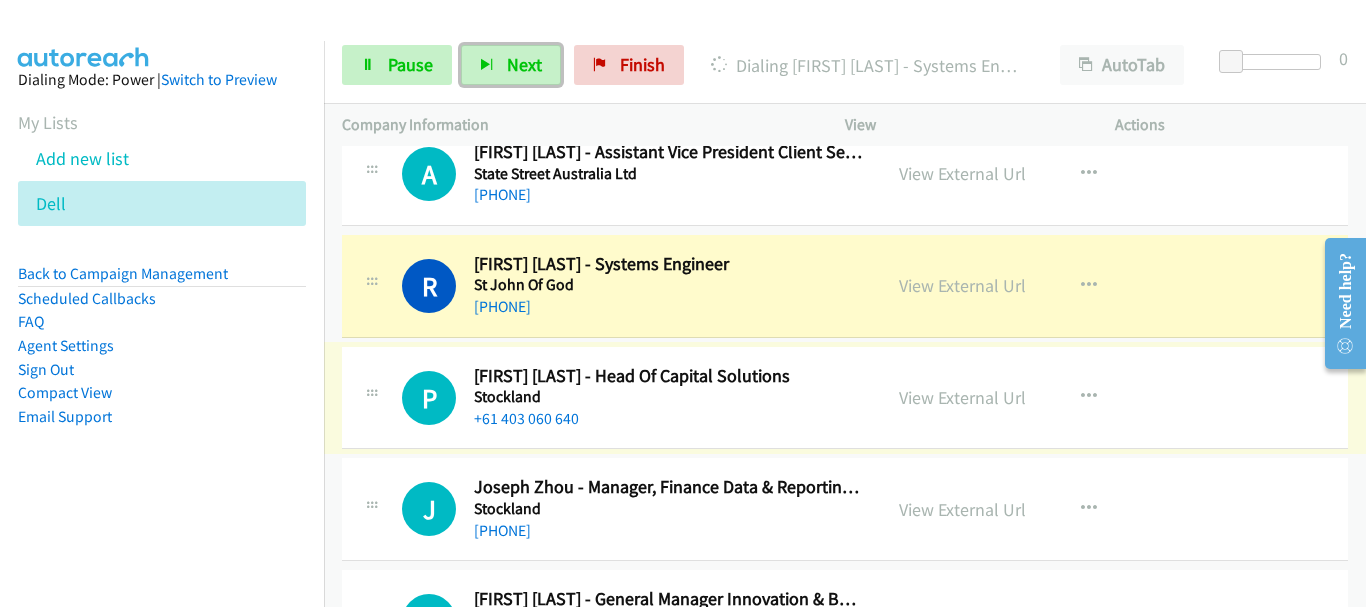 click on "+61 403 060 640" at bounding box center [668, 419] 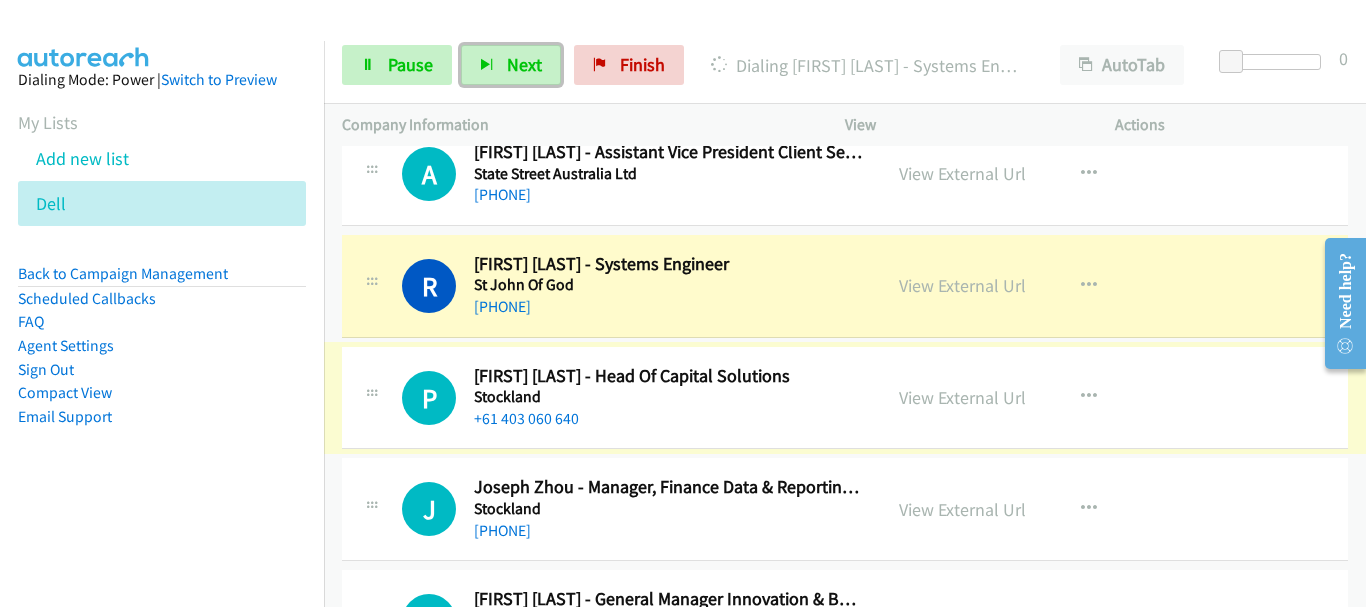 click on "R
Callback Scheduled
Rod Schwartzkoff - Systems Engineer
St John Of God
Australia/Sydney
+61 3 5225 1155
View External Url
View External Url
Schedule/Manage Callback
Start Calls Here
Remove from list
Add to do not call list
Reset Call Status" at bounding box center [845, 286] 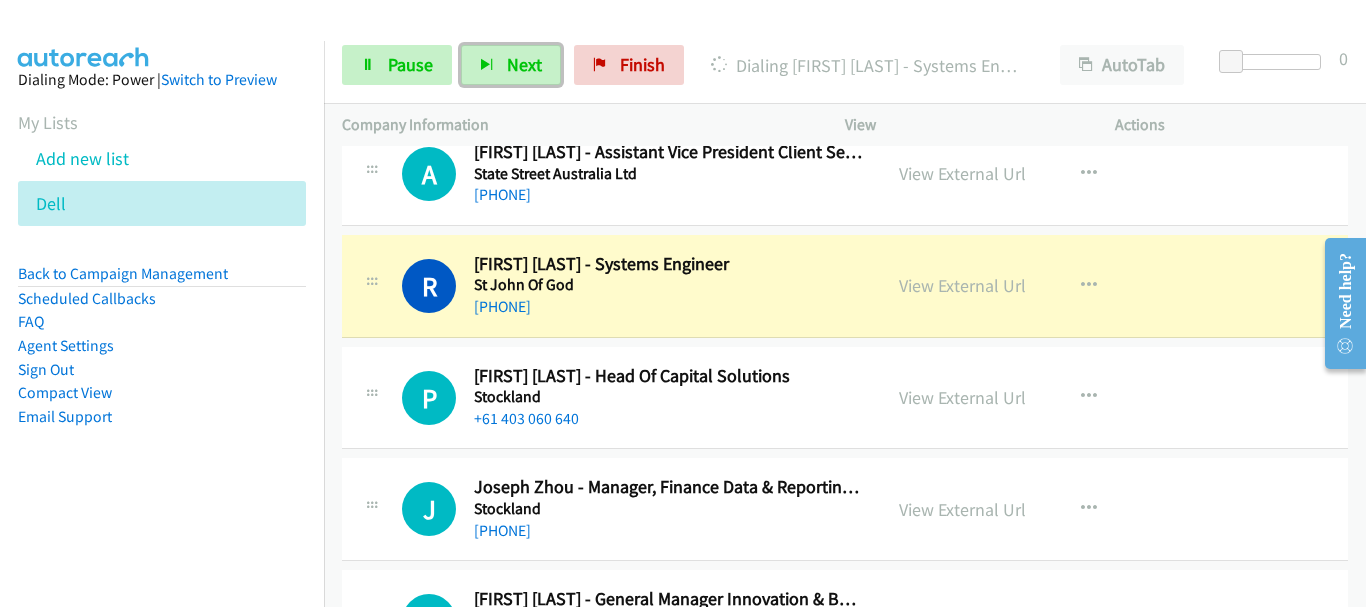 click on "+61 403 060 640" at bounding box center [668, 419] 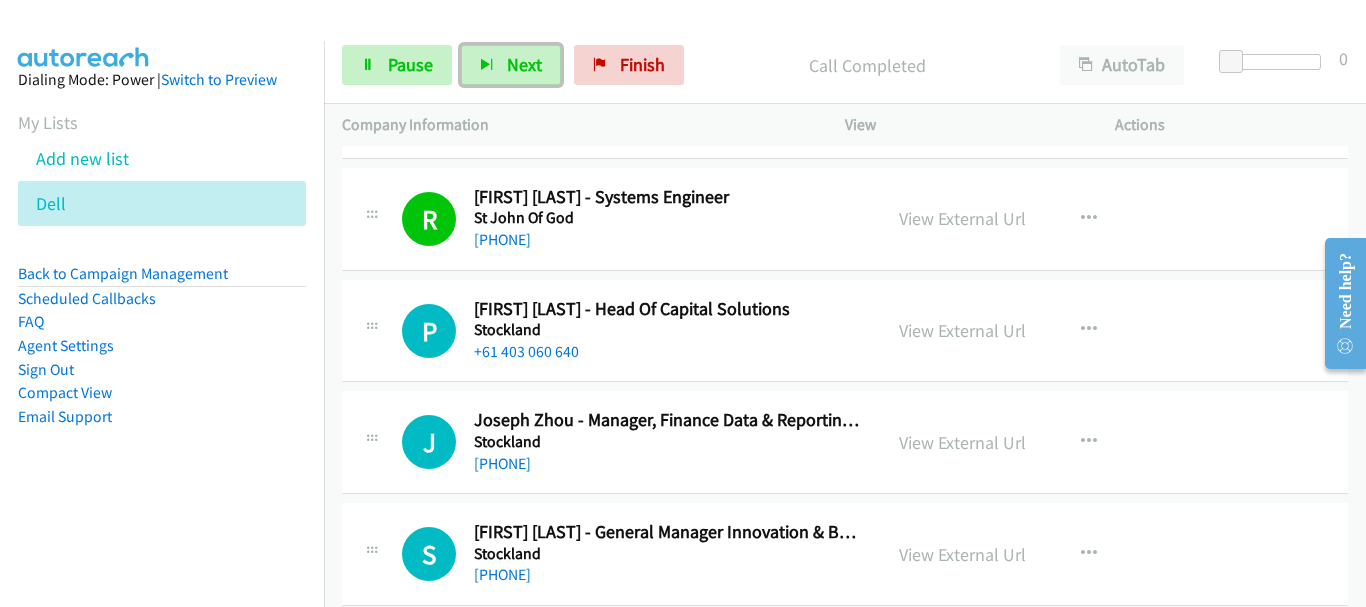 scroll, scrollTop: 4600, scrollLeft: 0, axis: vertical 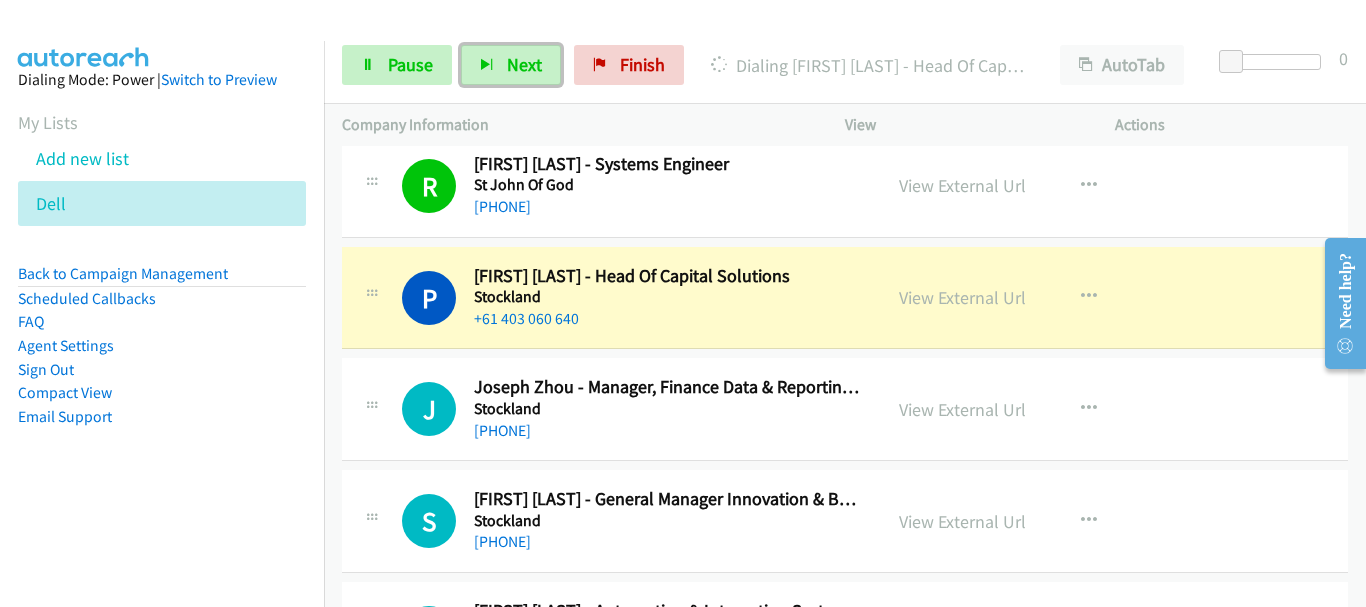 click on "+61 2 9035 4622" at bounding box center (668, 431) 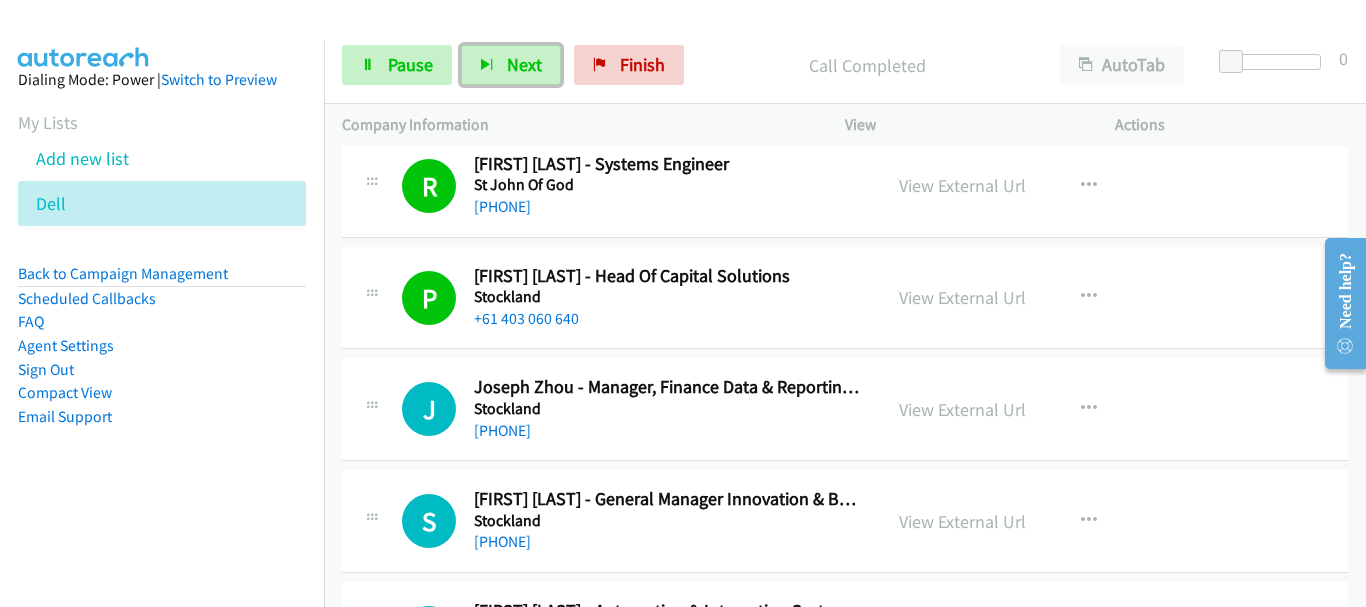 scroll, scrollTop: 4700, scrollLeft: 0, axis: vertical 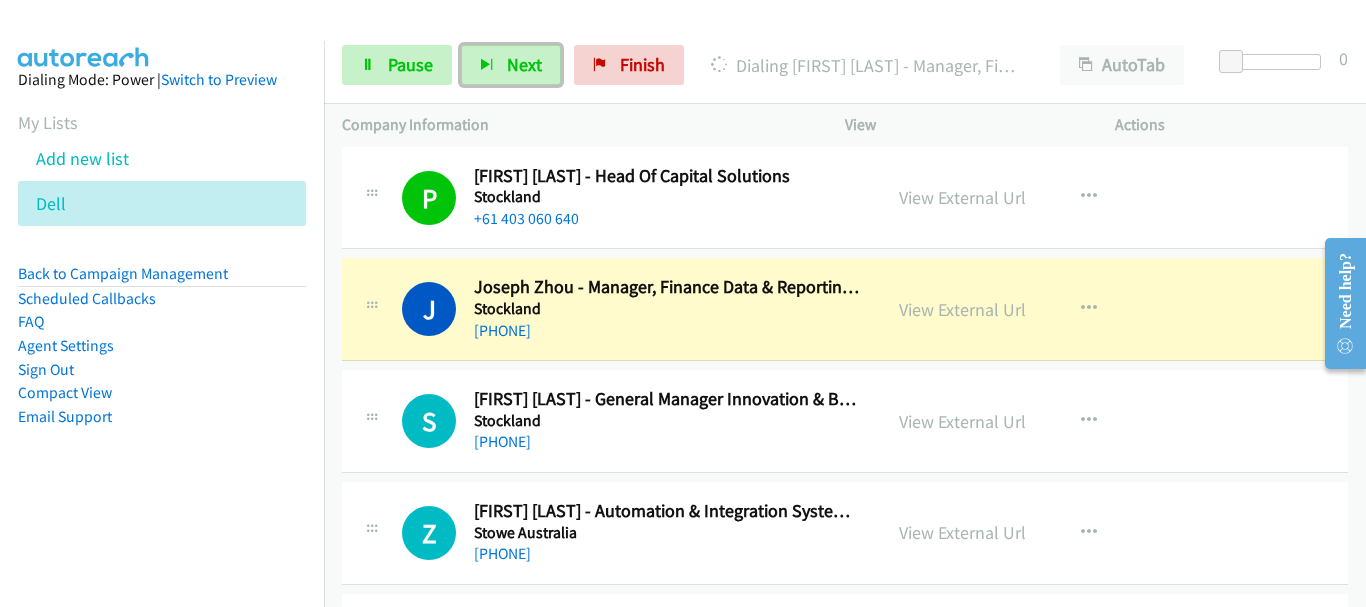 click on "S
Callback Scheduled
Shannon Alba - General Manager   Innovation & Business Systems
Stockland
Australia/Sydney
+61 432 930 583
View External Url
View External Url
Schedule/Manage Callback
Start Calls Here
Remove from list
Add to do not call list
Reset Call Status" at bounding box center [845, 421] 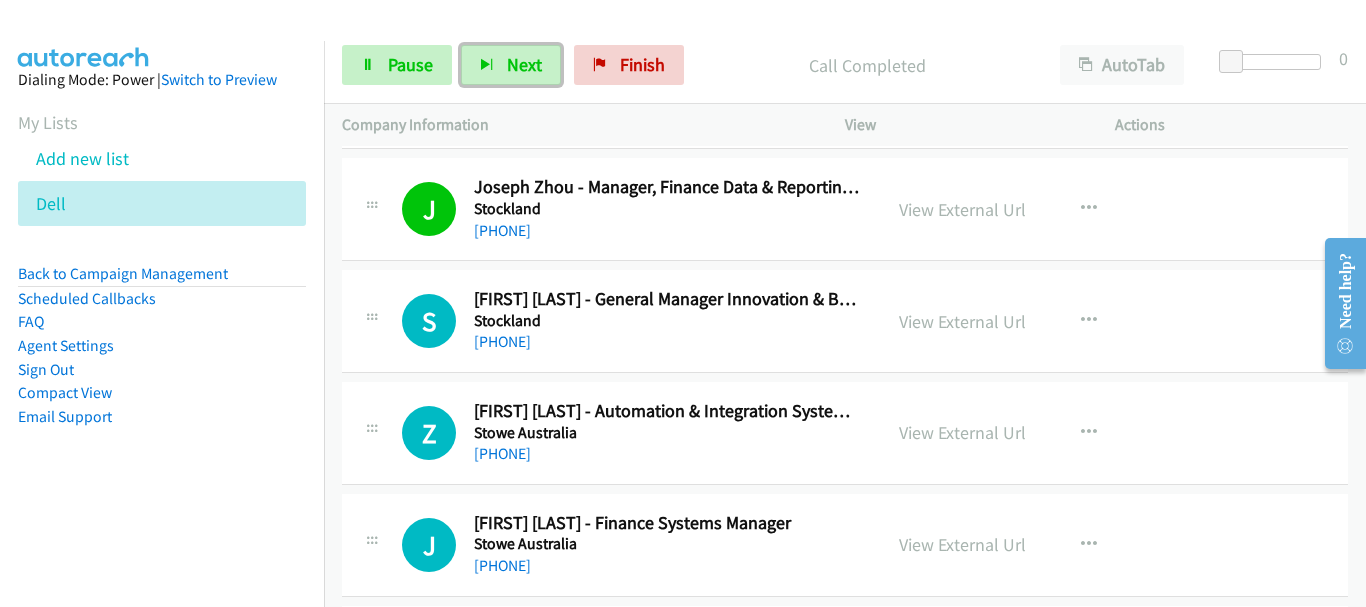 scroll, scrollTop: 4900, scrollLeft: 0, axis: vertical 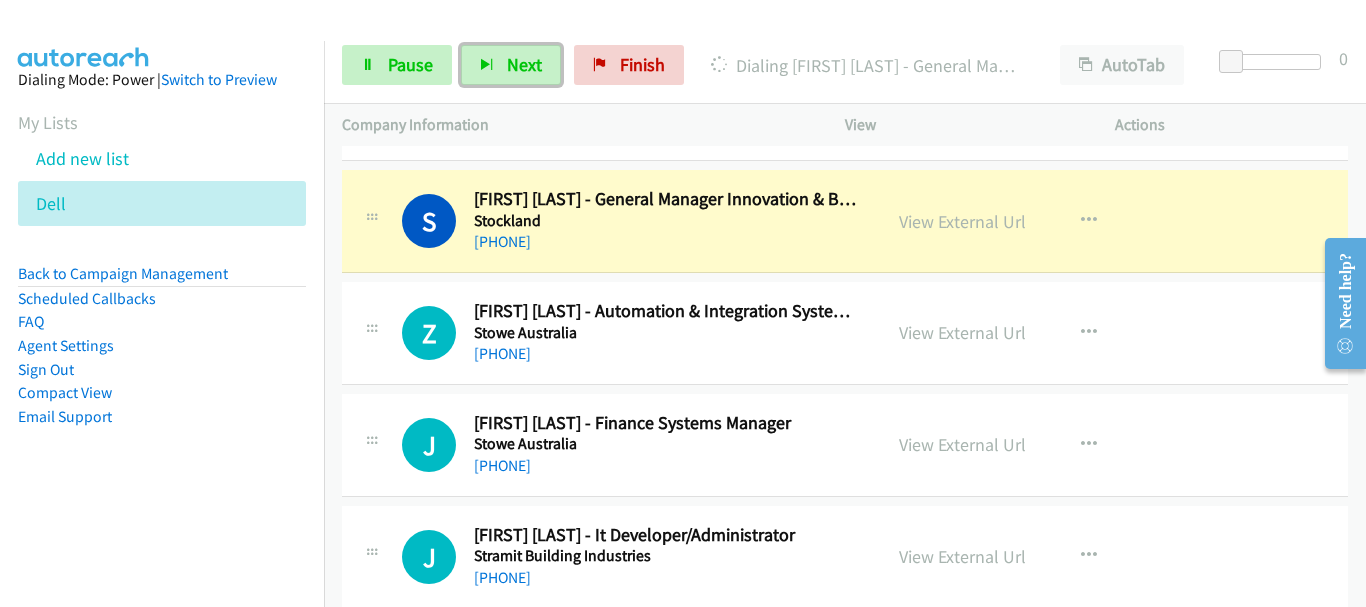 click on "J
Callback Scheduled
John Torrens - Finance Systems Manager
Stowe Australia
Australia/Sydney
+61 2 9431 9000
View External Url
View External Url
Schedule/Manage Callback
Start Calls Here
Remove from list
Add to do not call list
Reset Call Status" at bounding box center [845, 445] 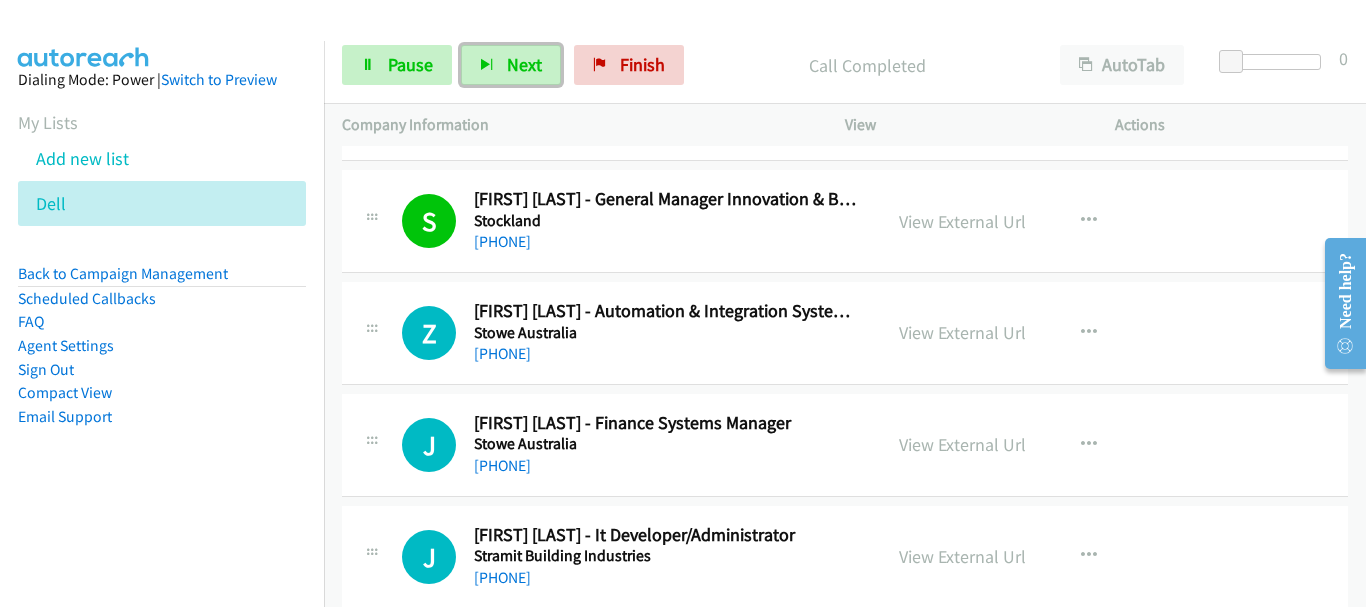 scroll, scrollTop: 5000, scrollLeft: 0, axis: vertical 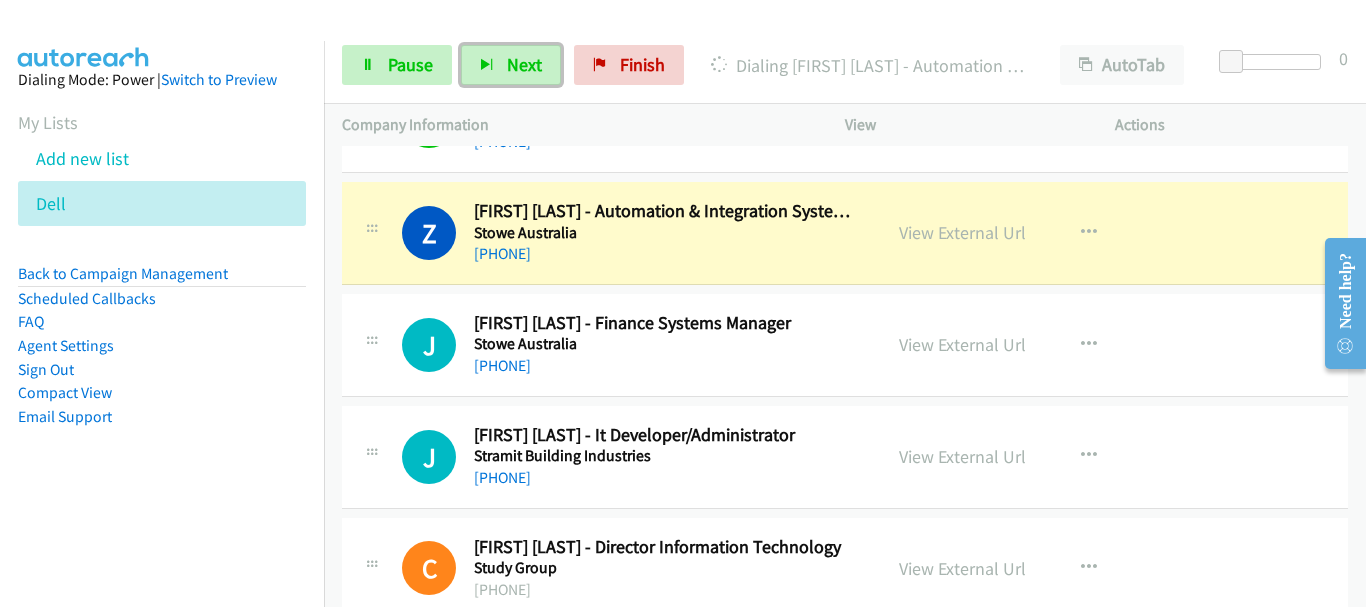 click on "J
Callback Scheduled
Jimmy Uy - It Developer/Administrator
Stramit Building Industries
Australia/Sydney
+61 2 9928 3594
View External Url
View External Url
Schedule/Manage Callback
Start Calls Here
Remove from list
Add to do not call list
Reset Call Status" at bounding box center [845, 457] 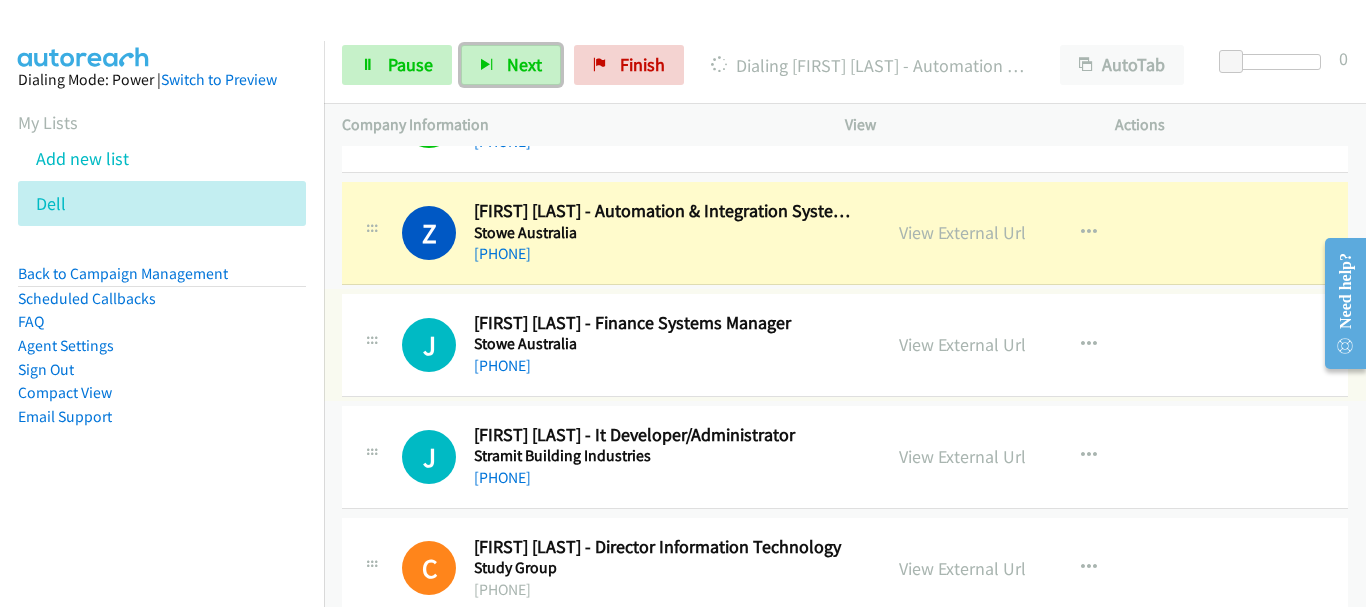 click on "J
Callback Scheduled
John Torrens - Finance Systems Manager
Stowe Australia
Australia/Sydney
+61 2 9431 9000
View External Url
View External Url
Schedule/Manage Callback
Start Calls Here
Remove from list
Add to do not call list
Reset Call Status" at bounding box center [845, 345] 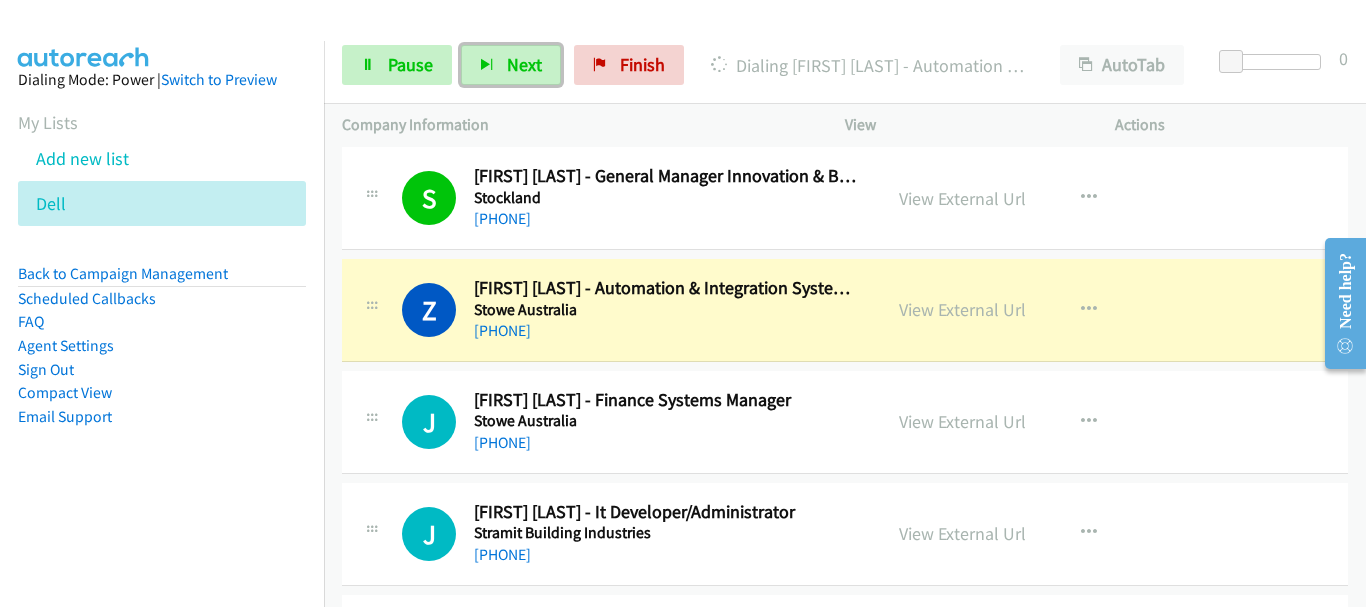 scroll, scrollTop: 4900, scrollLeft: 0, axis: vertical 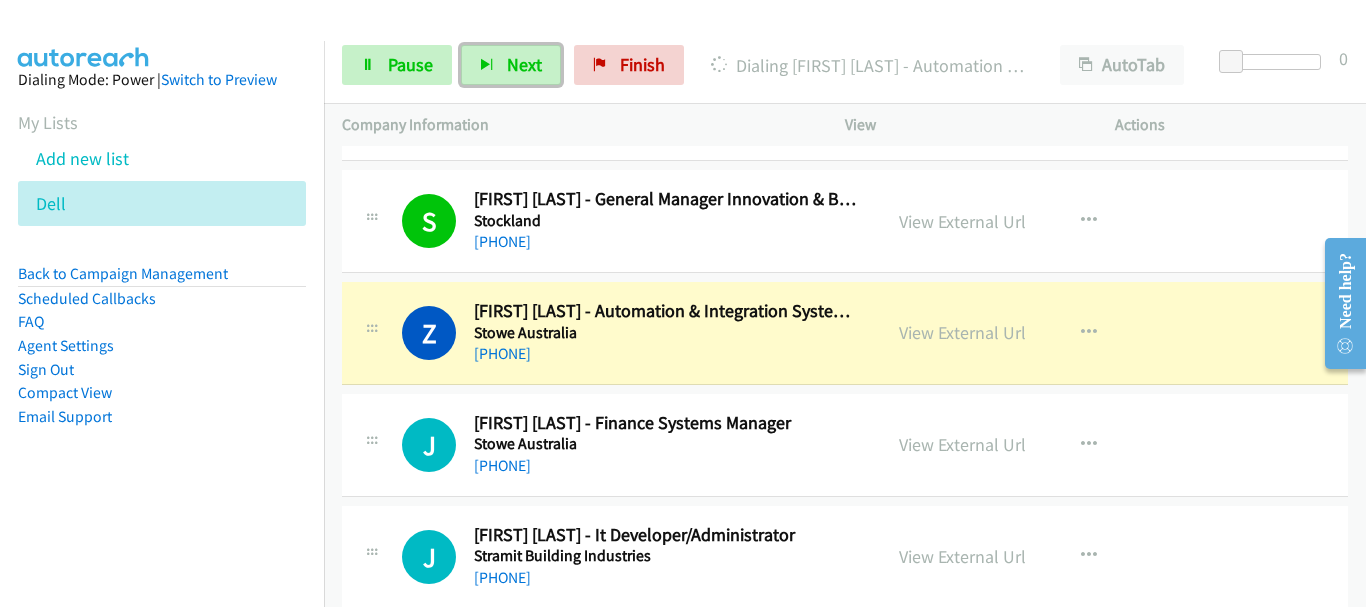 click on "Z
Callback Scheduled
Zlatko Gmaz - Automation & Integration Systems Hardware Engineer
Stowe Australia
Australia/Sydney
+61 2 9848 2026
View External Url
View External Url
Schedule/Manage Callback
Start Calls Here
Remove from list
Add to do not call list
Reset Call Status" at bounding box center [845, 334] 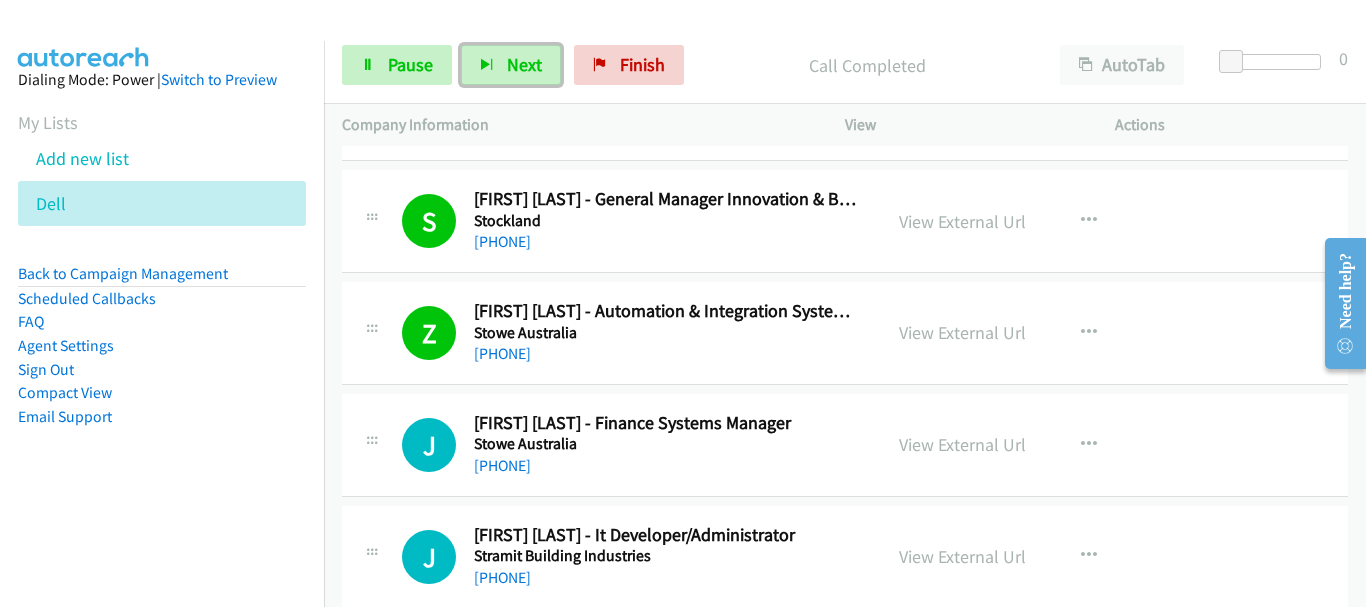 scroll, scrollTop: 5000, scrollLeft: 0, axis: vertical 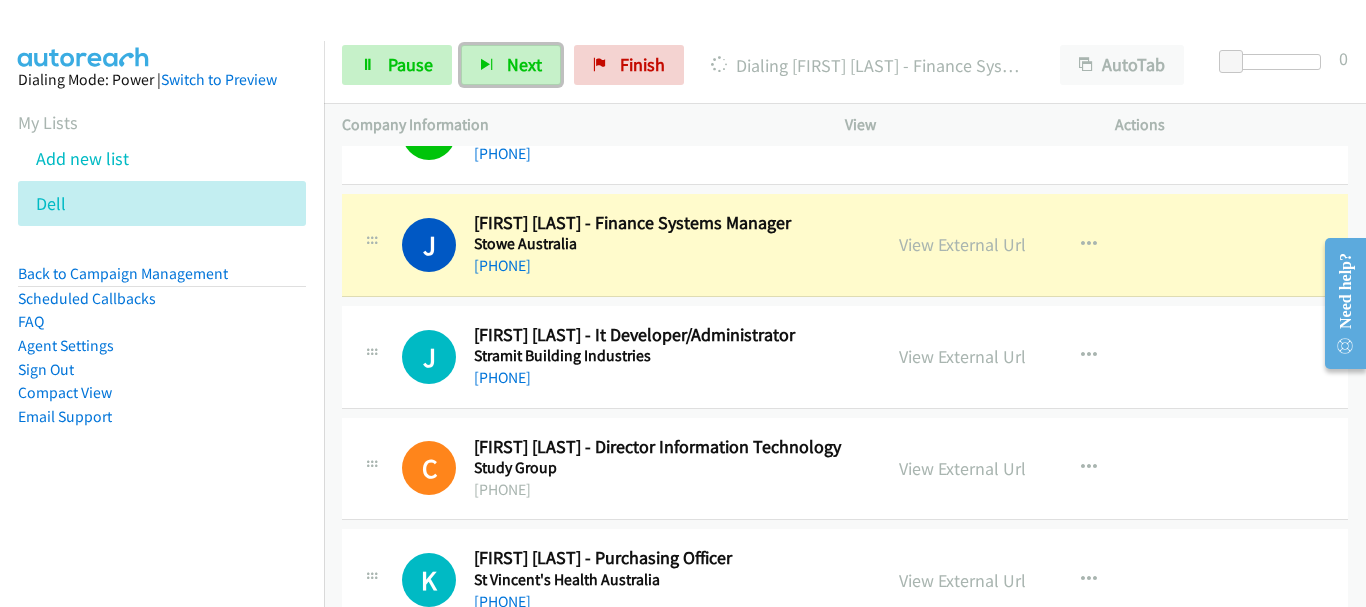 drag, startPoint x: 760, startPoint y: 367, endPoint x: 1217, endPoint y: 59, distance: 551.1016 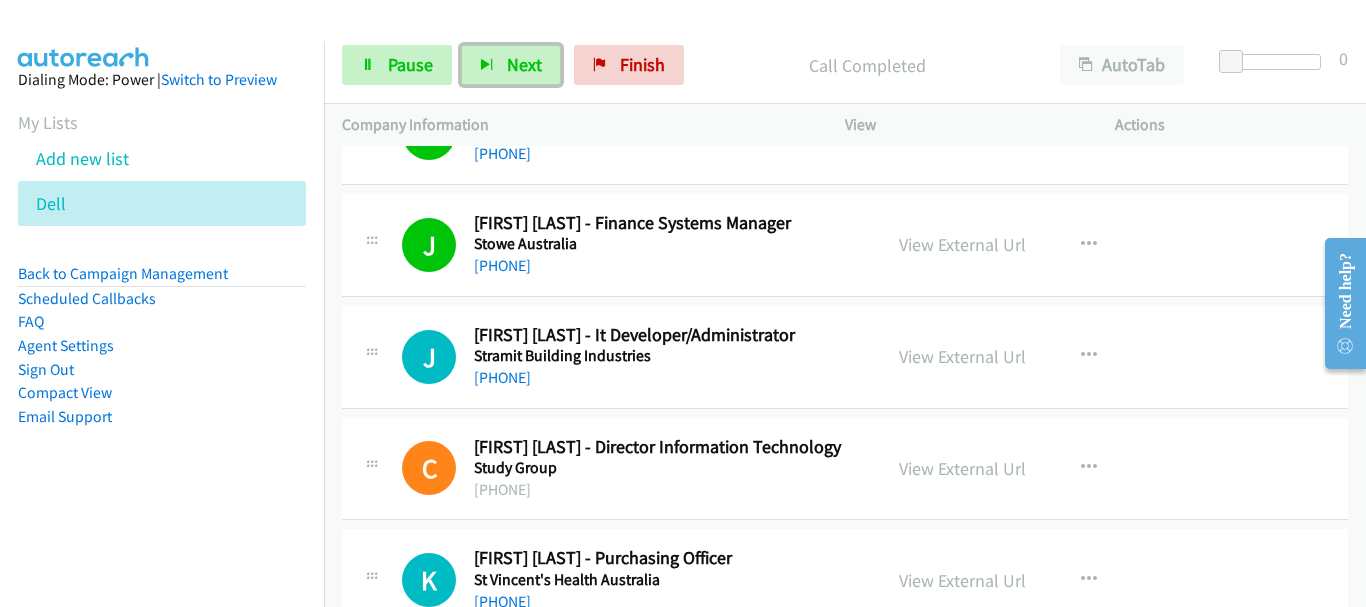 scroll, scrollTop: 5200, scrollLeft: 0, axis: vertical 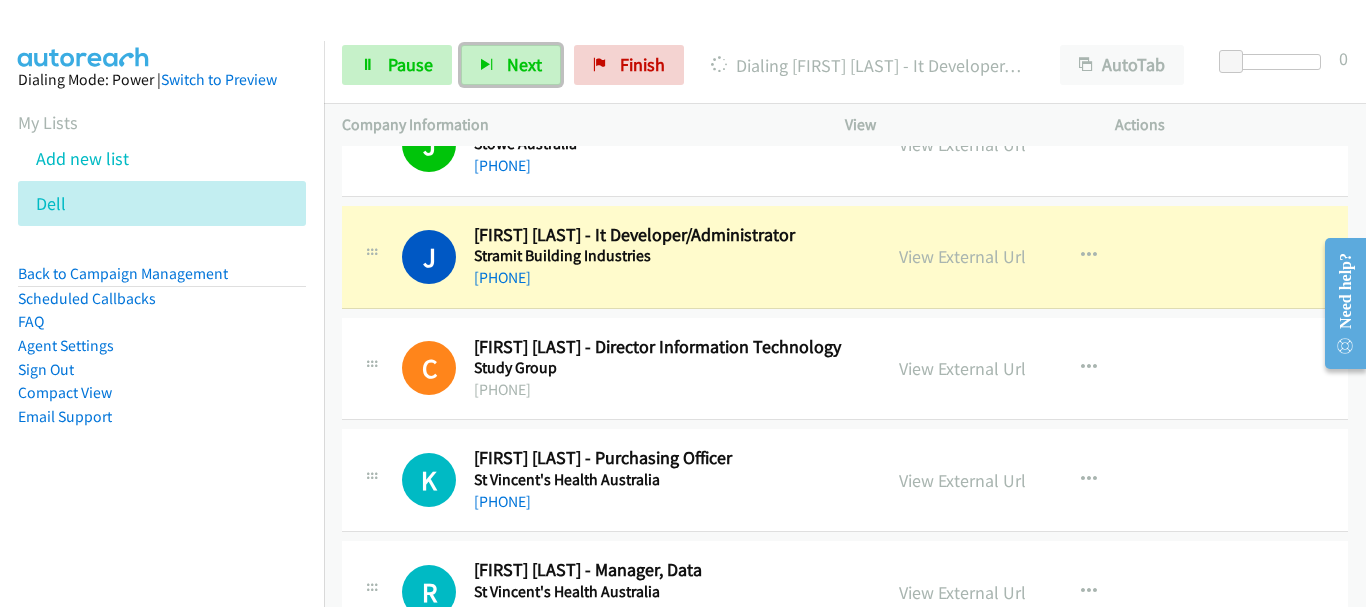 click on "+61 2124 97 00 50" at bounding box center [668, 390] 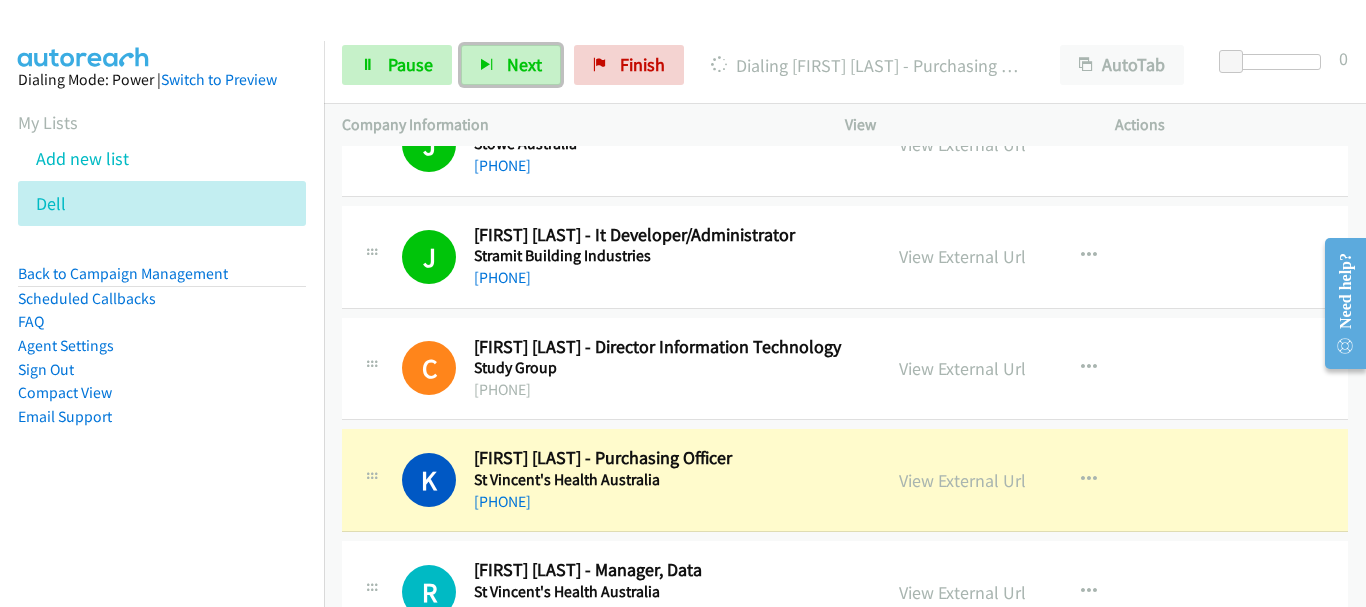 click on "+61 3 9231 2211" at bounding box center [668, 502] 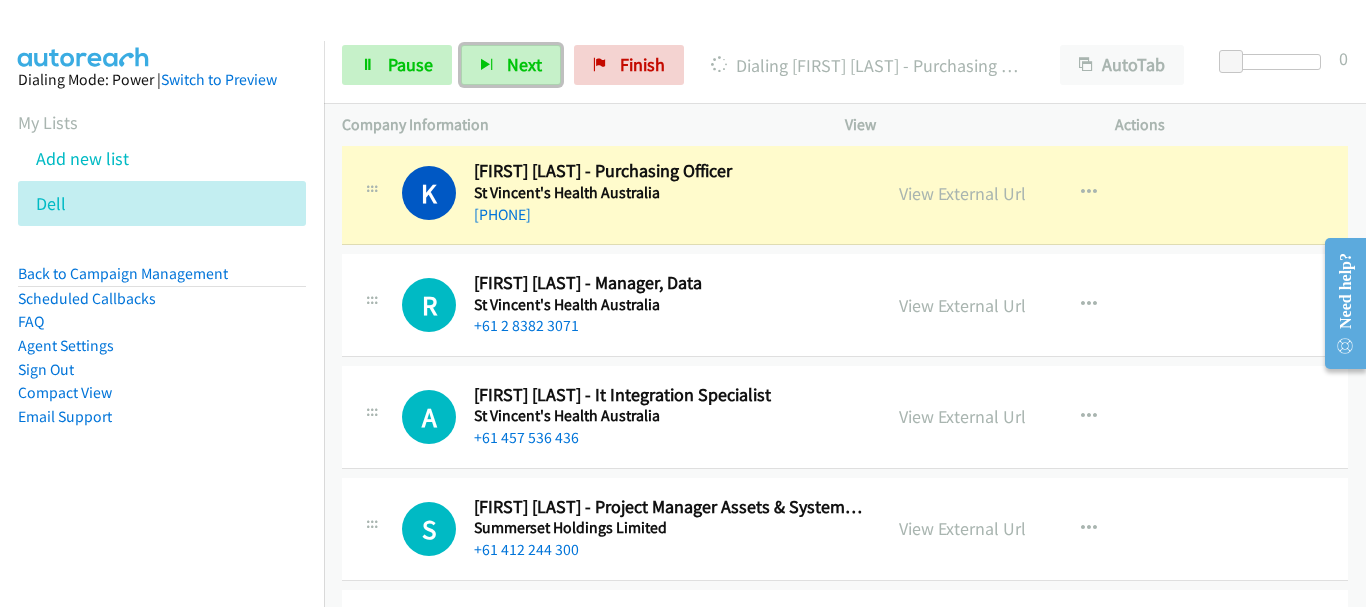 scroll, scrollTop: 5500, scrollLeft: 0, axis: vertical 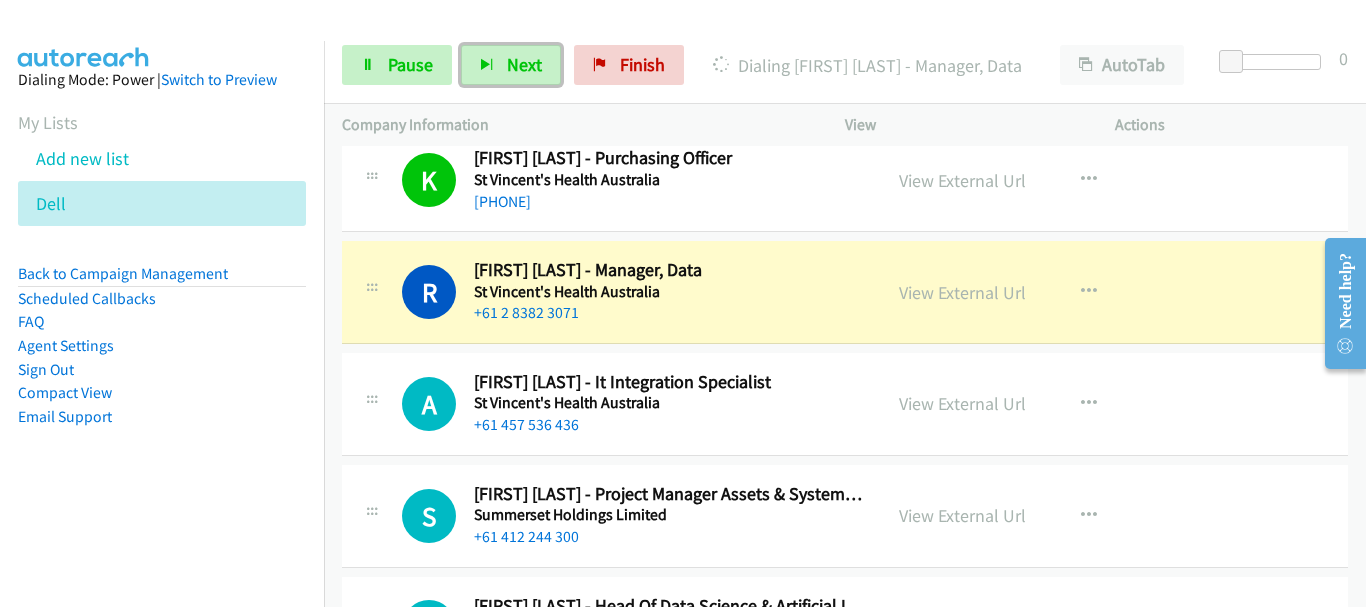 click on "A
Callback Scheduled
Anne Davies - It Integration Specialist
St Vincent's Health Australia
Australia/Sydney
+61 457 536 436
View External Url
View External Url
Schedule/Manage Callback
Start Calls Here
Remove from list
Add to do not call list
Reset Call Status" at bounding box center [845, 404] 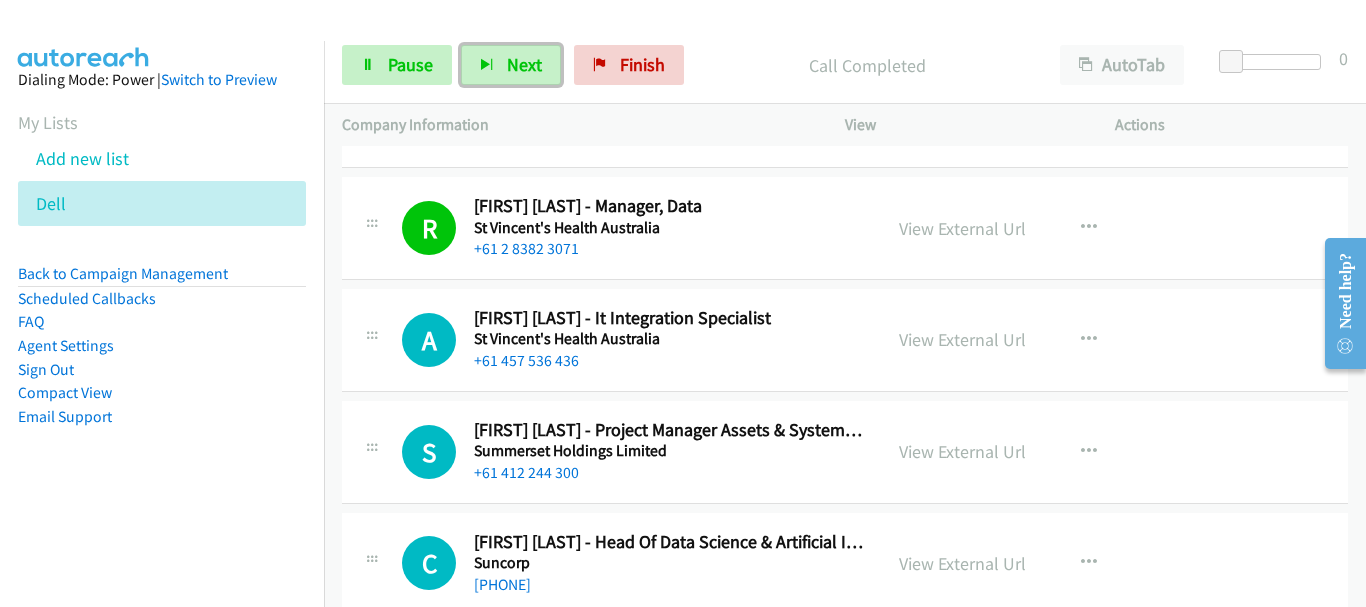 scroll, scrollTop: 5600, scrollLeft: 0, axis: vertical 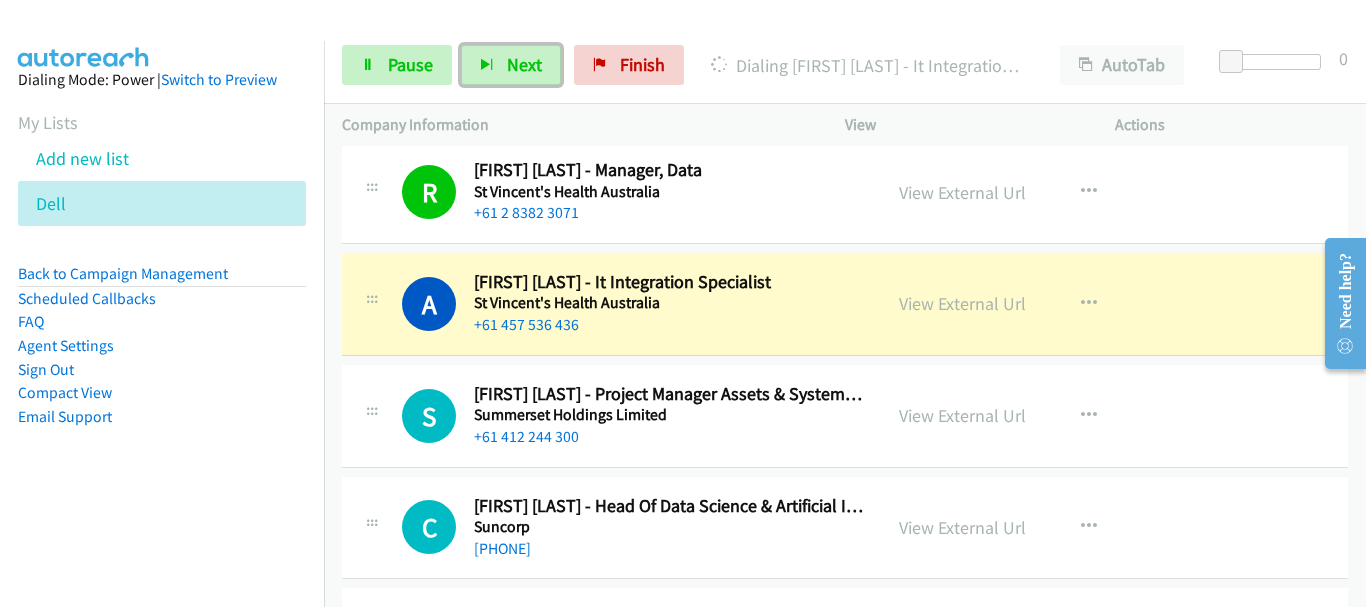 click on "Summerset Holdings Limited" at bounding box center (668, 415) 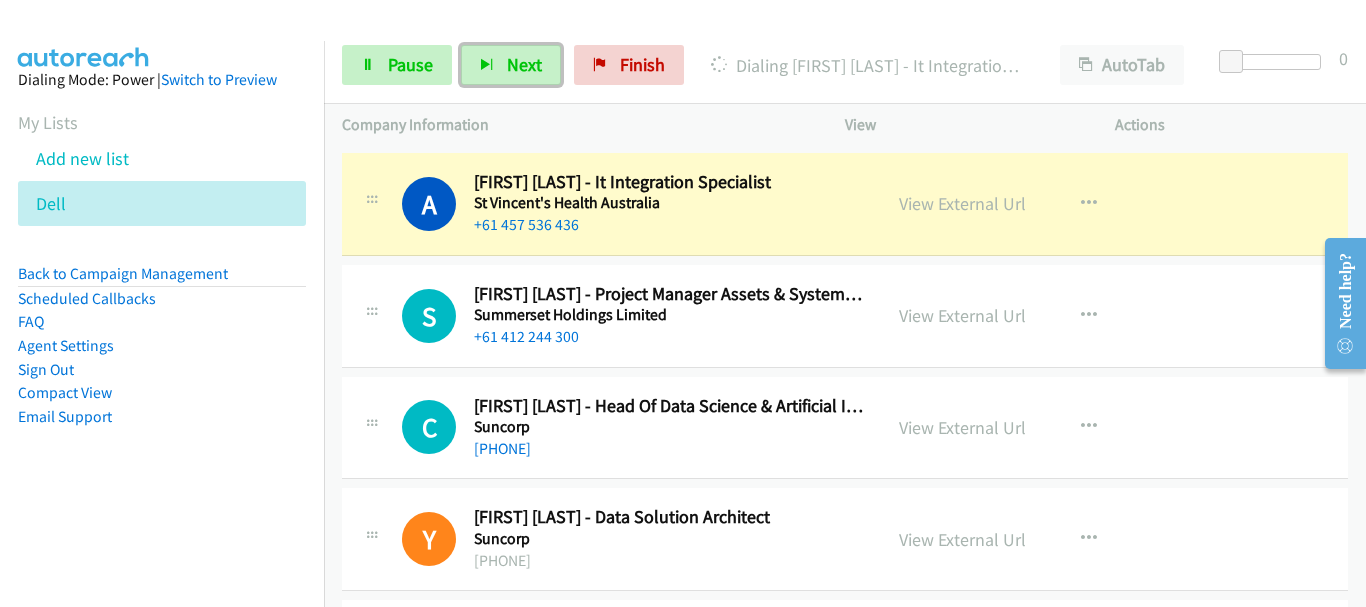 click on "C
Callback Scheduled
Craig Price - Head Of Data Science & Artificial Intelligence Co E
Suncorp
Australia/Sydney
+61 425 235 430
View External Url
View External Url
Schedule/Manage Callback
Start Calls Here
Remove from list
Add to do not call list
Reset Call Status" at bounding box center [845, 428] 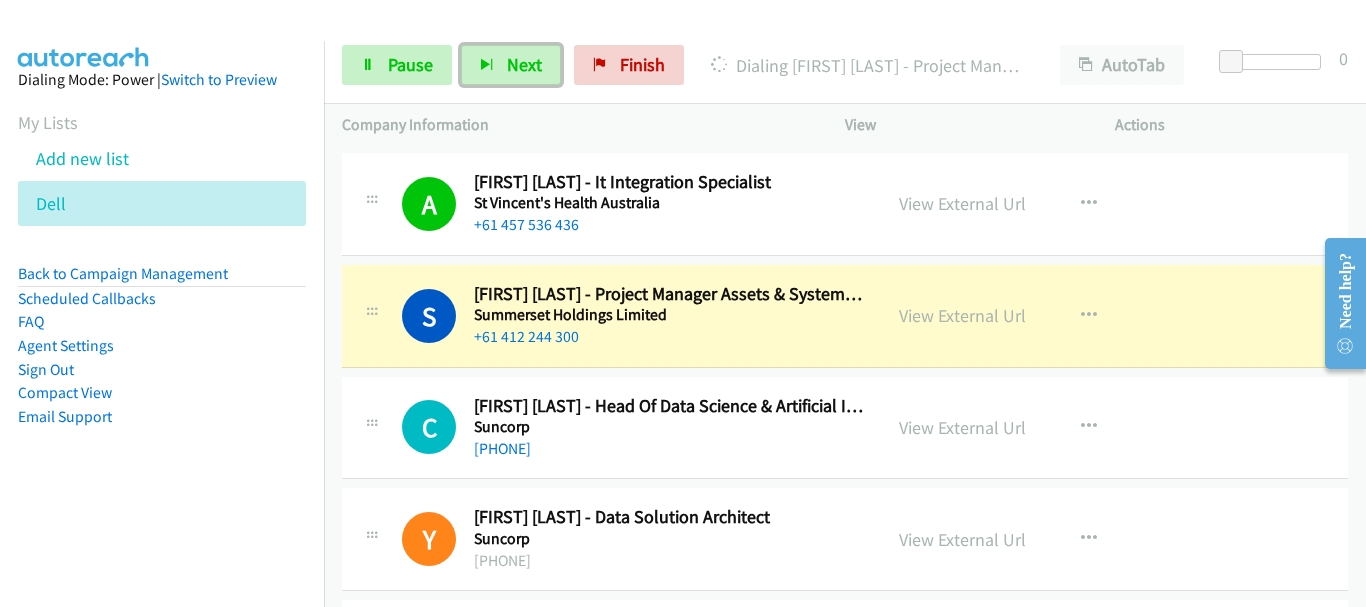 click on "+61 425 235 430" at bounding box center (668, 449) 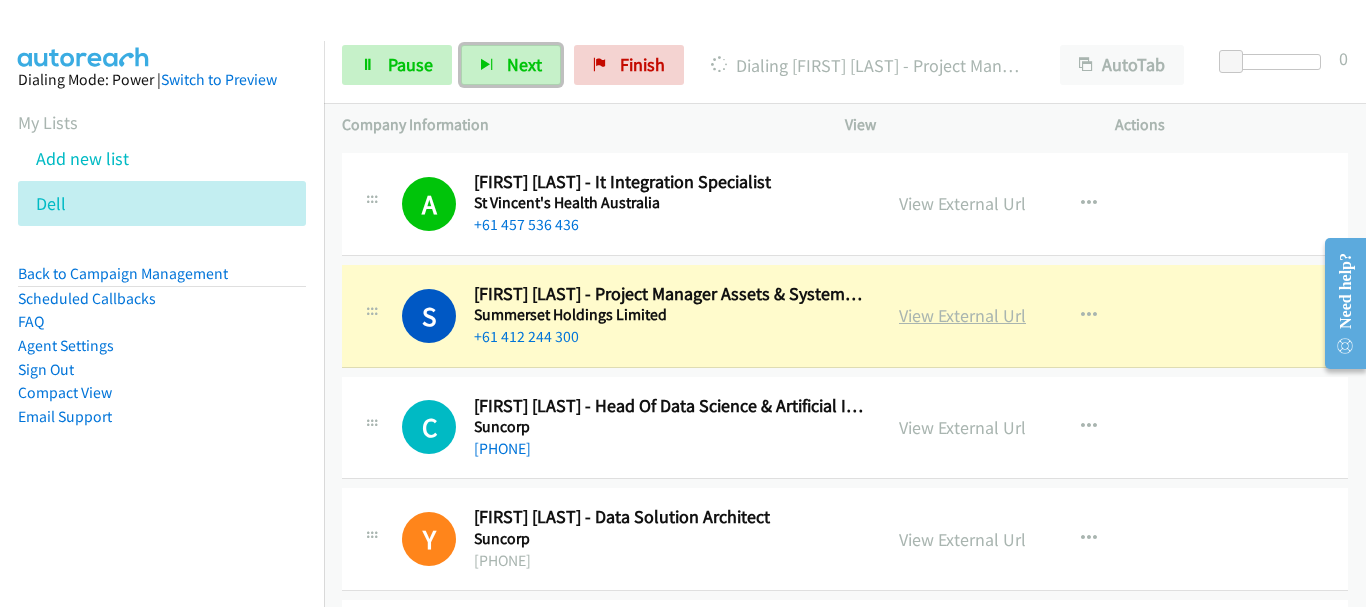 click on "View External Url" at bounding box center (962, 315) 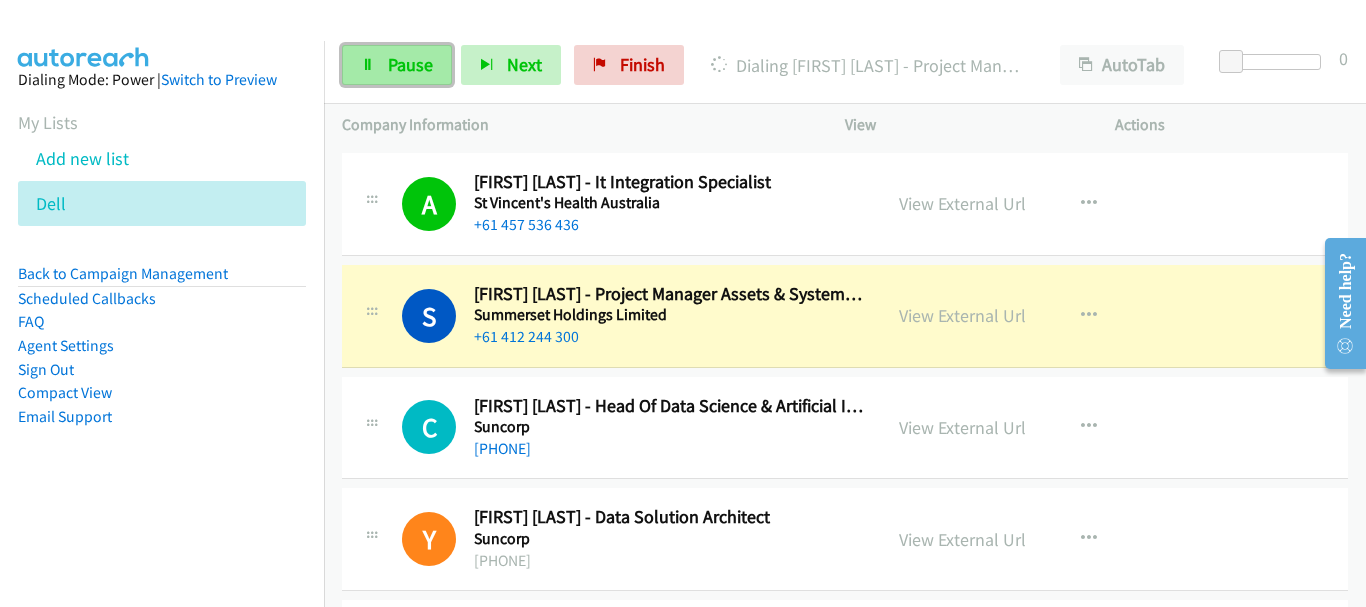 click on "Pause" at bounding box center (410, 64) 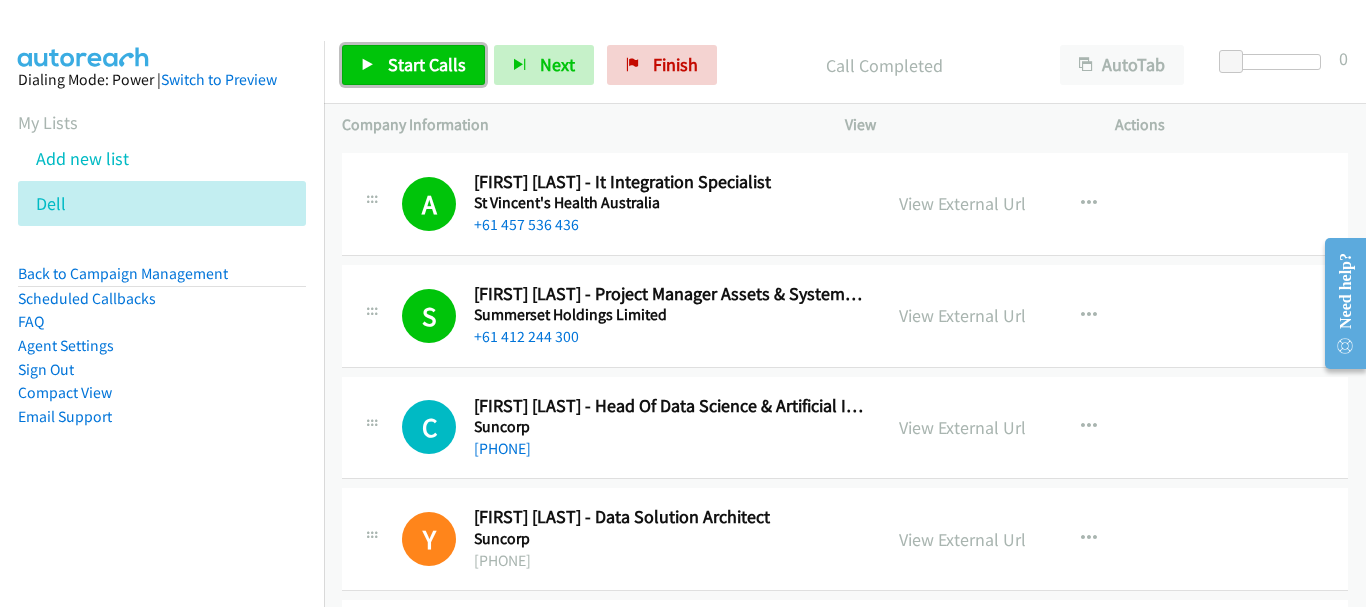 click on "Start Calls" at bounding box center [427, 64] 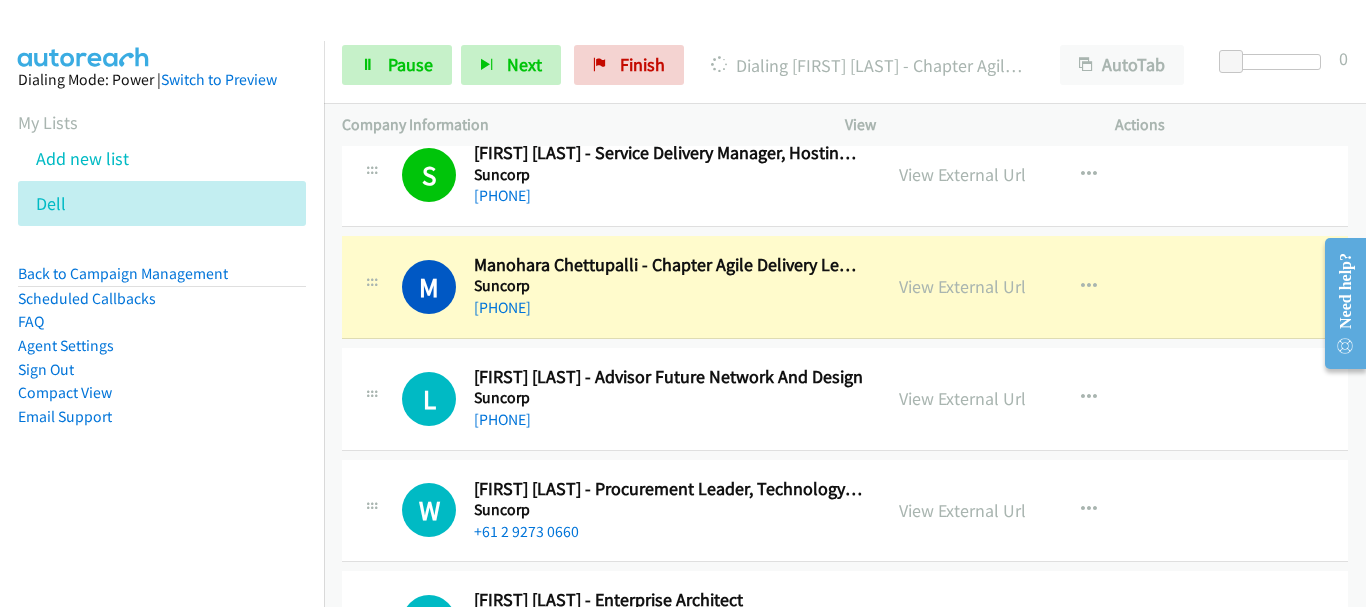 scroll, scrollTop: 6900, scrollLeft: 0, axis: vertical 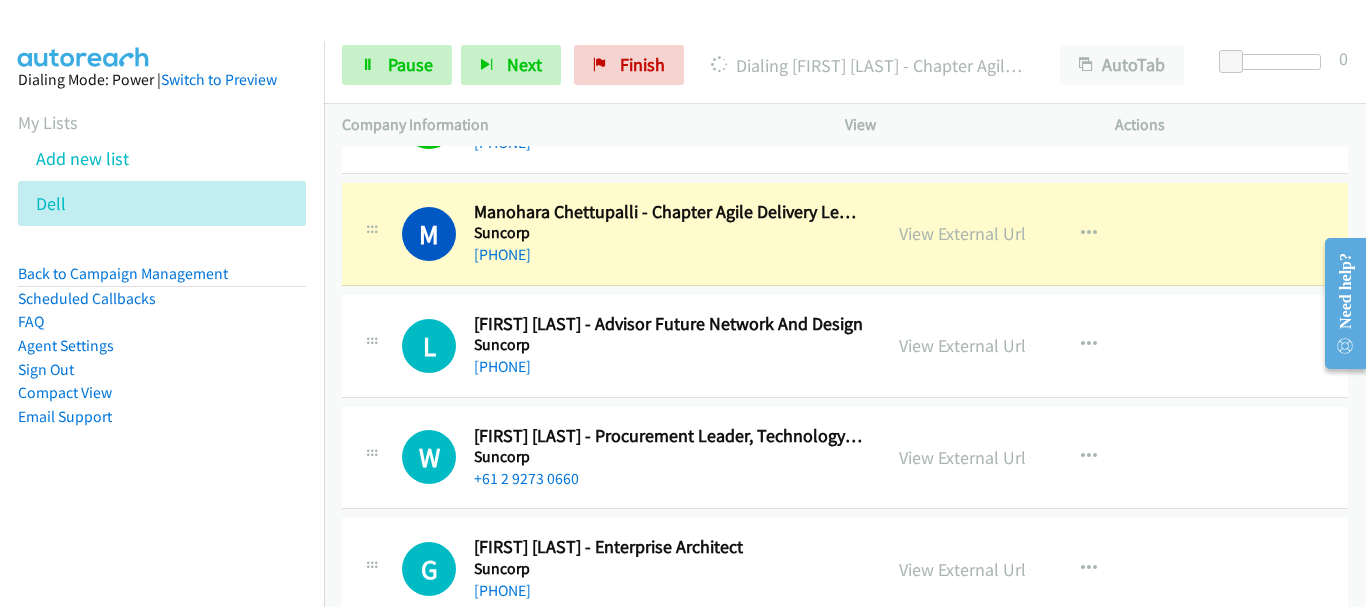 click on "L
Callback Scheduled
Laura Higgins - Advisor Future Network And Design
Suncorp
Australia/Sydney
+61 7 5506 8588
View External Url
View External Url
Schedule/Manage Callback
Start Calls Here
Remove from list
Add to do not call list
Reset Call Status" at bounding box center [845, 346] 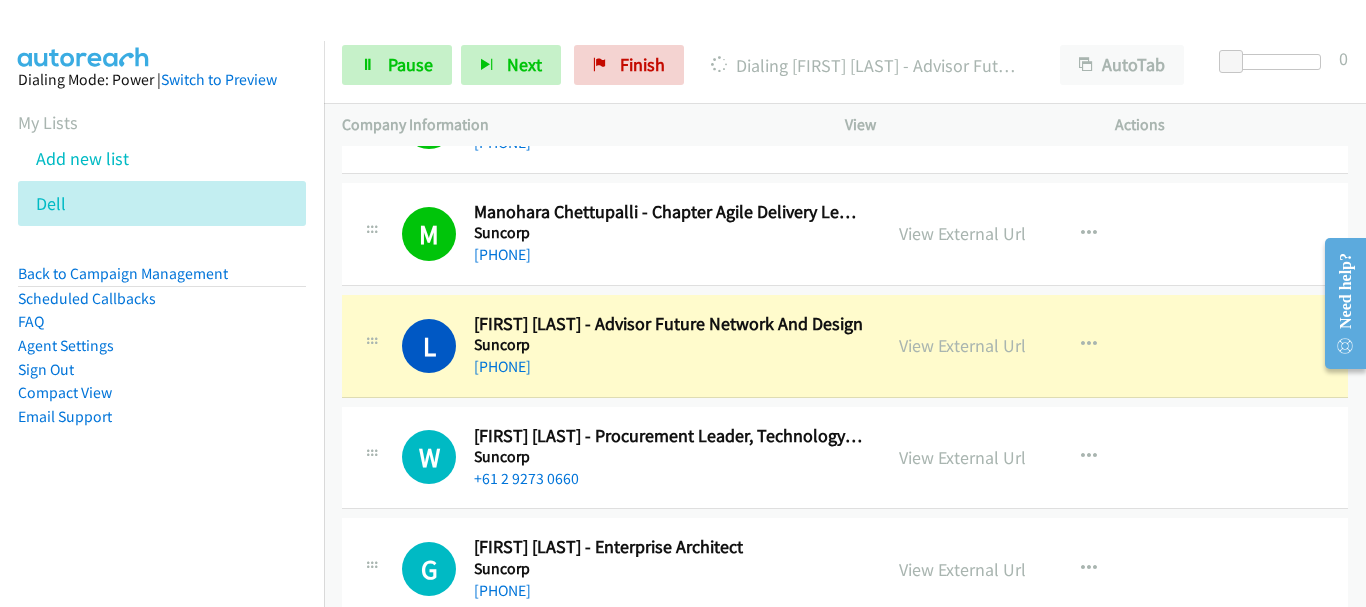 click on "L
Callback Scheduled
Laura Higgins - Advisor Future Network And Design
Suncorp
Australia/Sydney
+61 7 5506 8588
View External Url
View External Url
Schedule/Manage Callback
Start Calls Here
Remove from list
Add to do not call list
Reset Call Status" at bounding box center [845, 346] 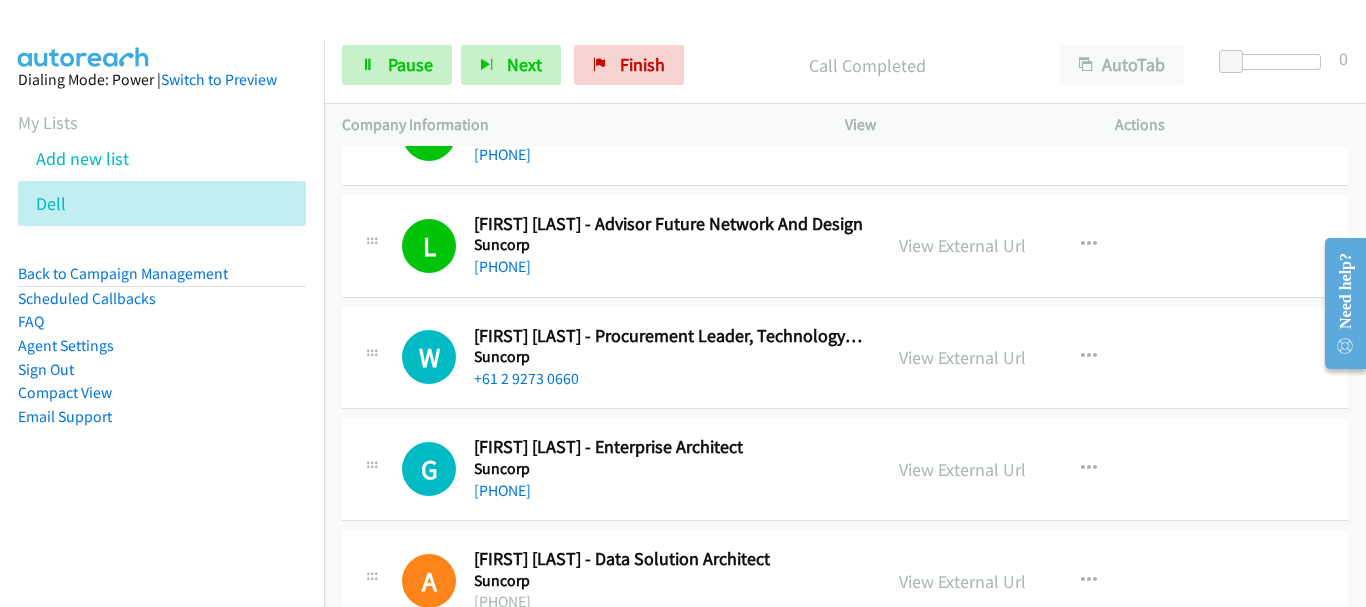 scroll, scrollTop: 7100, scrollLeft: 0, axis: vertical 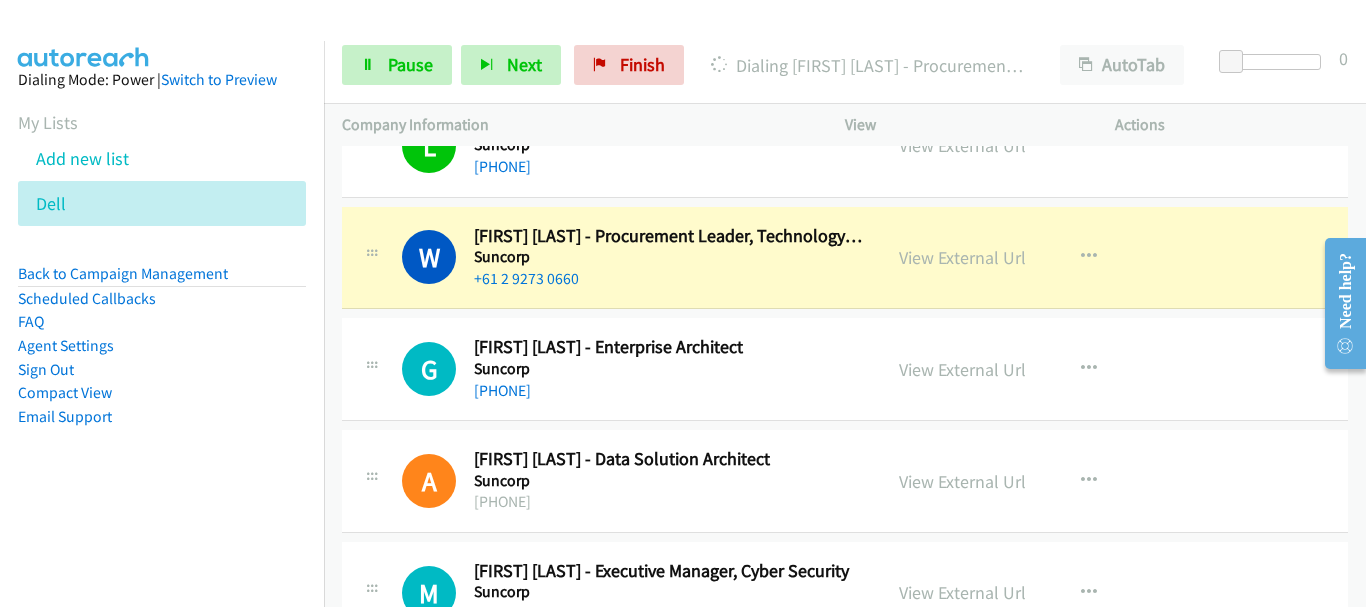 click on "+61 2 9978 2039" at bounding box center (668, 391) 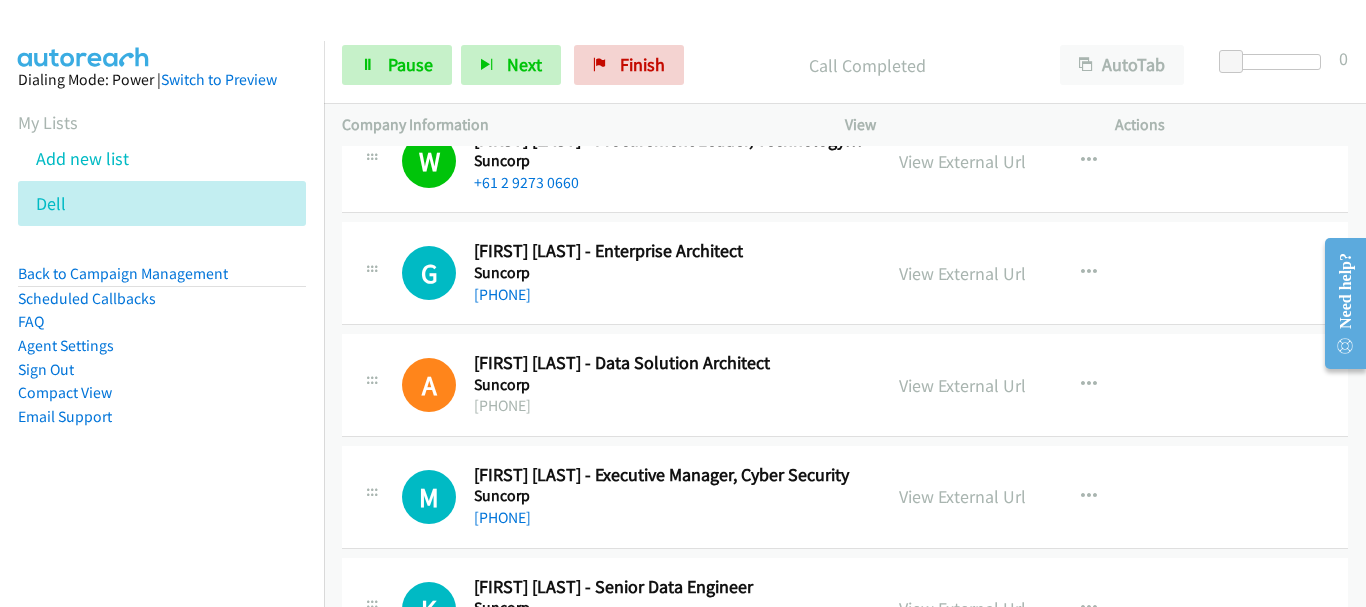 scroll, scrollTop: 7200, scrollLeft: 0, axis: vertical 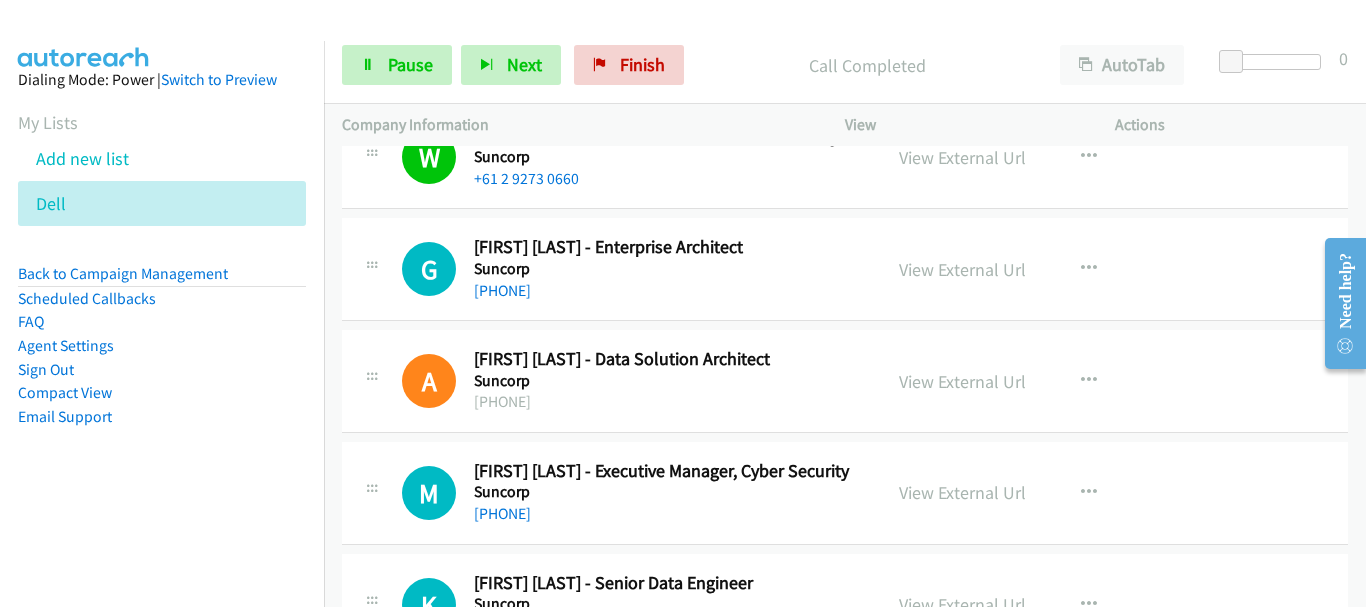 click on "A
Callback Scheduled
Anup Kale - Data Solution Architect
Suncorp
Pacific/Auckland
+64 3 155 6836
View External Url
View External Url
Schedule/Manage Callback
Start Calls Here
Remove from list
Add to do not call list
Reset Call Status" at bounding box center [845, 381] 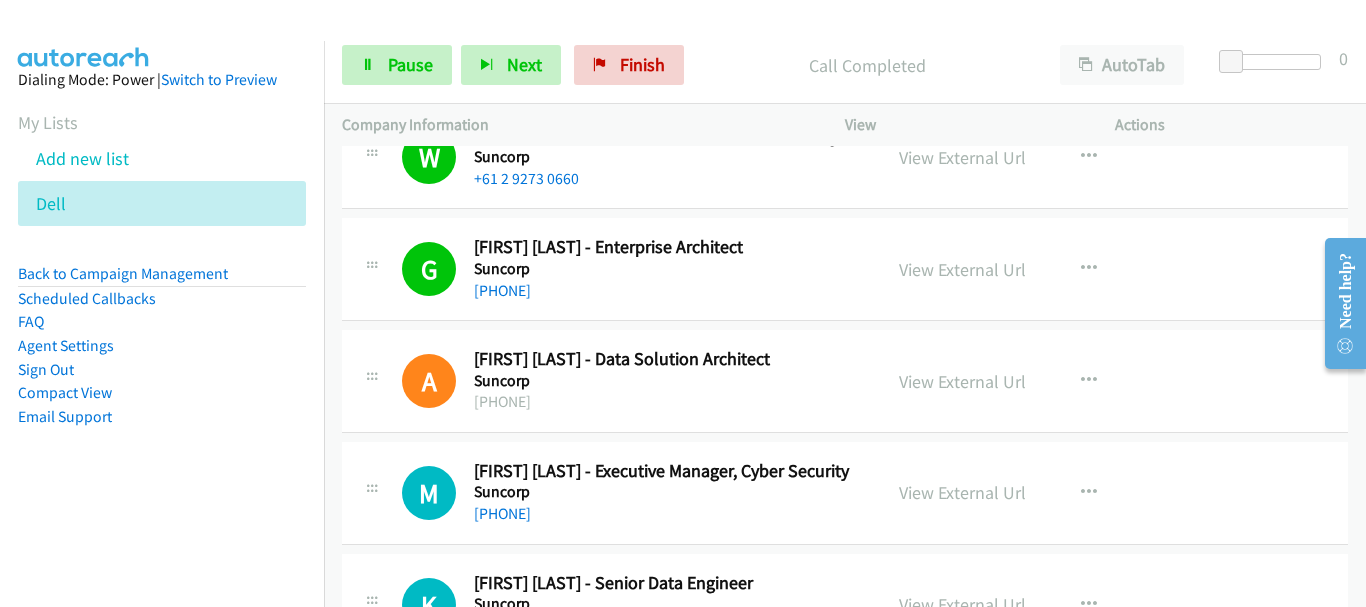 scroll, scrollTop: 7300, scrollLeft: 0, axis: vertical 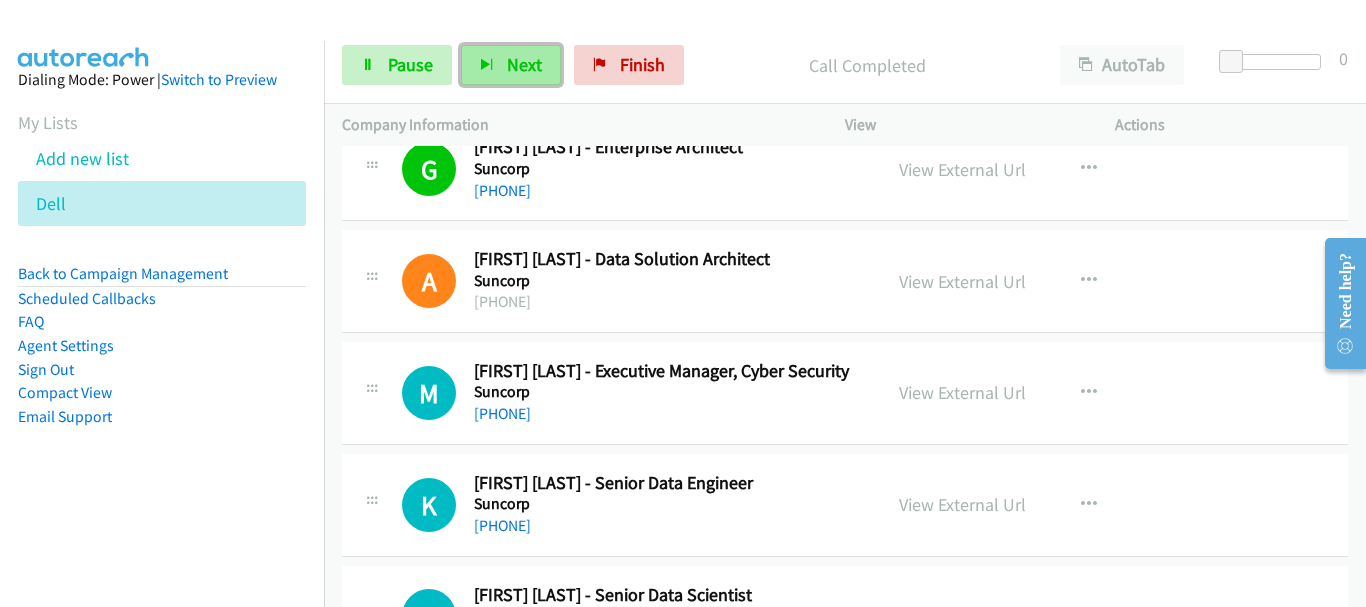 click on "Next" at bounding box center (524, 64) 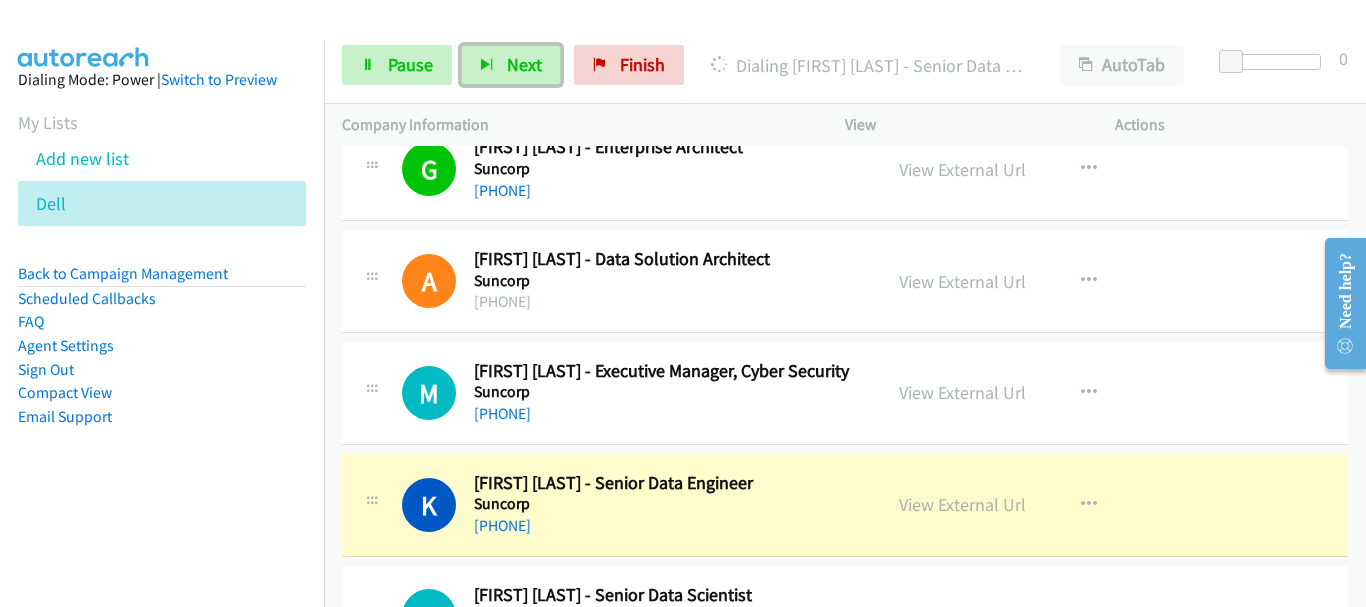 click on "+61 477 188 840" at bounding box center (668, 526) 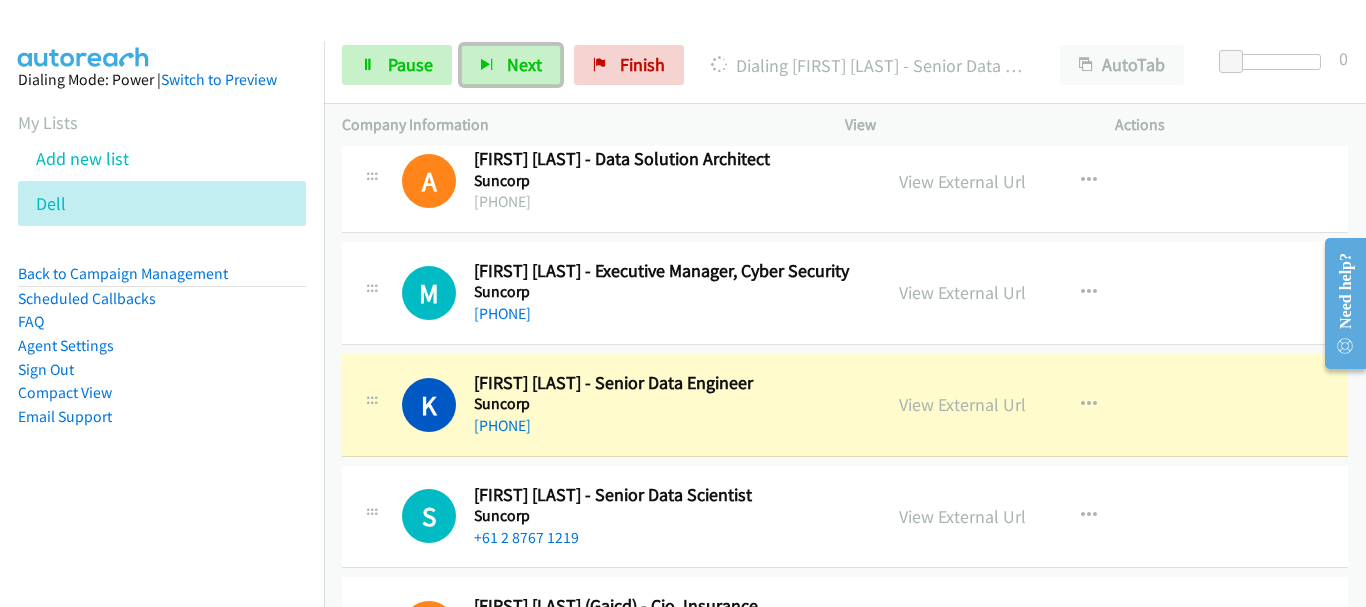 scroll, scrollTop: 7300, scrollLeft: 0, axis: vertical 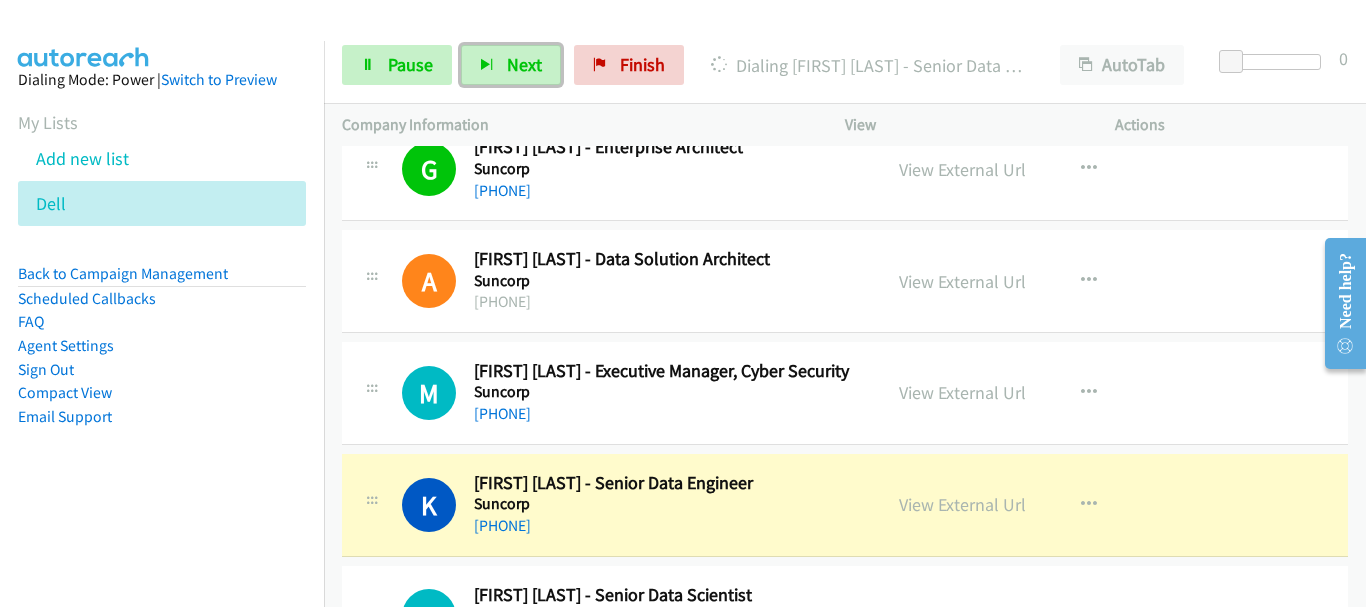 click on "K
Callback Scheduled
Kovid Sharma - Senior Data Engineer
Suncorp
Australia/Sydney
+61 477 188 840
View External Url
View External Url
Schedule/Manage Callback
Start Calls Here
Remove from list
Add to do not call list
Reset Call Status" at bounding box center (845, 505) 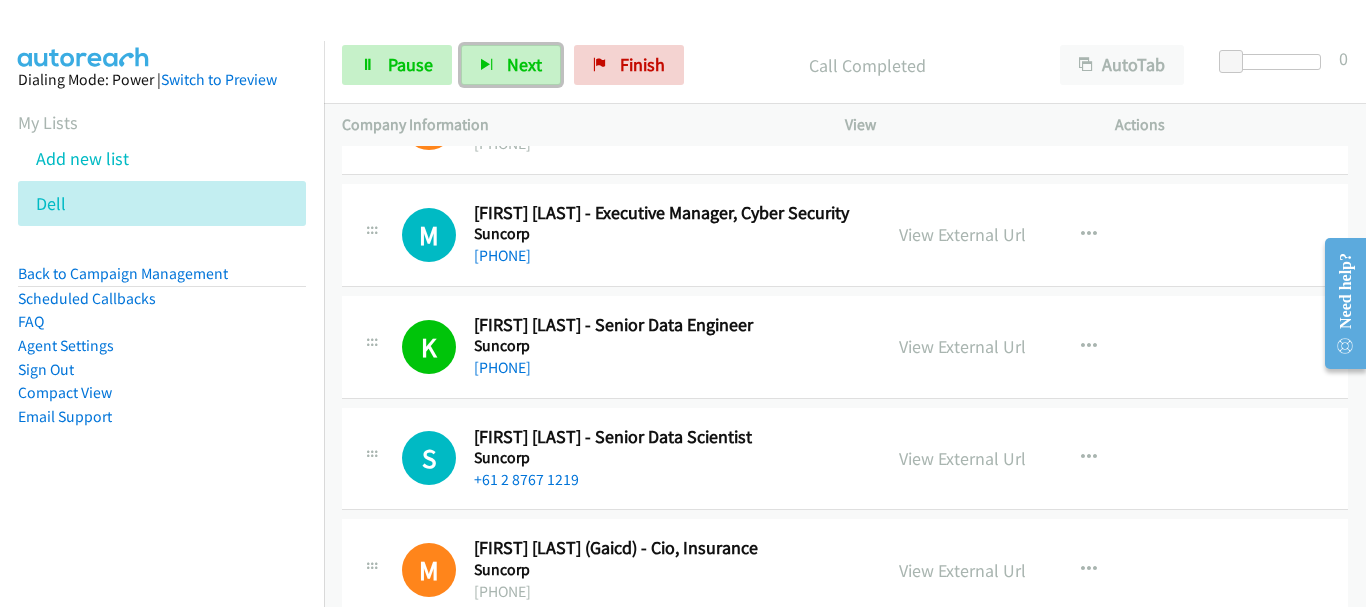 scroll, scrollTop: 7500, scrollLeft: 0, axis: vertical 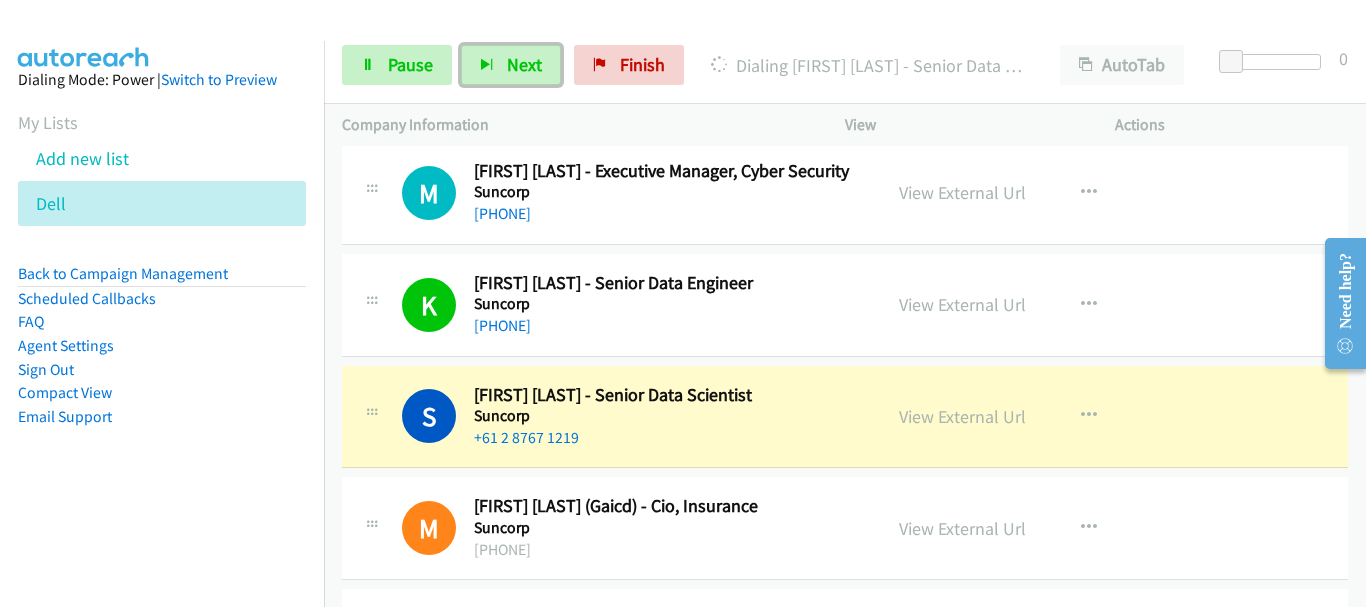 click on "S
Callback Scheduled
Sasidhar Danturti - Senior Data Scientist
Suncorp
Australia/Sydney
+61 2 8767 1219
View External Url
View External Url
Schedule/Manage Callback
Start Calls Here
Remove from list
Add to do not call list
Reset Call Status" at bounding box center (845, 417) 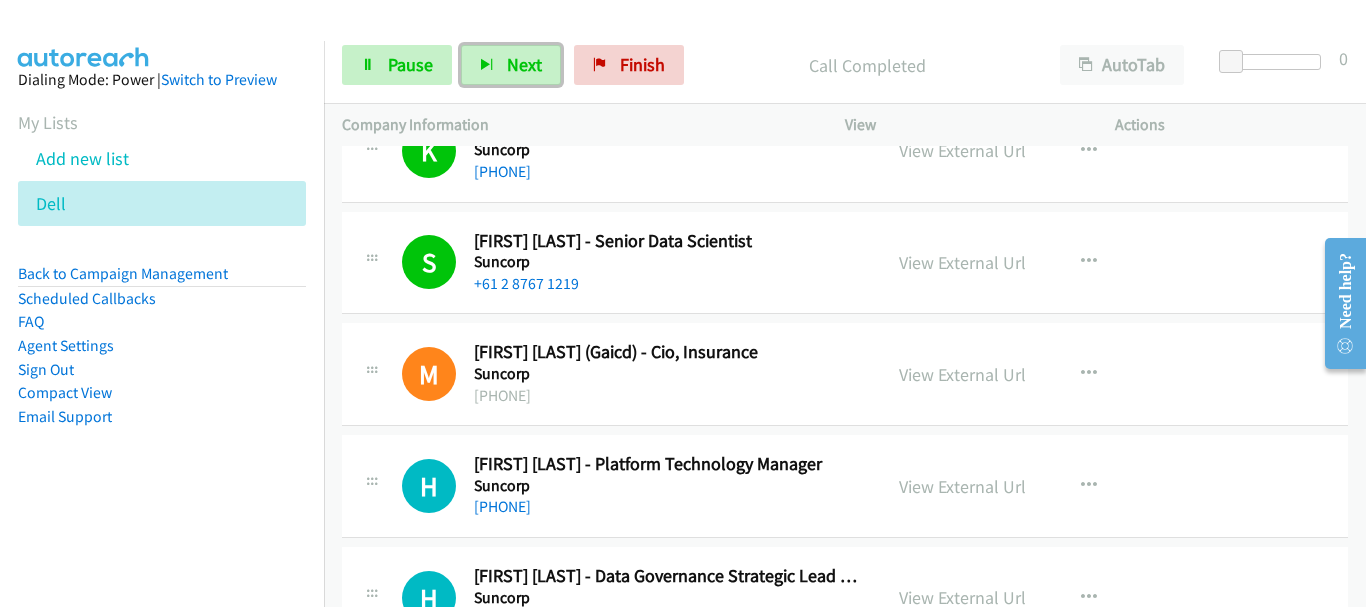 scroll, scrollTop: 7700, scrollLeft: 0, axis: vertical 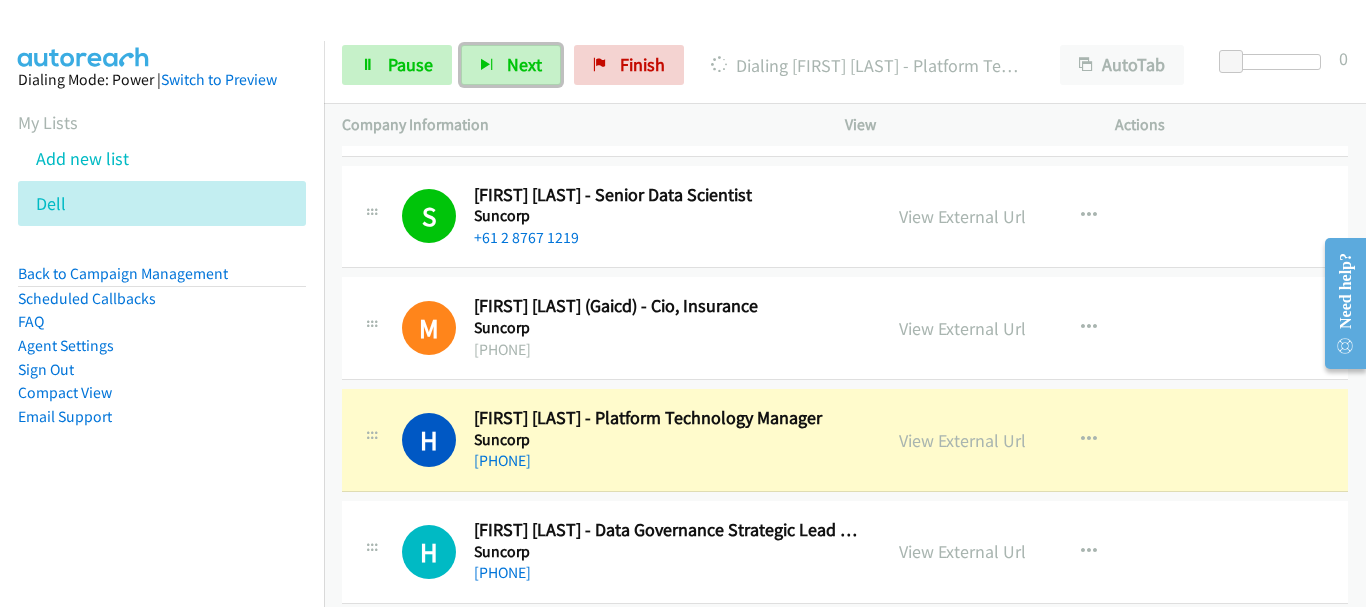 click on "Suncorp" at bounding box center [668, 328] 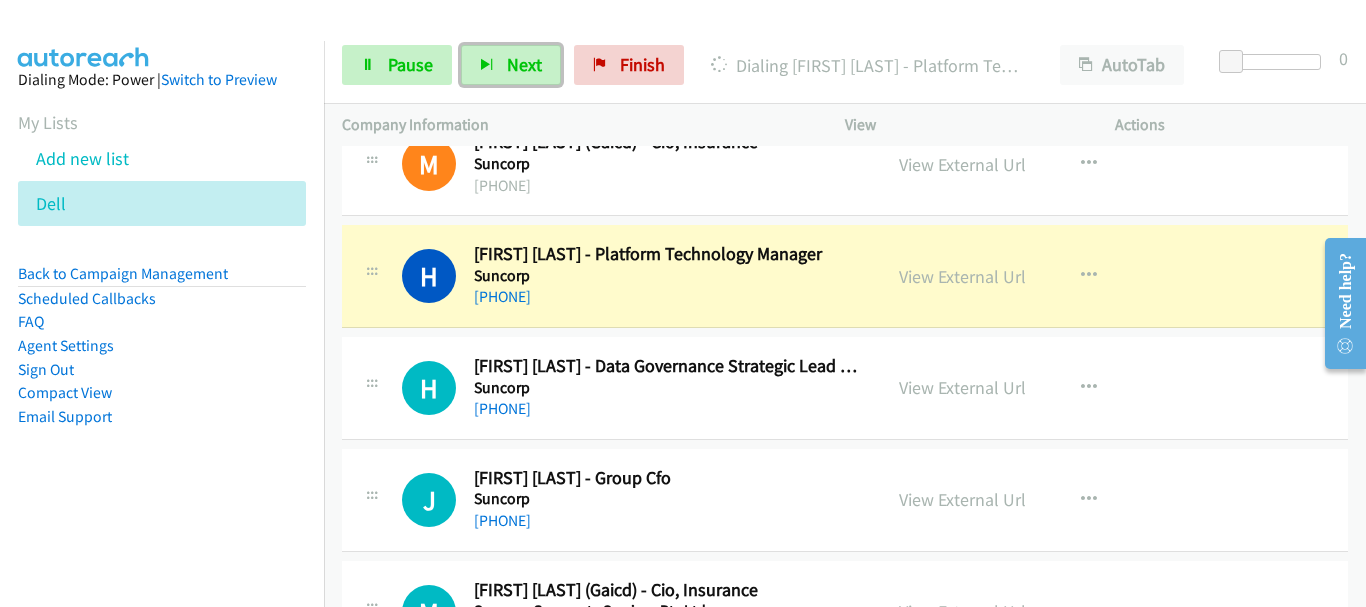 scroll, scrollTop: 7900, scrollLeft: 0, axis: vertical 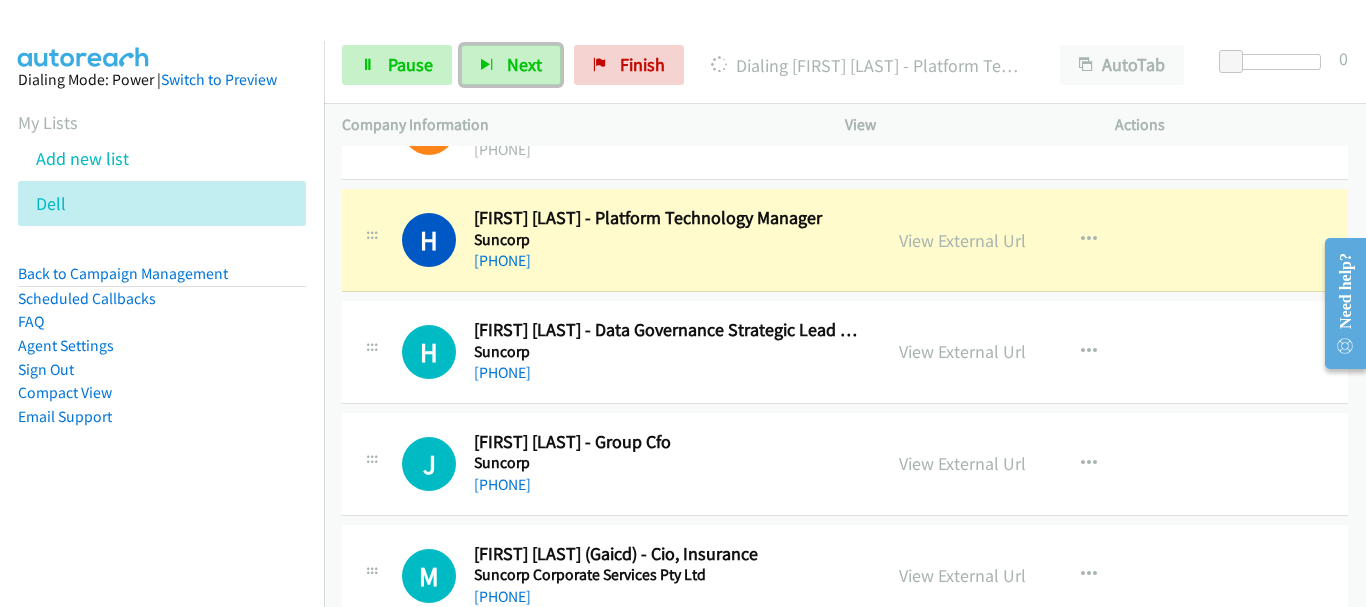 click on "+61 458 718 620" at bounding box center [668, 373] 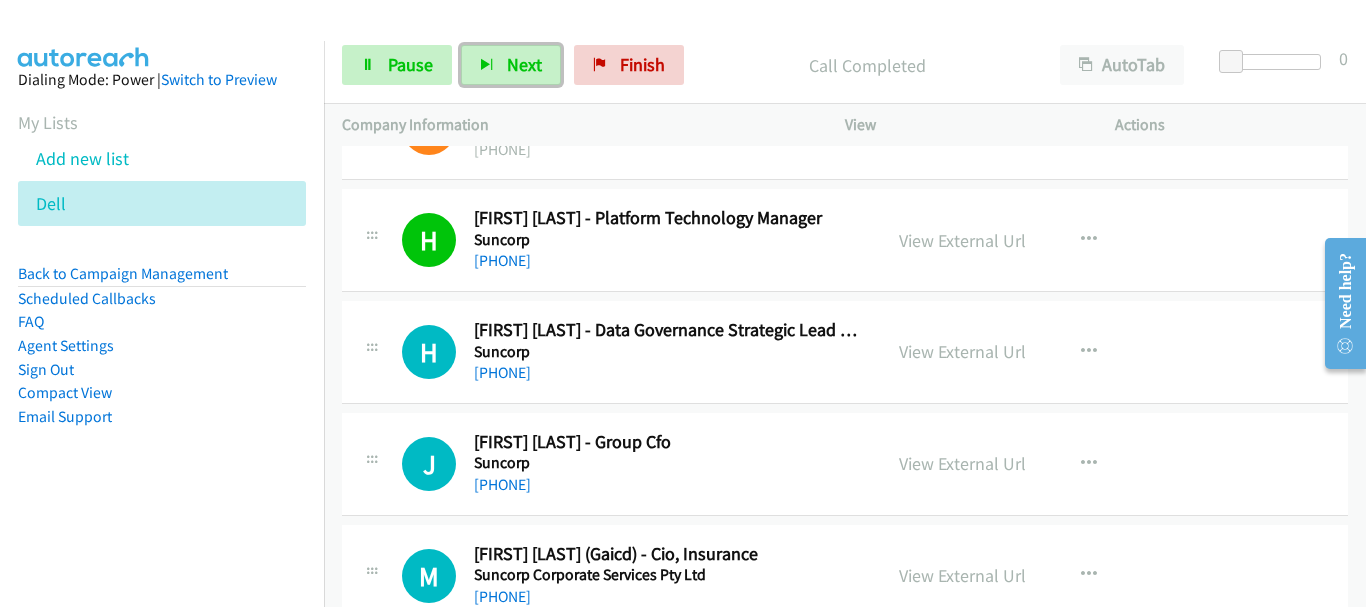 scroll, scrollTop: 8000, scrollLeft: 0, axis: vertical 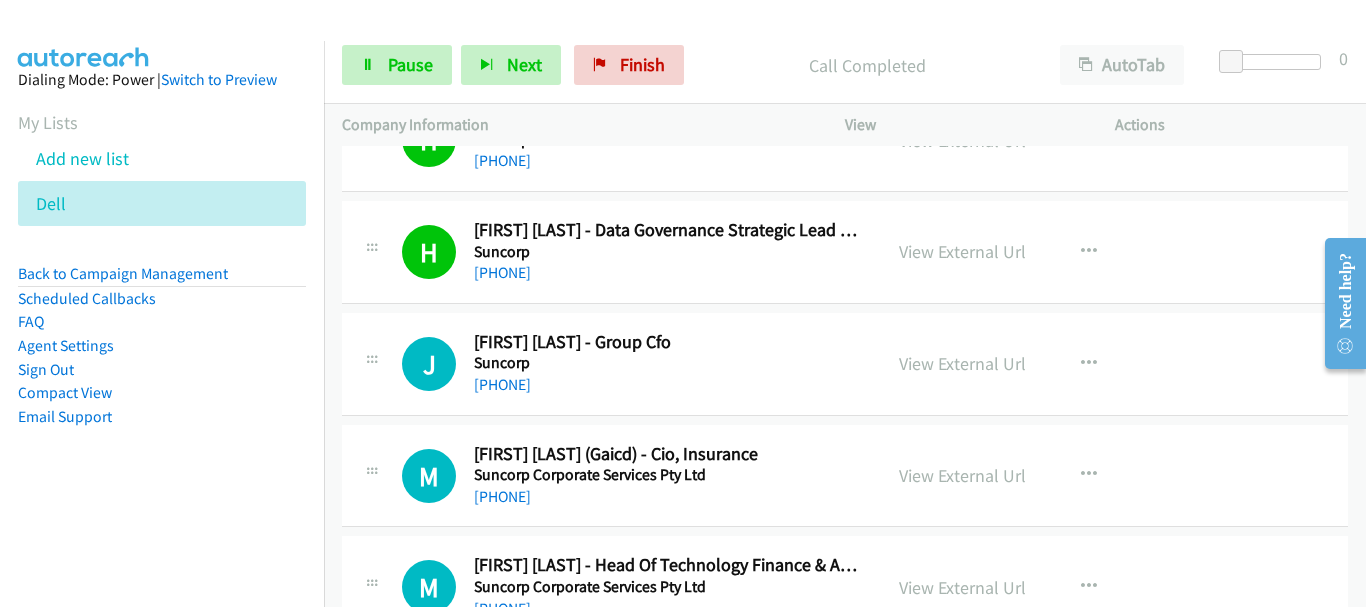 click at bounding box center (1337, 302) 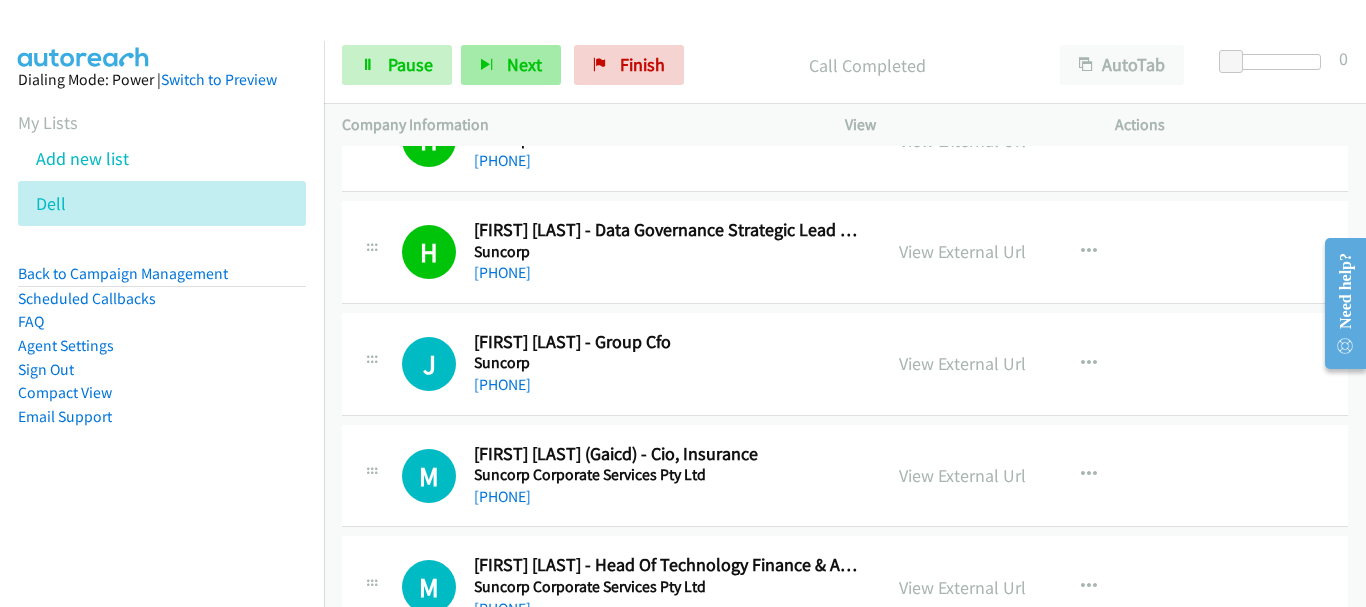 click on "Next" at bounding box center [524, 64] 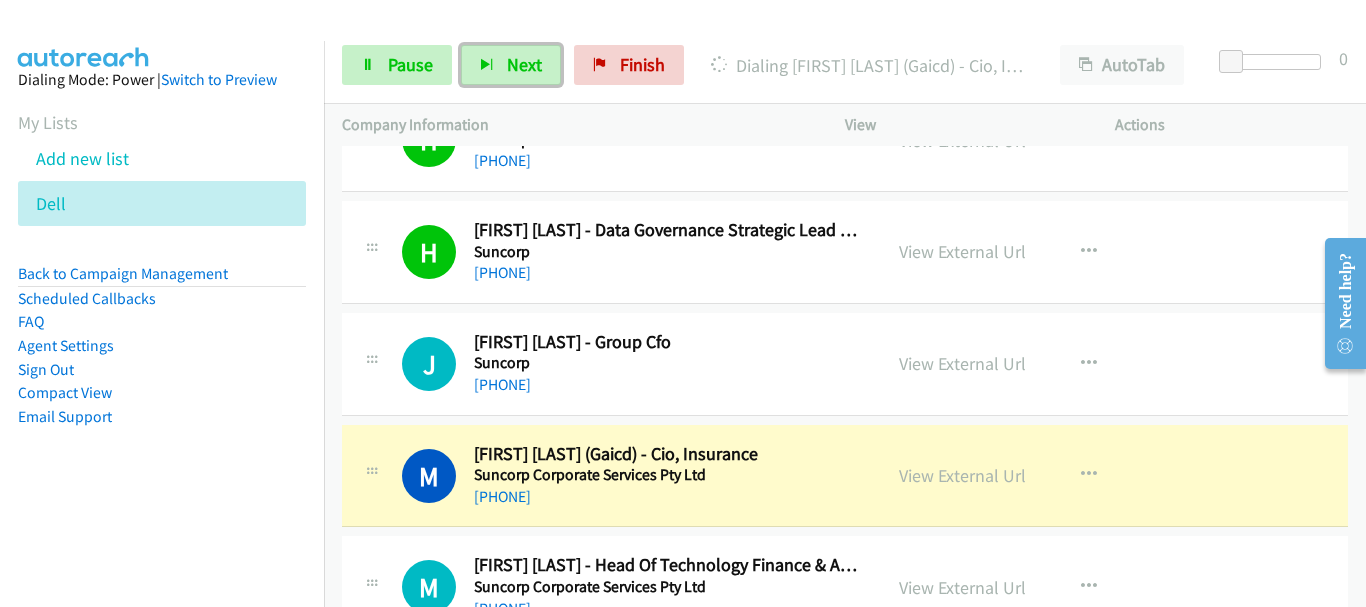click on "+61 459 835 983" at bounding box center [668, 497] 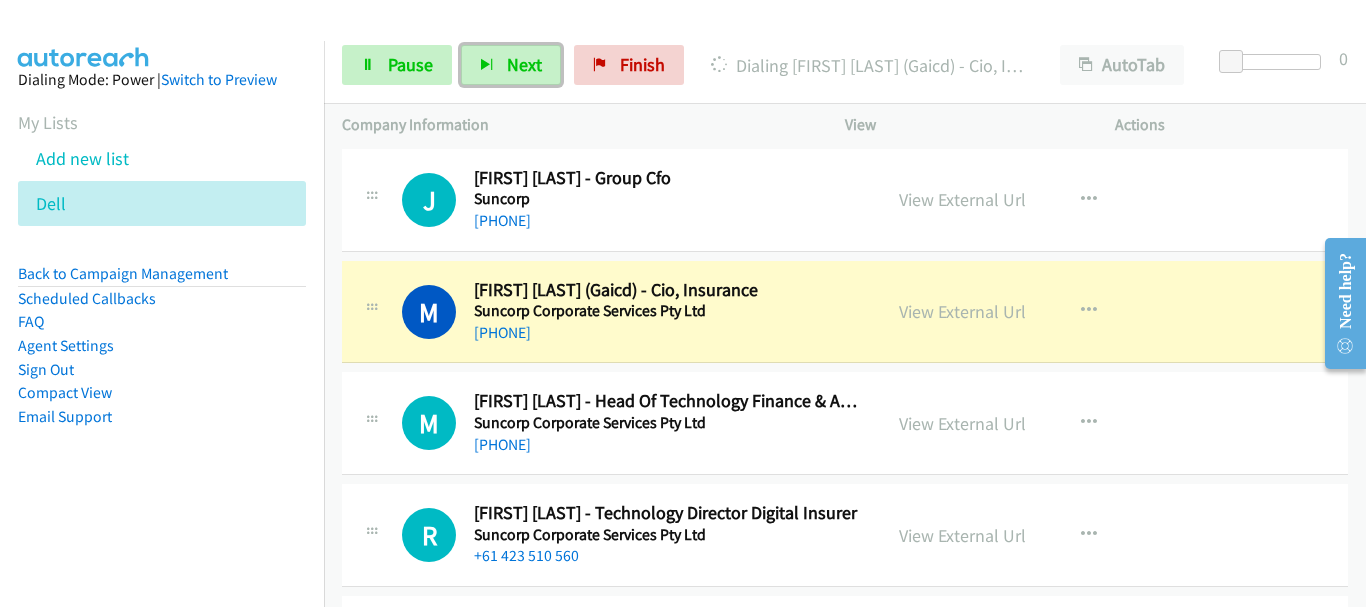 scroll, scrollTop: 8200, scrollLeft: 0, axis: vertical 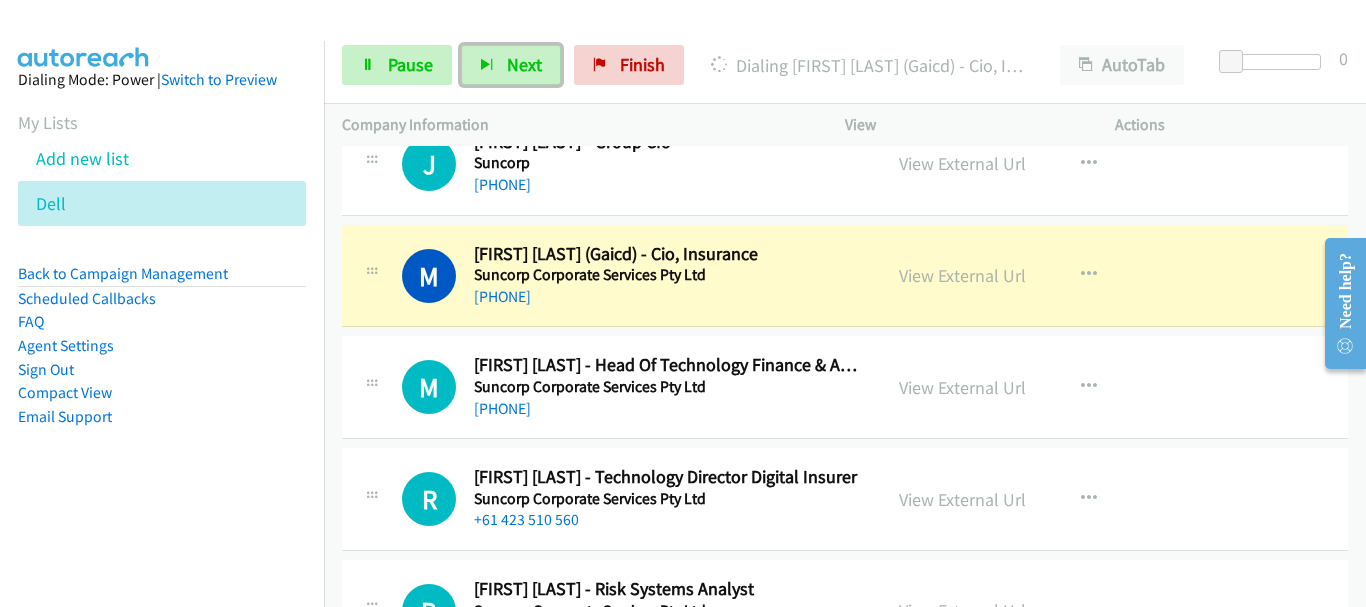 click on "+61 432 881 377" at bounding box center [668, 409] 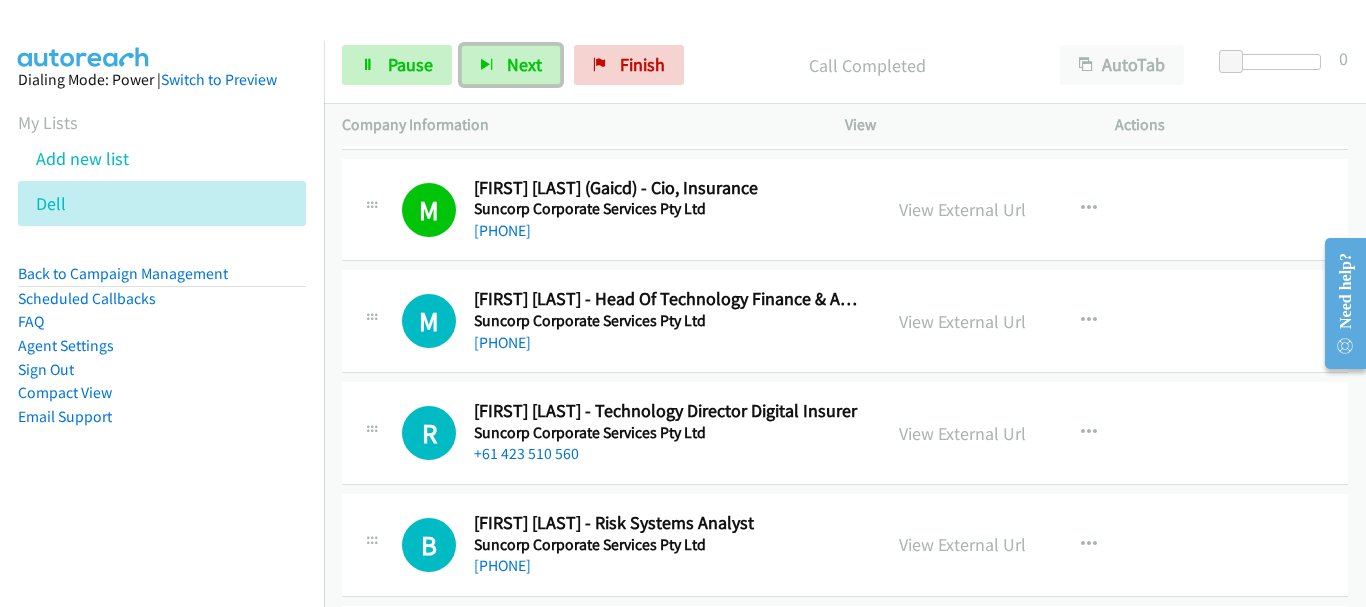 scroll, scrollTop: 8400, scrollLeft: 0, axis: vertical 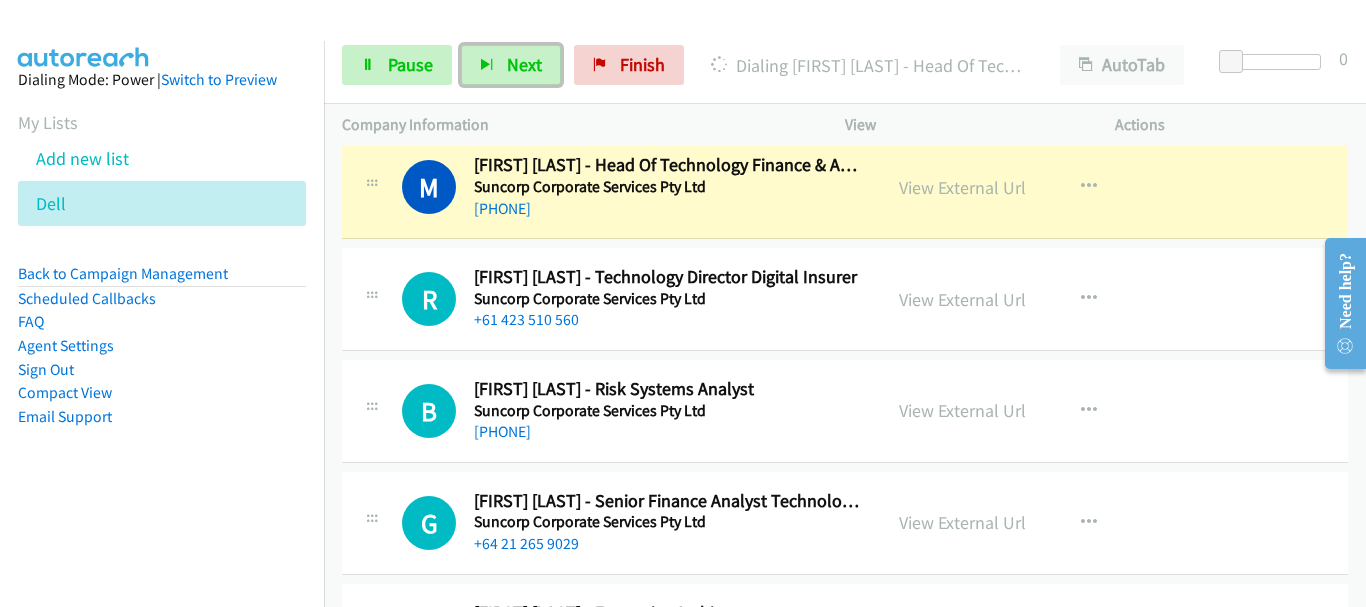 click on "R
Callback Scheduled
Russell Hodey - Technology Director   Digital Insurer
Suncorp Corporate Services Pty Ltd
Australia/Sydney
+61 423 510 560
View External Url
View External Url
Schedule/Manage Callback
Start Calls Here
Remove from list
Add to do not call list
Reset Call Status" at bounding box center (845, 299) 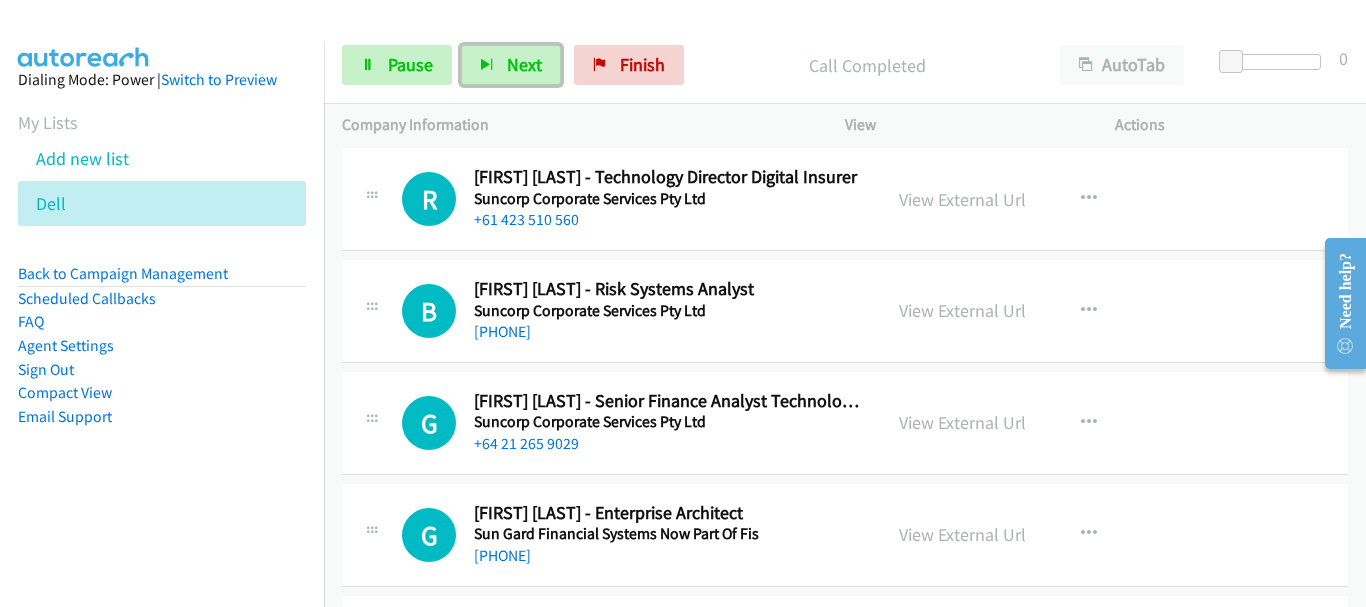 scroll, scrollTop: 8400, scrollLeft: 0, axis: vertical 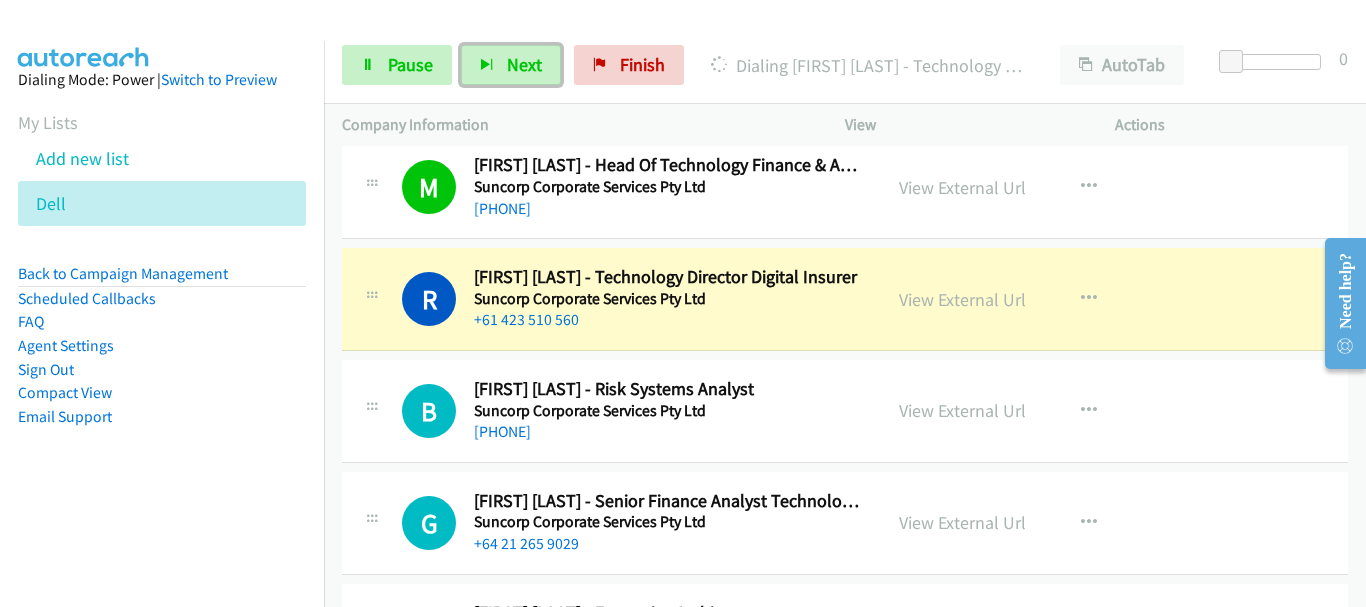 click on "+61 401 006 768" at bounding box center (668, 432) 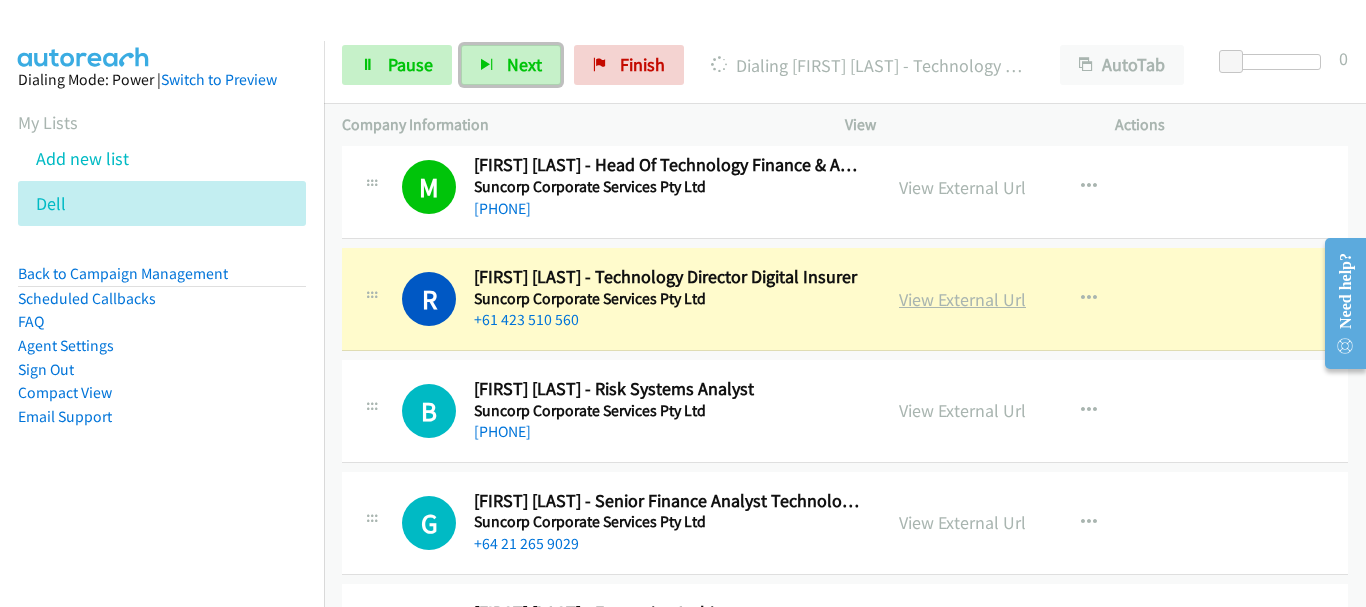 click on "View External Url" at bounding box center (962, 299) 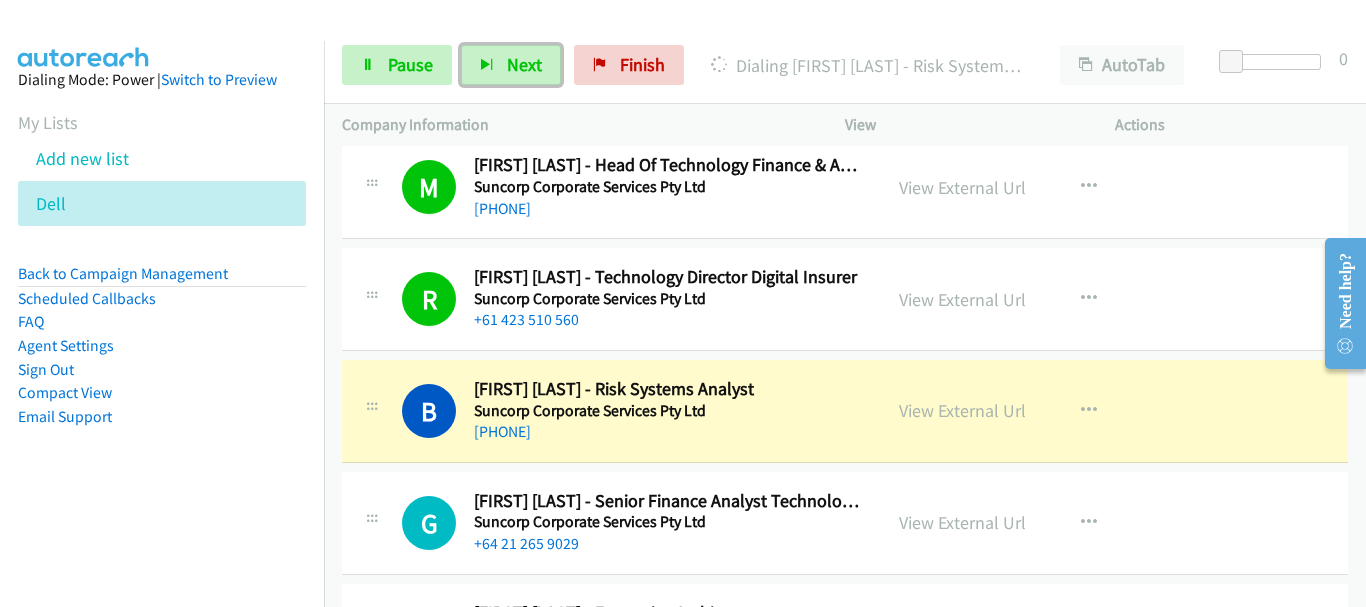 click on "+61 401 006 768" at bounding box center (668, 432) 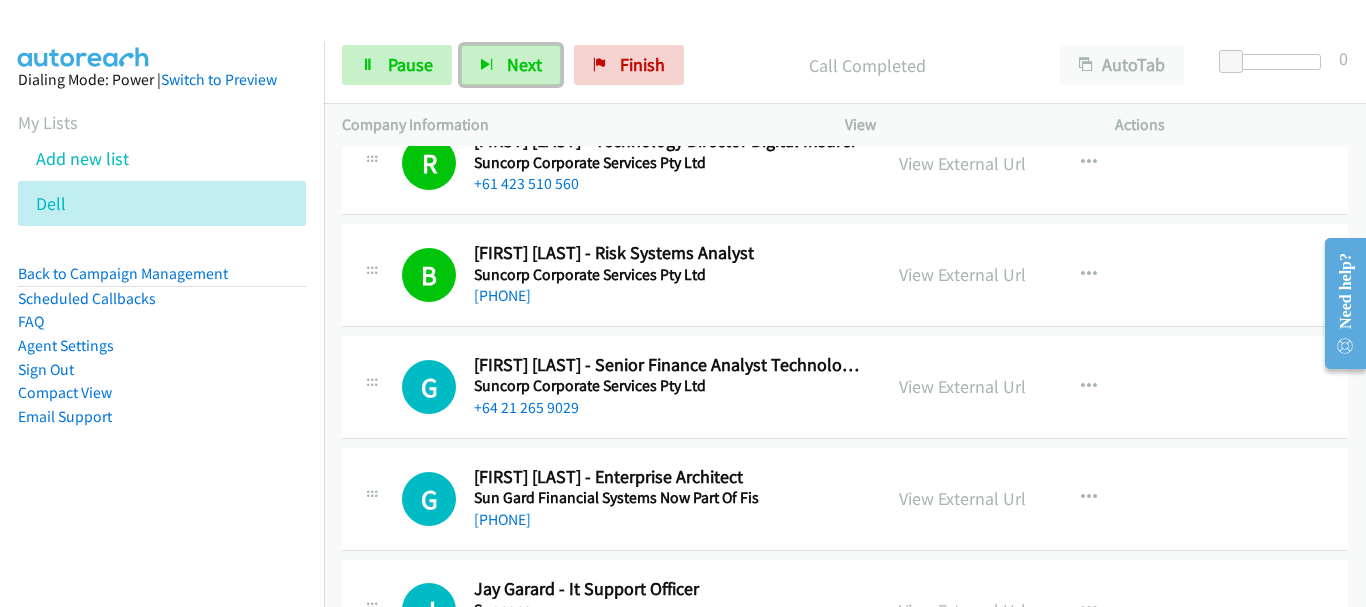 scroll, scrollTop: 8500, scrollLeft: 0, axis: vertical 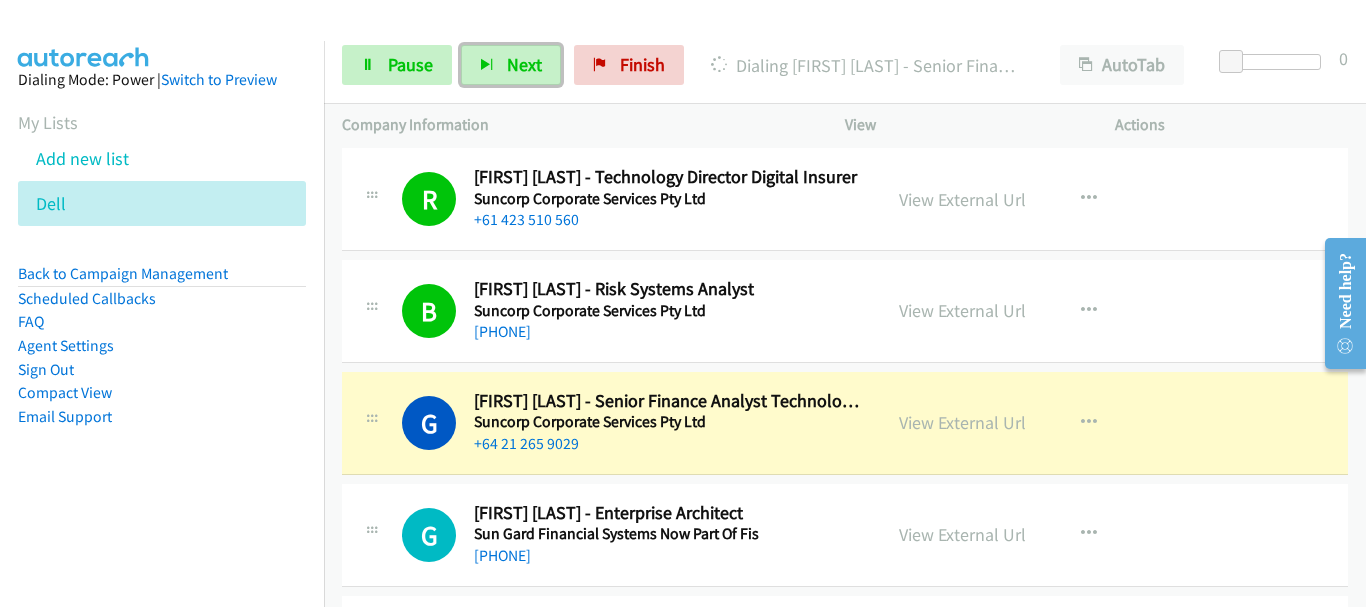 click on "G
Callback Scheduled
Gian Mendoza - Senior Finance Analyst   Technology Pricing
Suncorp Corporate Services Pty Ltd
Pacific/Auckland
+64 21 265 9029
View External Url
View External Url
Schedule/Manage Callback
Start Calls Here
Remove from list
Add to do not call list
Reset Call Status" at bounding box center [845, 423] 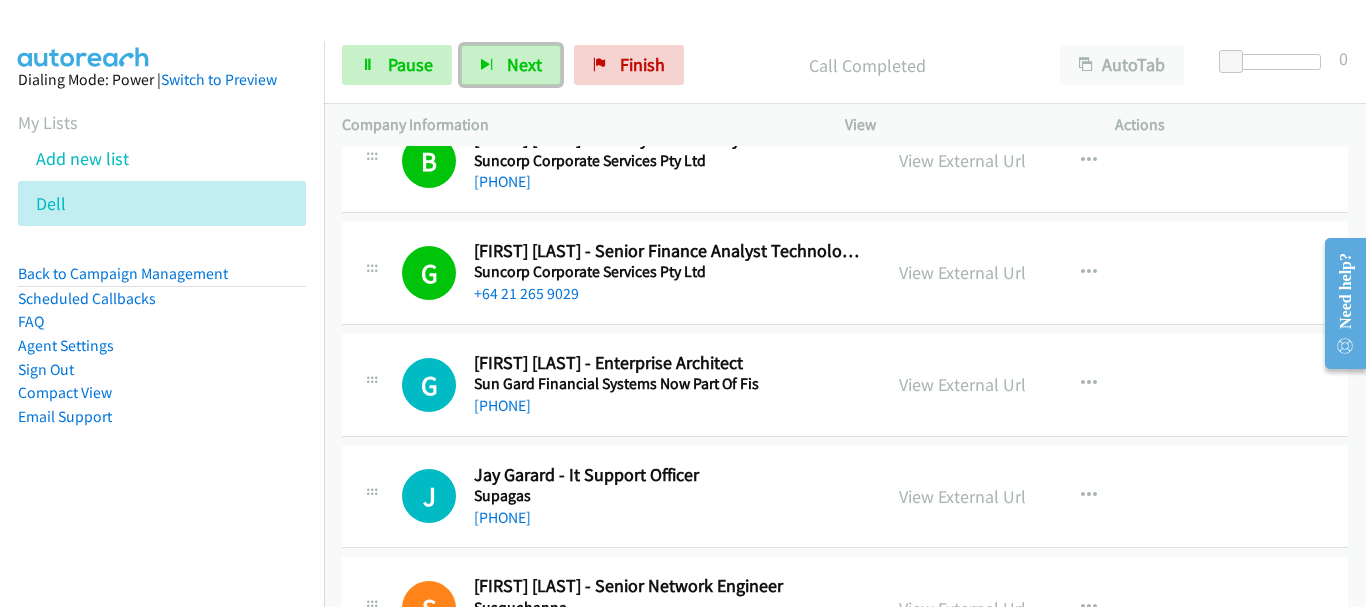scroll, scrollTop: 8700, scrollLeft: 0, axis: vertical 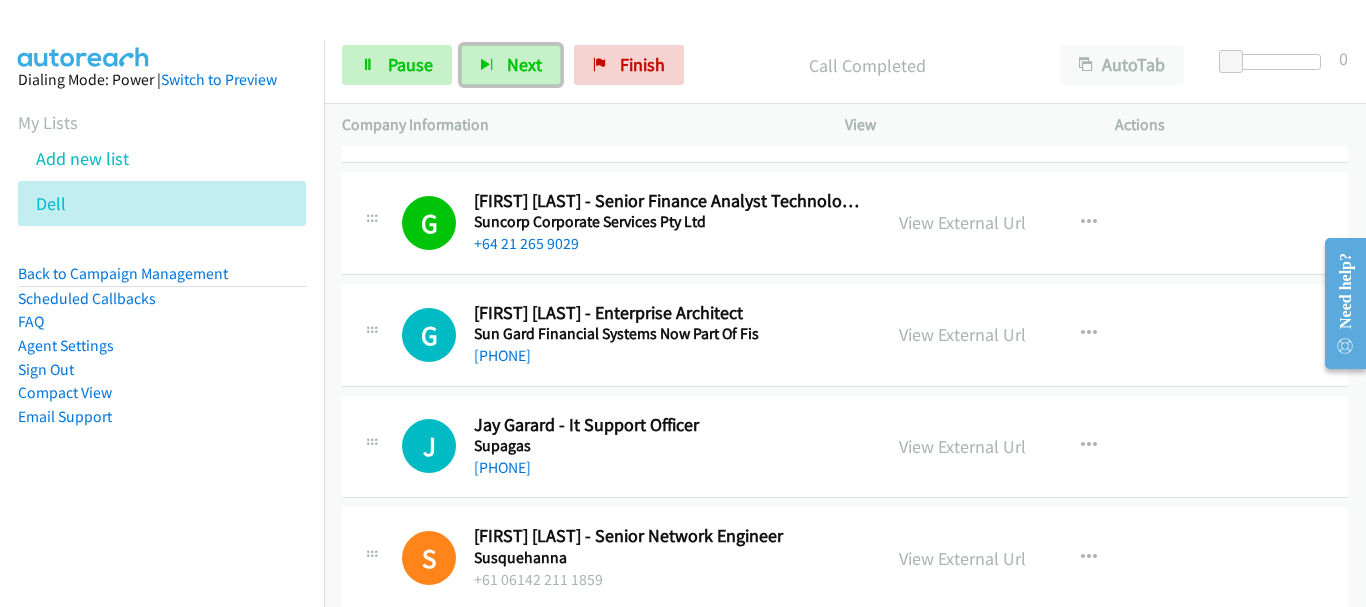 click on "+61 466 345 457" at bounding box center [668, 356] 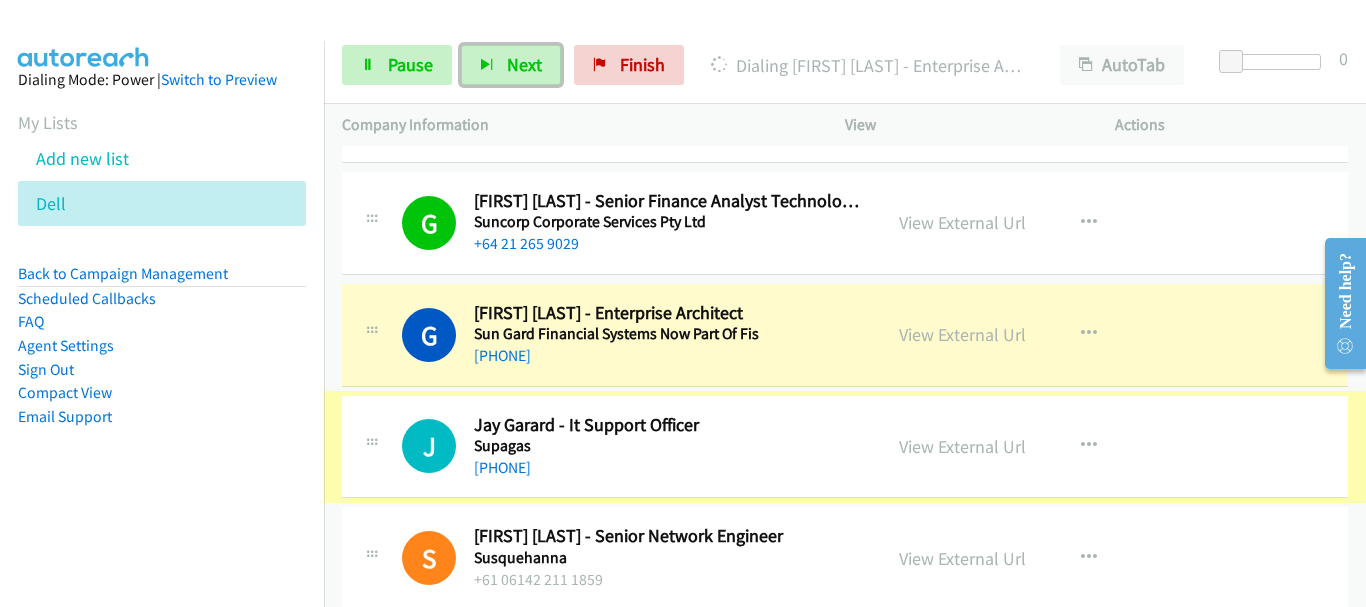 scroll, scrollTop: 8800, scrollLeft: 0, axis: vertical 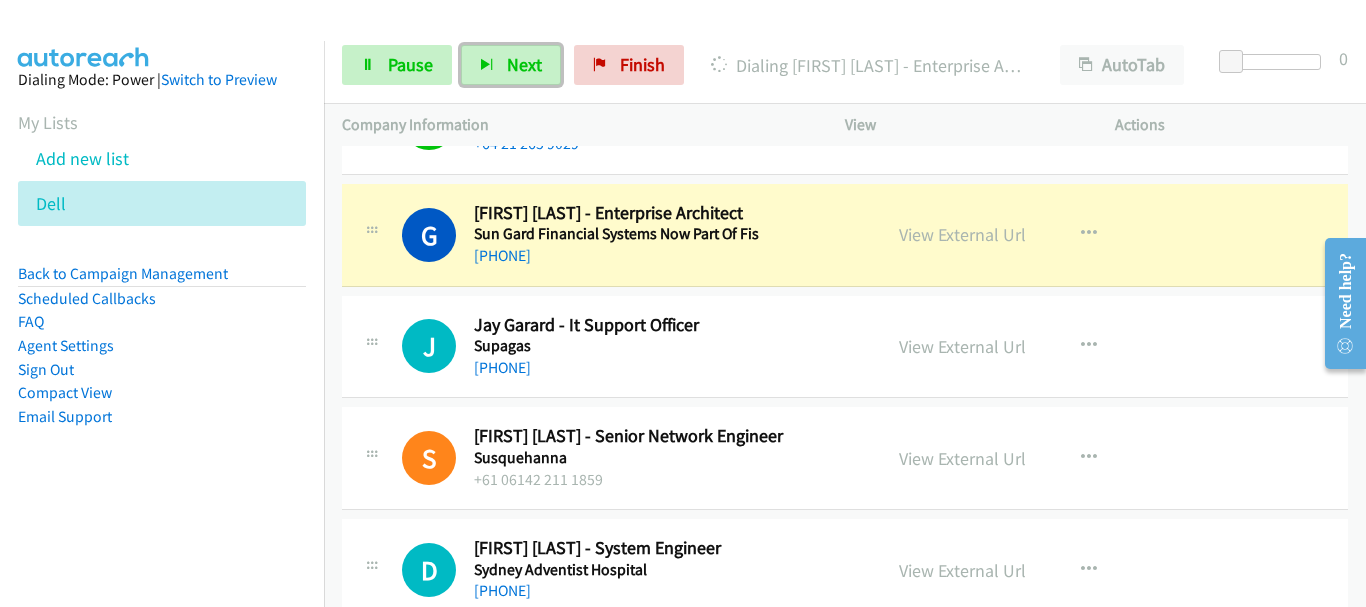 click on "Salman Basiri - Senior Network Engineer" at bounding box center [668, 436] 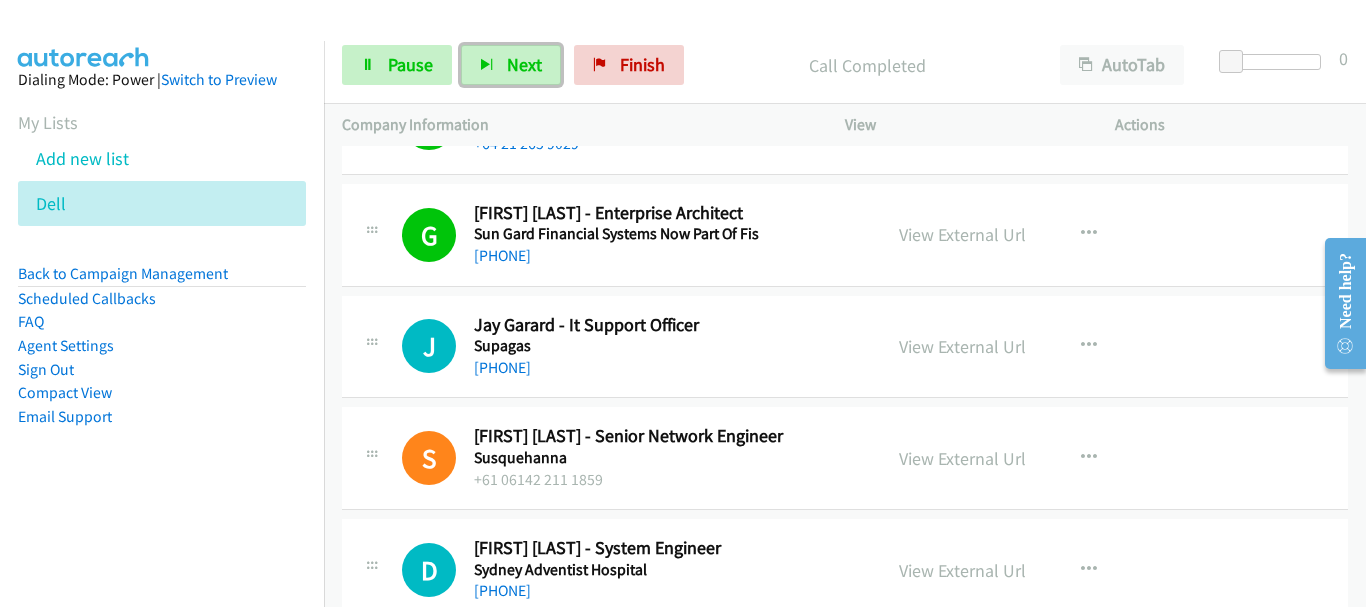 click on "Supagas" at bounding box center (668, 346) 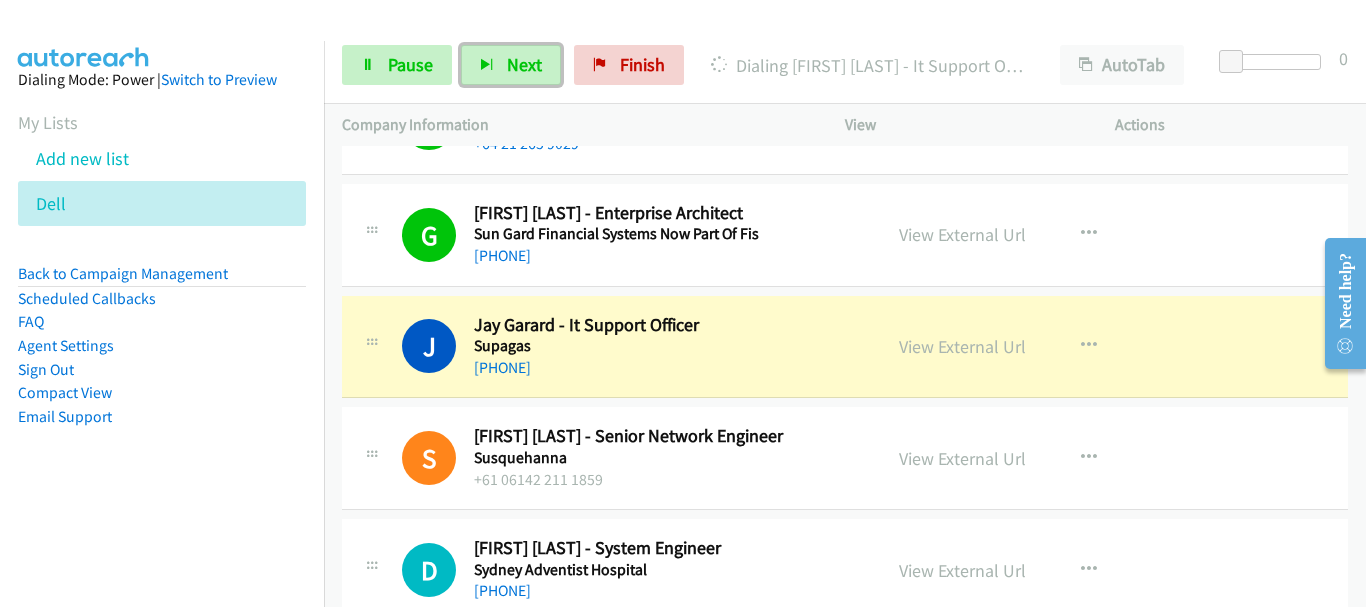 click on "J
Callback Scheduled
Jay Garard - It Support Officer
Supagas
Australia/Sydney
+61 2 8788 4450
View External Url
View External Url
Schedule/Manage Callback
Start Calls Here
Remove from list
Add to do not call list
Reset Call Status" at bounding box center [845, 347] 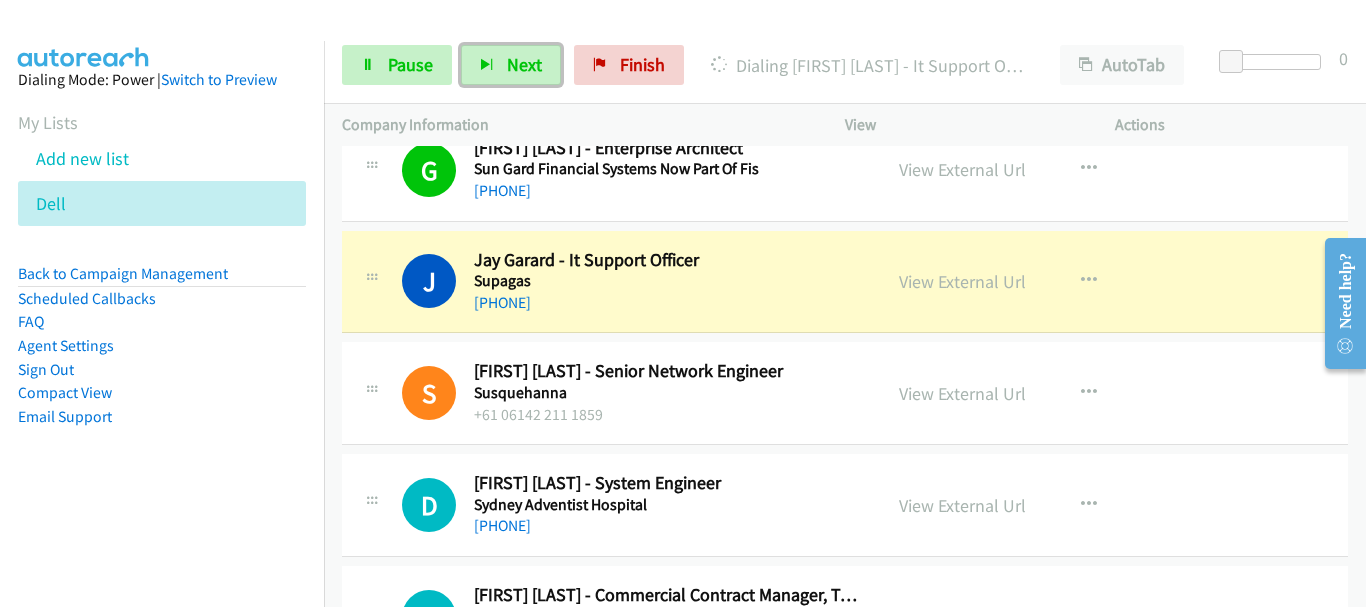 scroll, scrollTop: 8900, scrollLeft: 0, axis: vertical 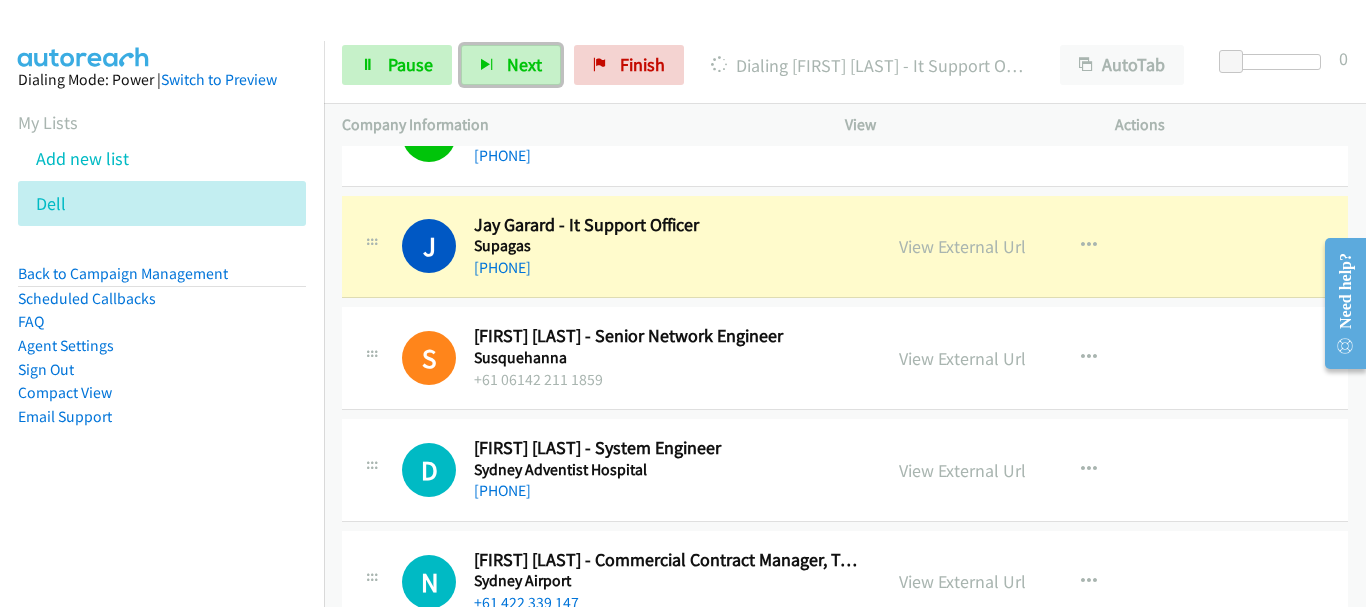 click on "Susquehanna" at bounding box center [668, 358] 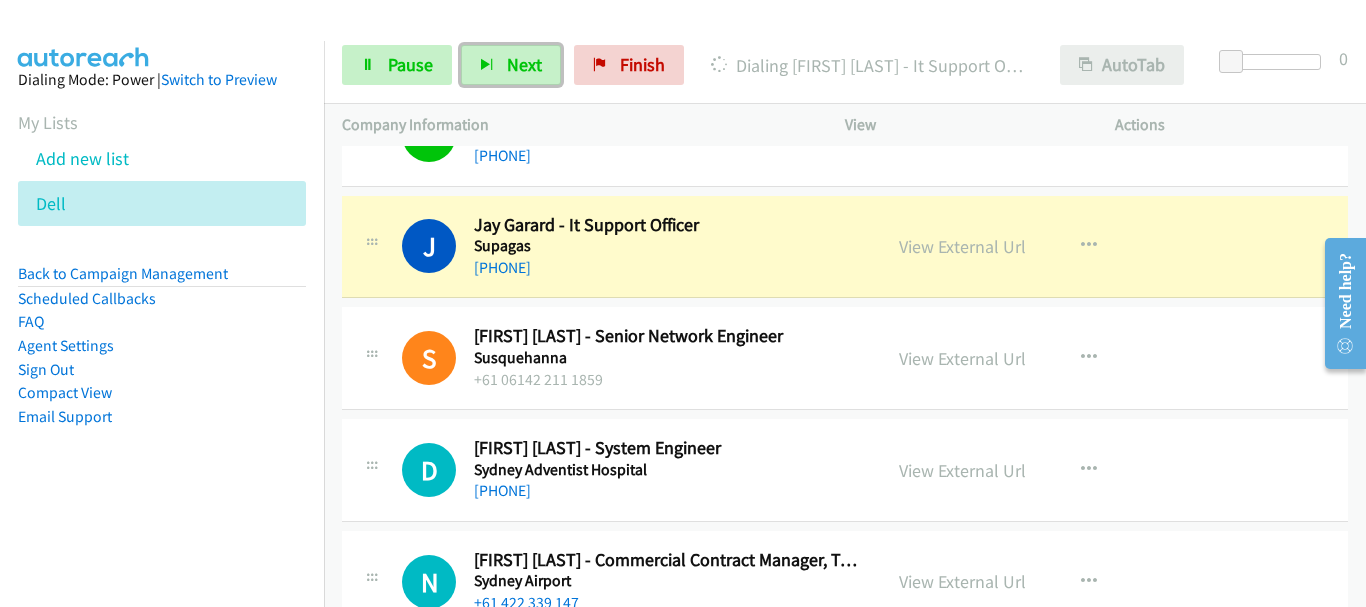 drag, startPoint x: 819, startPoint y: 271, endPoint x: 1131, endPoint y: 52, distance: 381.18893 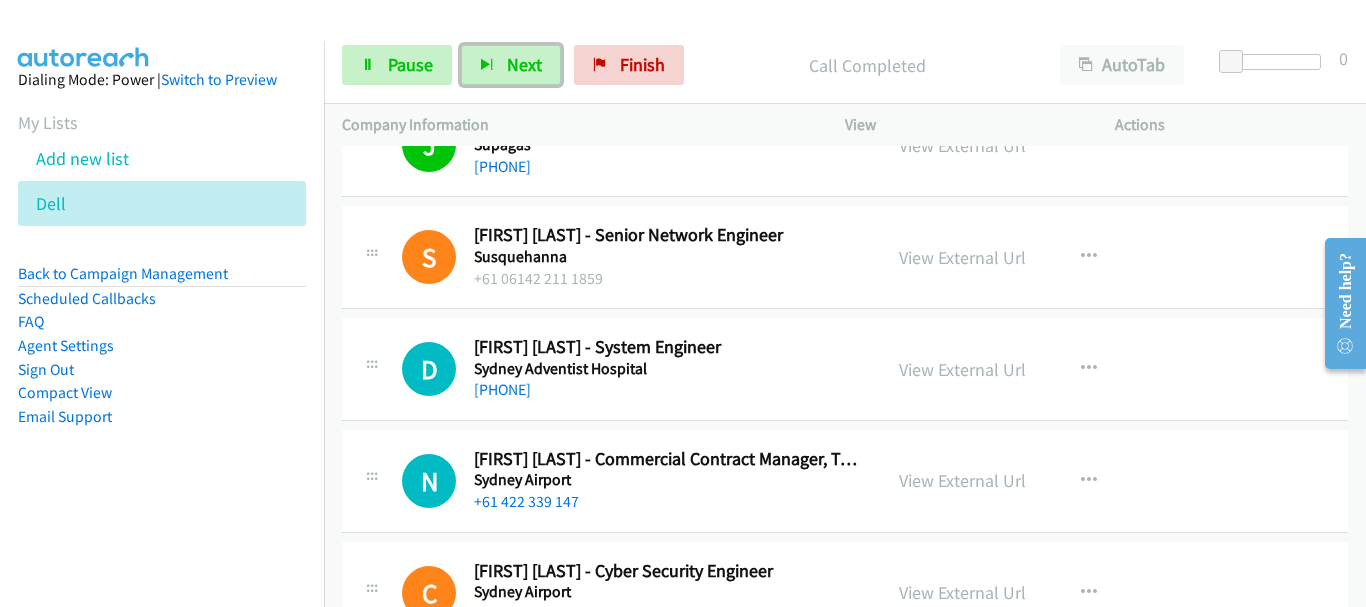 scroll, scrollTop: 9000, scrollLeft: 0, axis: vertical 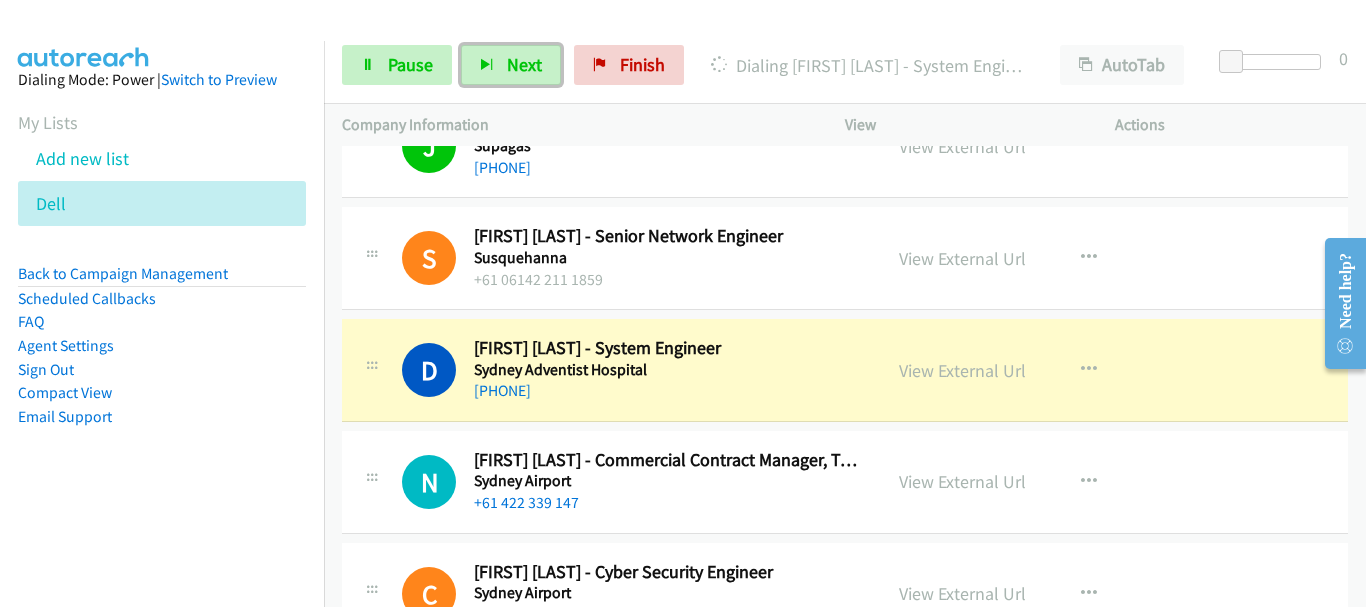 click on "+61 422 339 147" at bounding box center (668, 503) 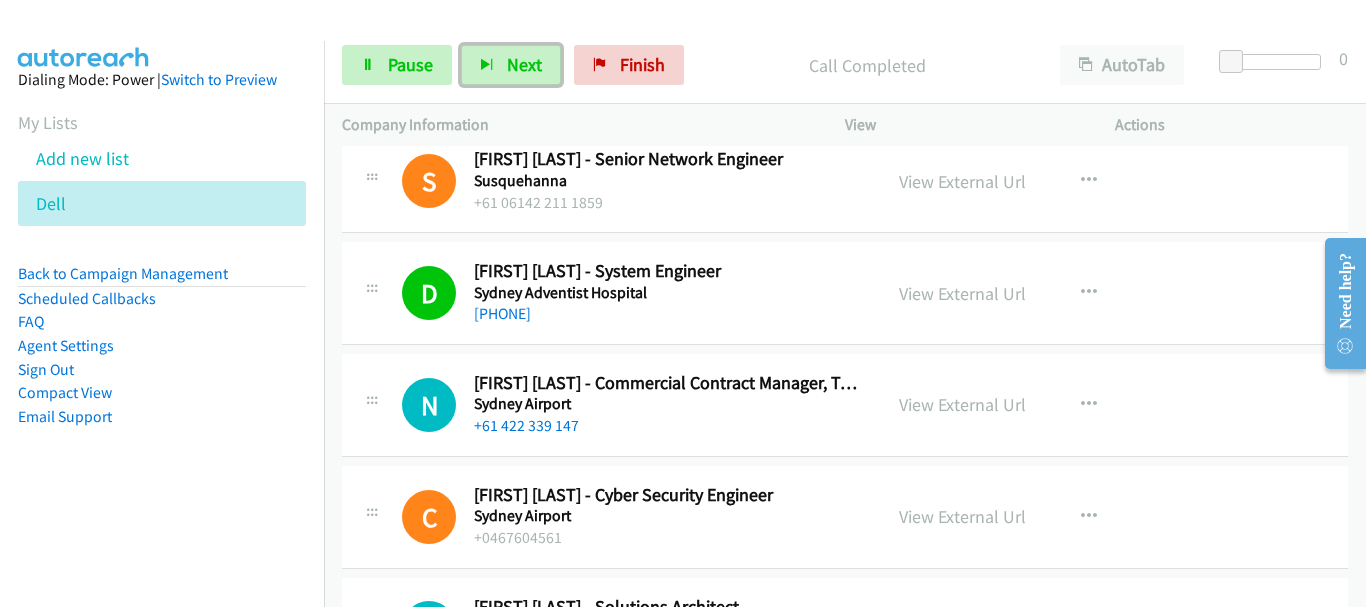 scroll, scrollTop: 9100, scrollLeft: 0, axis: vertical 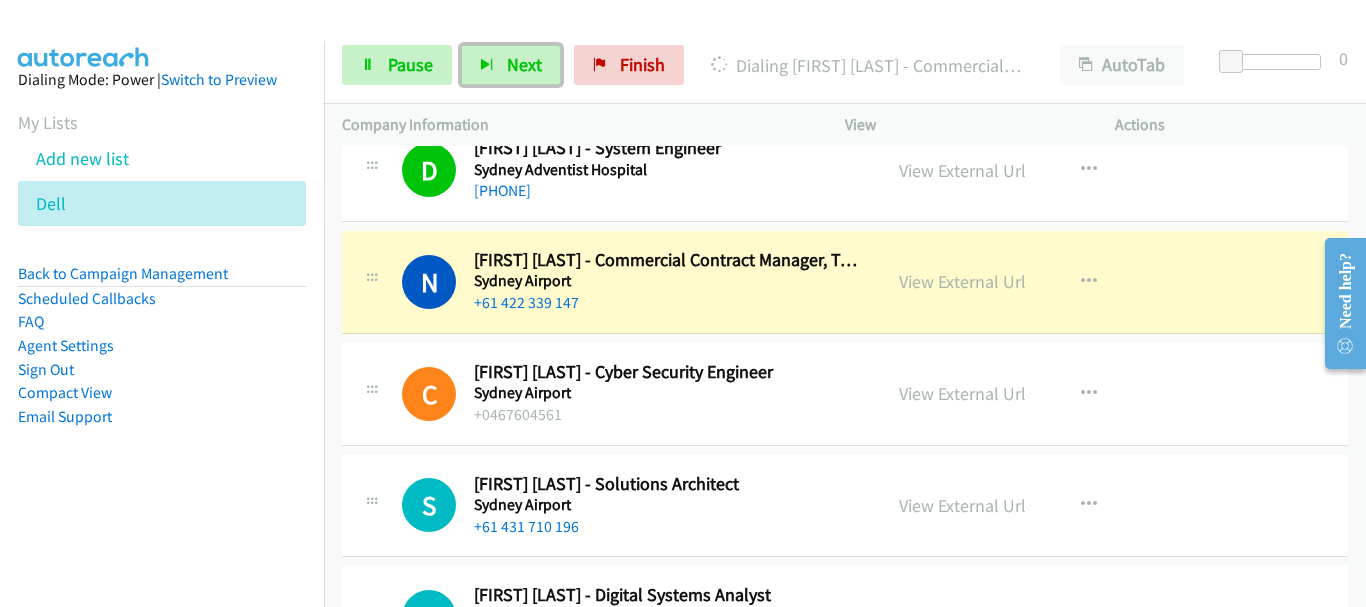click on "+0467604561" at bounding box center [668, 415] 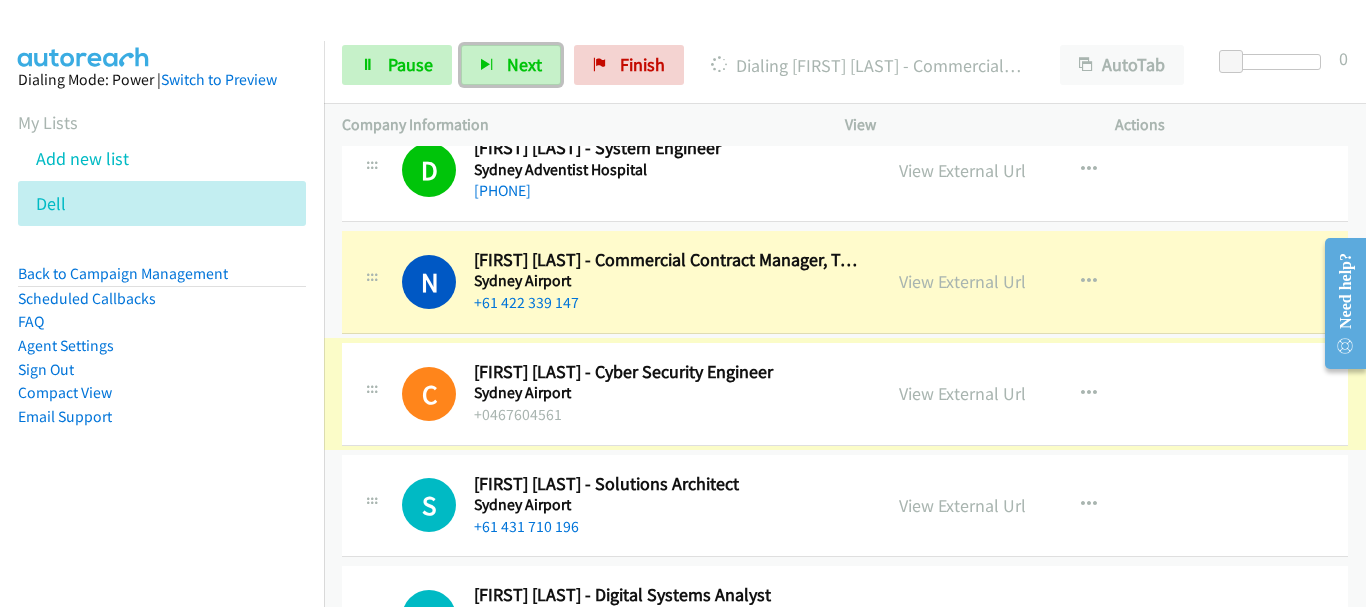 click on "+61 422 339 147" at bounding box center (668, 303) 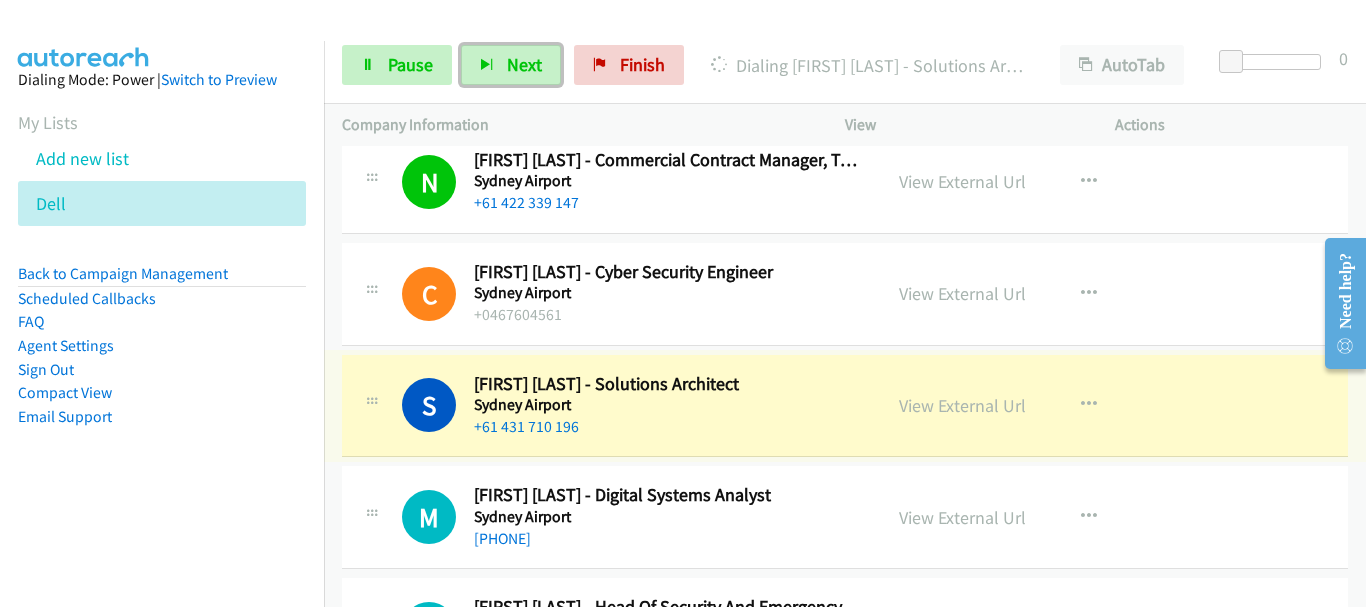 click on "Sydney Airport" at bounding box center [668, 405] 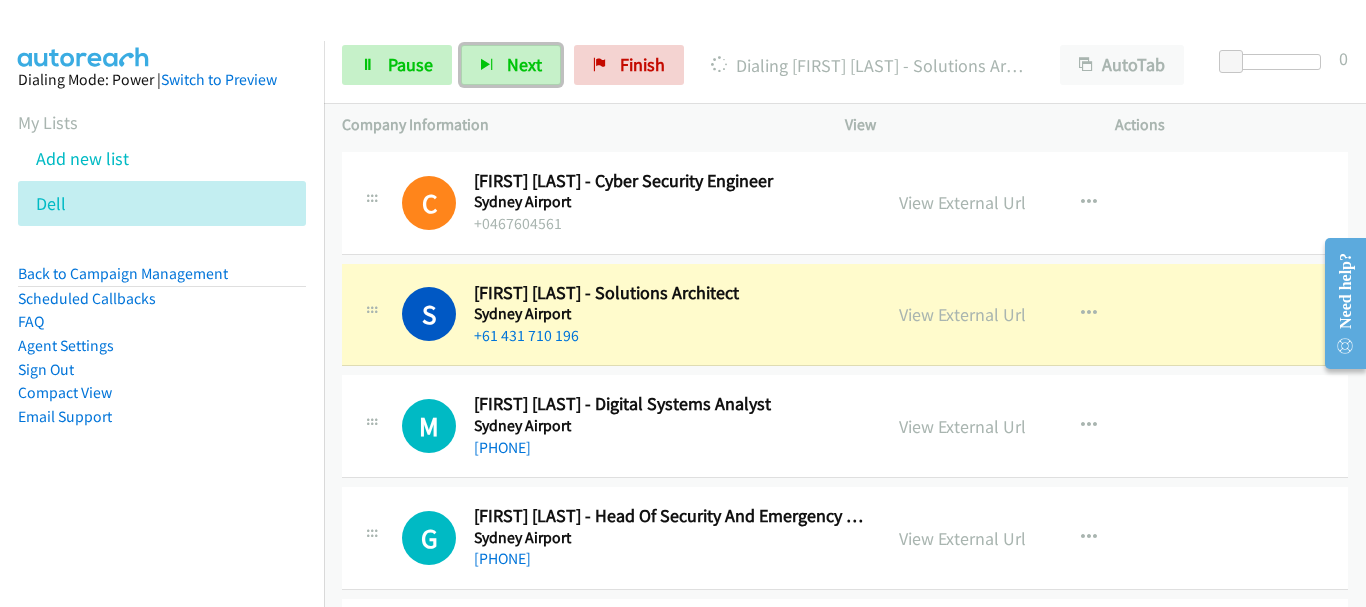 scroll, scrollTop: 9500, scrollLeft: 0, axis: vertical 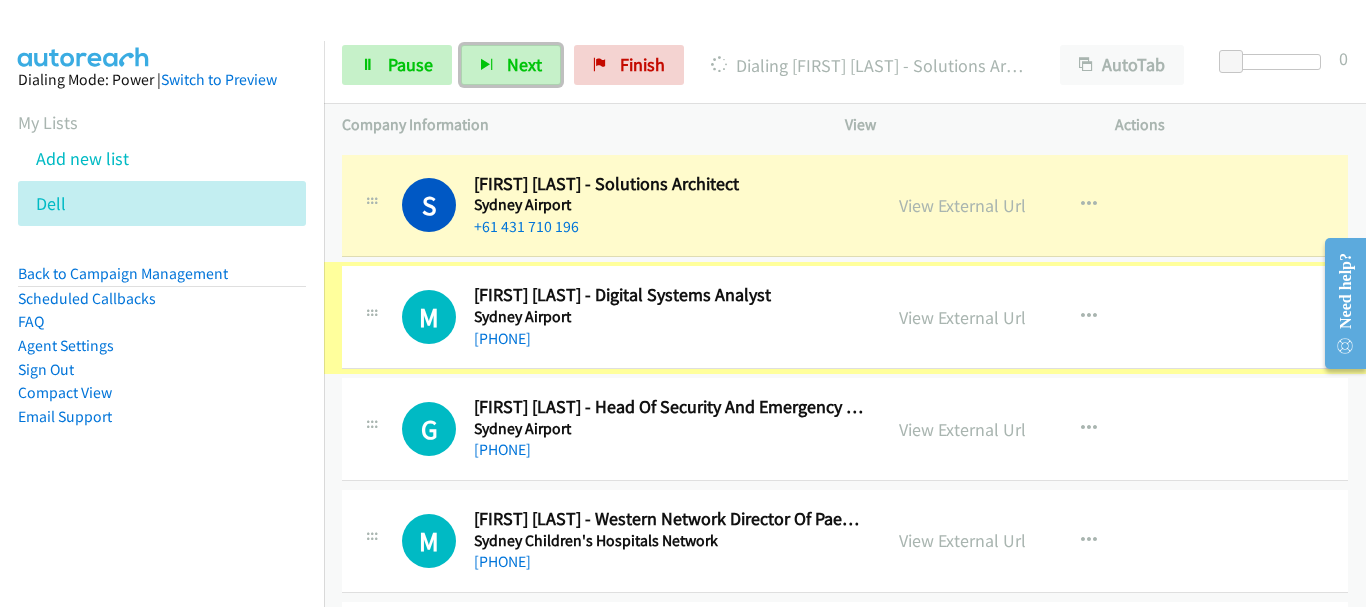 click on "+61 414 299 943" at bounding box center [668, 339] 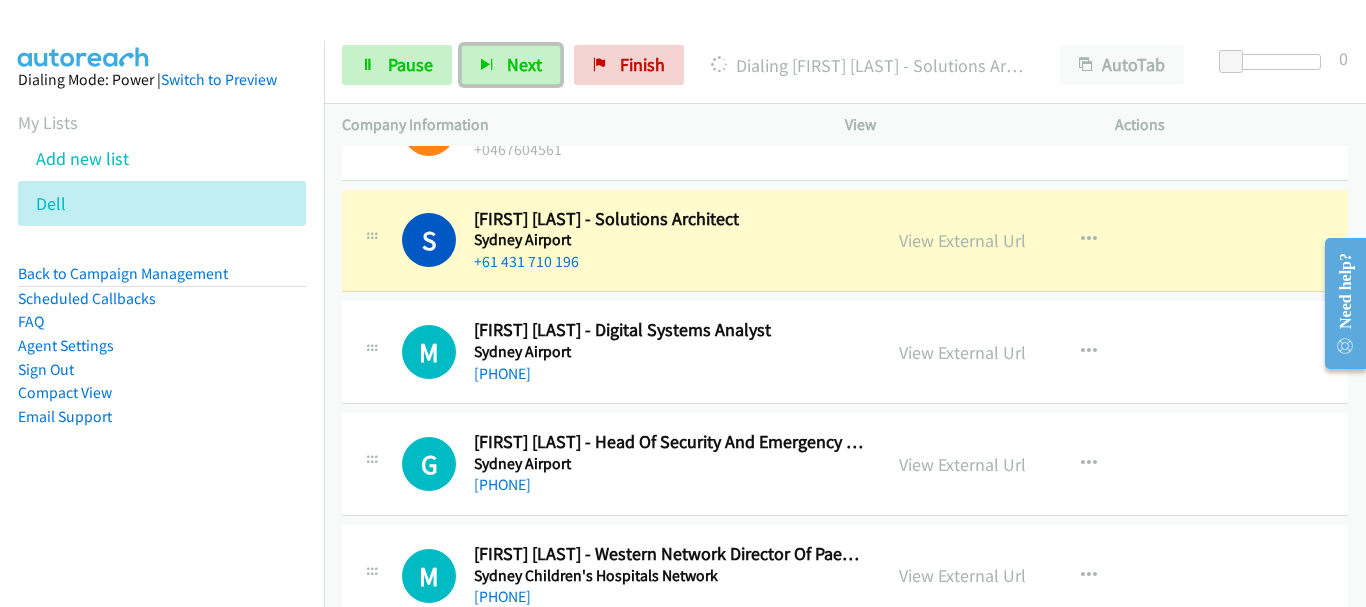 scroll, scrollTop: 9500, scrollLeft: 0, axis: vertical 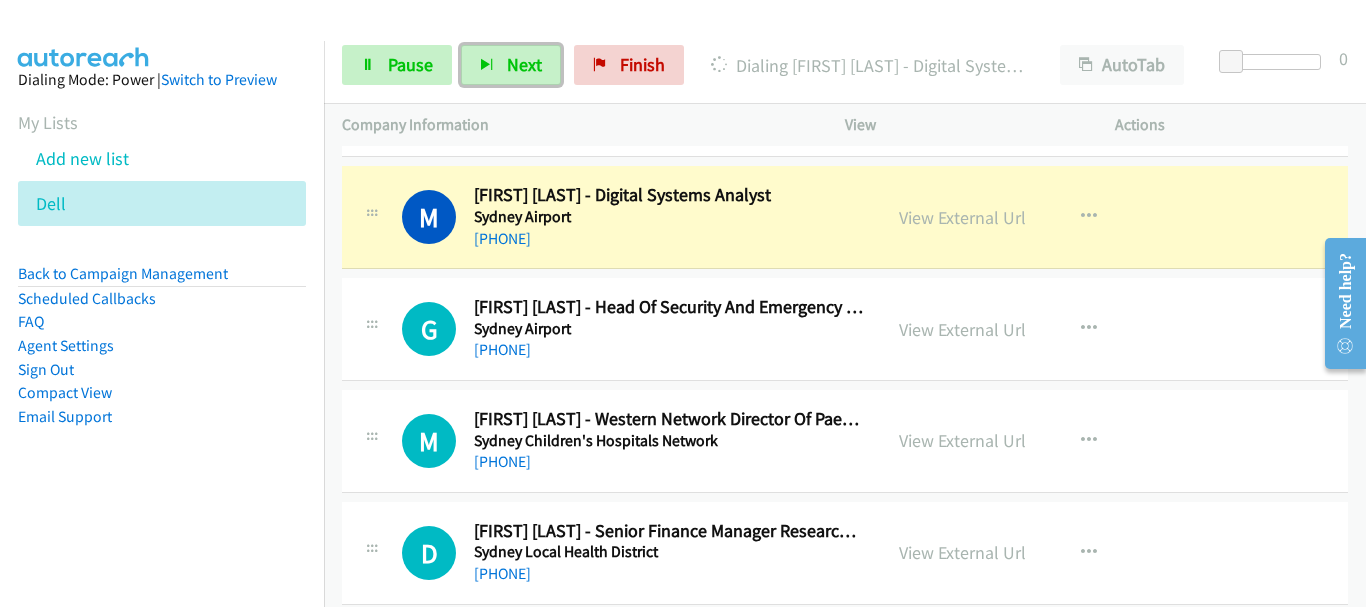 click on "+61 466 847 474" at bounding box center [668, 350] 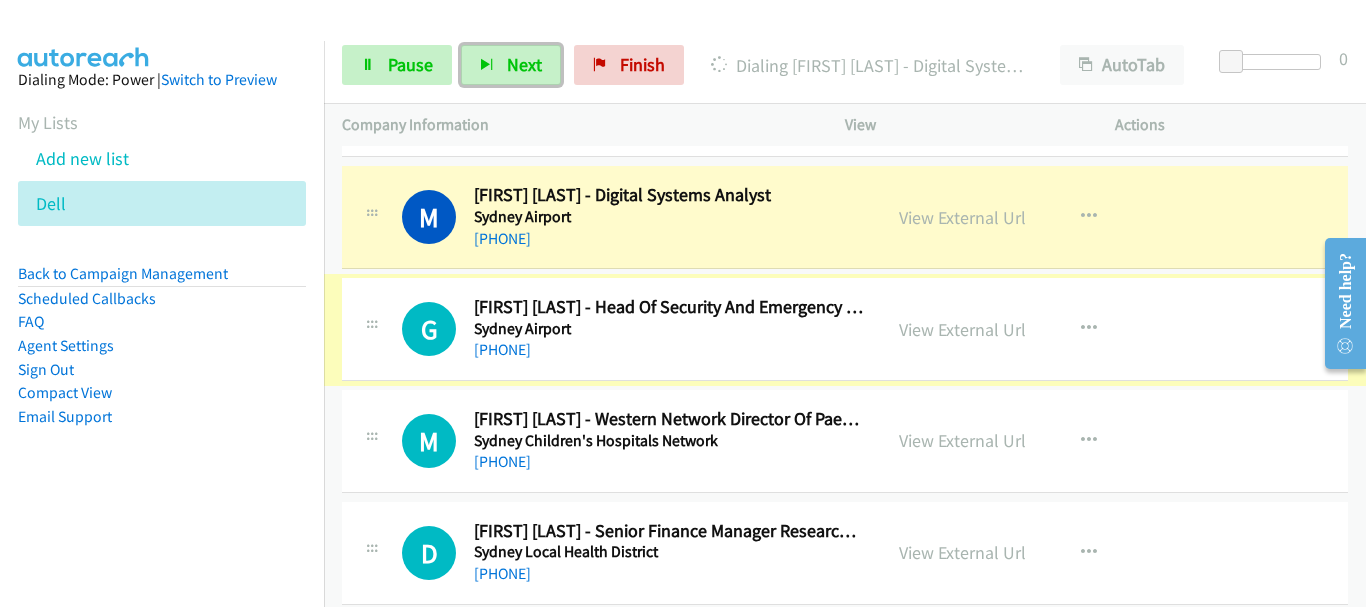 click on "Graham White - Head Of Security And Emergency Management" at bounding box center (668, 307) 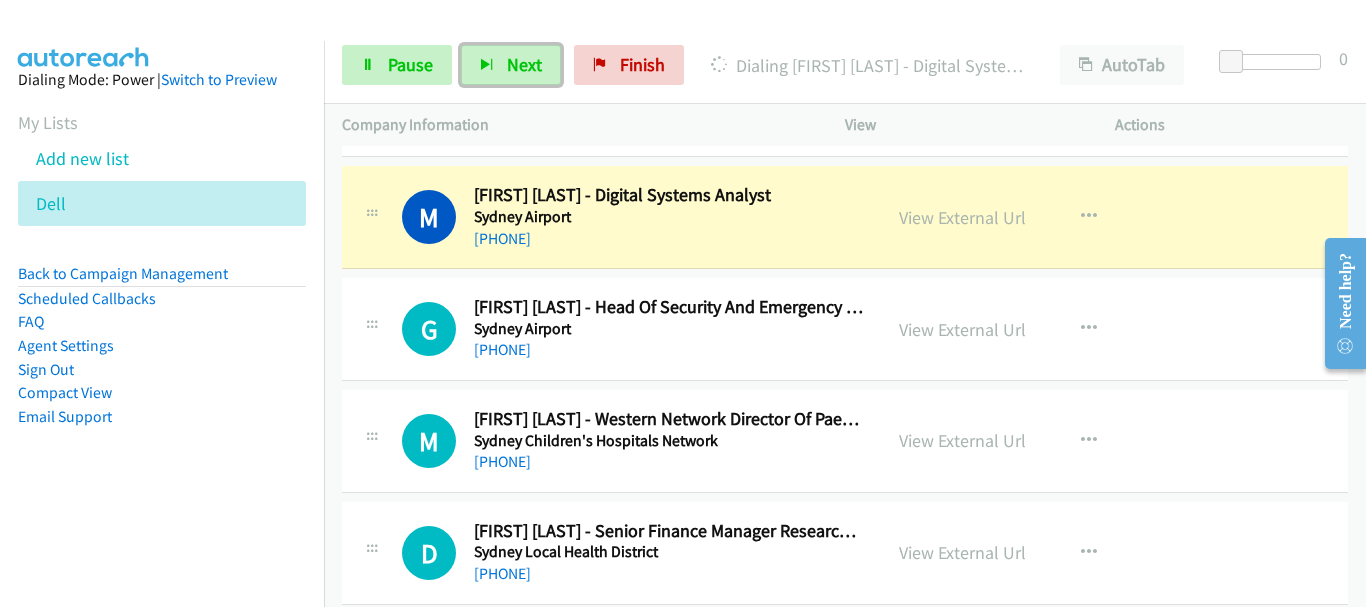 click on "G
Callback Scheduled
Graham White - Head Of Security And Emergency Management
Sydney Airport
Australia/Sydney
+61 466 847 474
View External Url
View External Url
Schedule/Manage Callback
Start Calls Here
Remove from list
Add to do not call list
Reset Call Status" at bounding box center (845, 329) 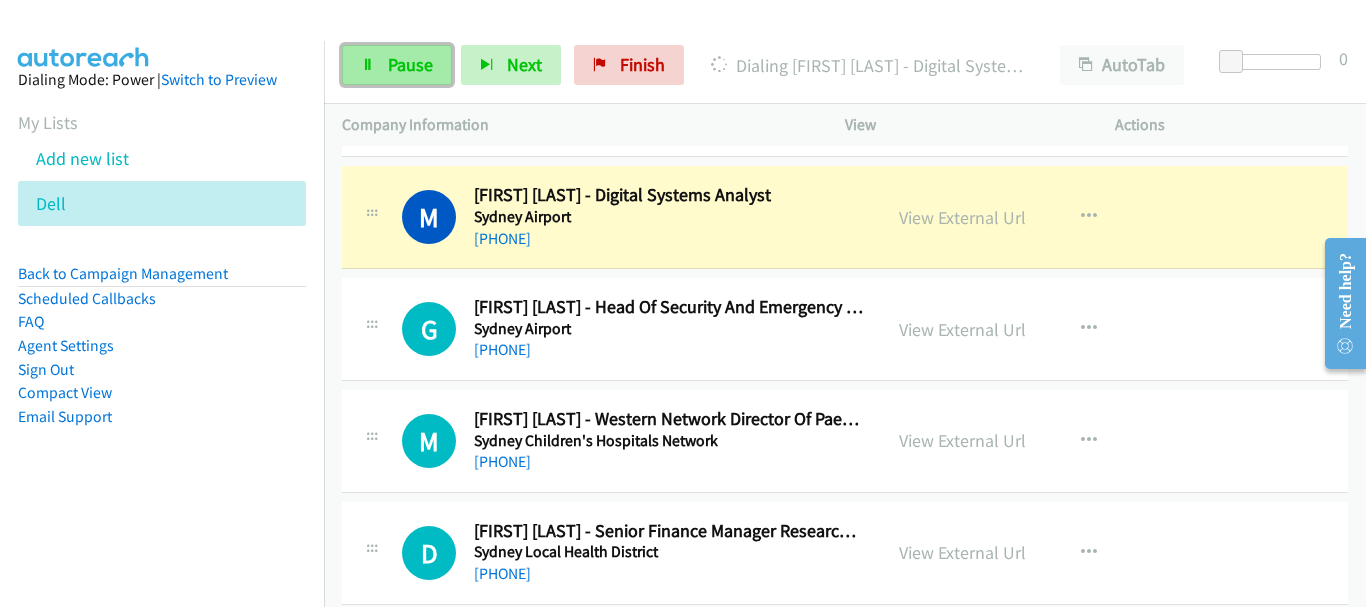 click on "Pause" at bounding box center [397, 65] 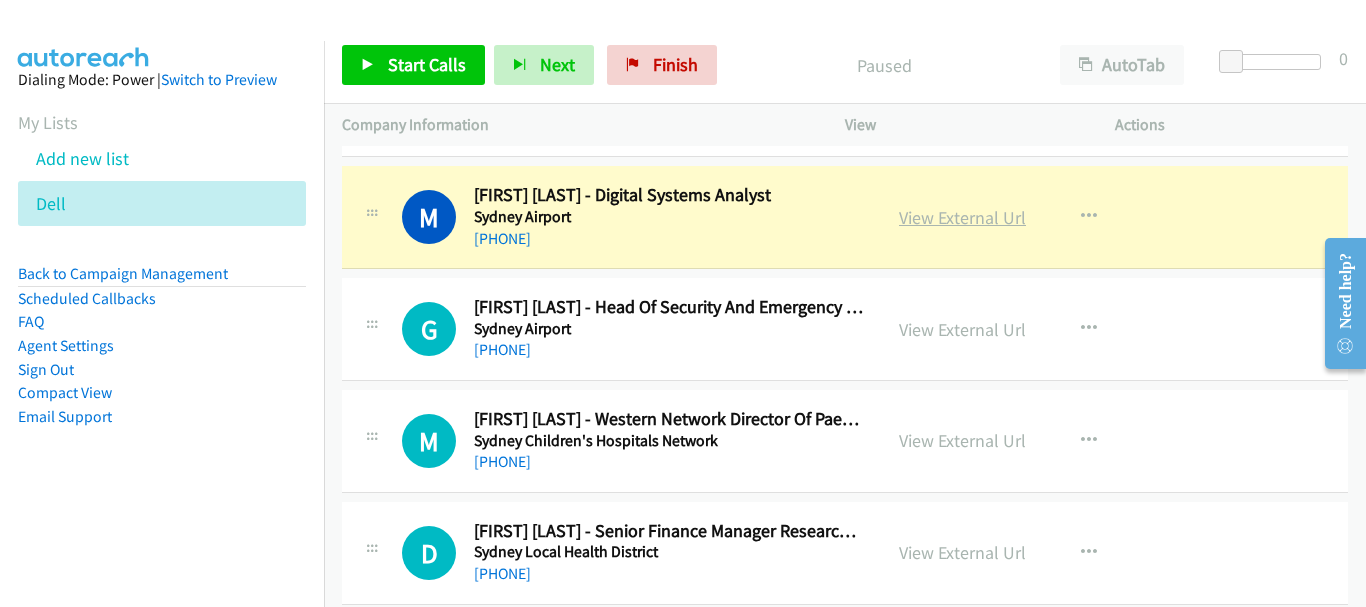 click on "View External Url" at bounding box center [962, 217] 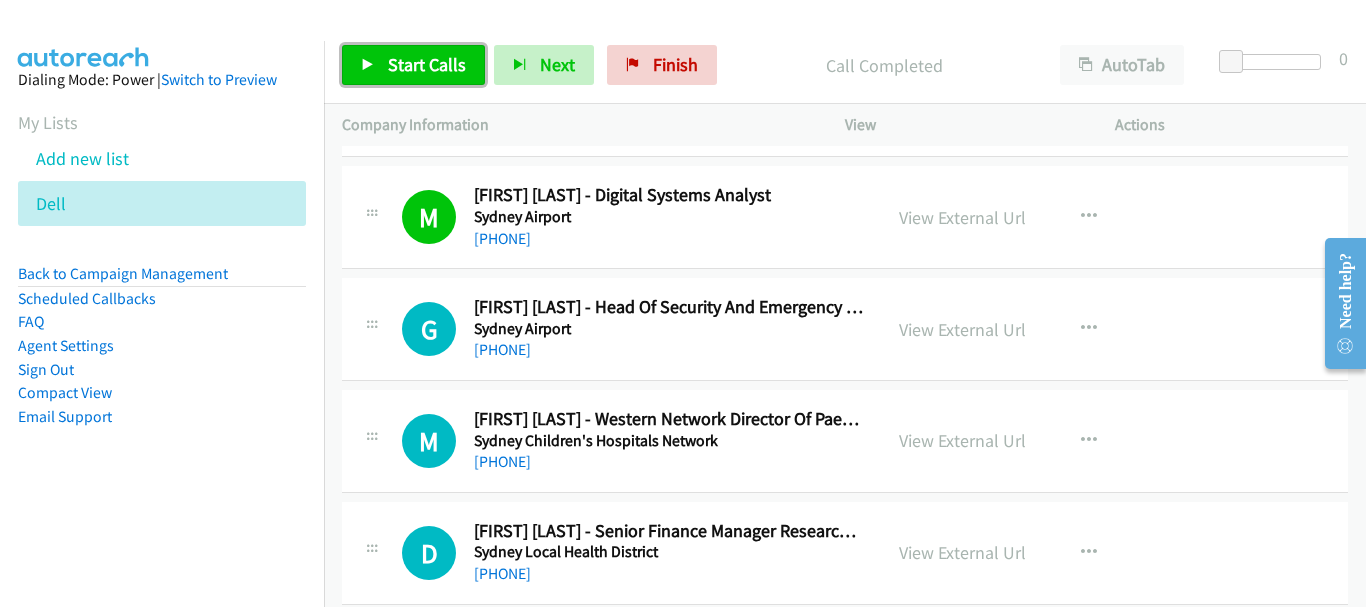 click on "Start Calls" at bounding box center (427, 64) 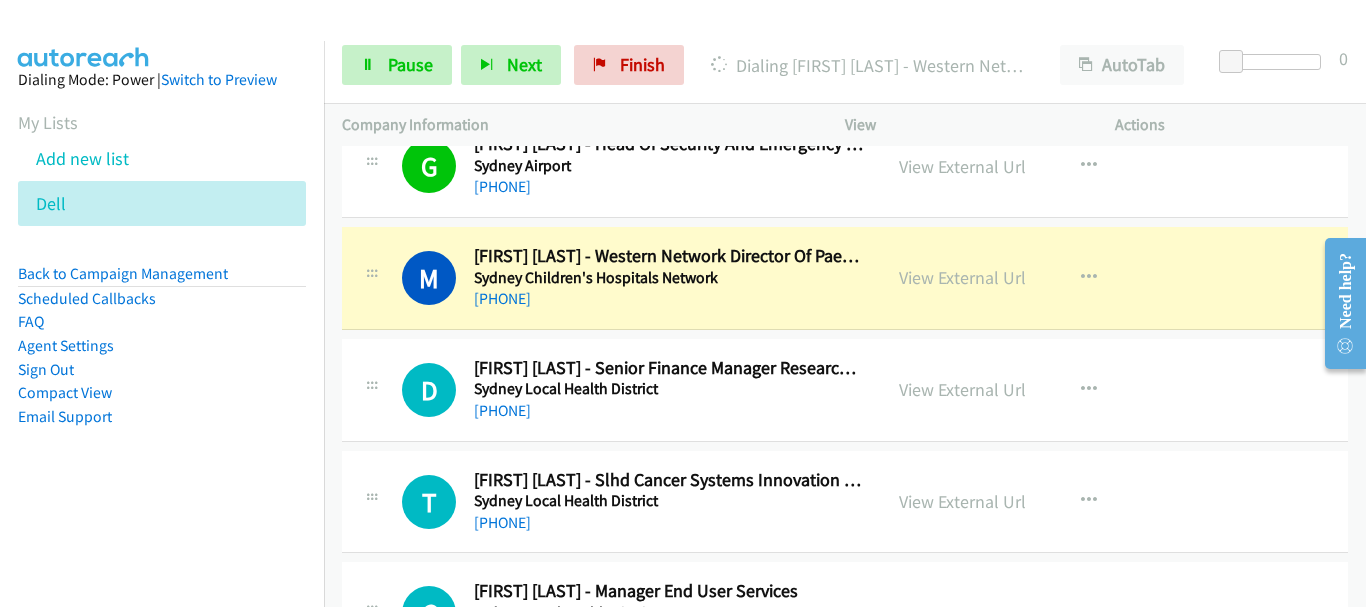 scroll, scrollTop: 9700, scrollLeft: 0, axis: vertical 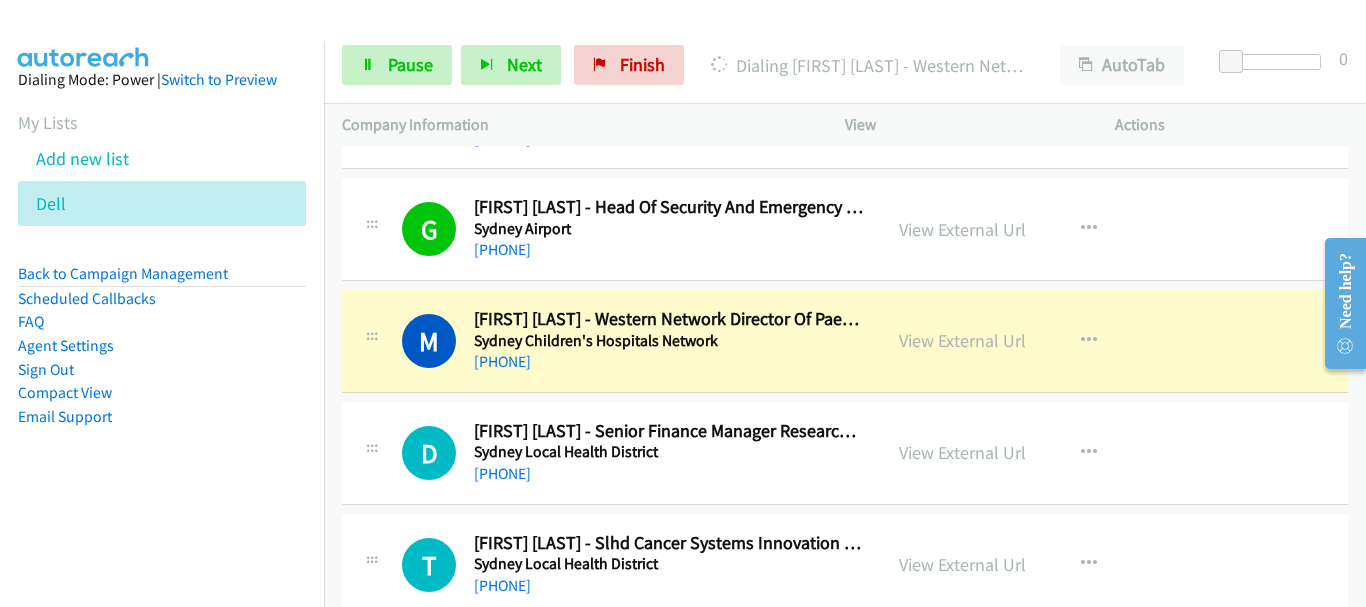 click on "+61 407 290 027" at bounding box center [668, 474] 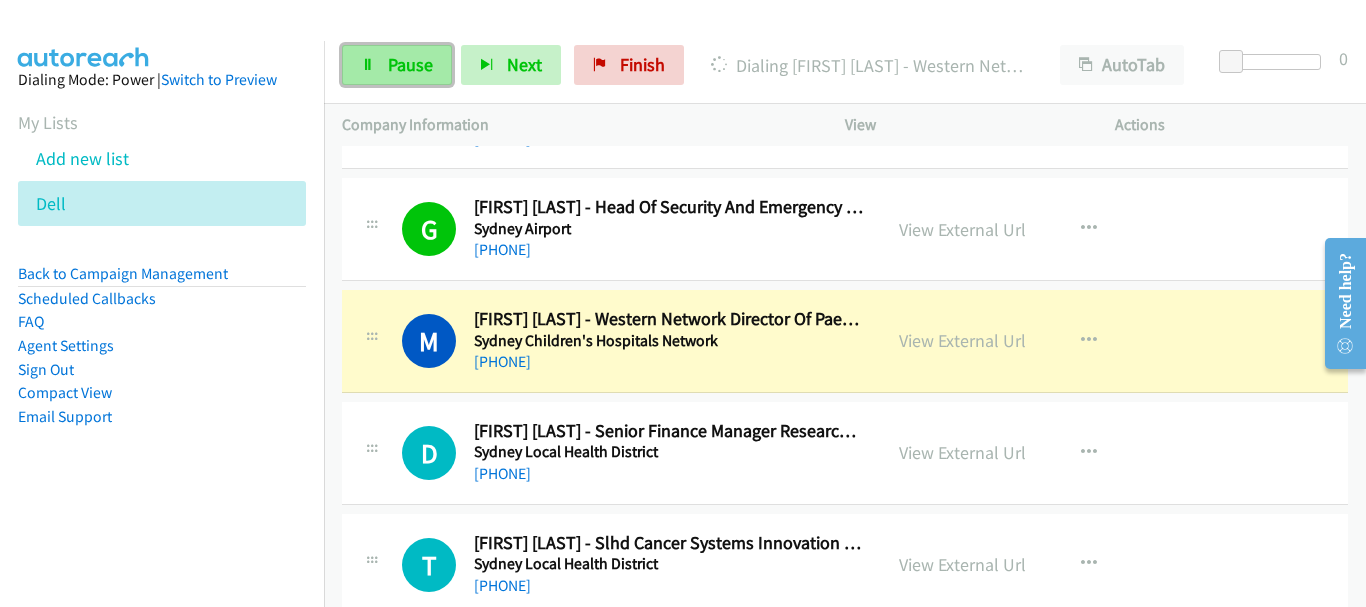 click on "Pause" at bounding box center (410, 64) 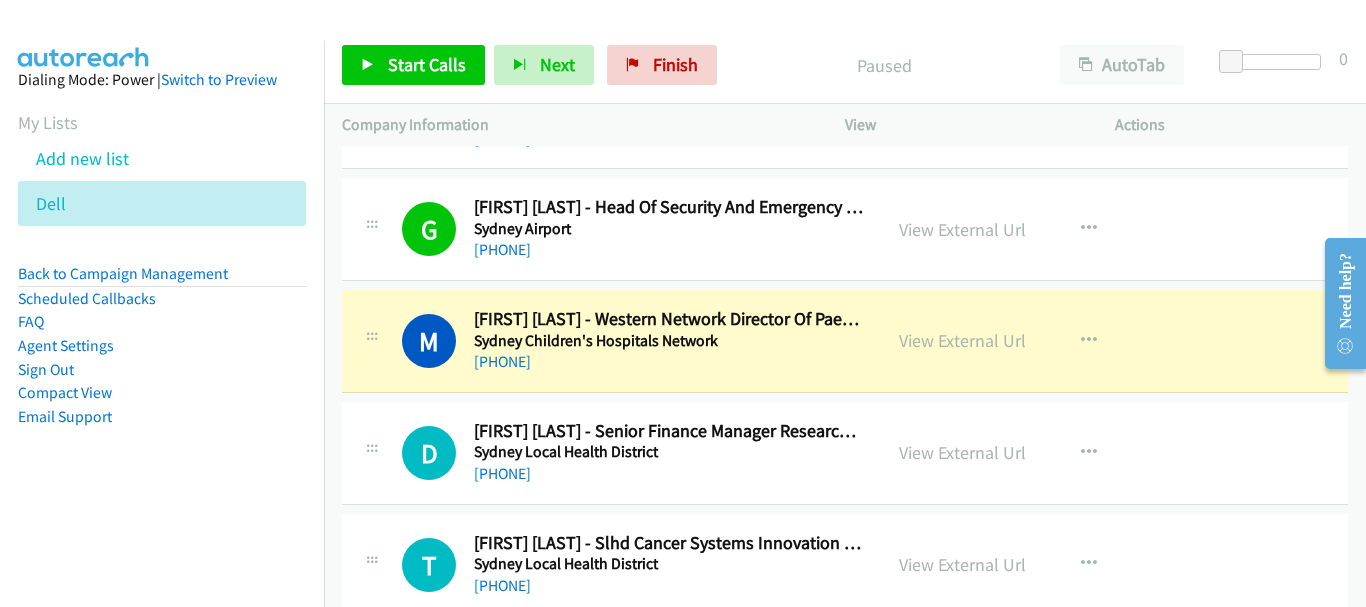 click on "+61 2 9845 2446" at bounding box center [668, 362] 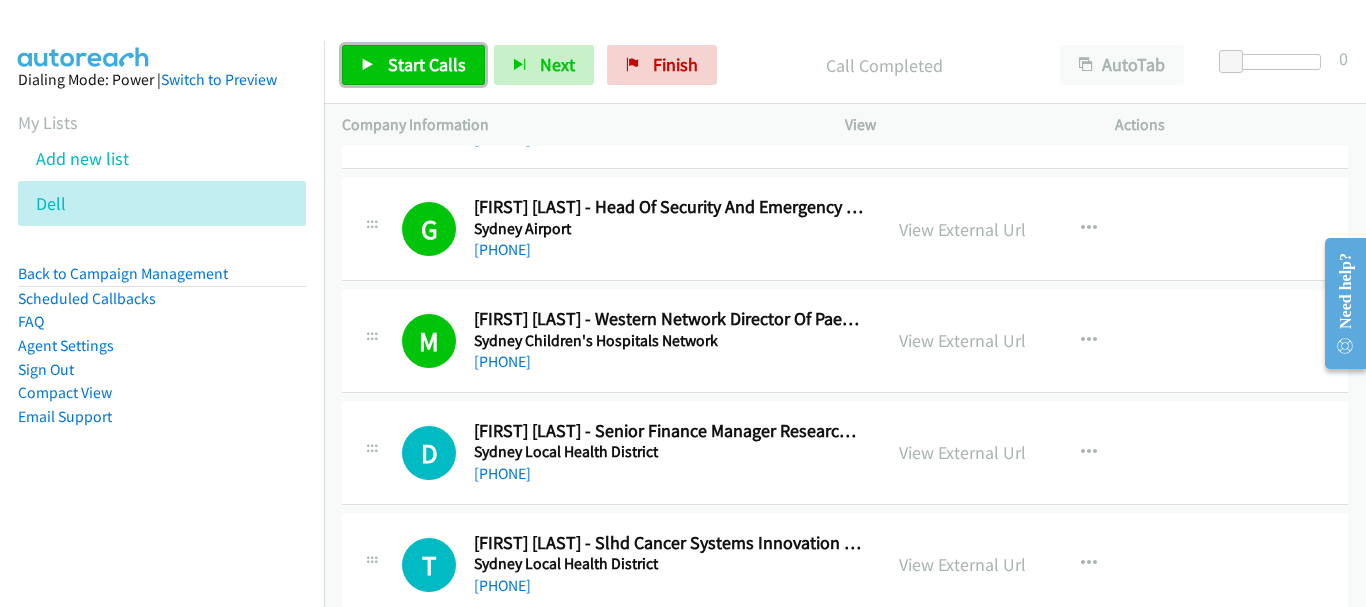 click on "Start Calls" at bounding box center [427, 64] 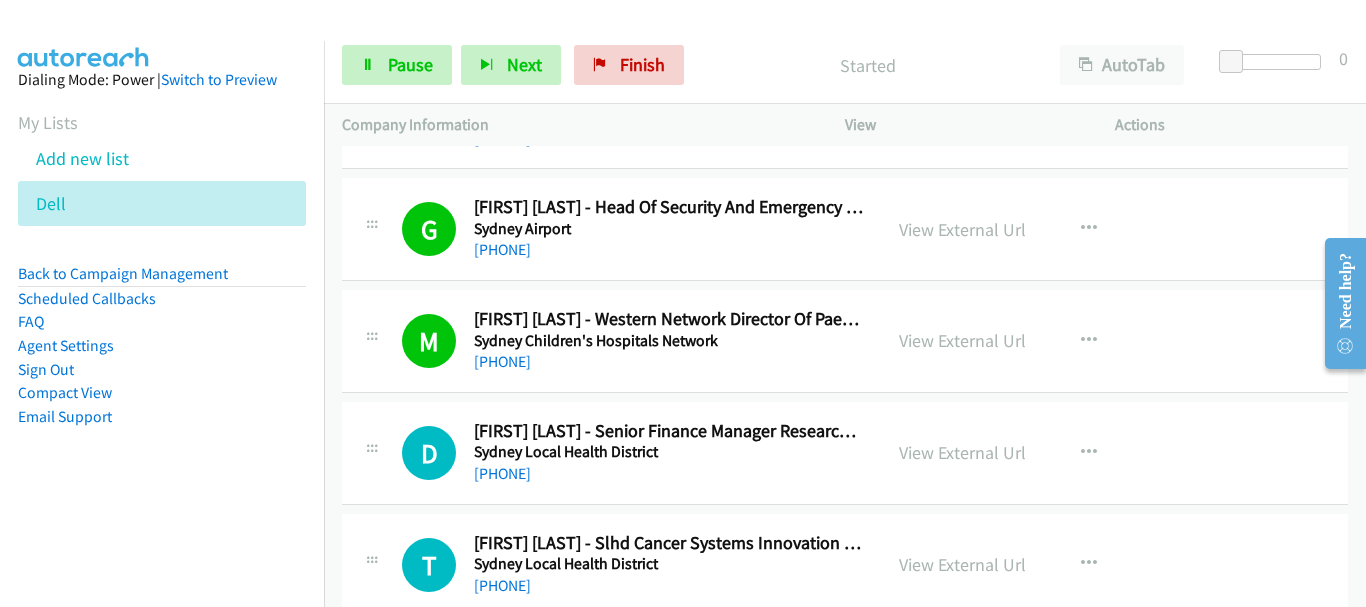 click on "+61 407 290 027" at bounding box center [668, 474] 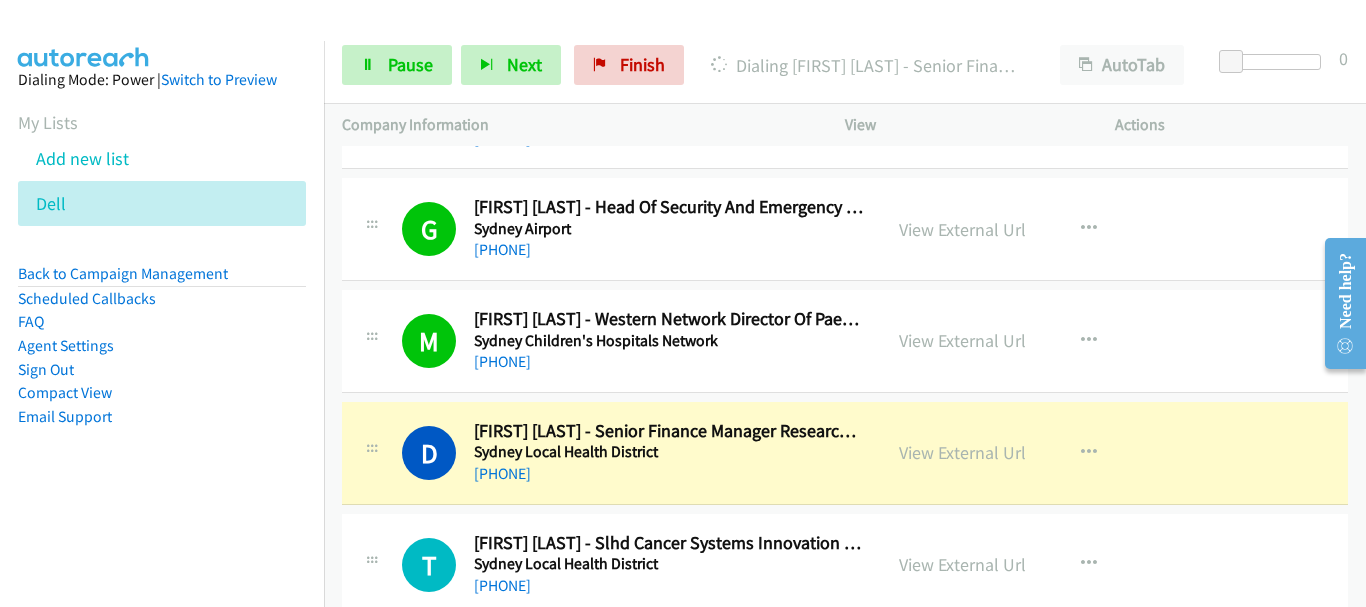 click on "+61 407 290 027" at bounding box center [668, 474] 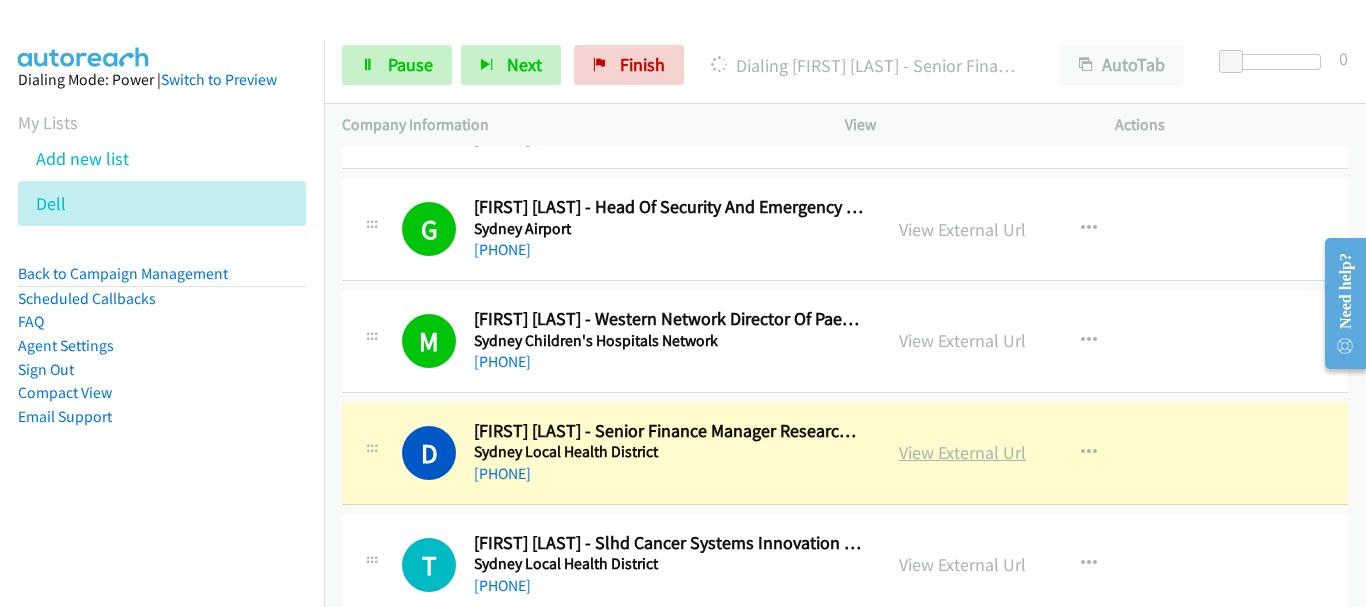 click on "View External Url" at bounding box center (962, 452) 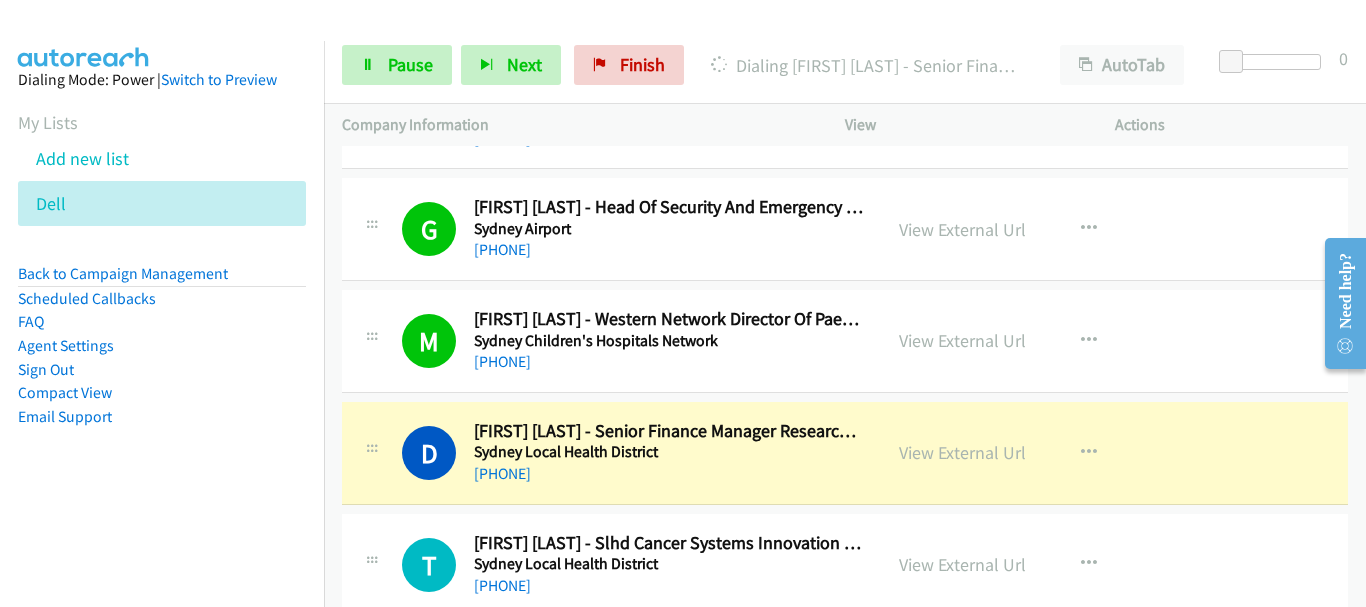 click on "Sydney Local Health District" at bounding box center [668, 452] 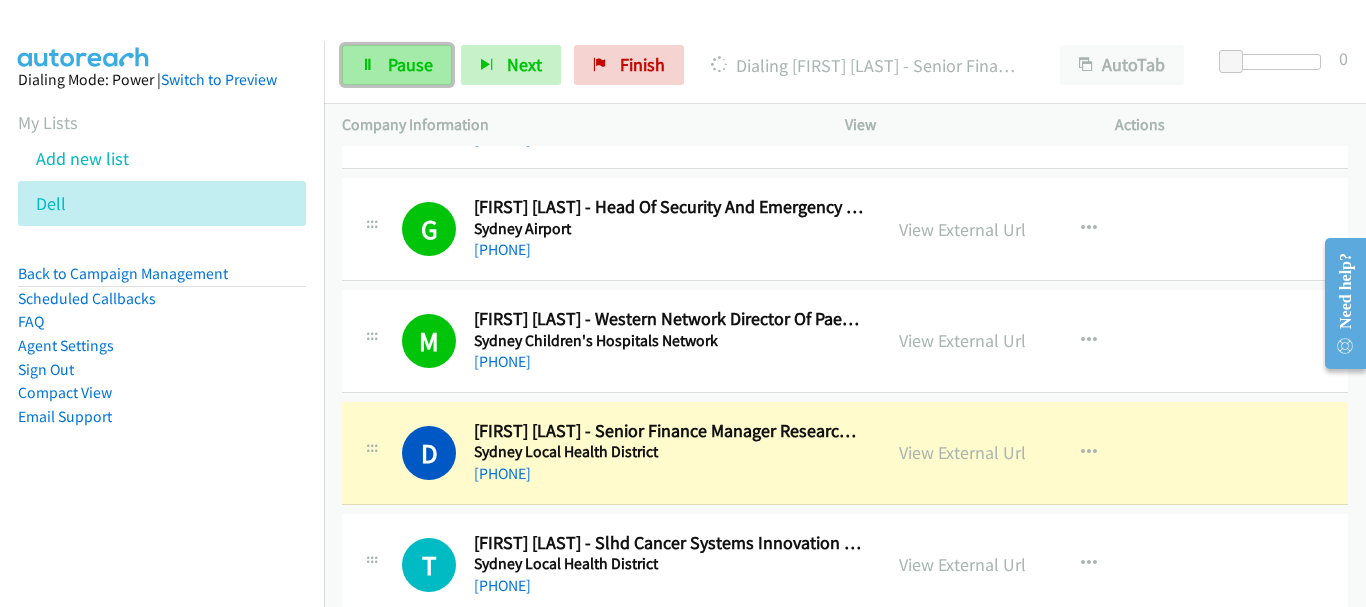 click on "Pause" at bounding box center (397, 65) 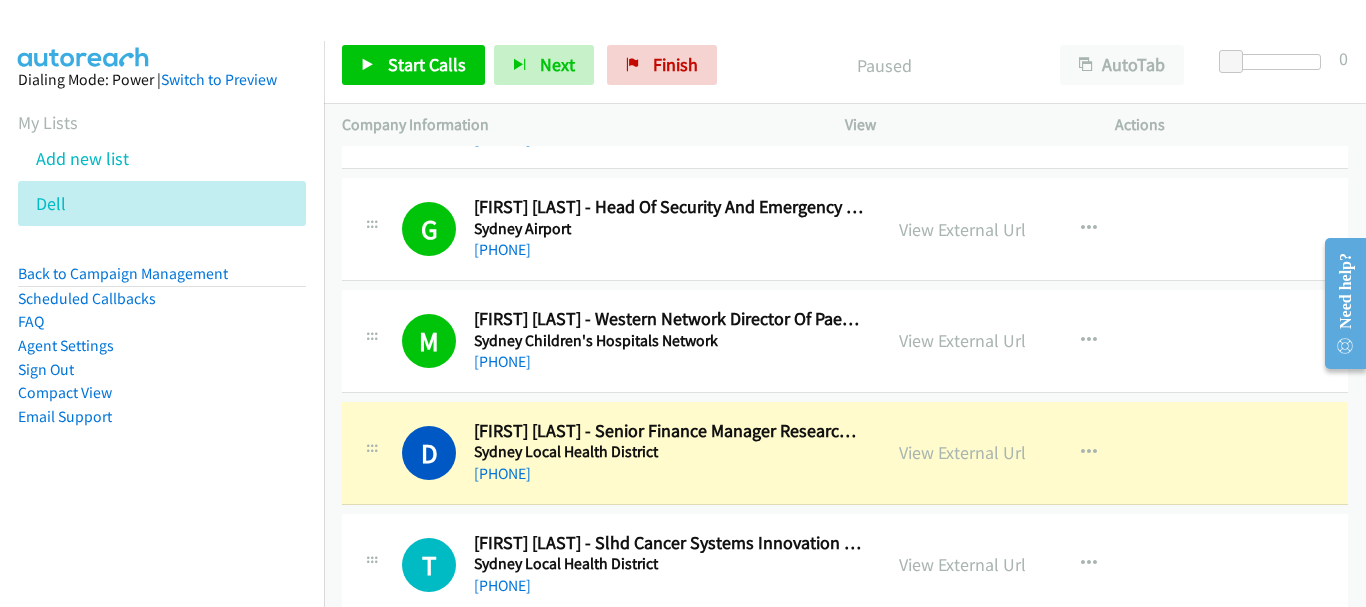 click on "+61 407 290 027" at bounding box center (668, 474) 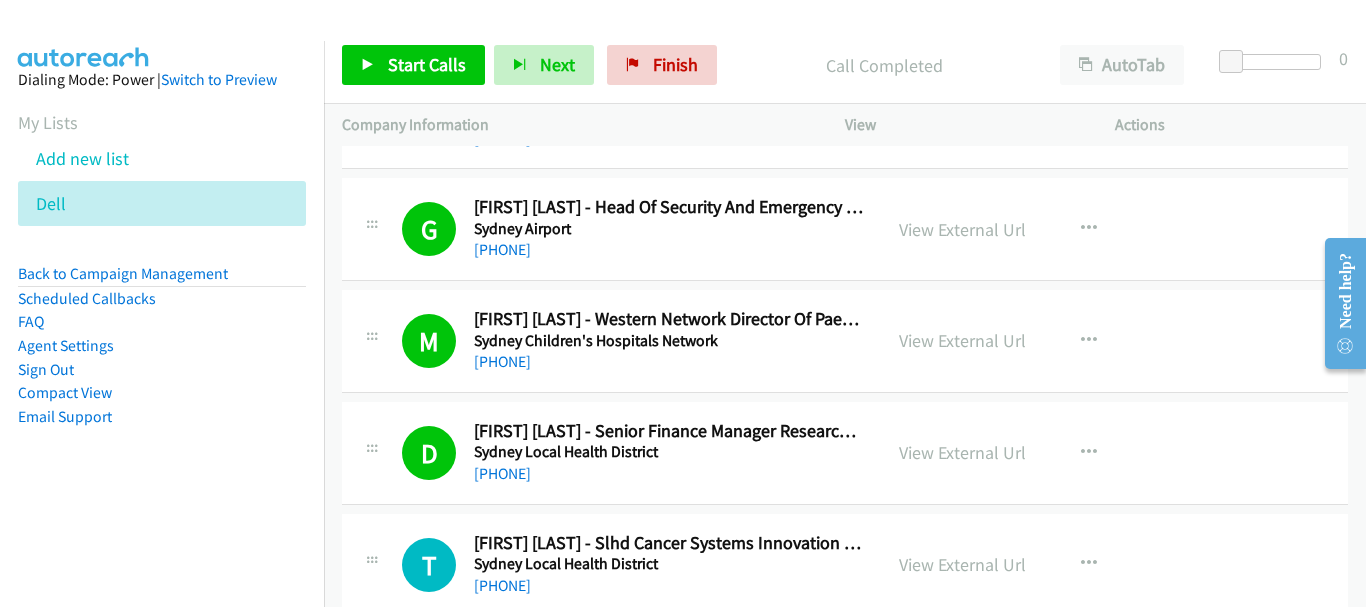 scroll, scrollTop: 9800, scrollLeft: 0, axis: vertical 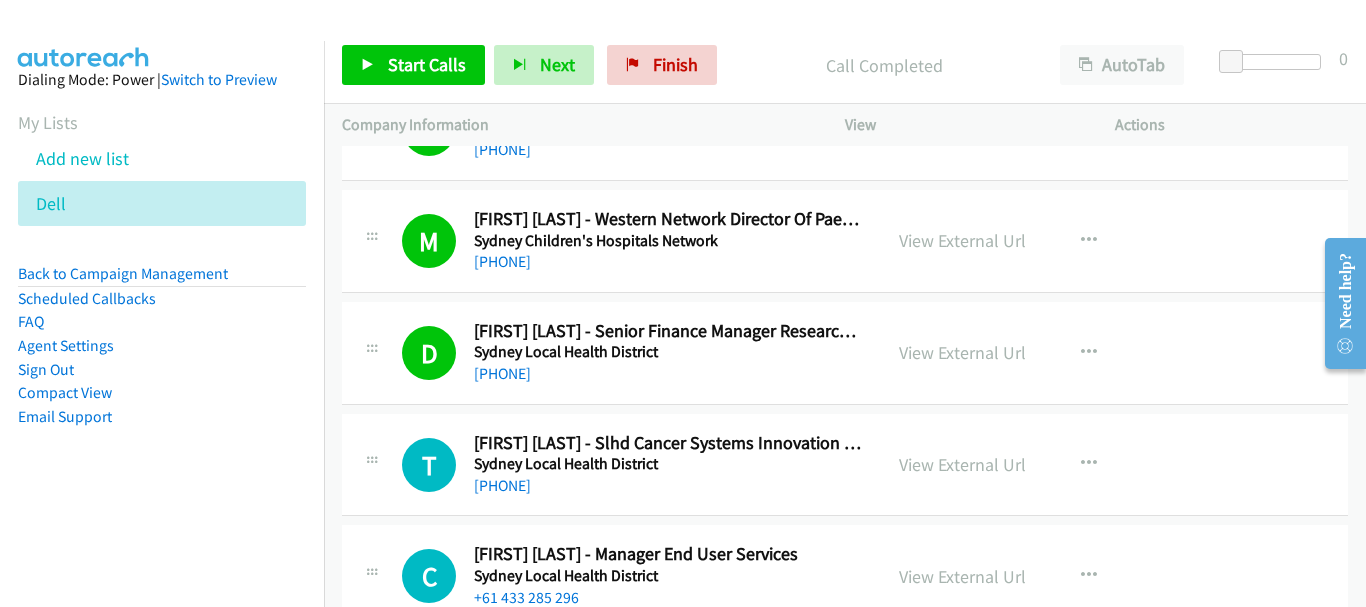 click on "+61 2 9845 2446" at bounding box center (668, 262) 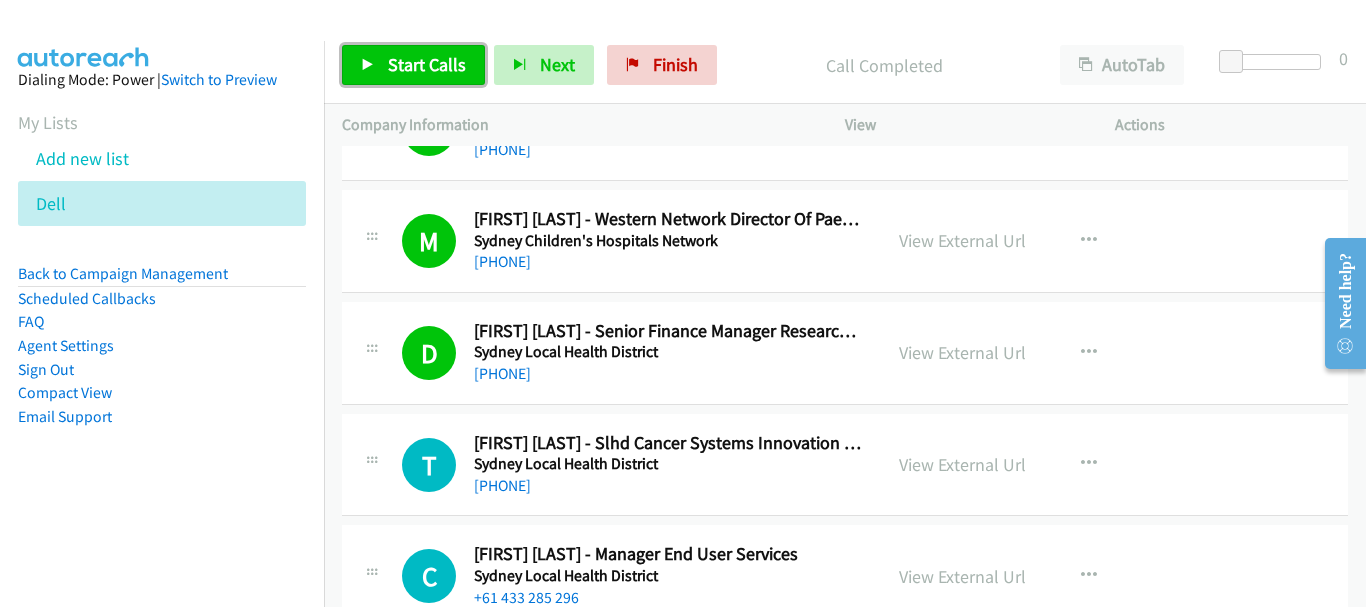 click on "Start Calls" at bounding box center (413, 65) 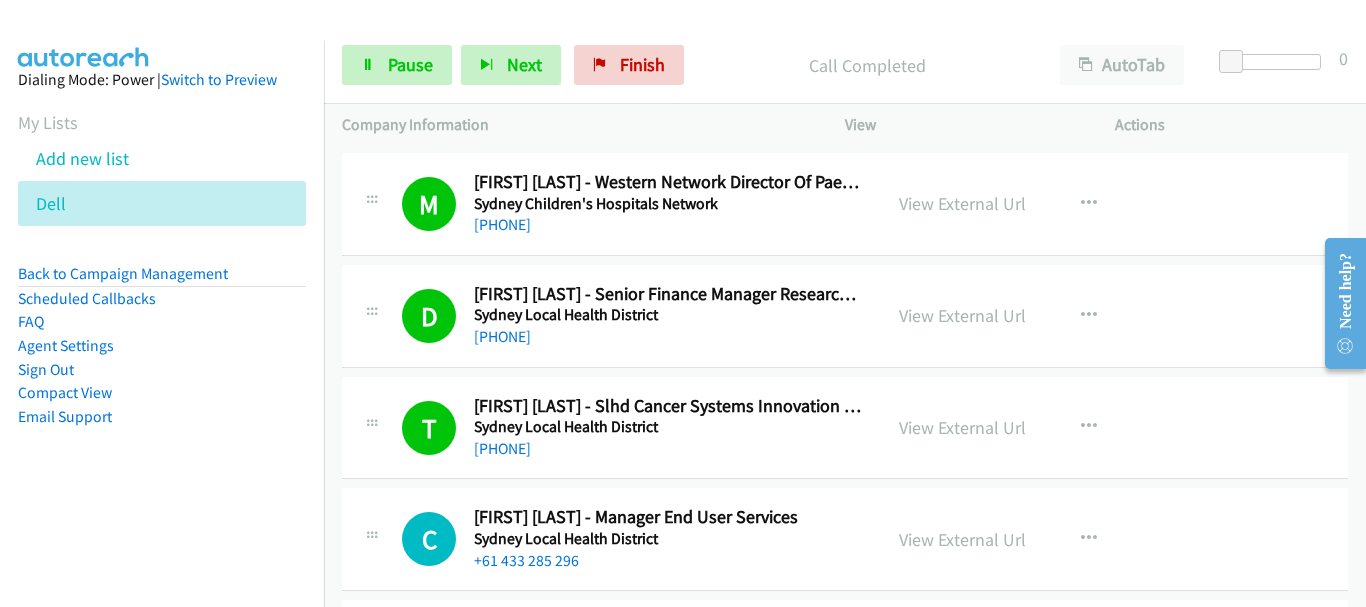 scroll, scrollTop: 9900, scrollLeft: 0, axis: vertical 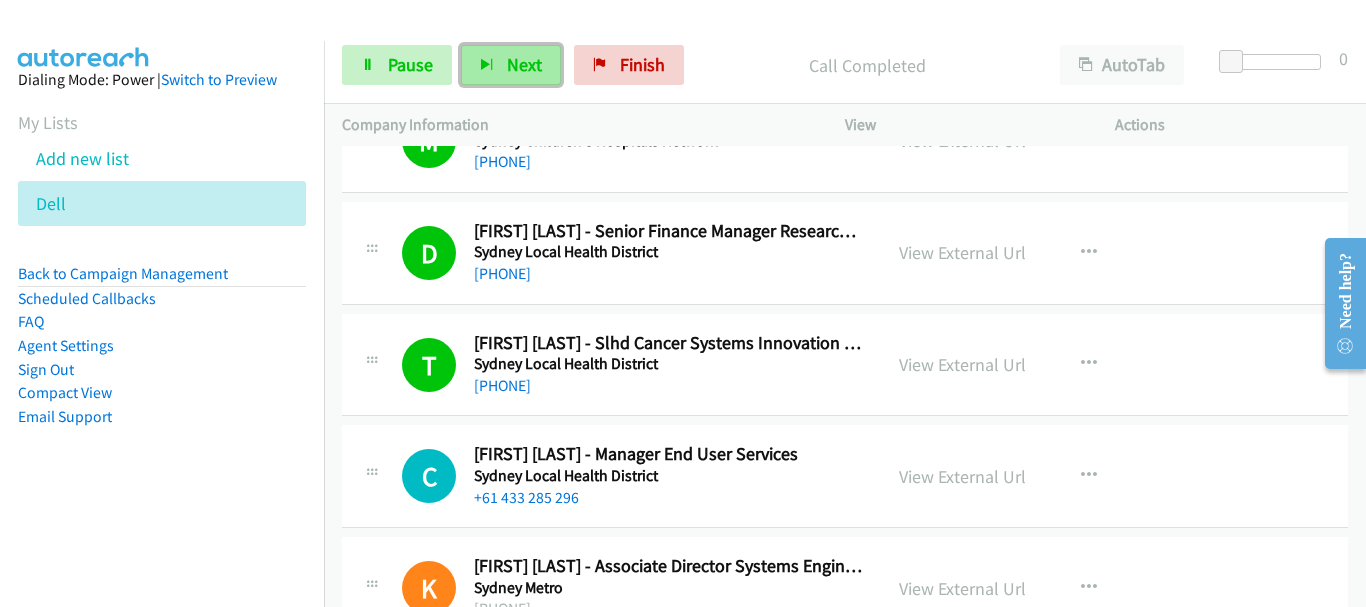 click on "Next" at bounding box center [511, 65] 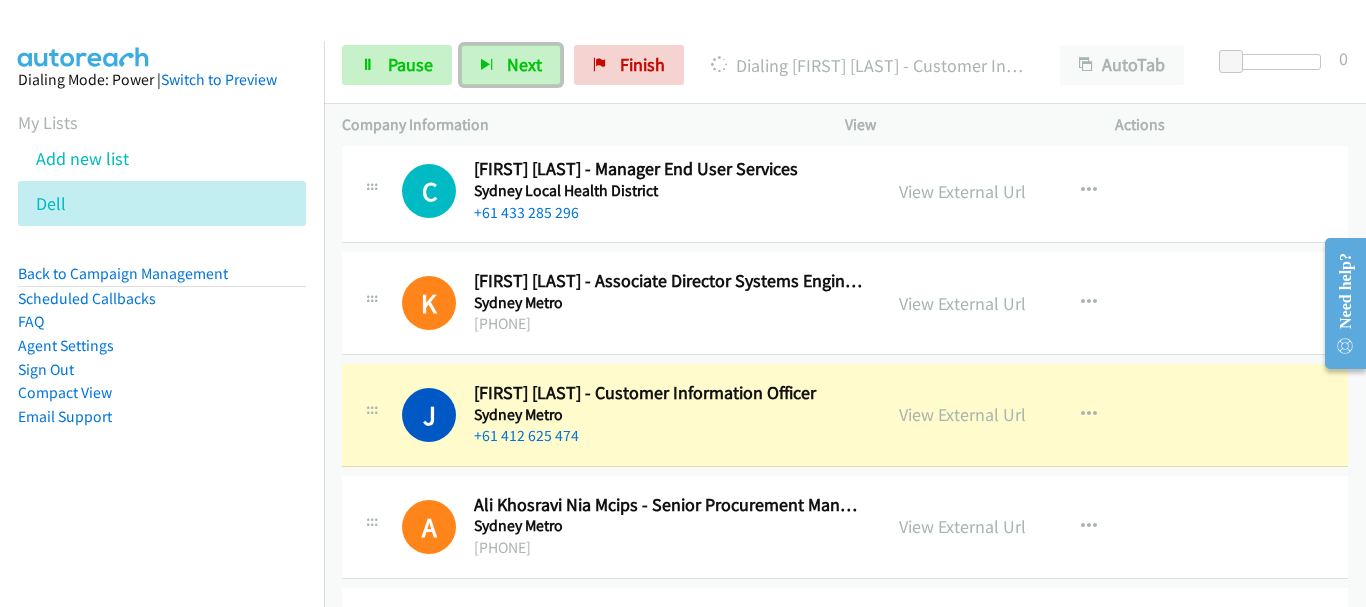 scroll, scrollTop: 10300, scrollLeft: 0, axis: vertical 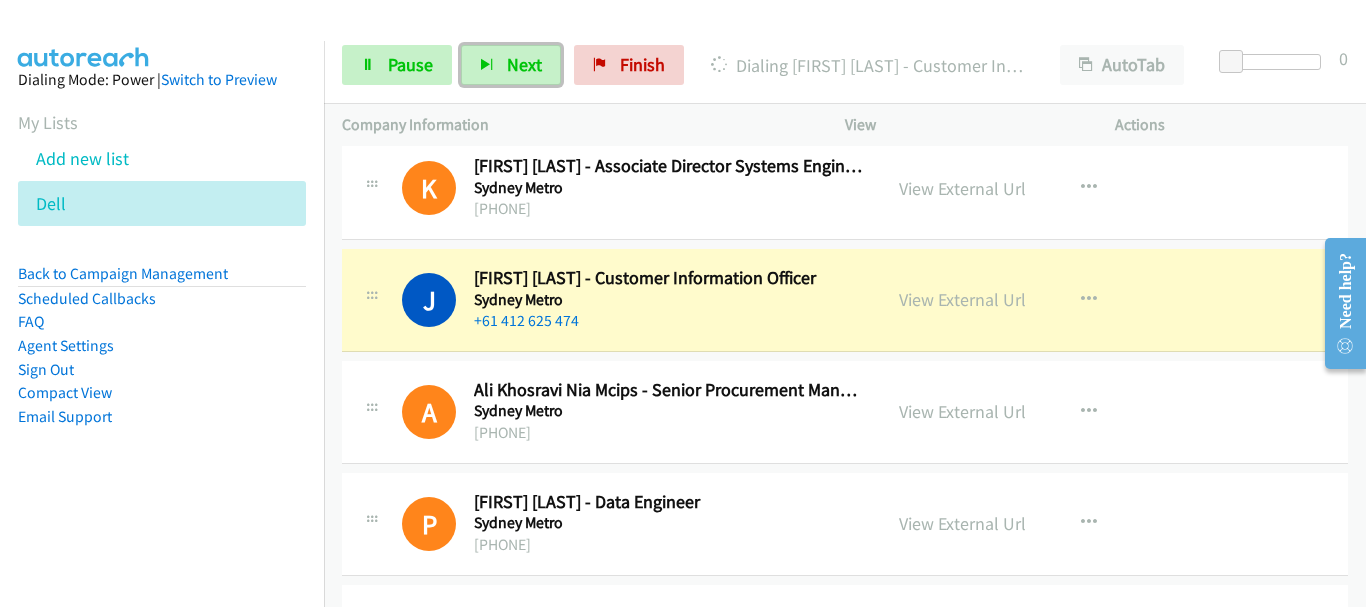 click on "+61 7149 69 86 13" at bounding box center (668, 433) 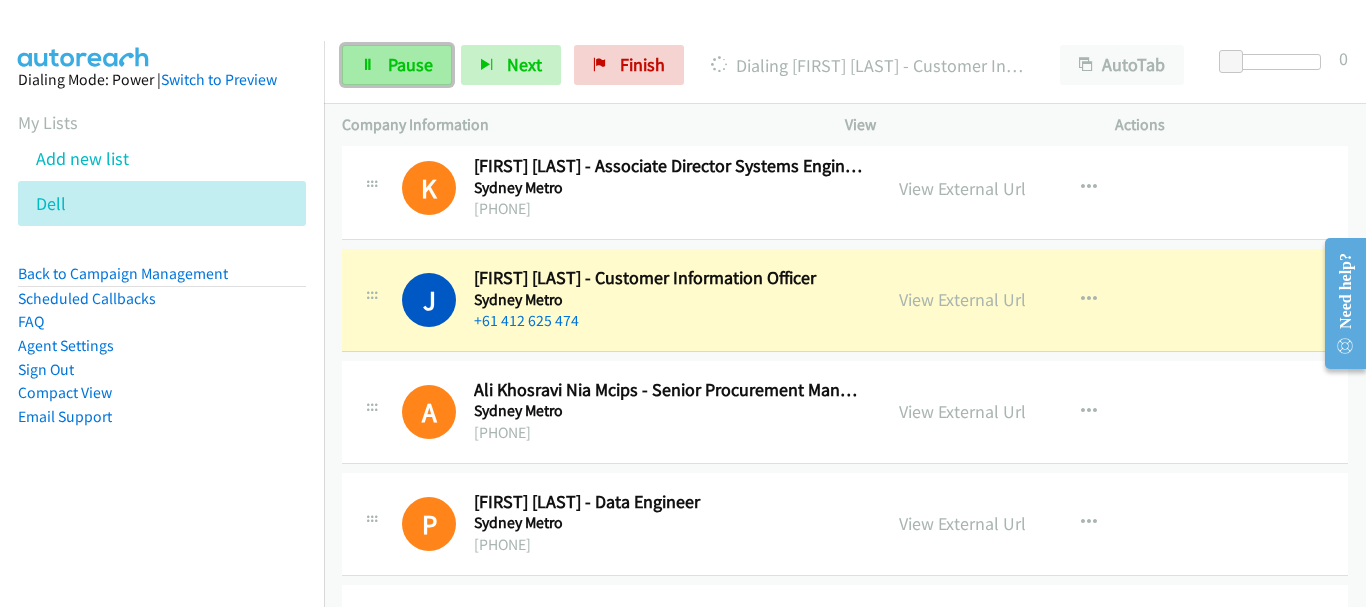 click on "Pause" at bounding box center [410, 64] 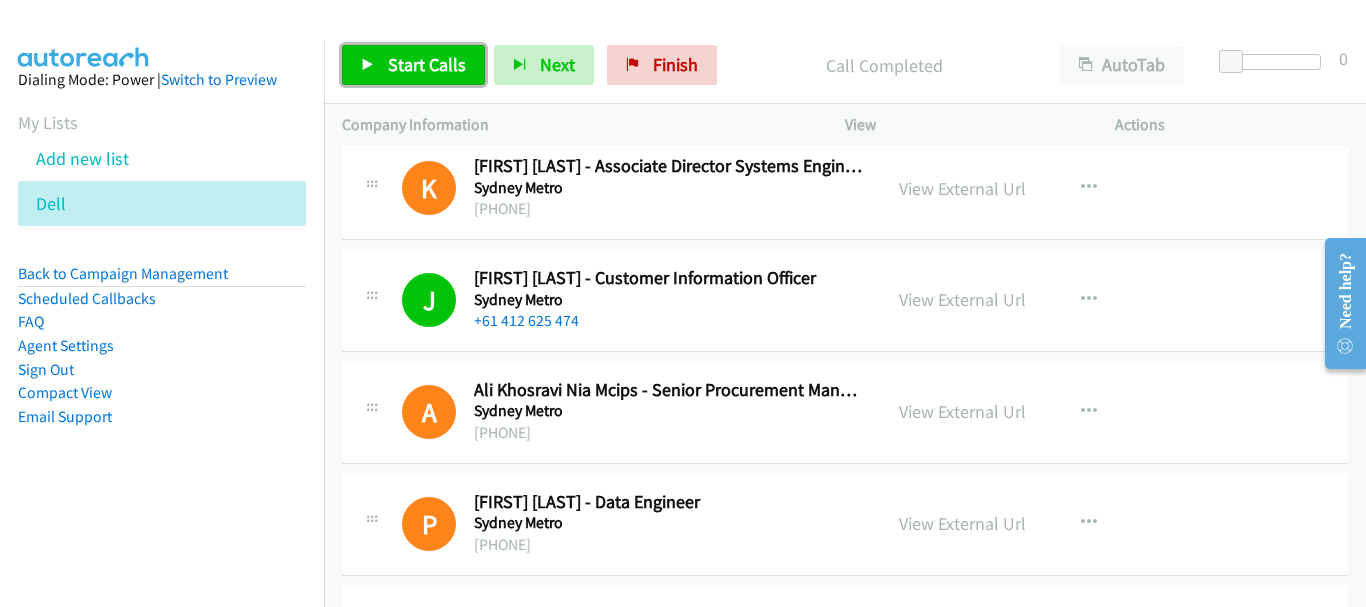 click on "Start Calls" at bounding box center (427, 64) 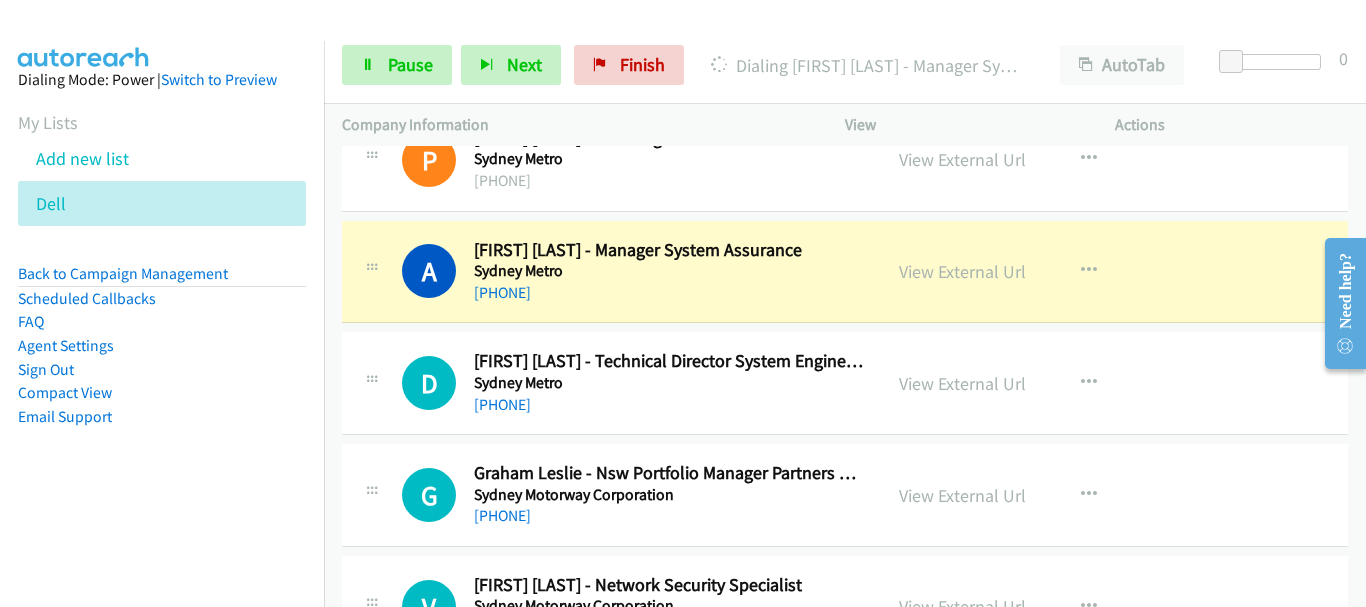 scroll, scrollTop: 10700, scrollLeft: 0, axis: vertical 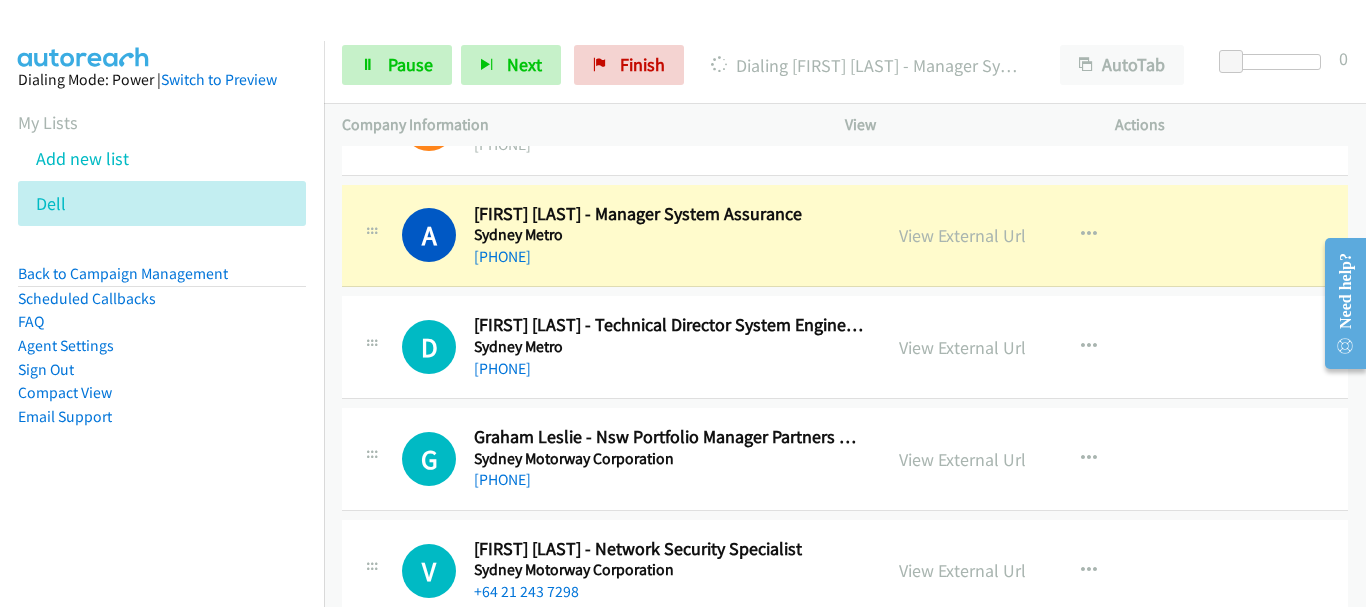 click on "D
Callback Scheduled
Daniel Song - Technical Director   System Engineering And Integration
Sydney Metro
Australia/Sydney
+61 416 610 456
View External Url
View External Url
Schedule/Manage Callback
Start Calls Here
Remove from list
Add to do not call list
Reset Call Status" at bounding box center (845, 347) 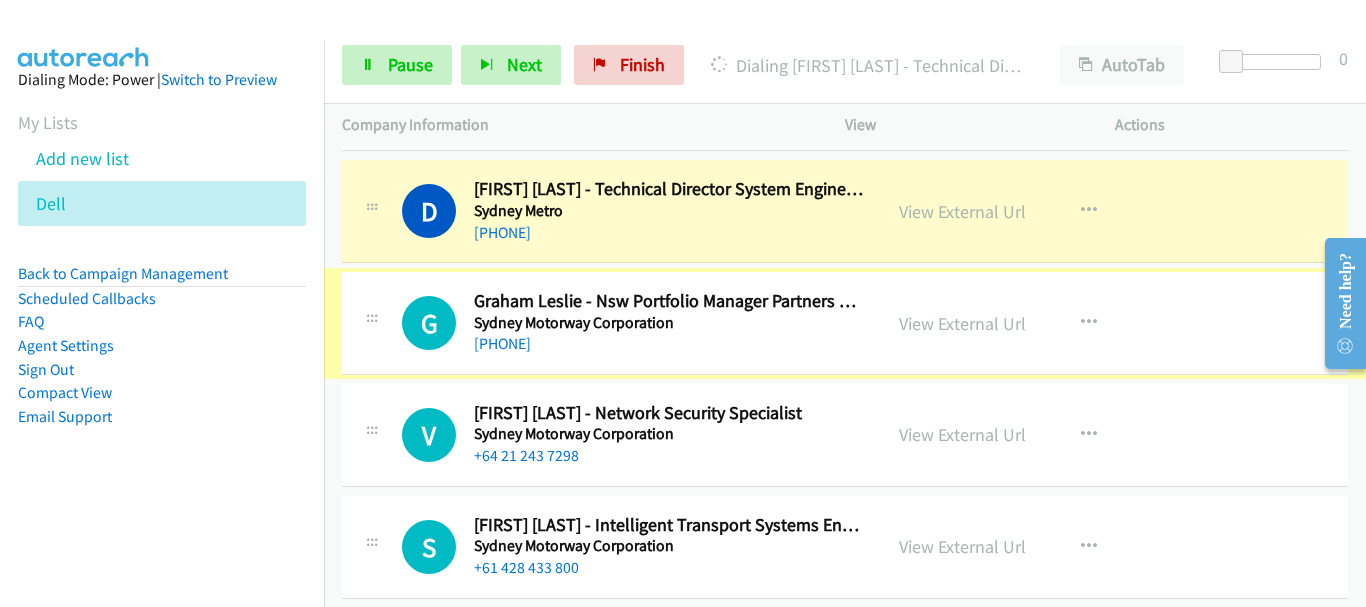 scroll, scrollTop: 10800, scrollLeft: 0, axis: vertical 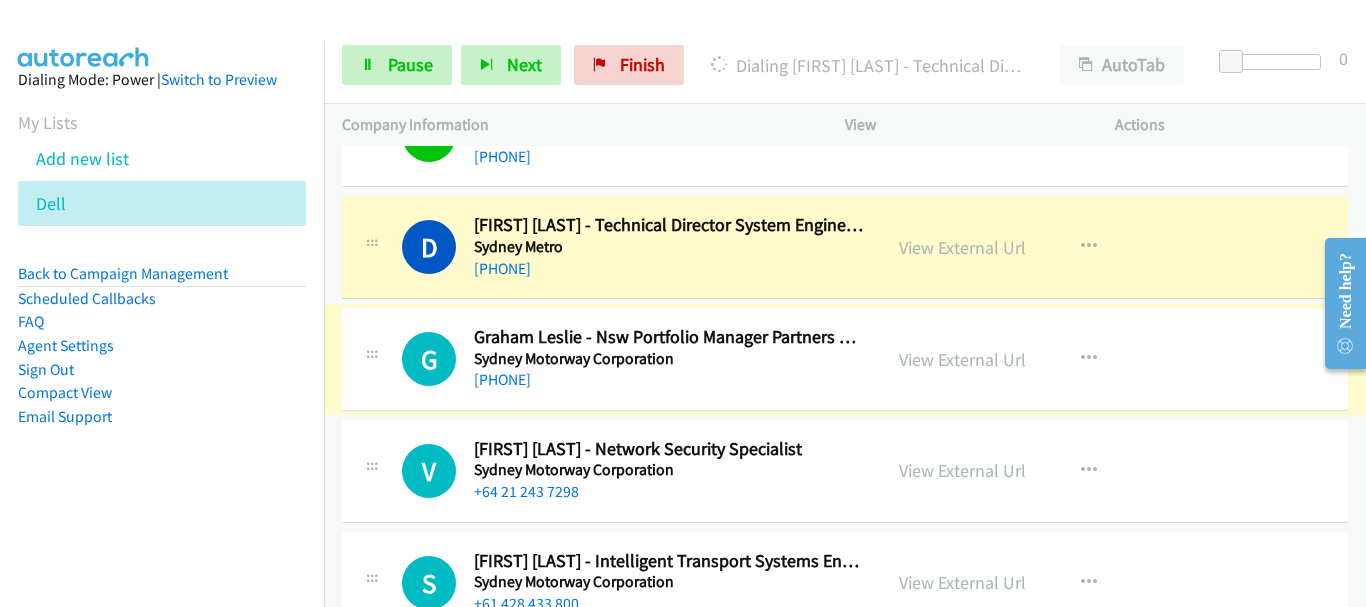 click on "Vashdev Vashdev - Network Security Specialist" at bounding box center (668, 449) 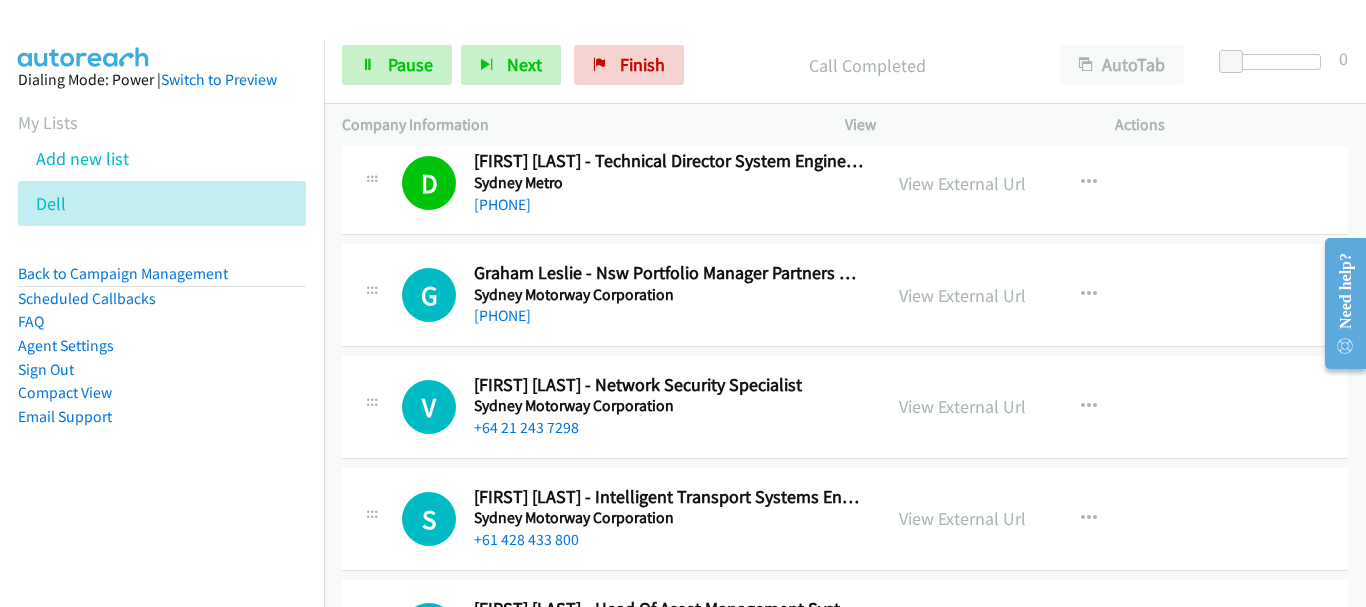 scroll, scrollTop: 10900, scrollLeft: 0, axis: vertical 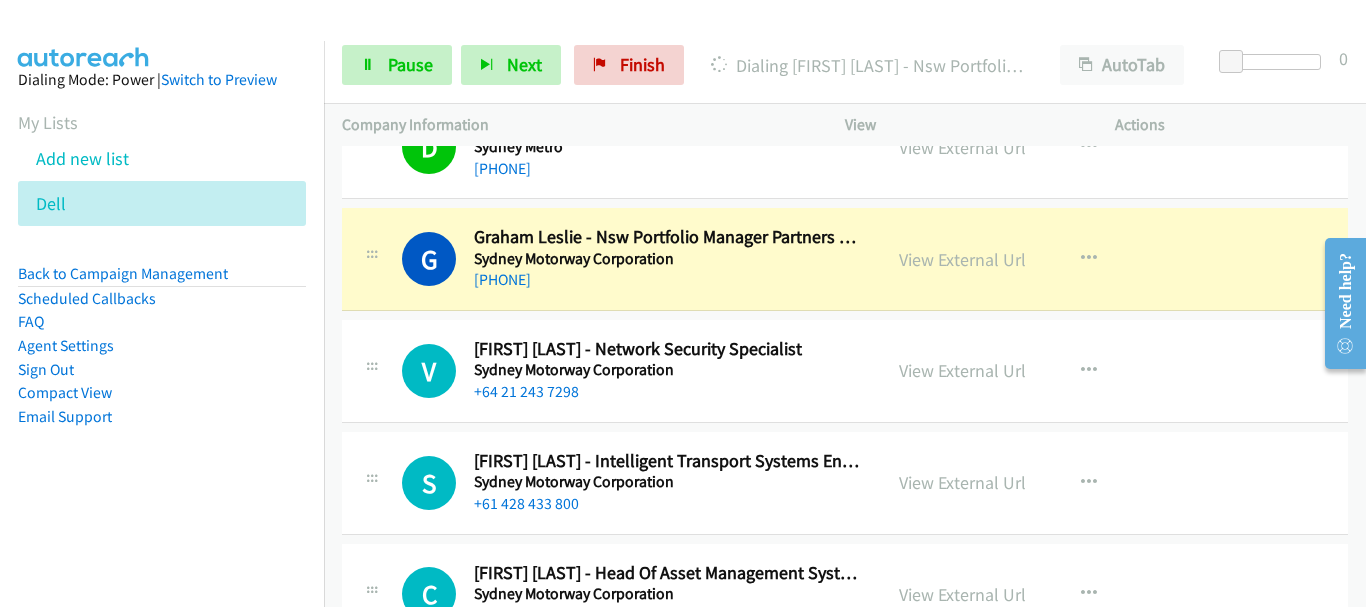 click on "+64 21 243 7298" at bounding box center (668, 392) 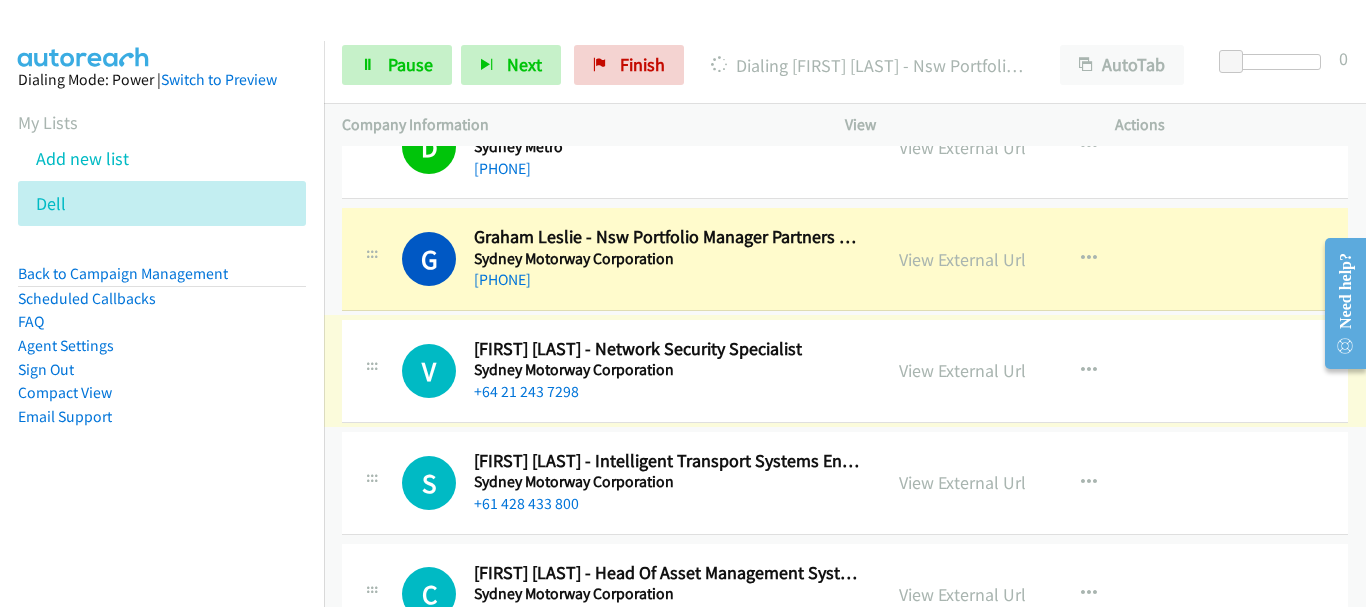 click on "+64 21 243 7298" at bounding box center (668, 392) 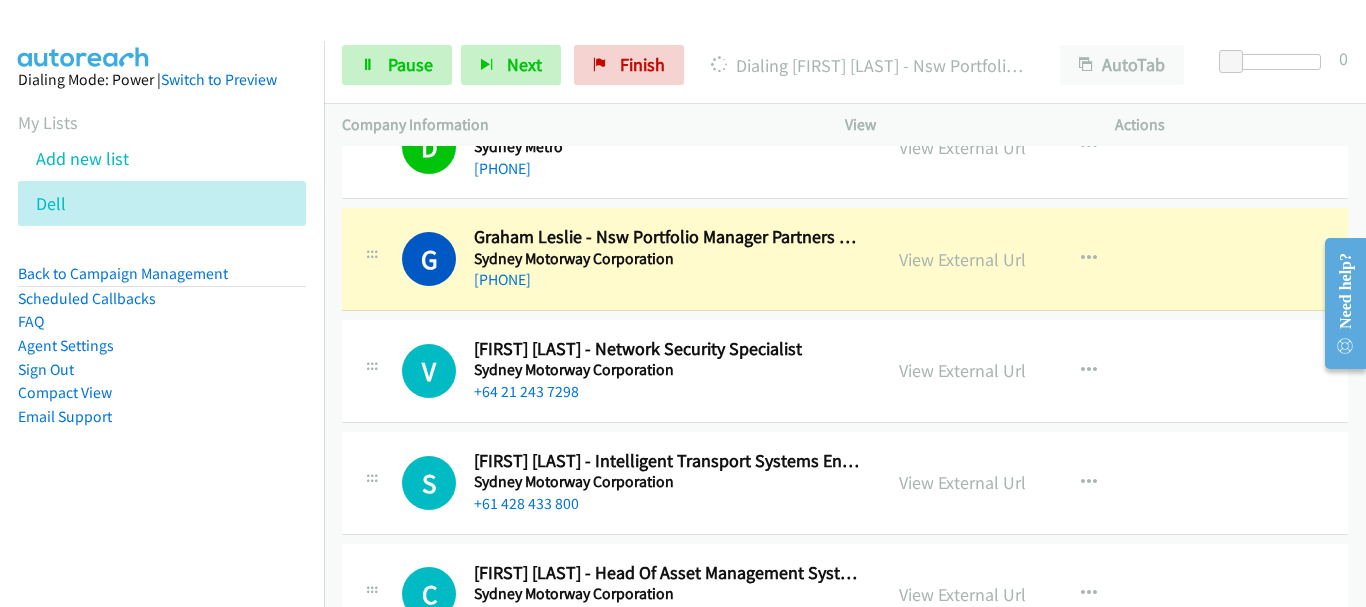 click on "+64 21 243 7298" at bounding box center [668, 392] 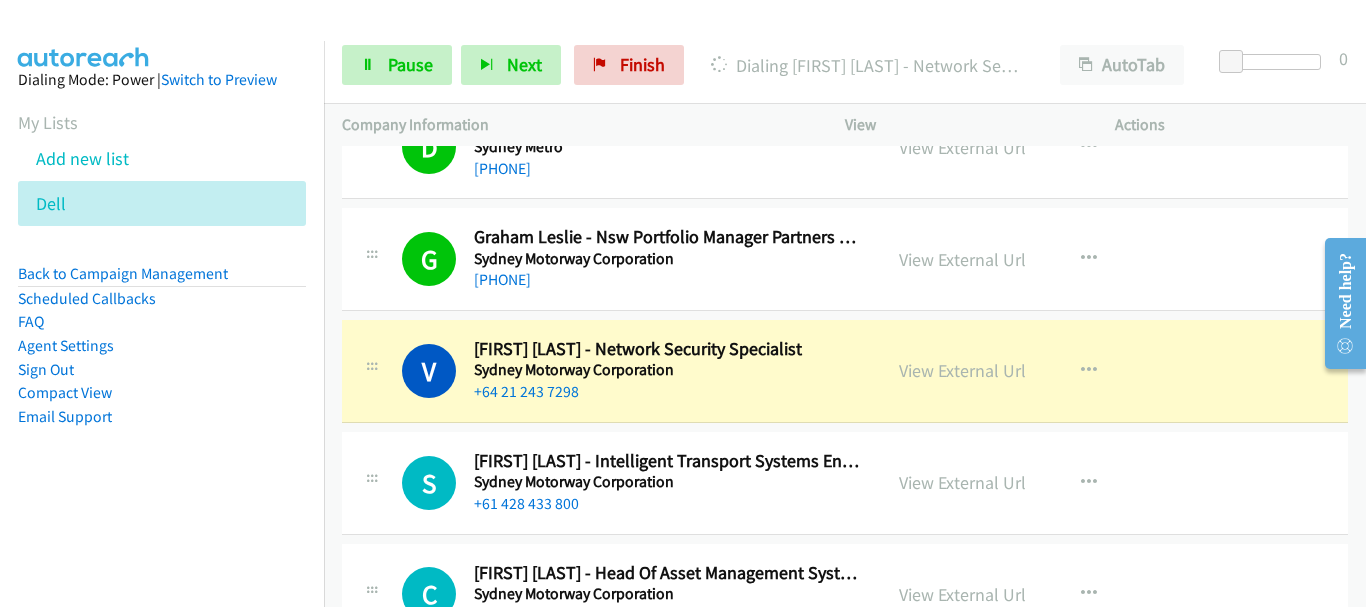 click on "+61 428 433 800" at bounding box center (668, 504) 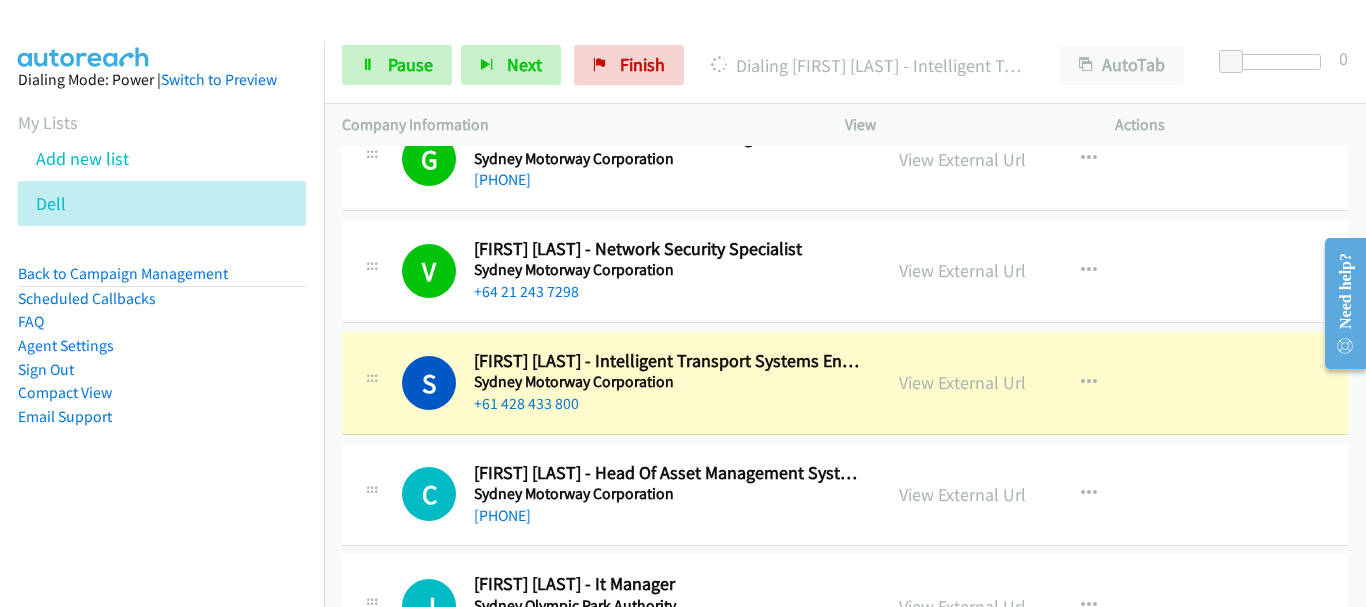 scroll, scrollTop: 11100, scrollLeft: 0, axis: vertical 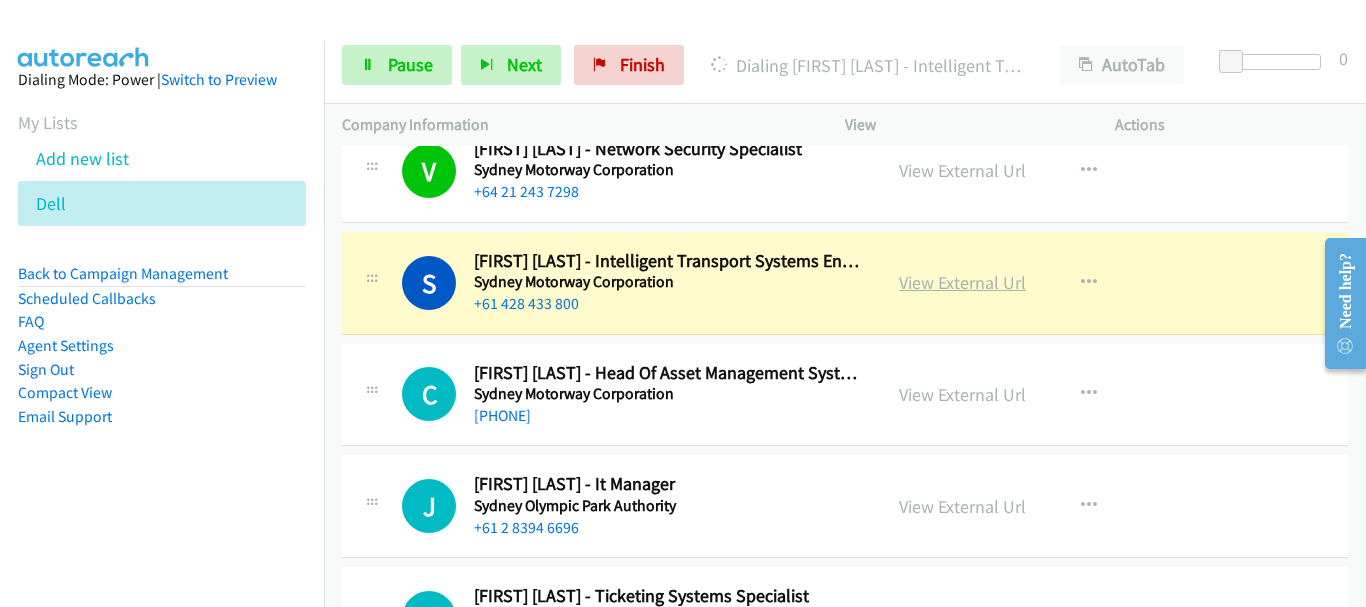 click on "View External Url" at bounding box center (962, 282) 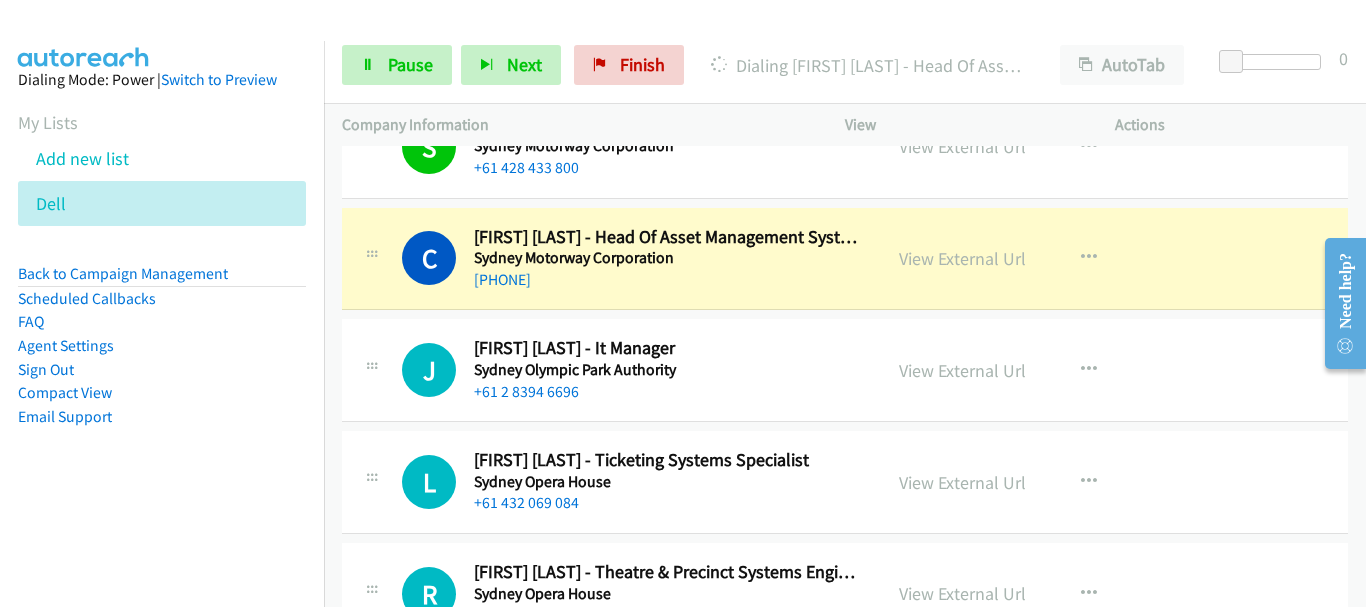 scroll, scrollTop: 11200, scrollLeft: 0, axis: vertical 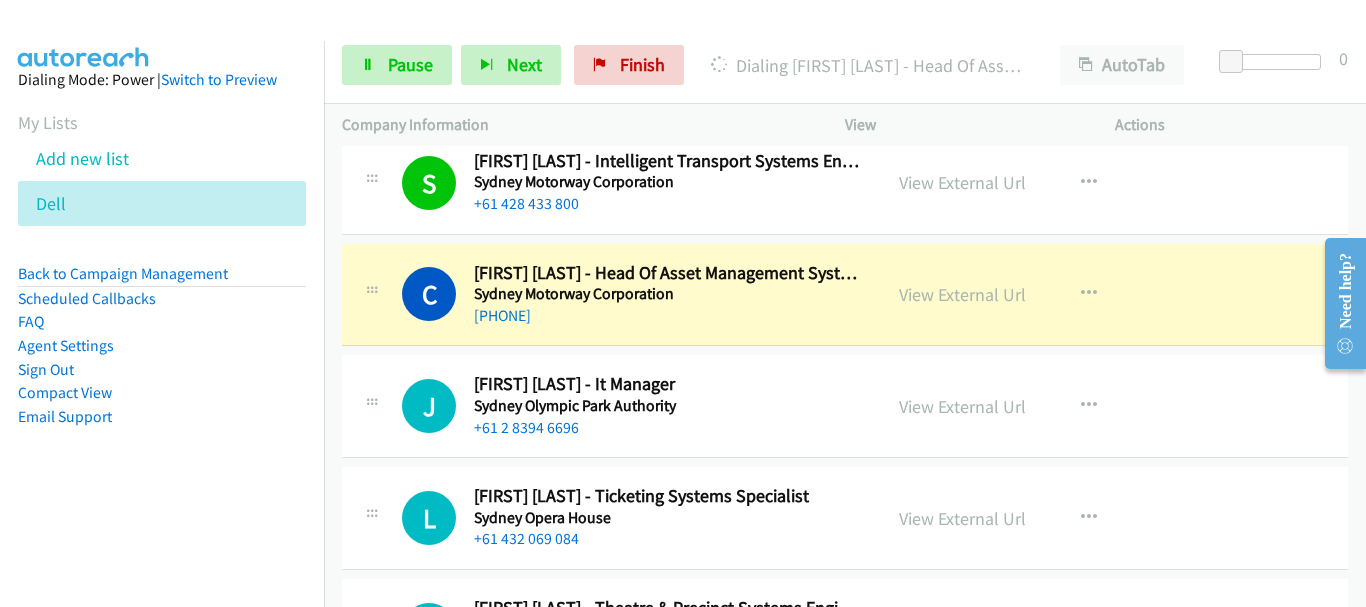 click on "Lachlan Vercoe - Ticketing Systems Specialist" at bounding box center [668, 496] 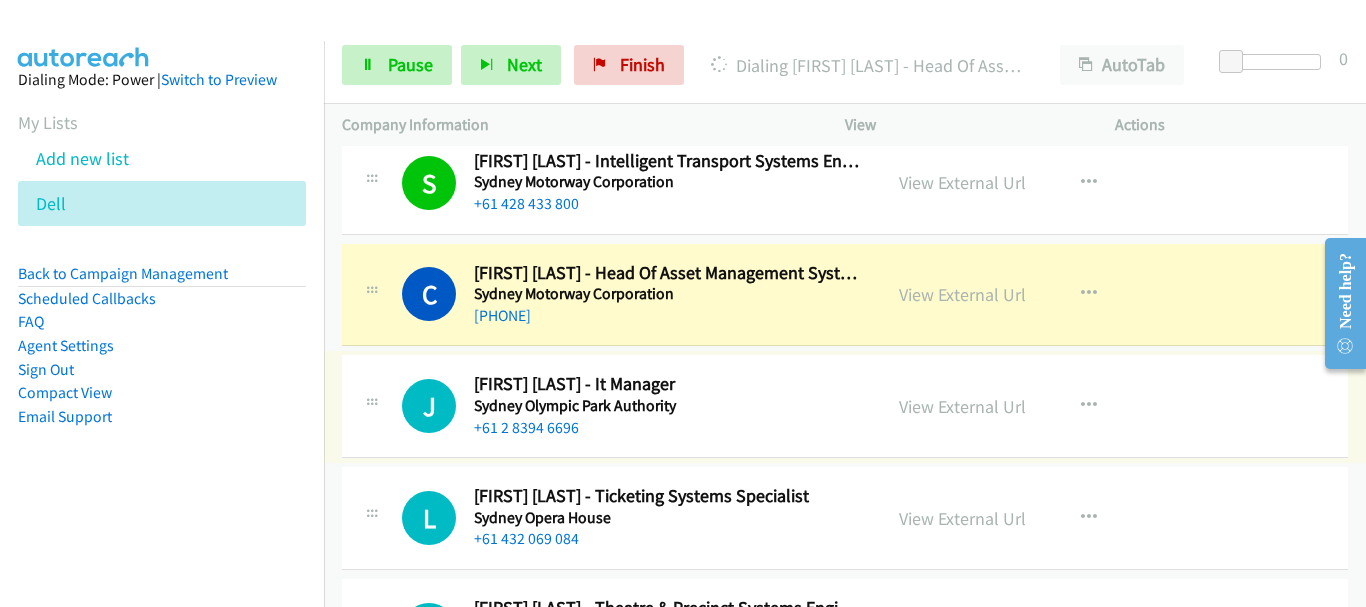 click on "Sydney Opera House" at bounding box center [668, 518] 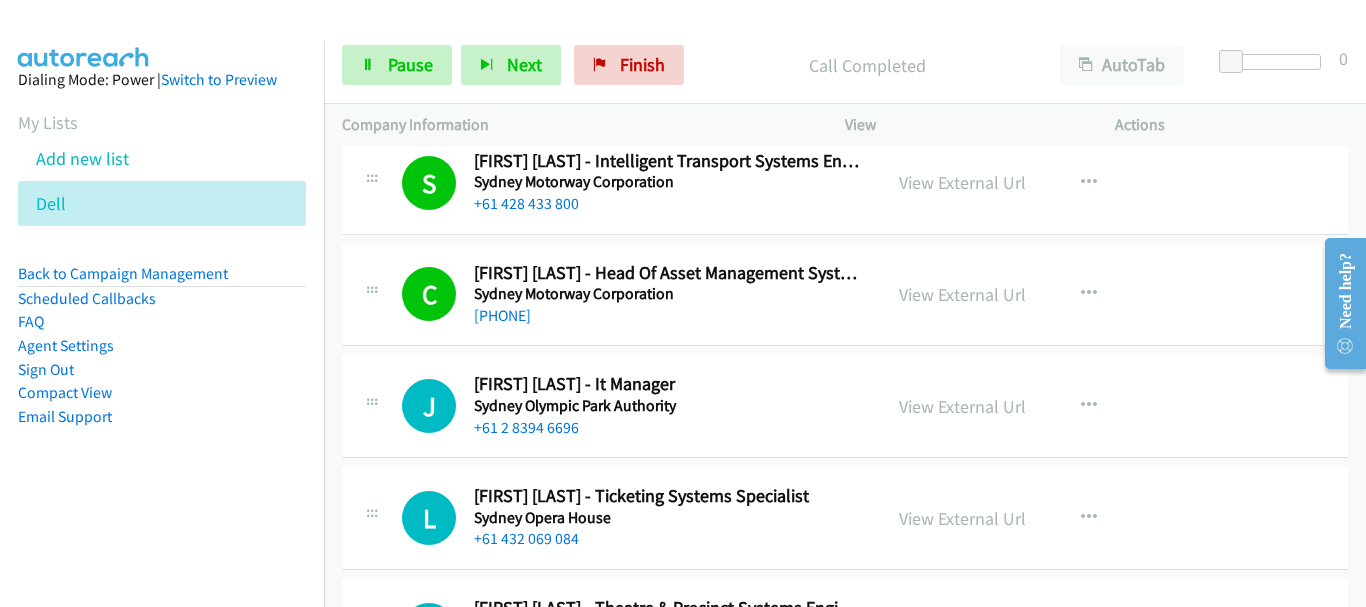 scroll, scrollTop: 11300, scrollLeft: 0, axis: vertical 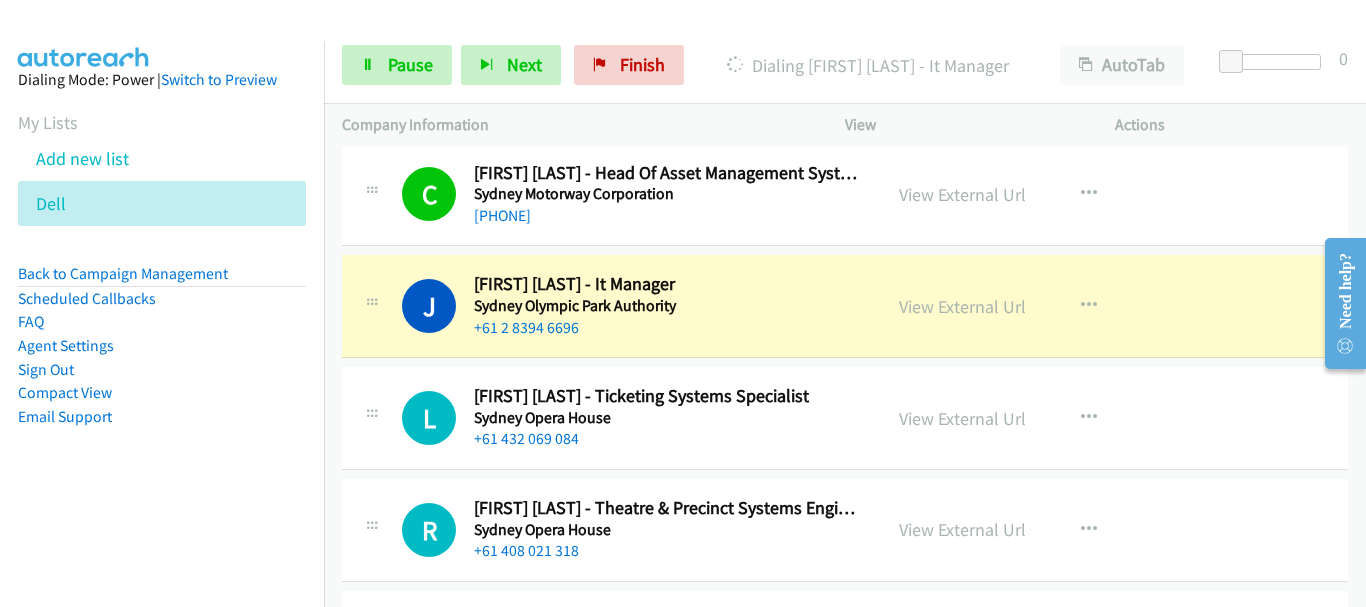 click on "Sydney Opera House" at bounding box center (668, 418) 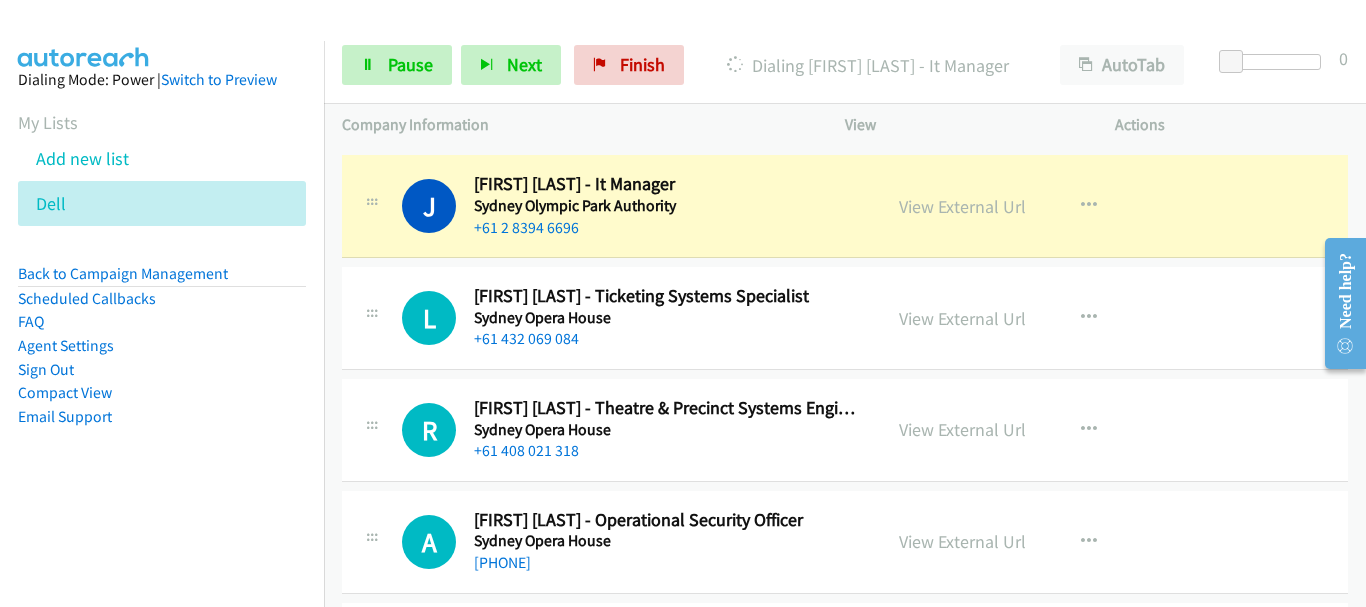 click on "Robert Millett - Theatre & Precinct Systems Engineer" at bounding box center (668, 408) 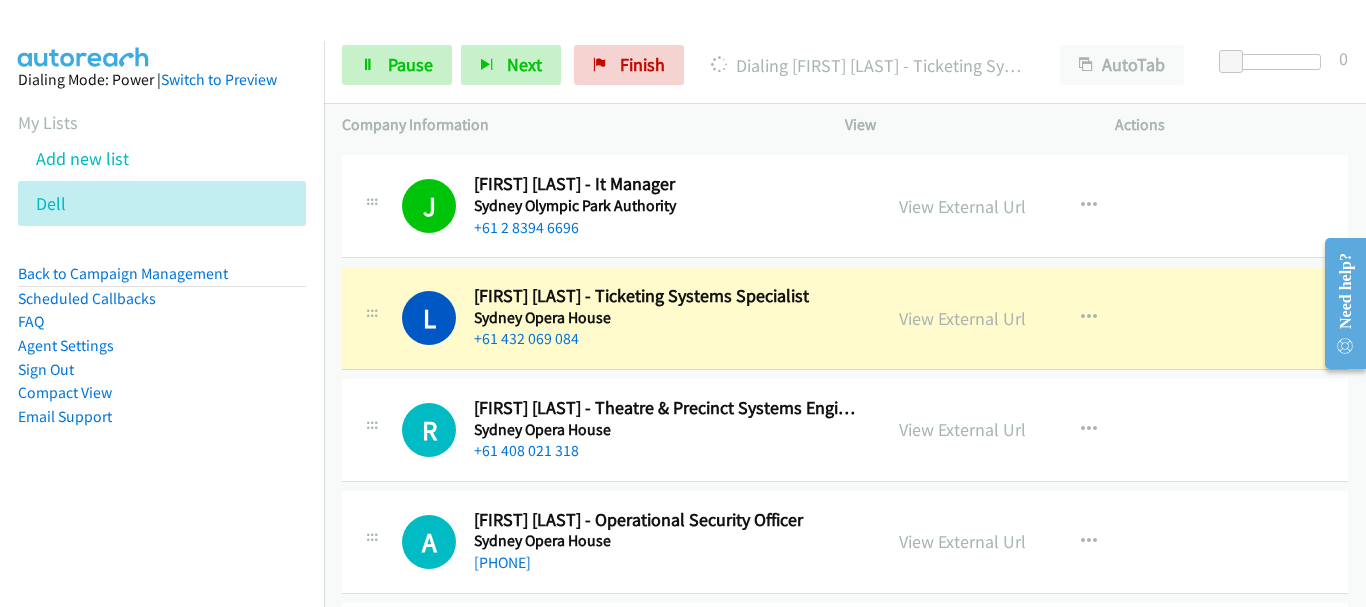 click on "Sydney Opera House" at bounding box center [668, 430] 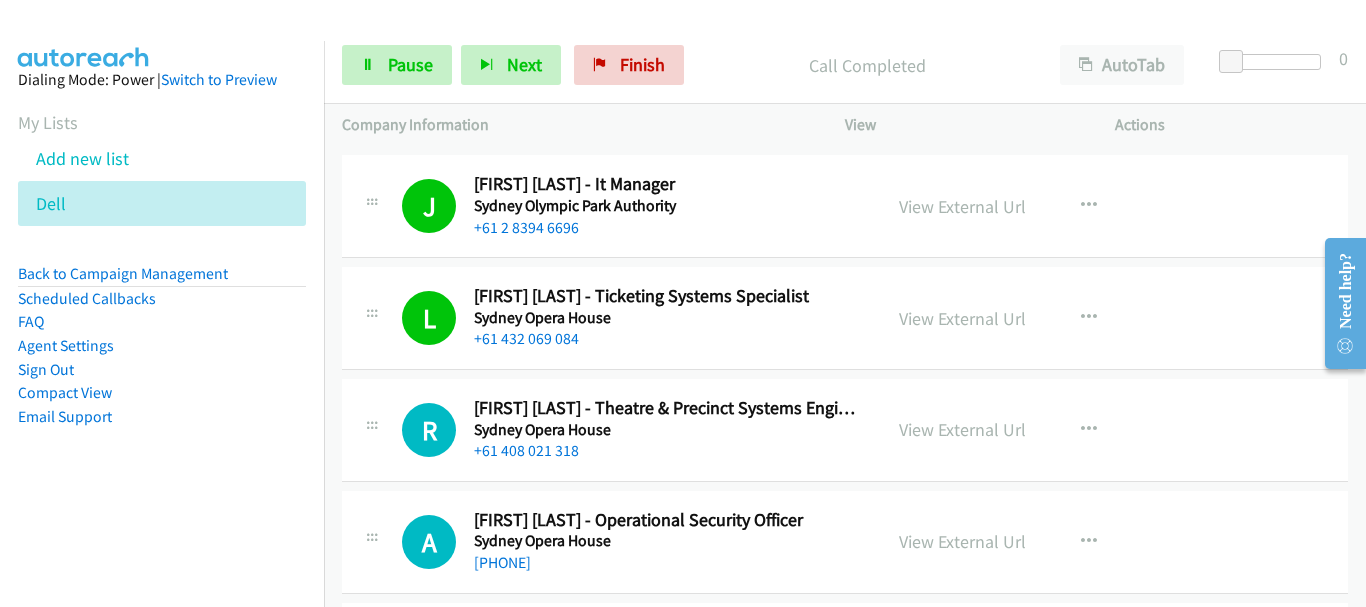 click on "Sydney Opera House" at bounding box center (668, 430) 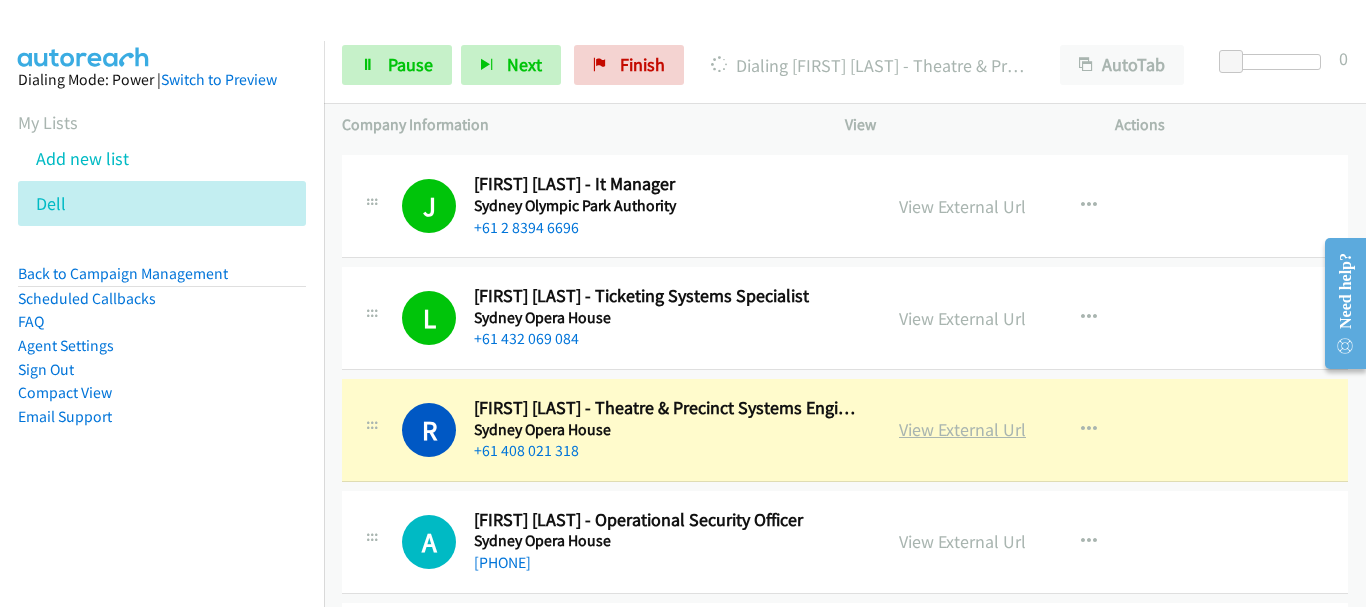 click on "View External Url" at bounding box center [962, 429] 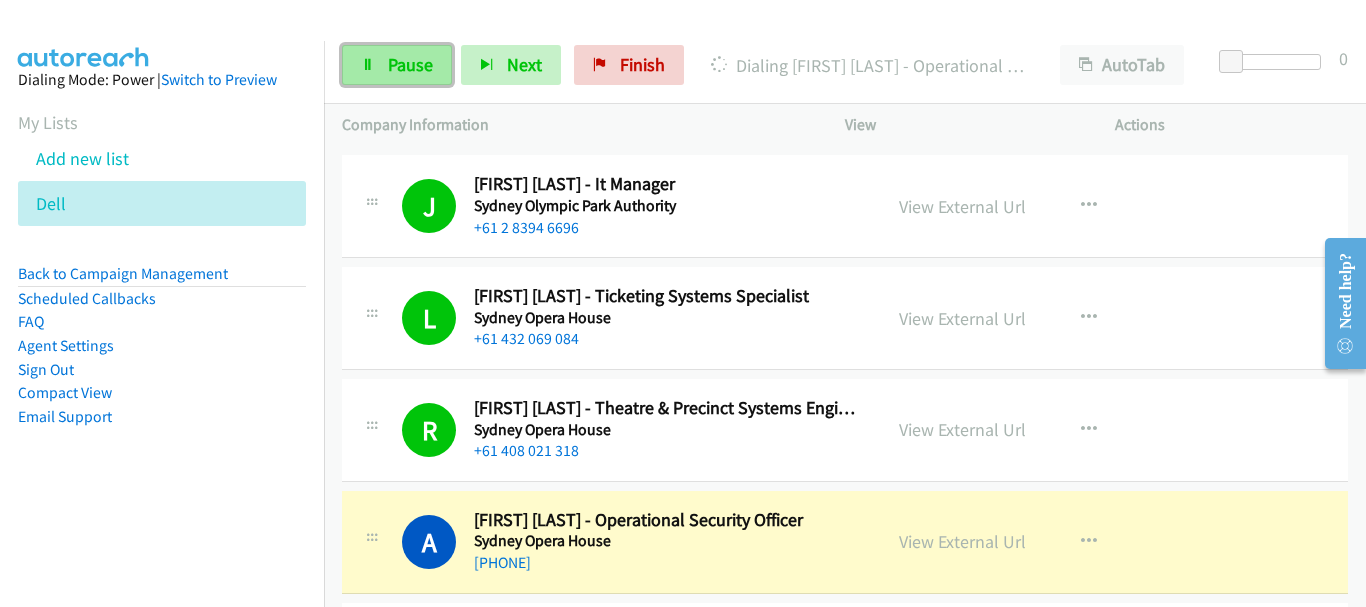 click on "Pause" at bounding box center [397, 65] 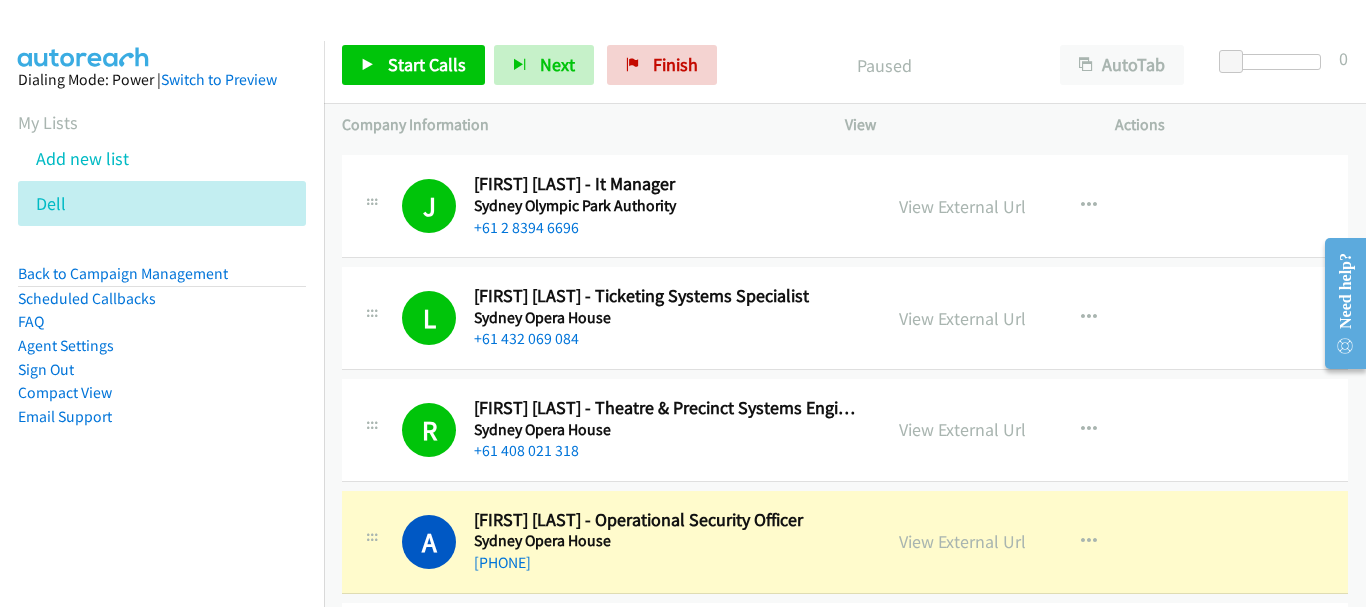 click on "+61 2 9250 7200" at bounding box center (668, 563) 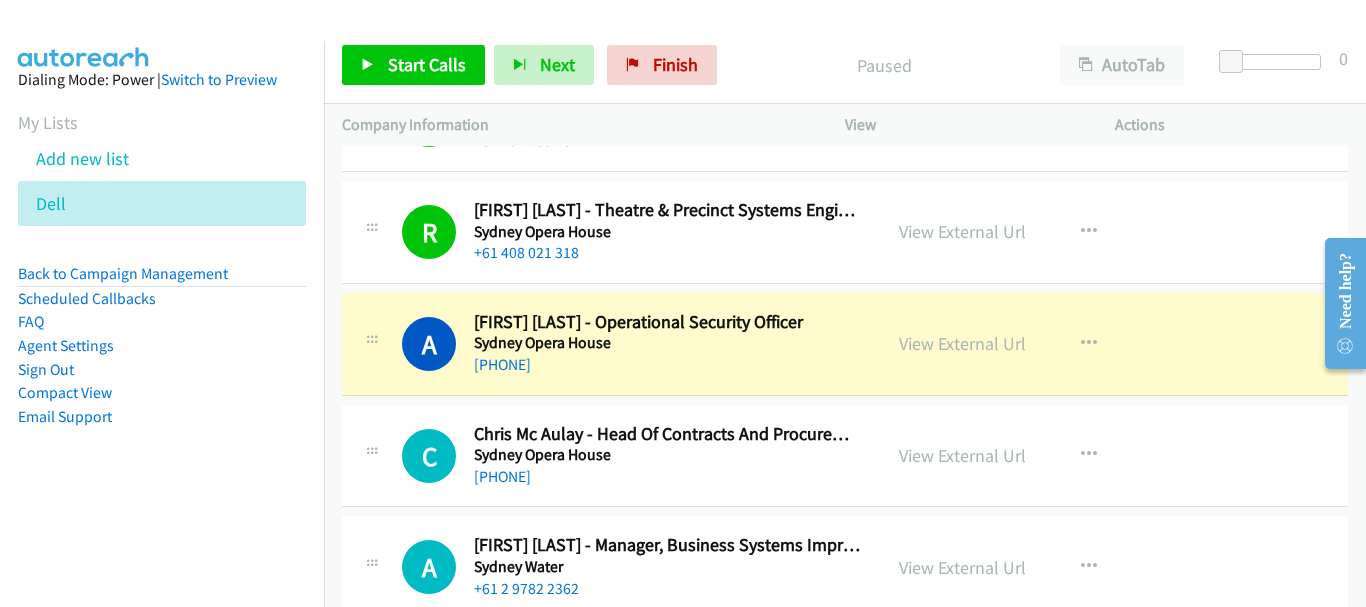 scroll, scrollTop: 11600, scrollLeft: 0, axis: vertical 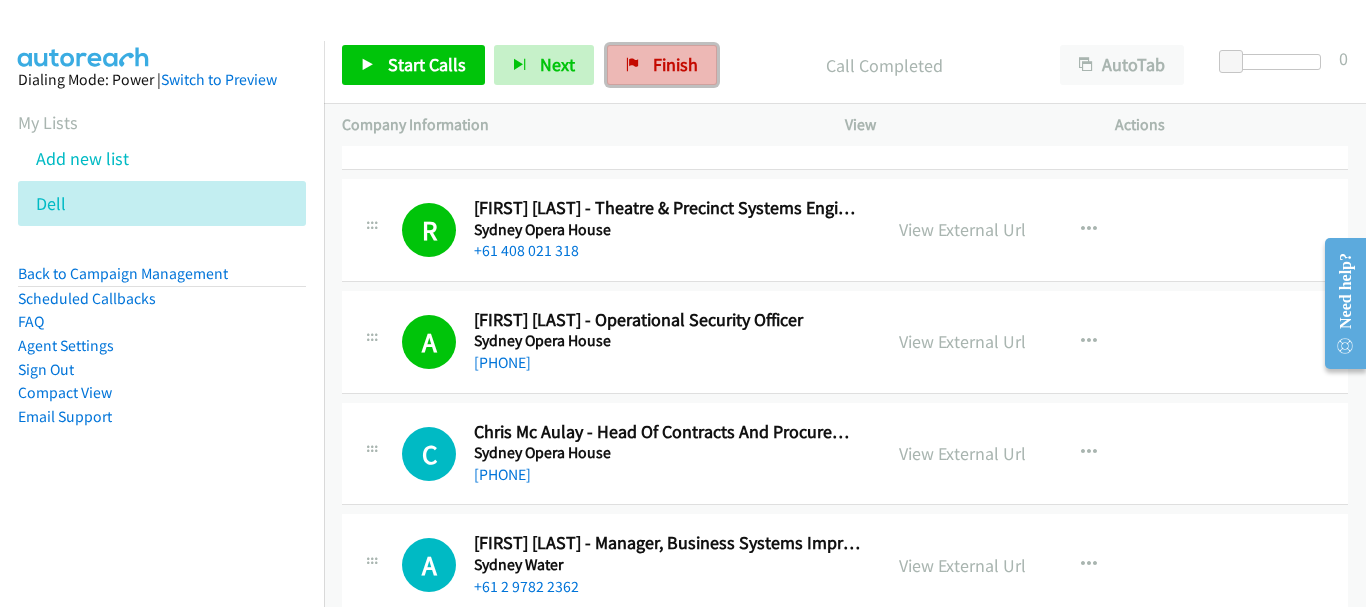 click on "Finish" at bounding box center (662, 65) 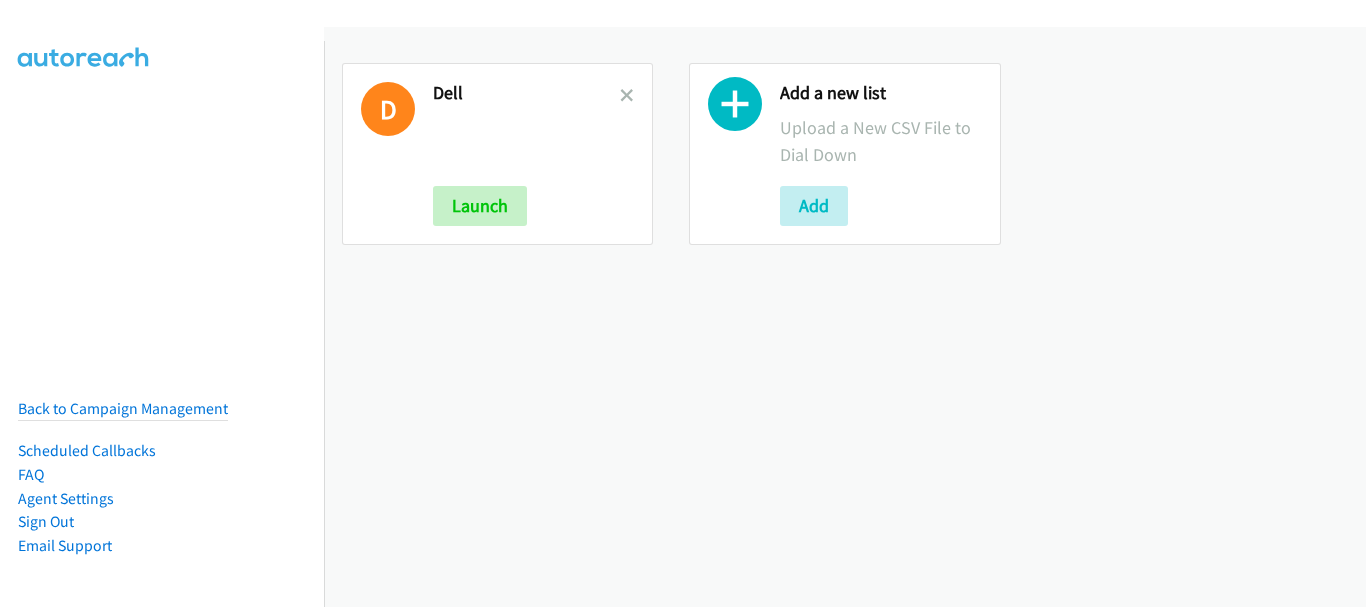 scroll, scrollTop: 0, scrollLeft: 0, axis: both 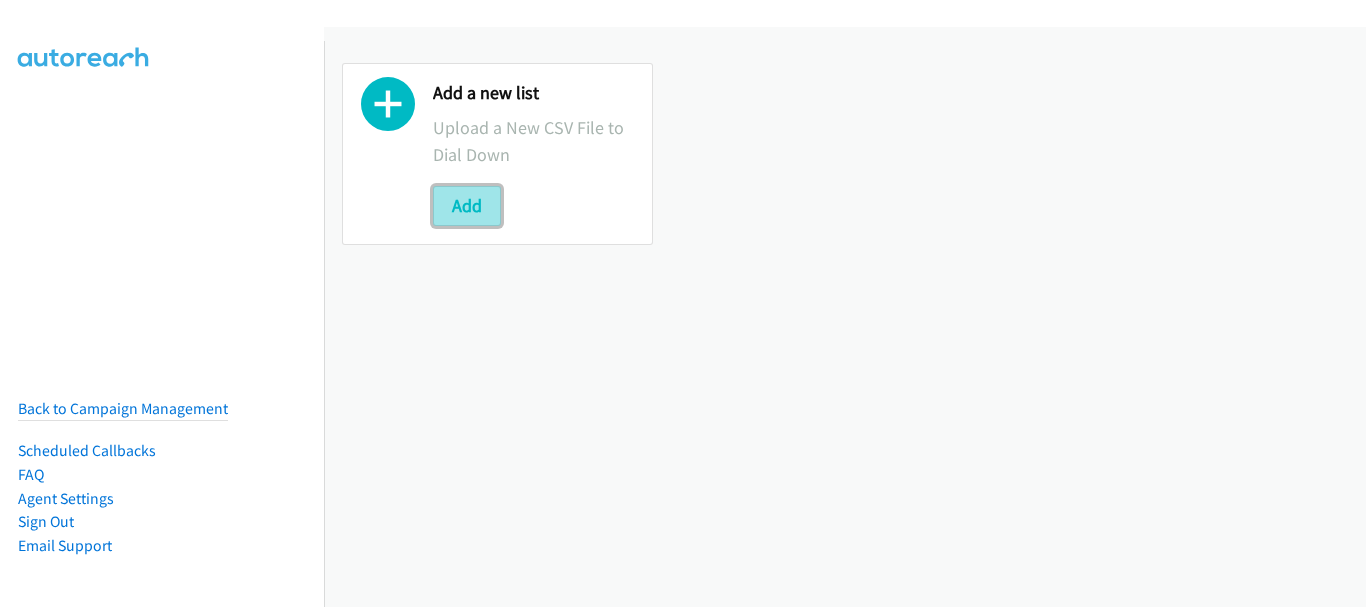 click on "Add" at bounding box center [467, 206] 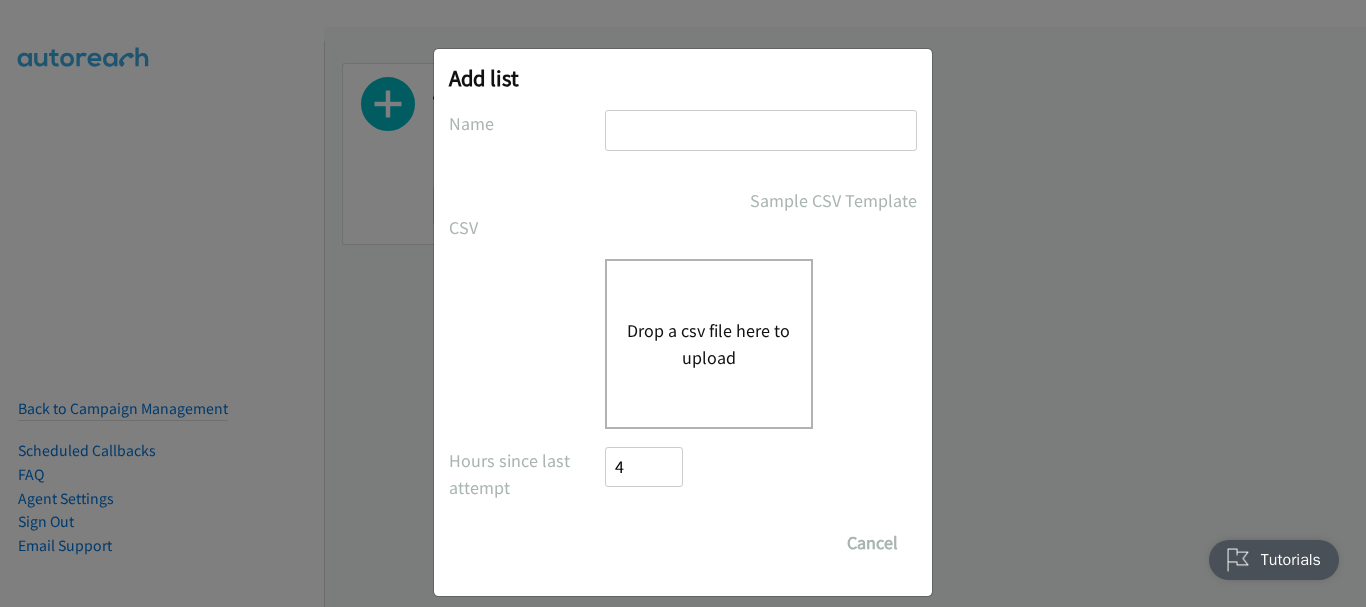 scroll, scrollTop: 0, scrollLeft: 0, axis: both 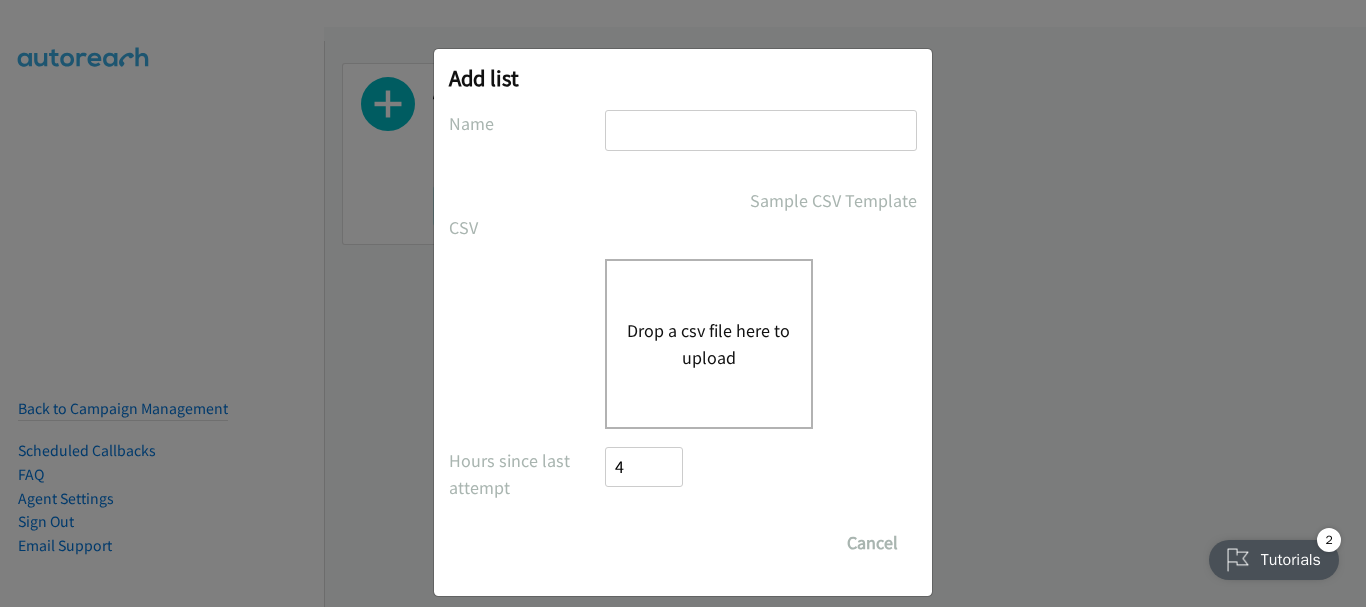 type on "dell" 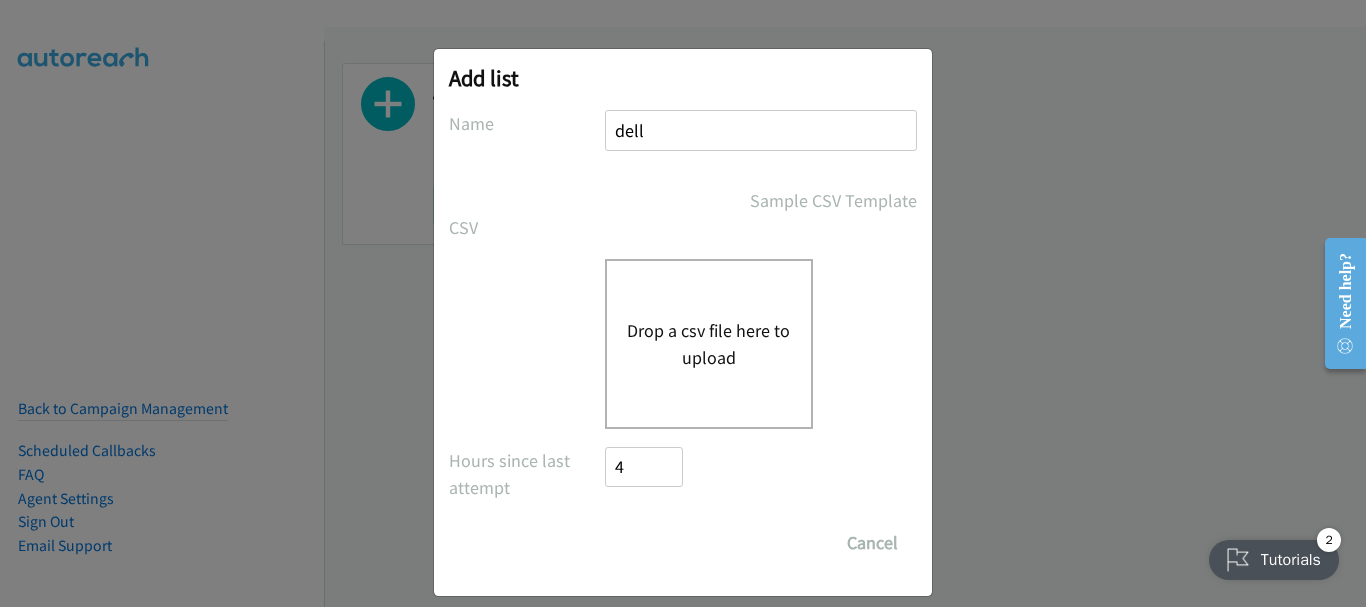 click on "Drop a csv file here to upload" at bounding box center (709, 344) 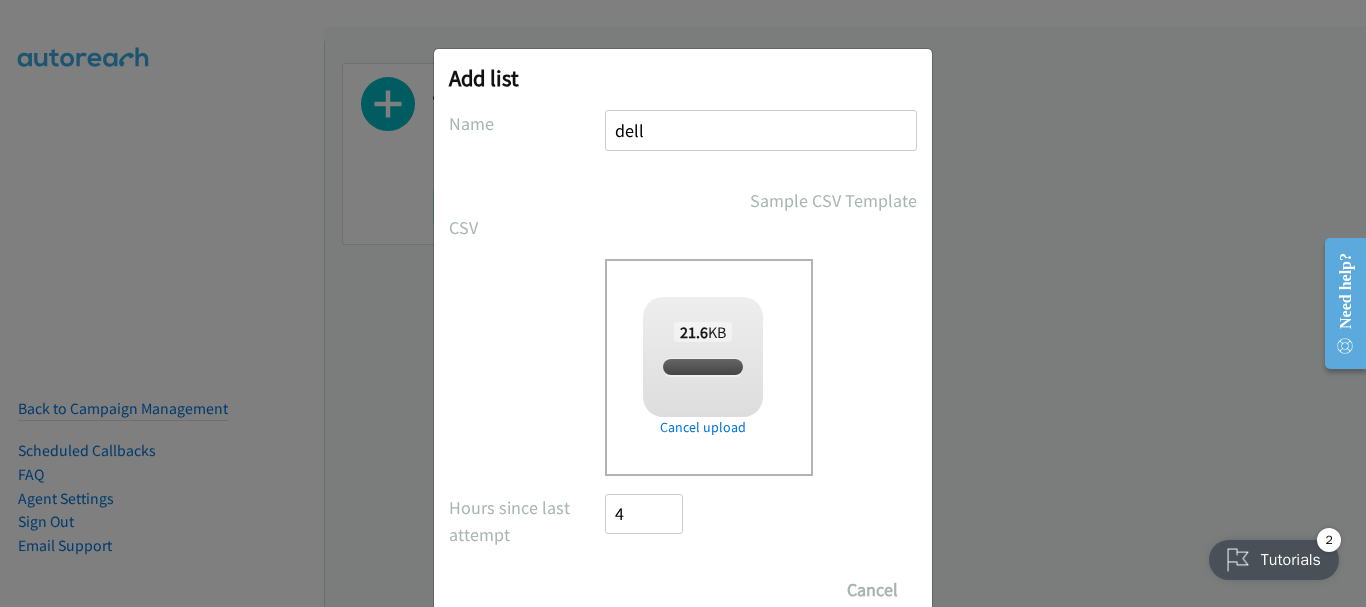 checkbox on "true" 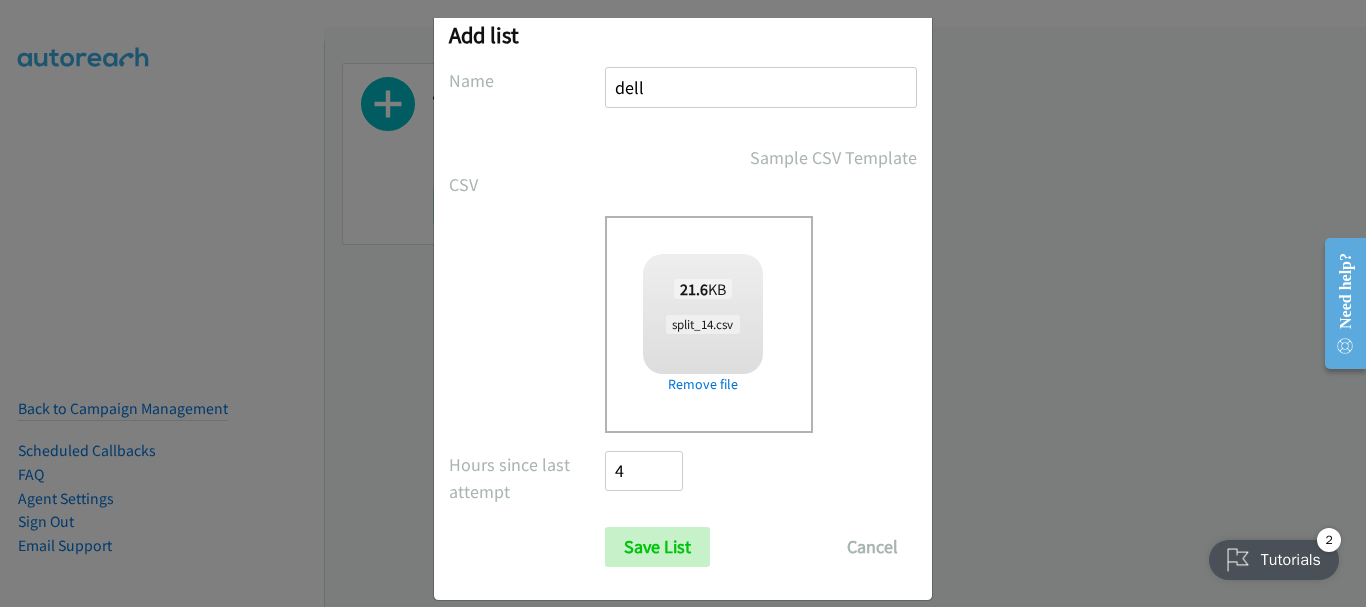 scroll, scrollTop: 67, scrollLeft: 0, axis: vertical 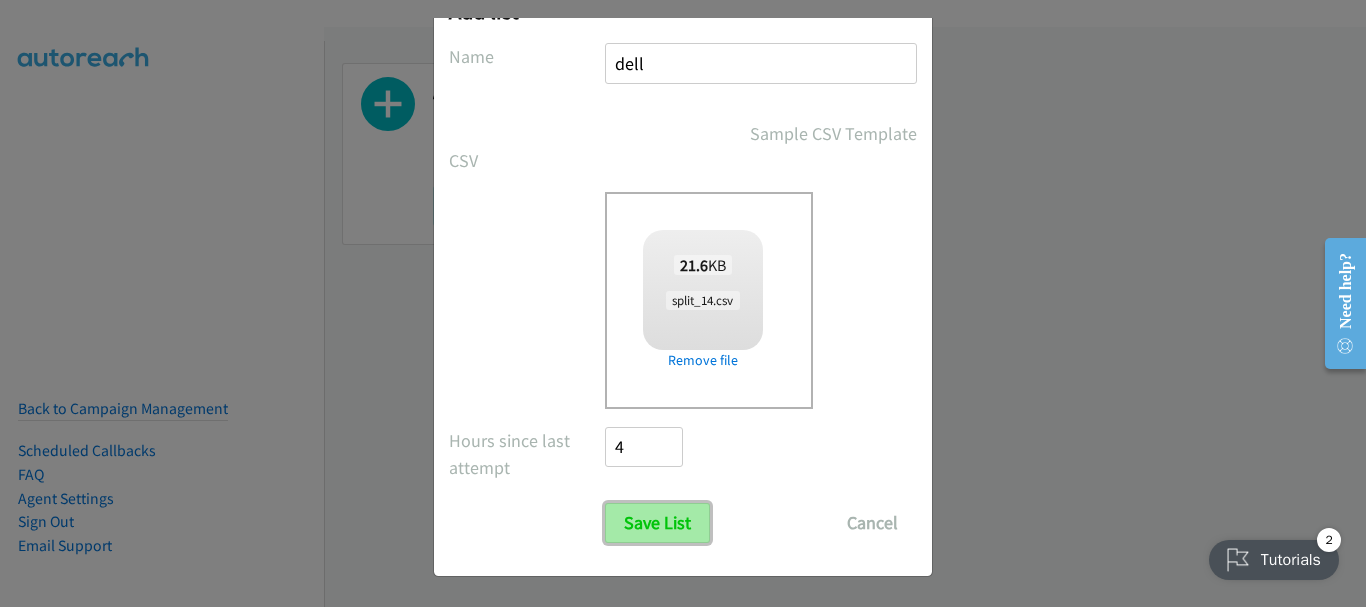 click on "Save List" at bounding box center [657, 523] 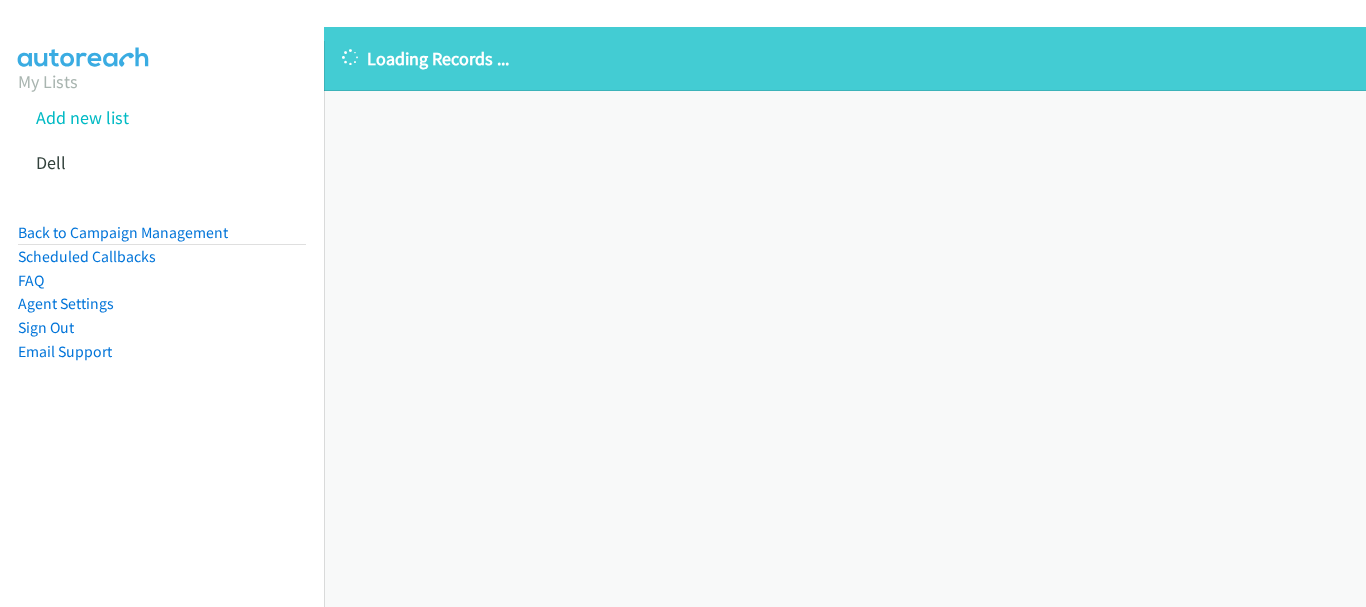scroll, scrollTop: 0, scrollLeft: 0, axis: both 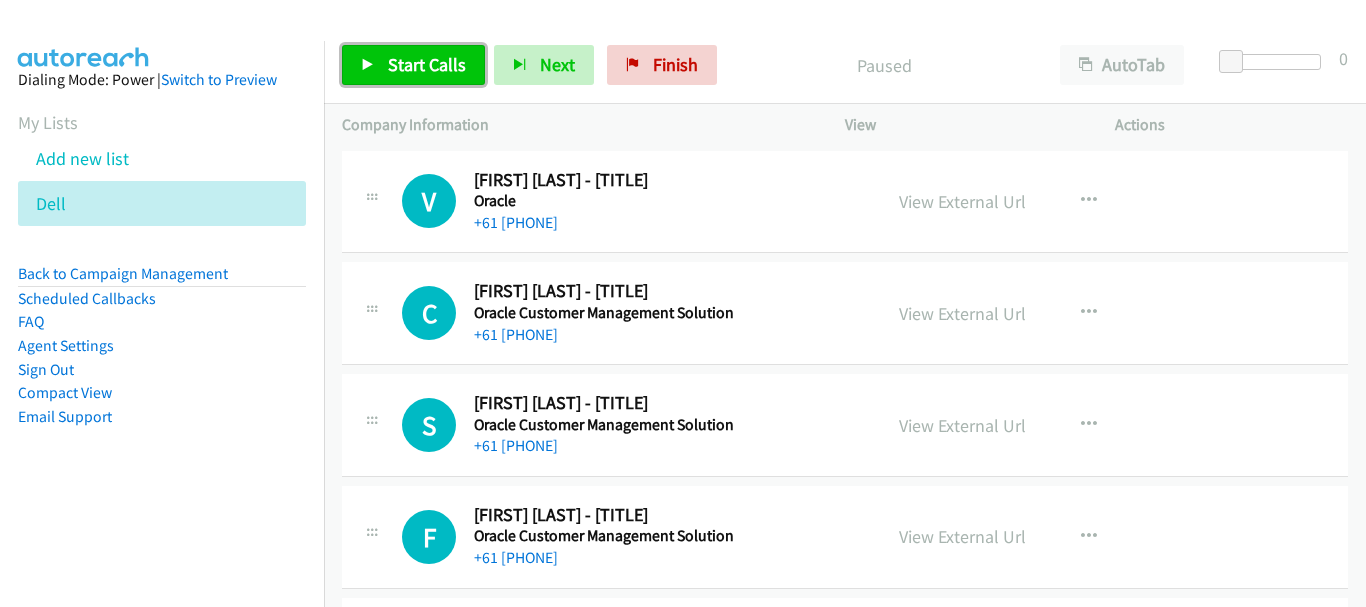 click on "Start Calls" at bounding box center (427, 64) 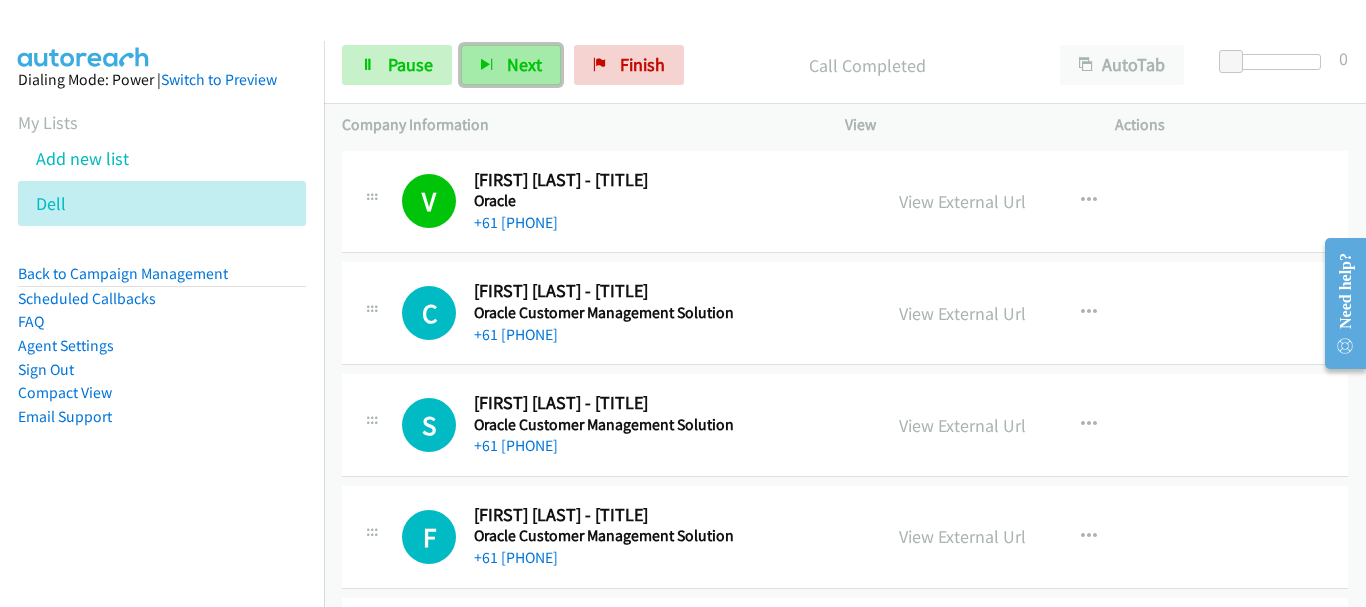 click on "Next" at bounding box center [511, 65] 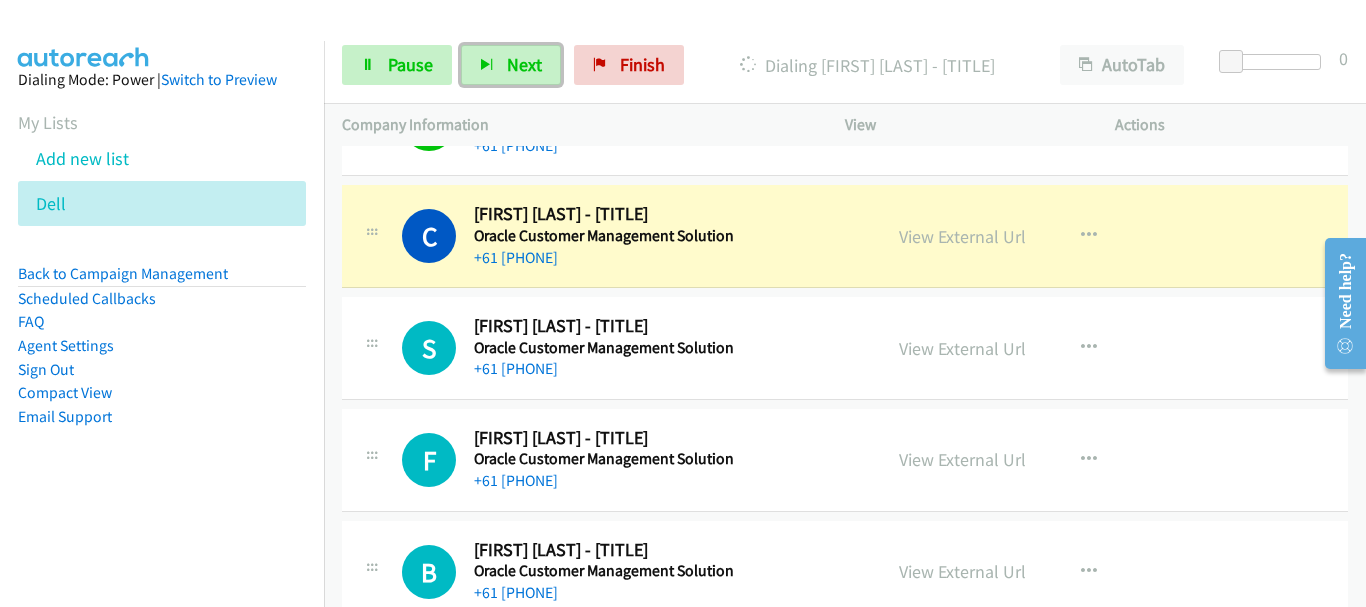 scroll, scrollTop: 100, scrollLeft: 0, axis: vertical 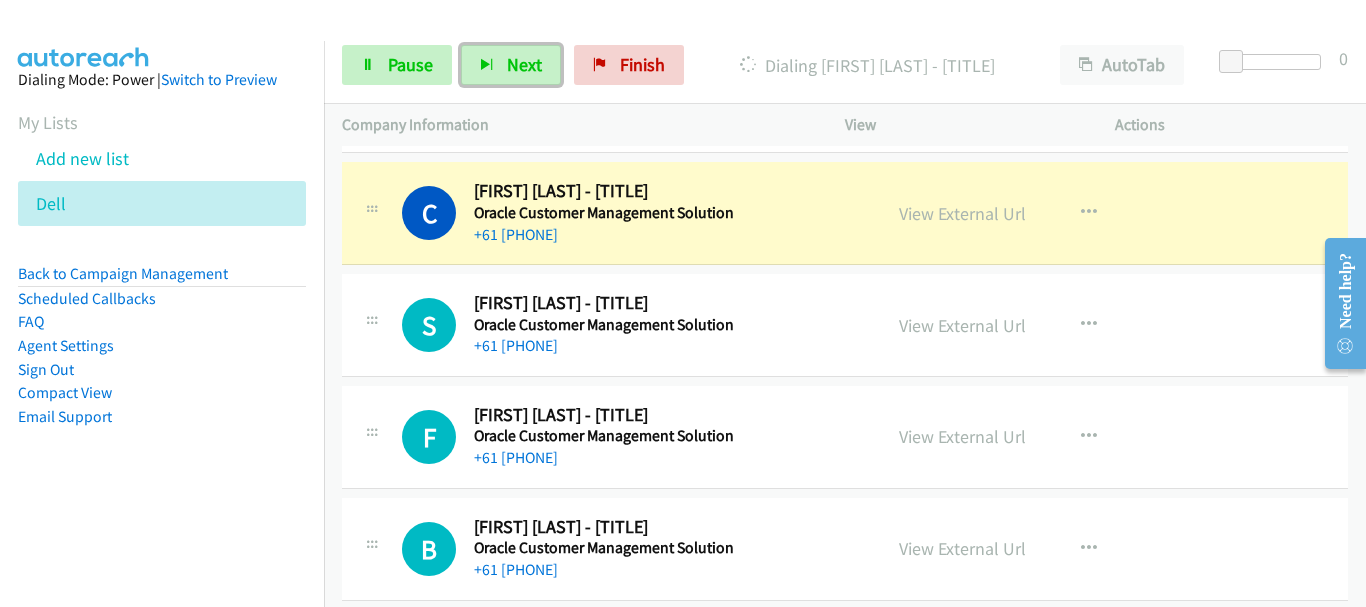 click on "Oracle Customer Management Solution" at bounding box center (668, 325) 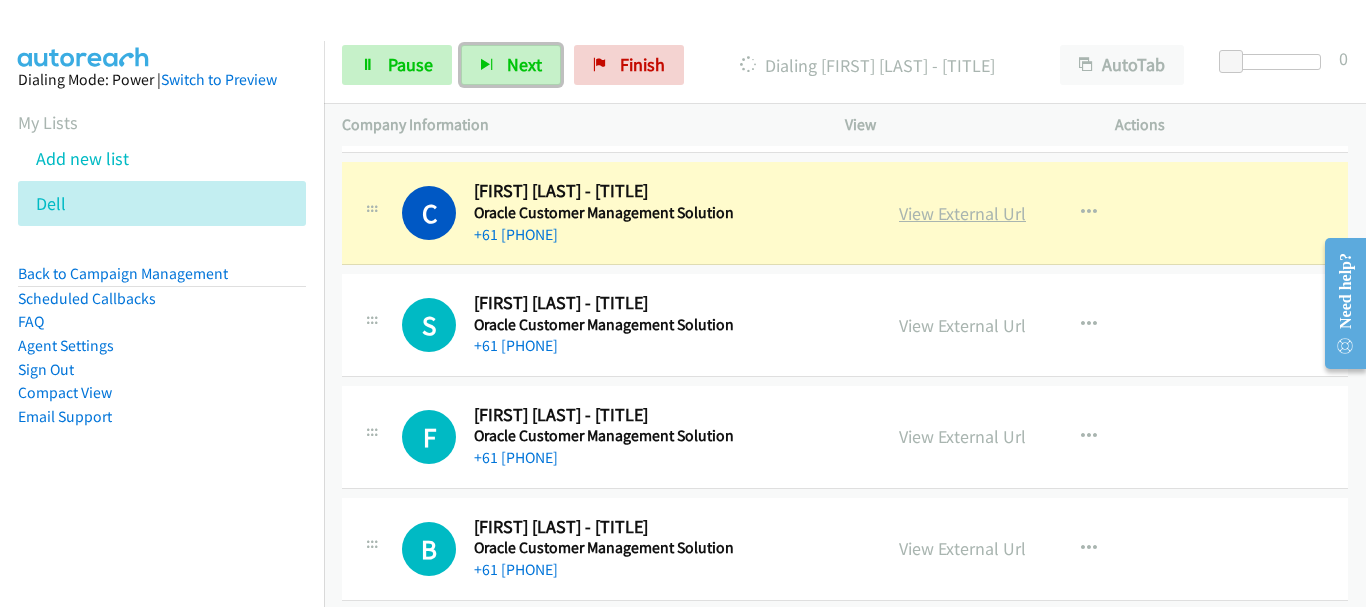 click on "View External Url" at bounding box center (962, 213) 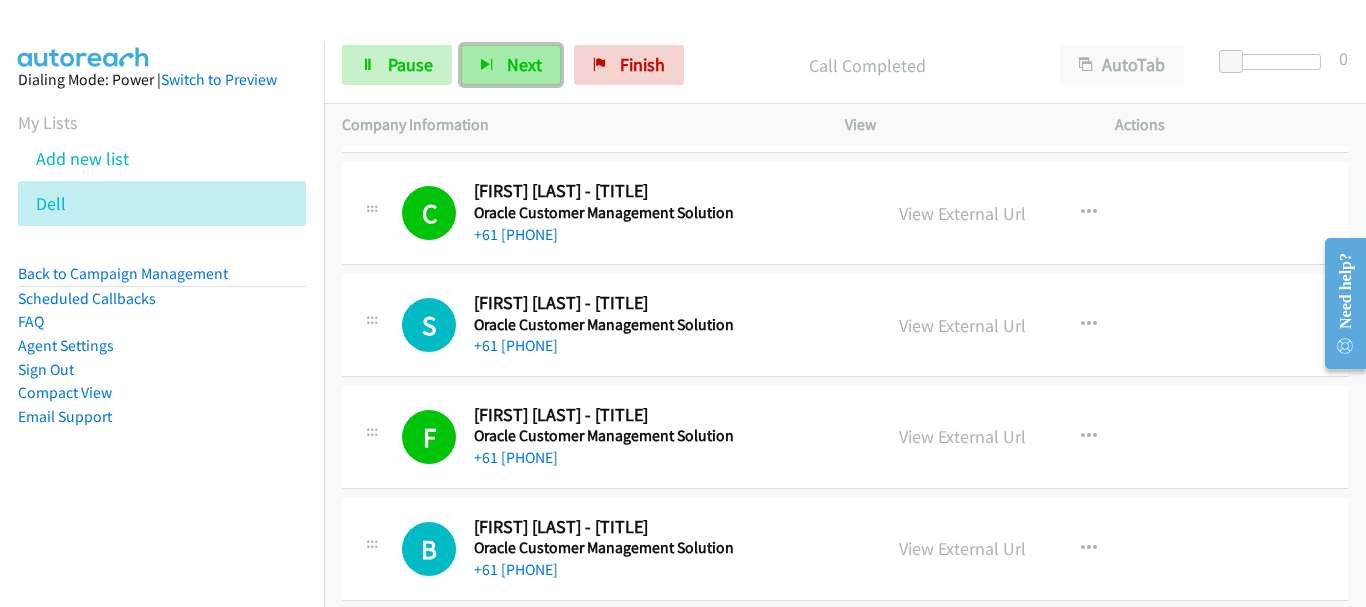 click on "Next" at bounding box center [524, 64] 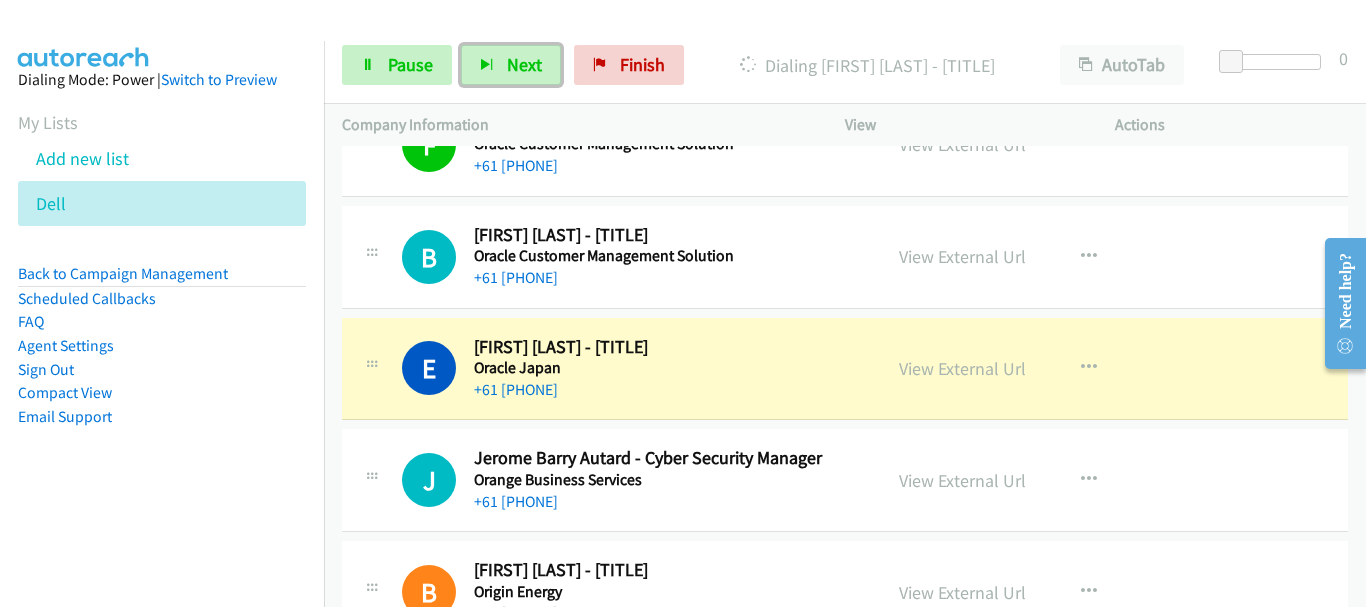 scroll, scrollTop: 400, scrollLeft: 0, axis: vertical 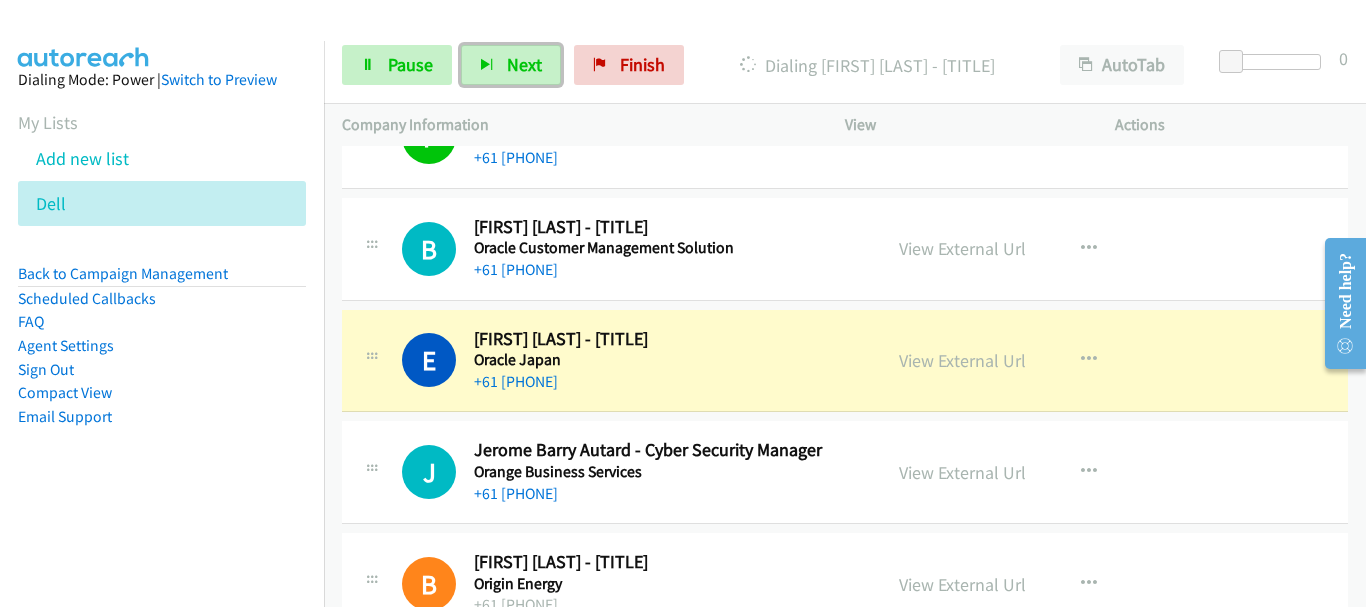 click on "Jerome Barry Autard - Cyber Security Manager" at bounding box center [668, 450] 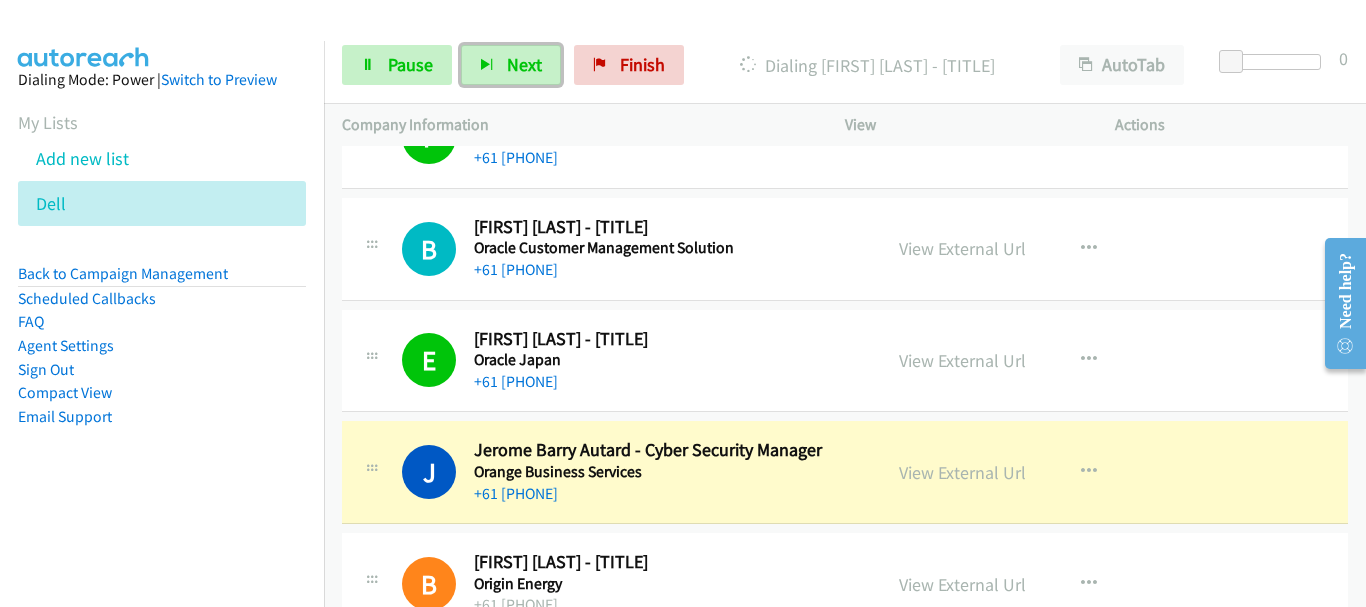 scroll, scrollTop: 500, scrollLeft: 0, axis: vertical 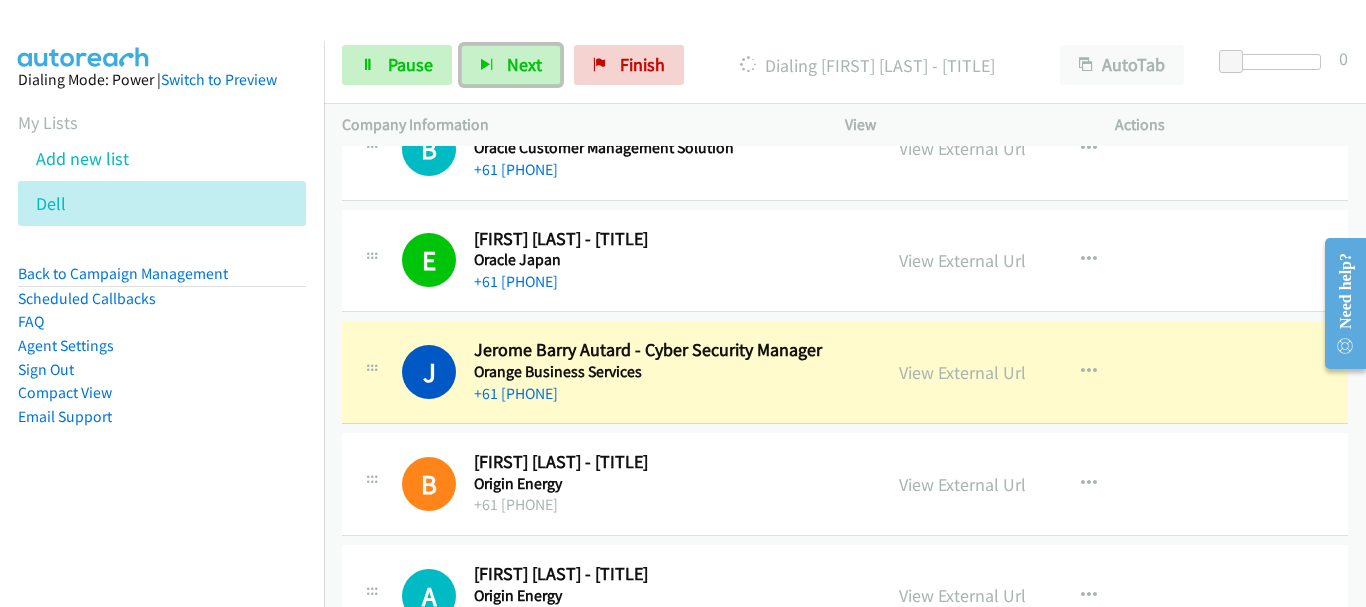 drag, startPoint x: 815, startPoint y: 437, endPoint x: 751, endPoint y: 503, distance: 91.93476 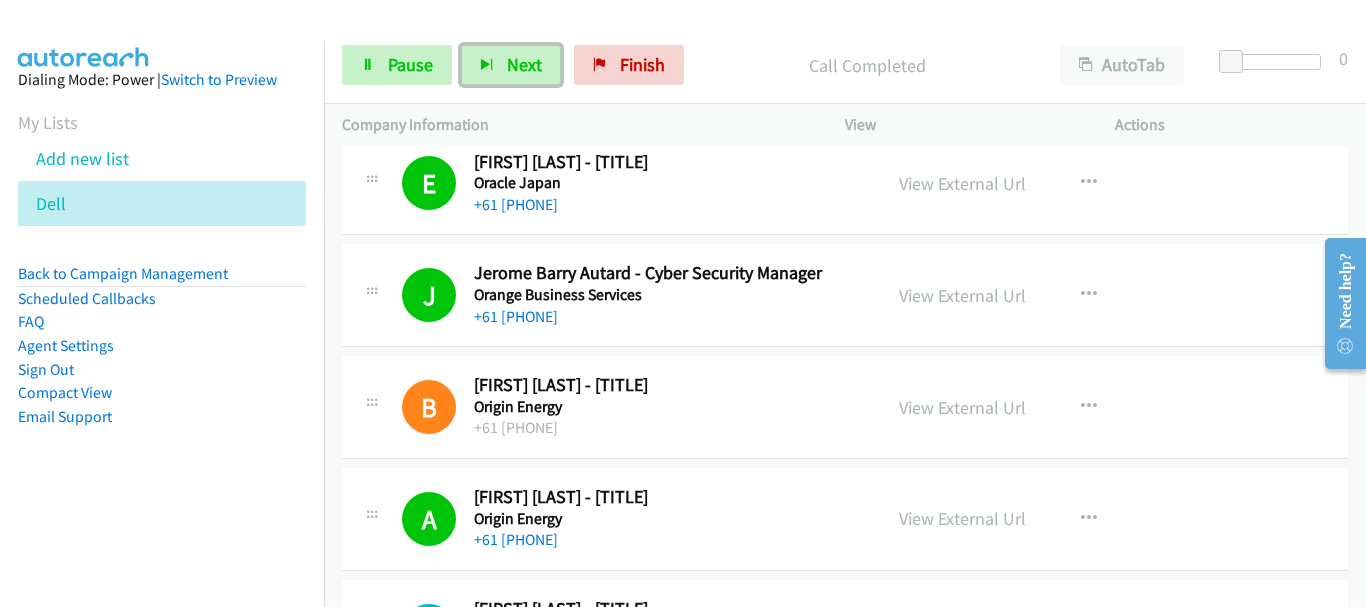 scroll, scrollTop: 800, scrollLeft: 0, axis: vertical 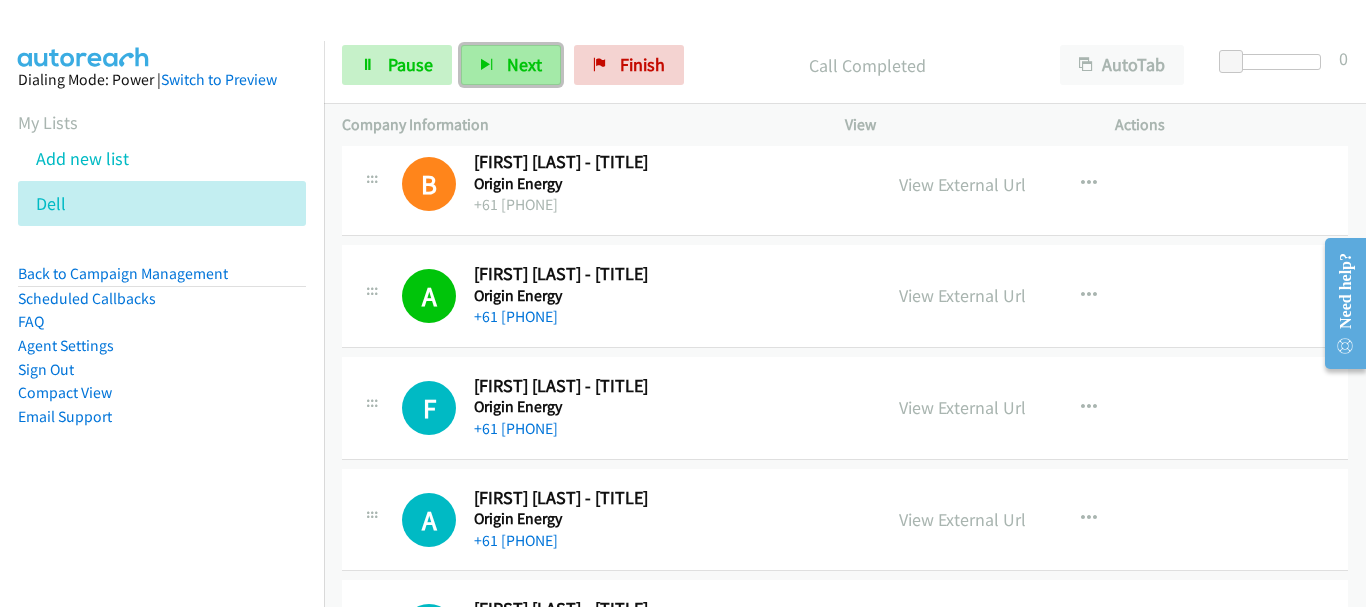 click on "Next" at bounding box center (511, 65) 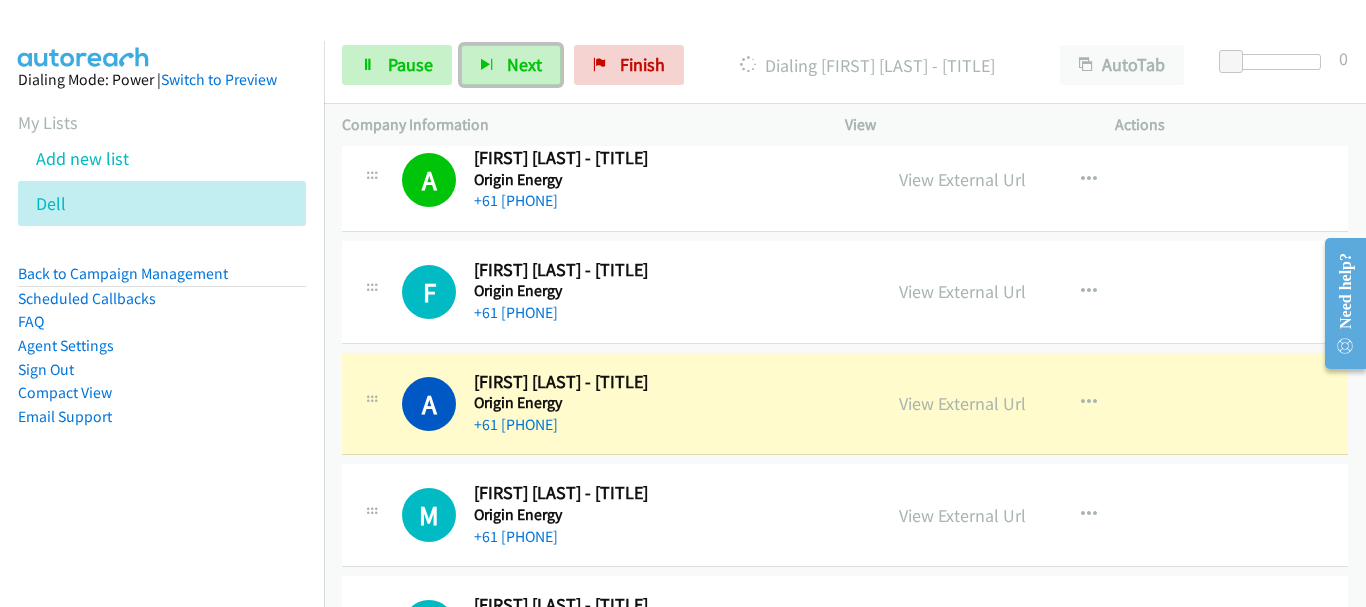 scroll, scrollTop: 1000, scrollLeft: 0, axis: vertical 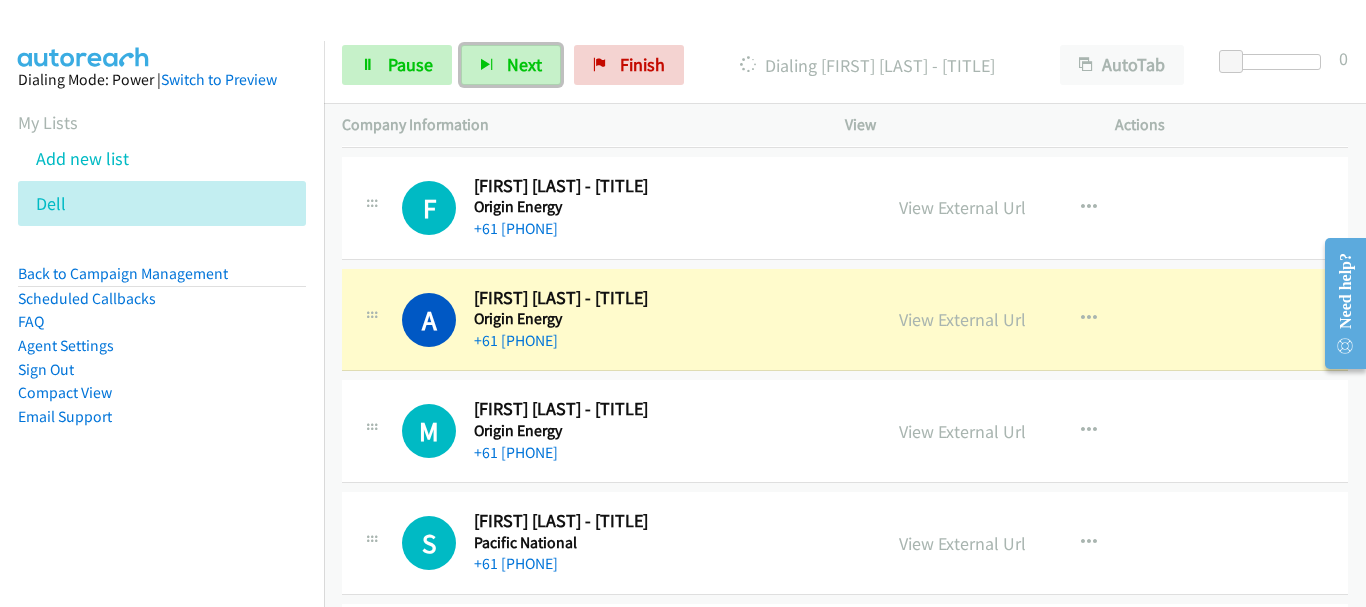 click on "A
Callback Scheduled
[FIRST] [LAST] - [TITLE]
Origin Energy
Australia/Sydney
+61 [PHONE]
View External Url
View ExternalUrl
Schedule/Manage Callback
Start Calls Here
Remove from list
Add to do not call list
Reset Call Status" at bounding box center [845, 320] 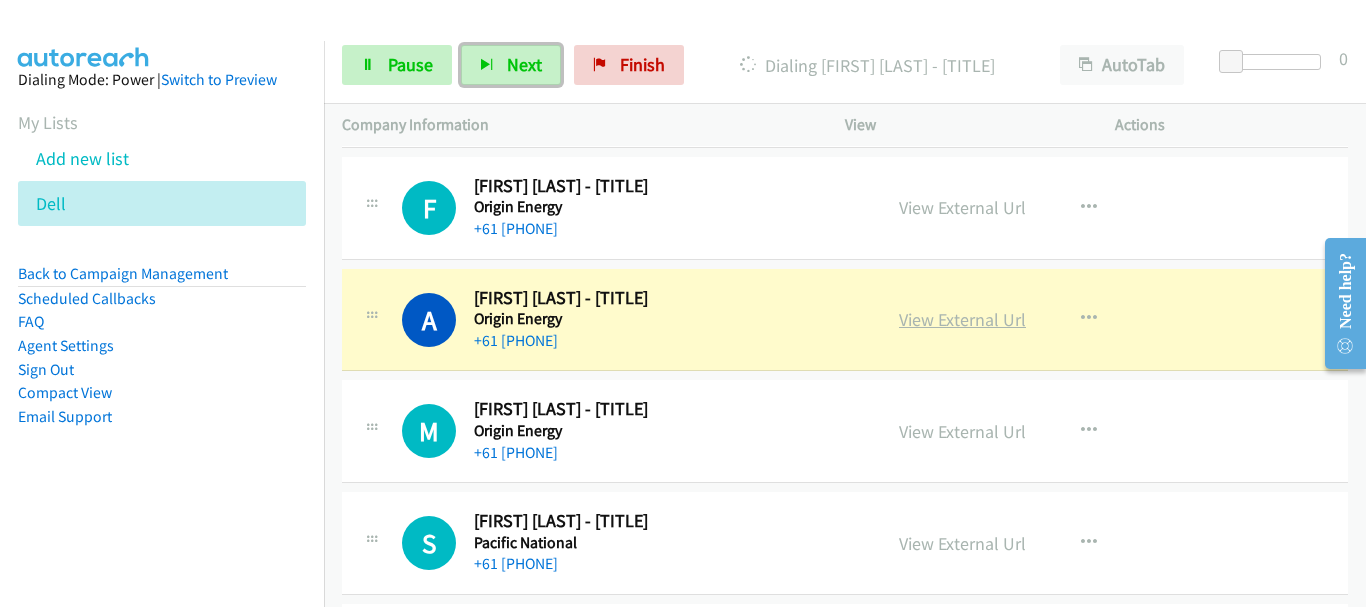 click on "View External Url" at bounding box center [962, 319] 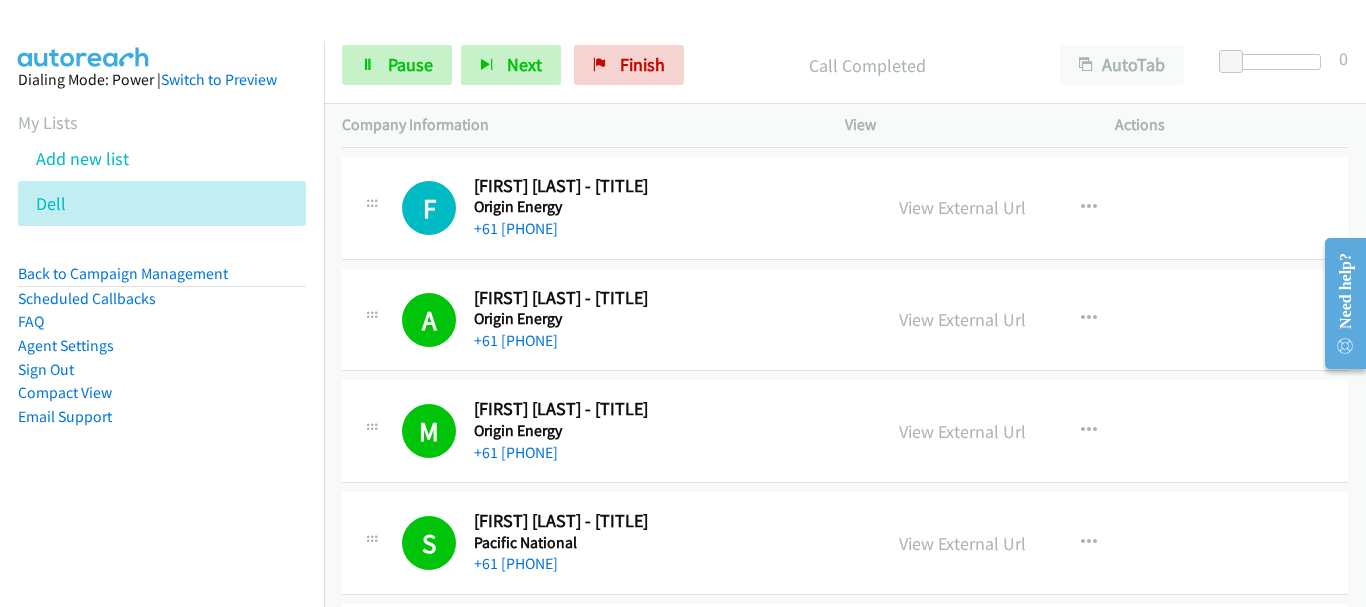 click on "Start Calls
Pause
Next
Finish
Call Completed
AutoTab
AutoTab
0" at bounding box center (845, 65) 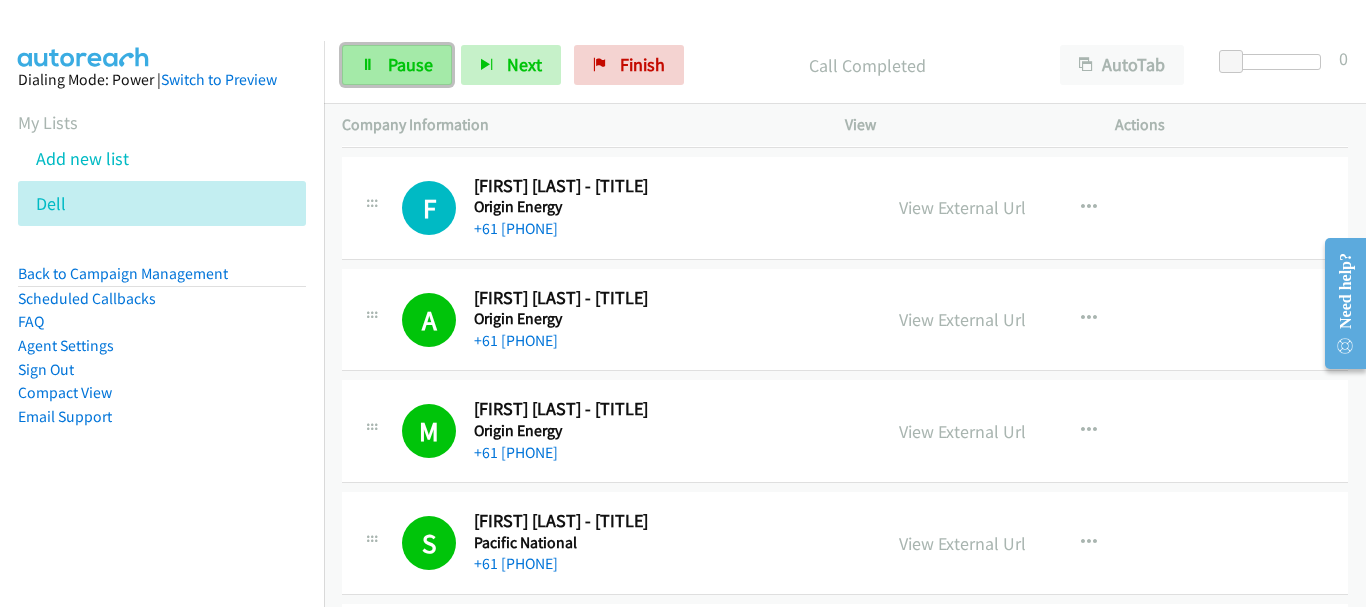 click on "Pause" at bounding box center [410, 64] 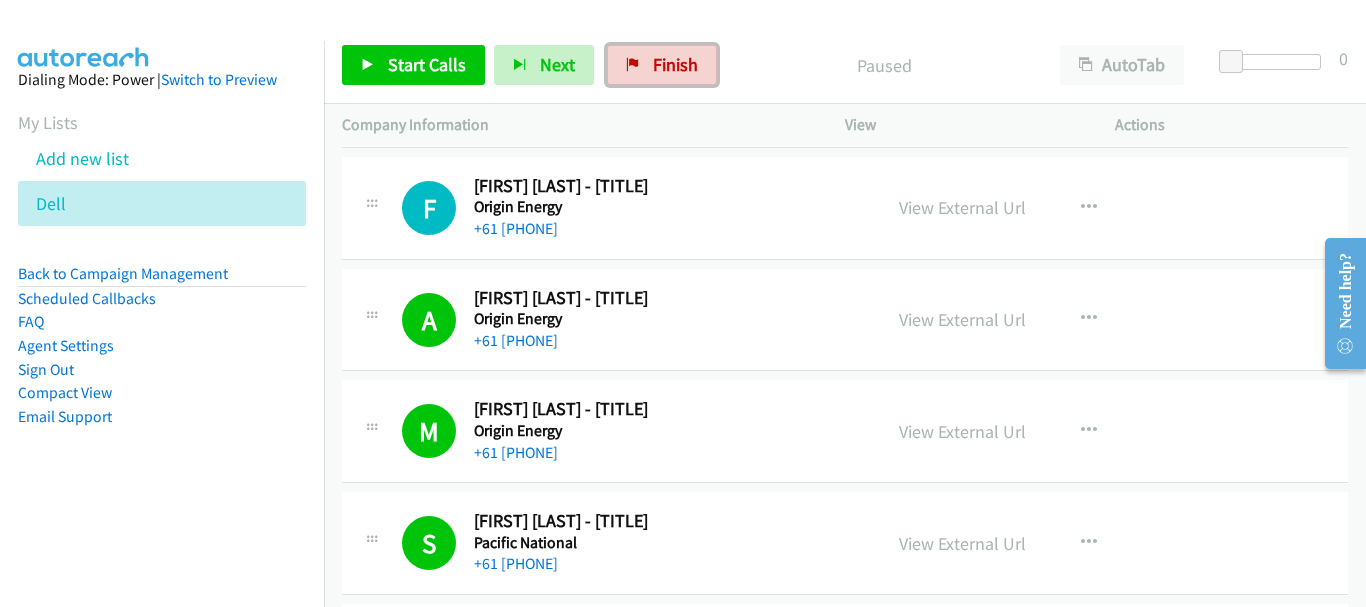 click on "Finish" at bounding box center [662, 65] 